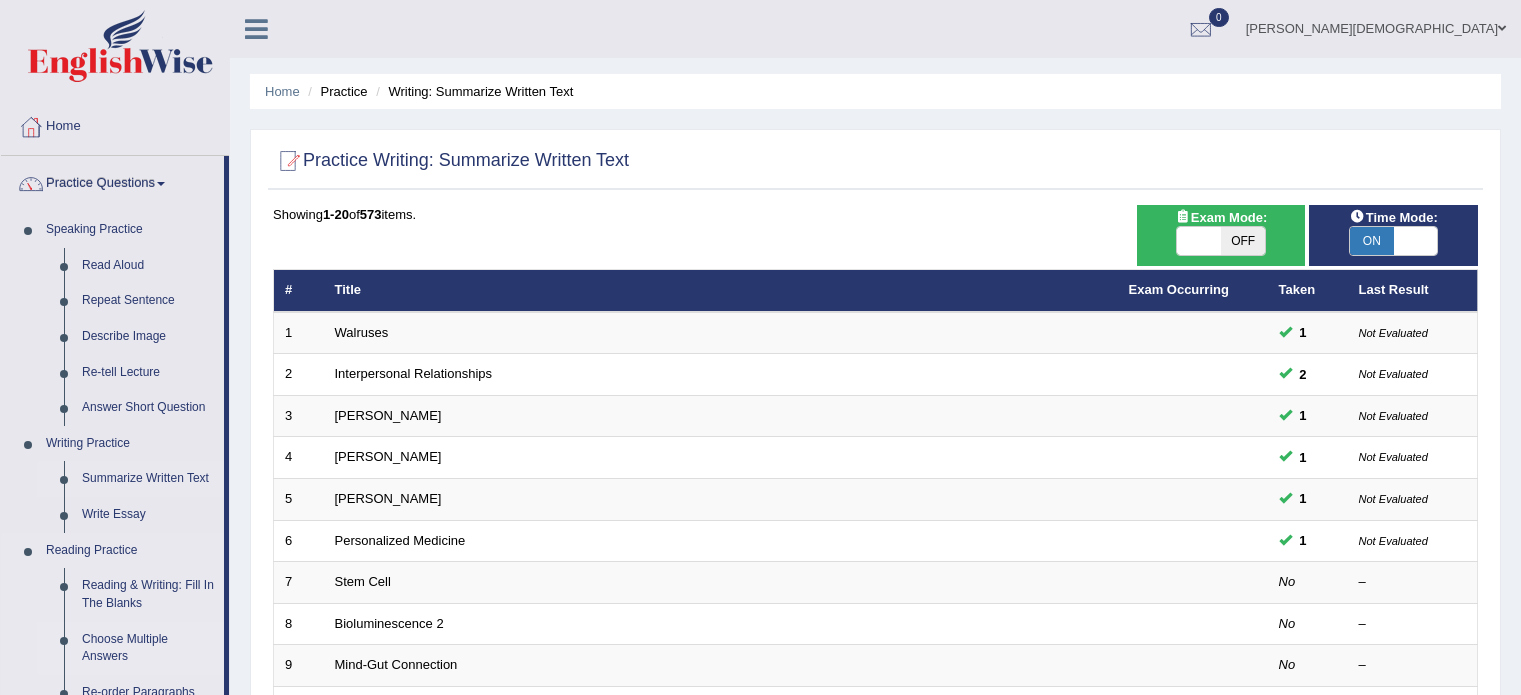 scroll, scrollTop: 287, scrollLeft: 0, axis: vertical 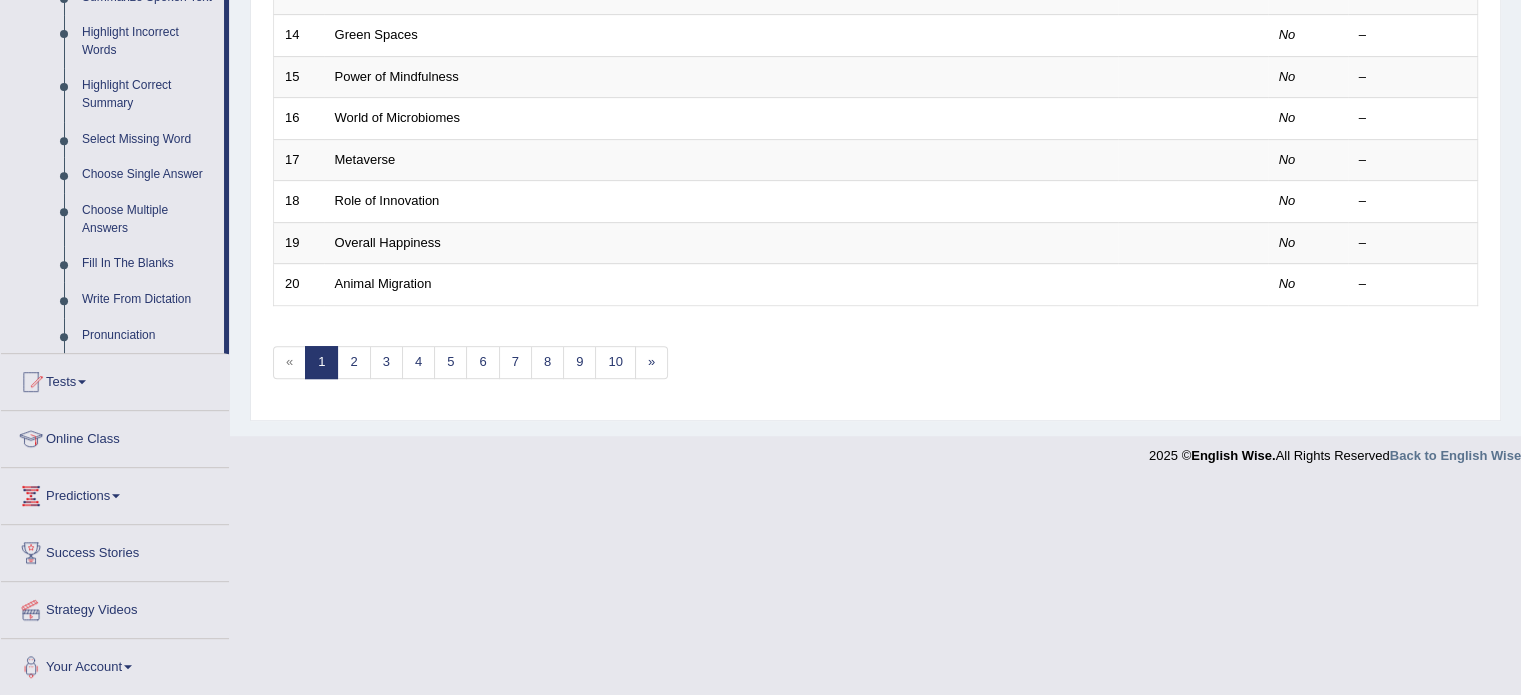 click at bounding box center (116, 496) 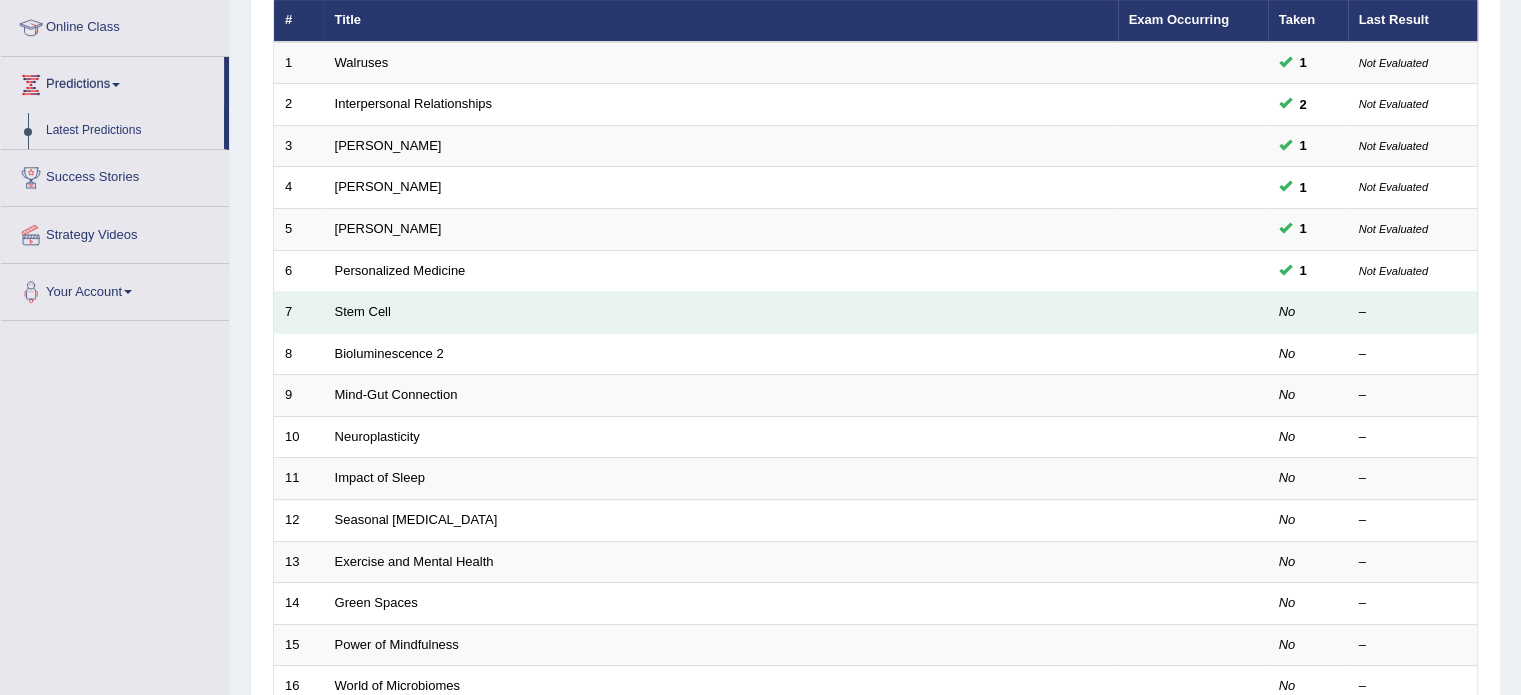 scroll, scrollTop: 0, scrollLeft: 0, axis: both 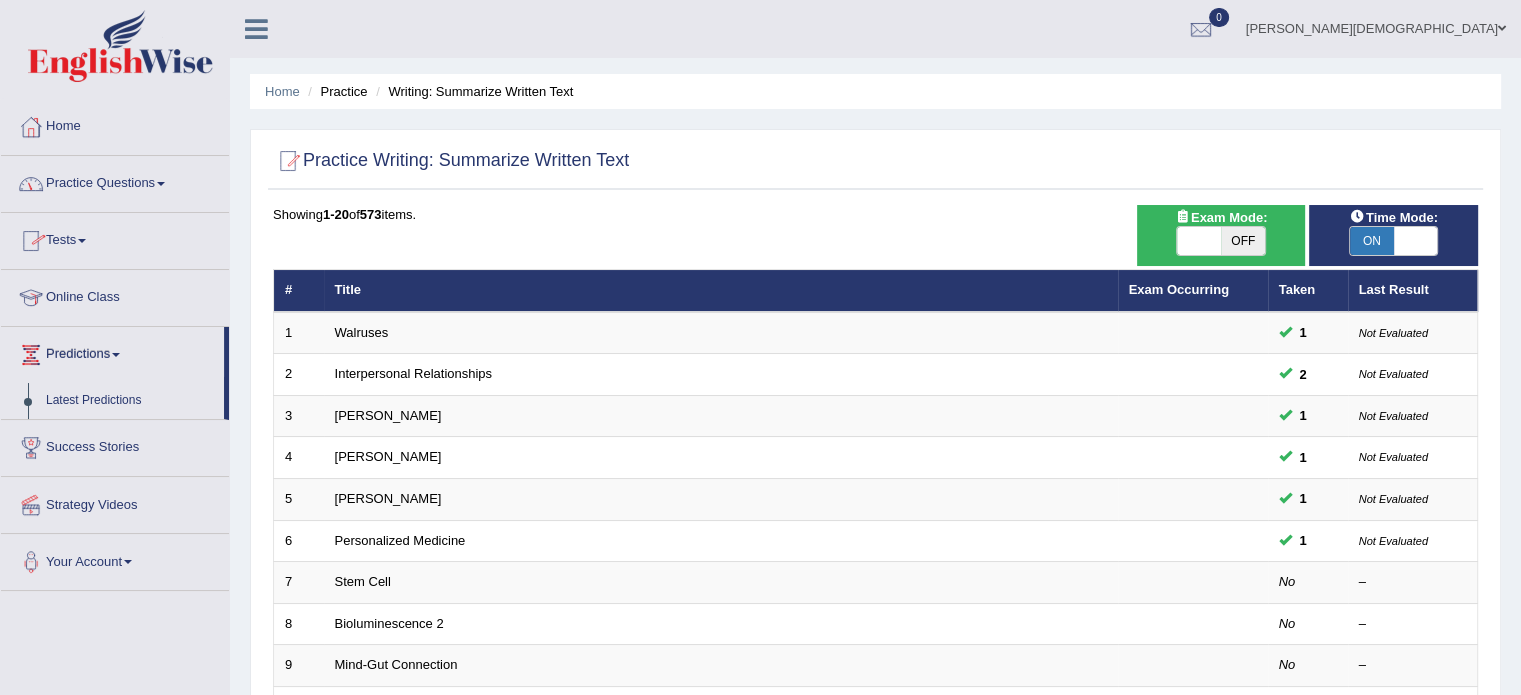 click on "Practice Questions" at bounding box center (115, 181) 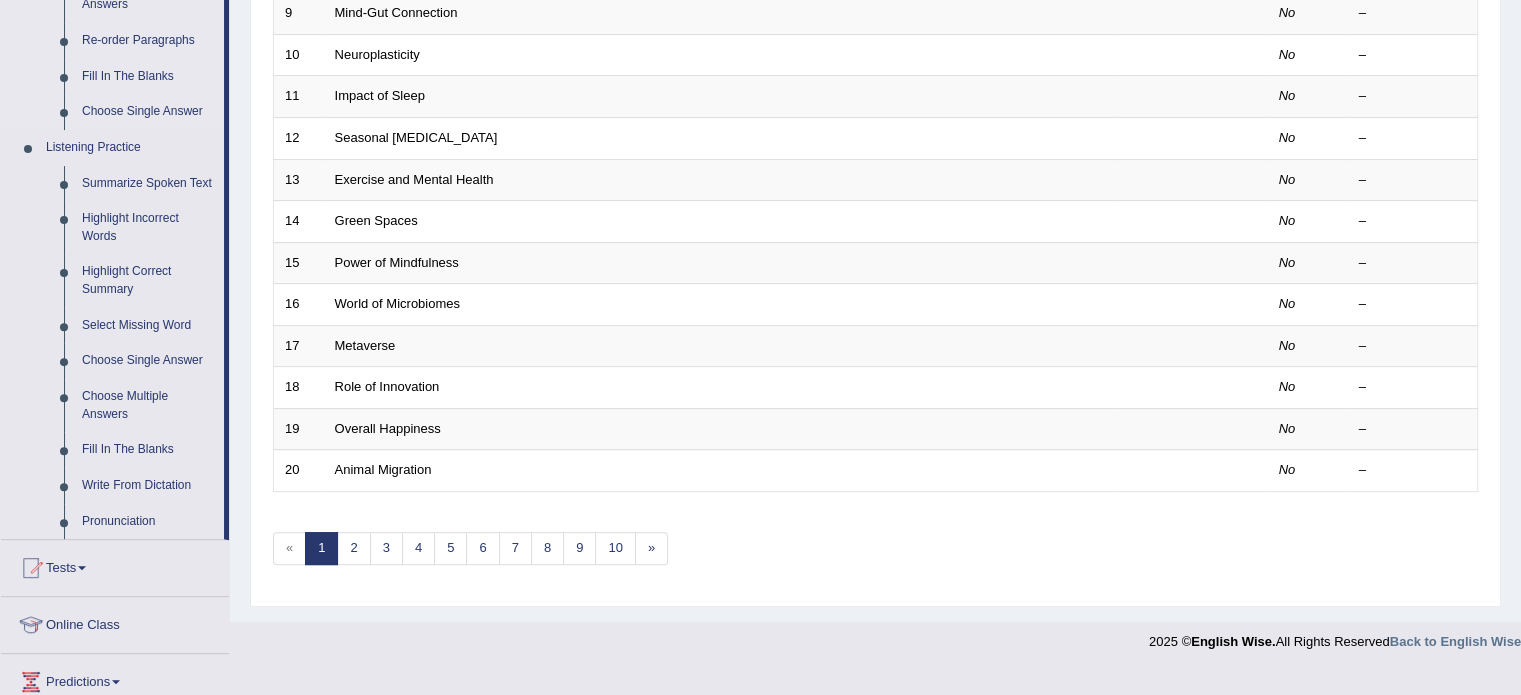 scroll, scrollTop: 652, scrollLeft: 0, axis: vertical 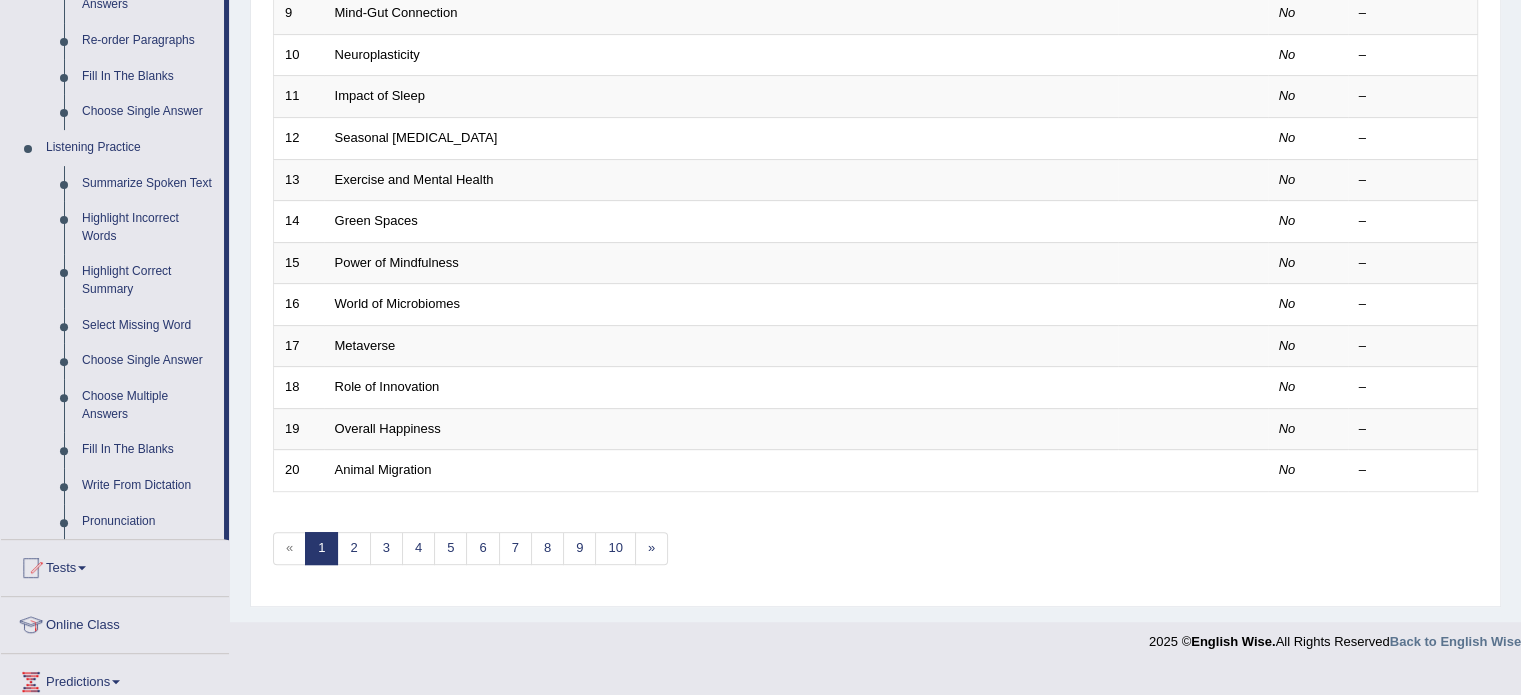 click on "Tests" at bounding box center (115, 565) 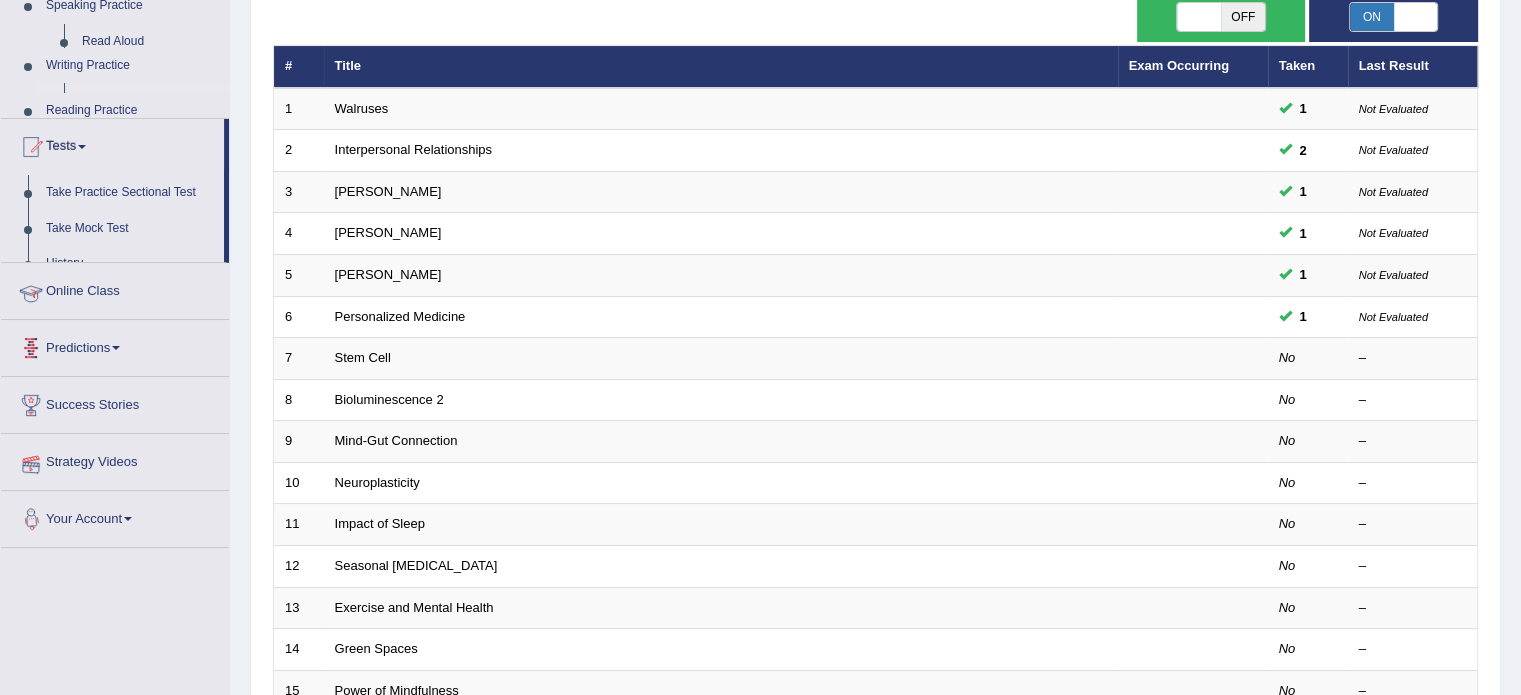 scroll, scrollTop: 214, scrollLeft: 0, axis: vertical 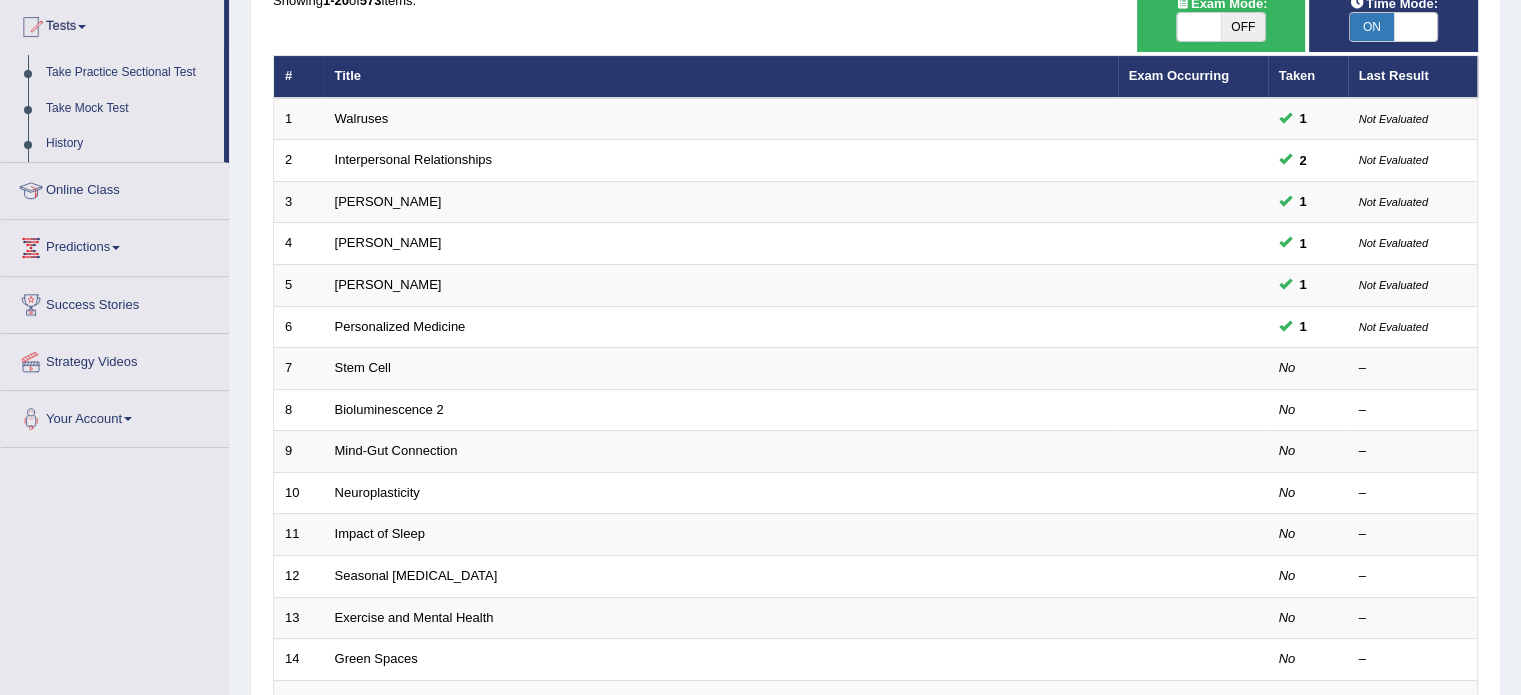 click on "Predictions" at bounding box center [115, 245] 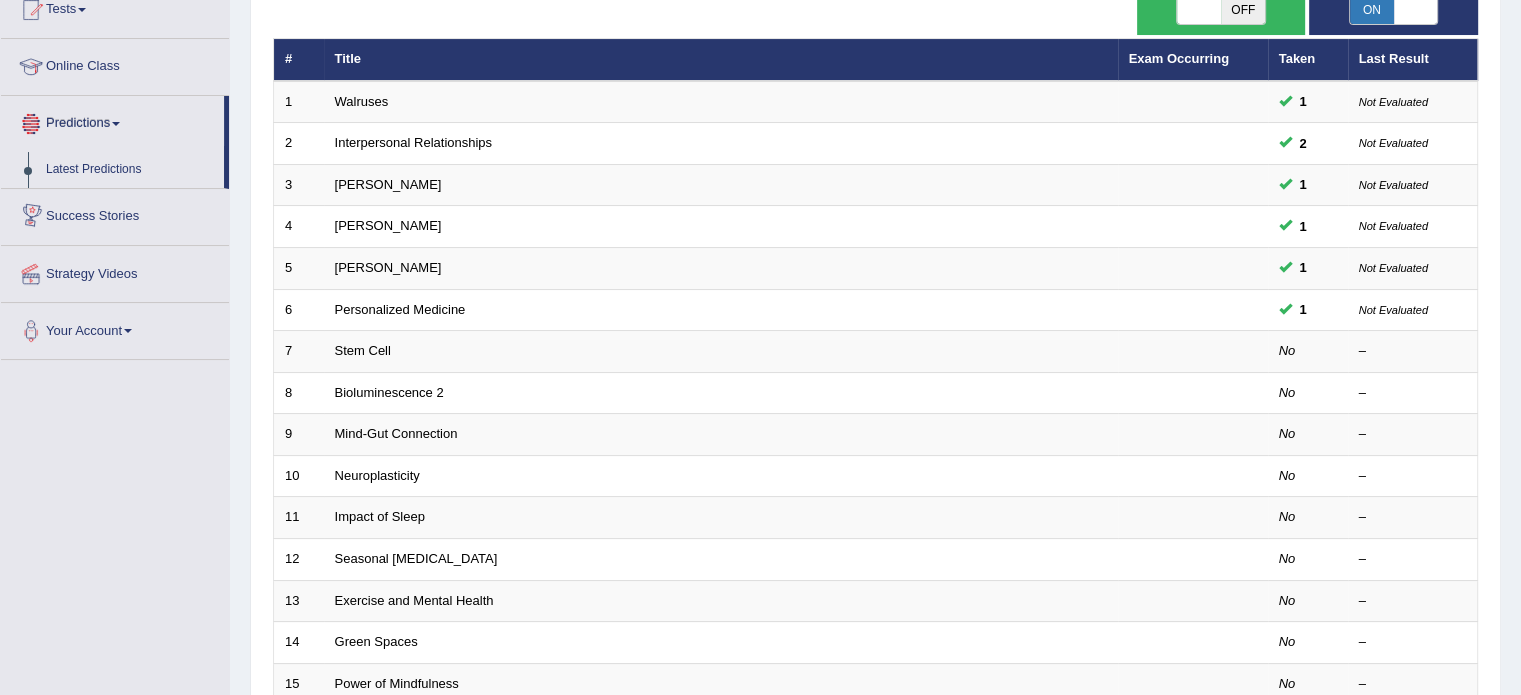 scroll, scrollTop: 230, scrollLeft: 0, axis: vertical 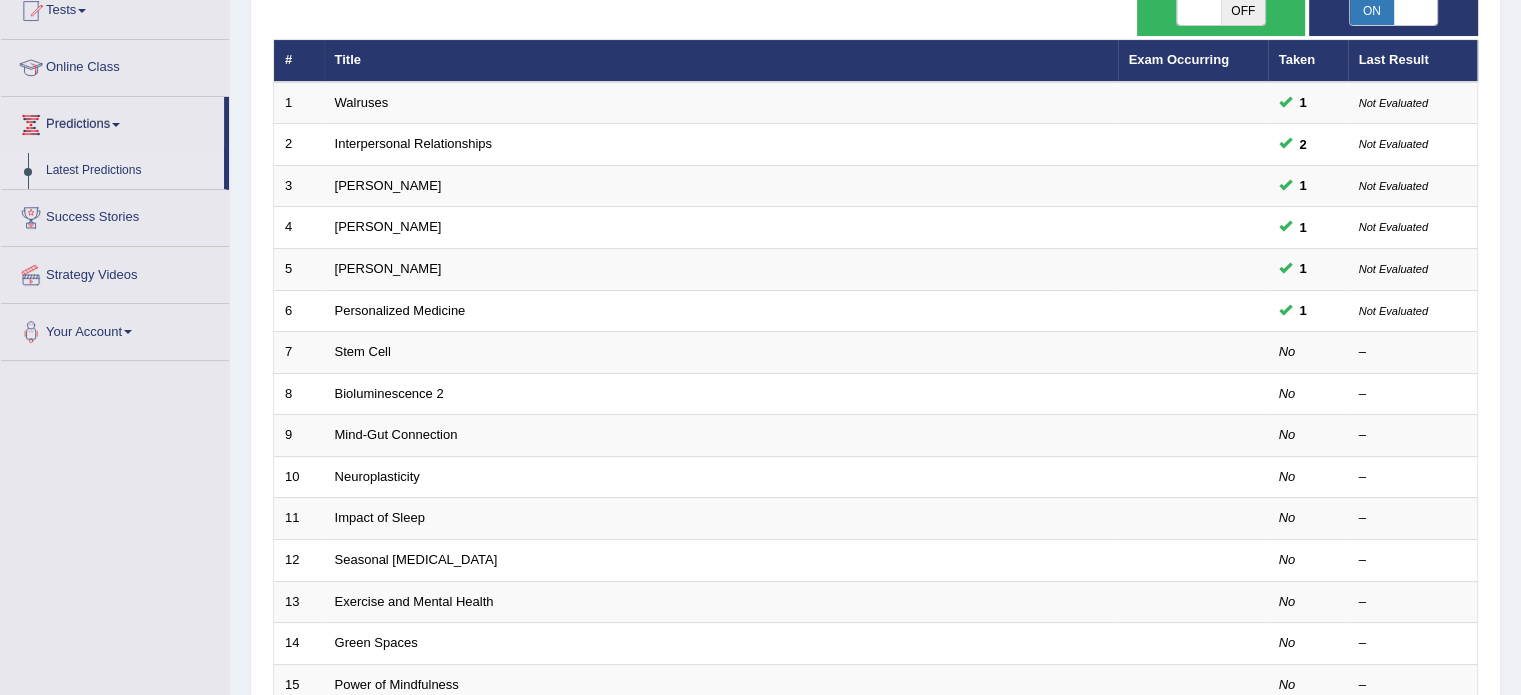 click on "Latest Predictions" at bounding box center (130, 171) 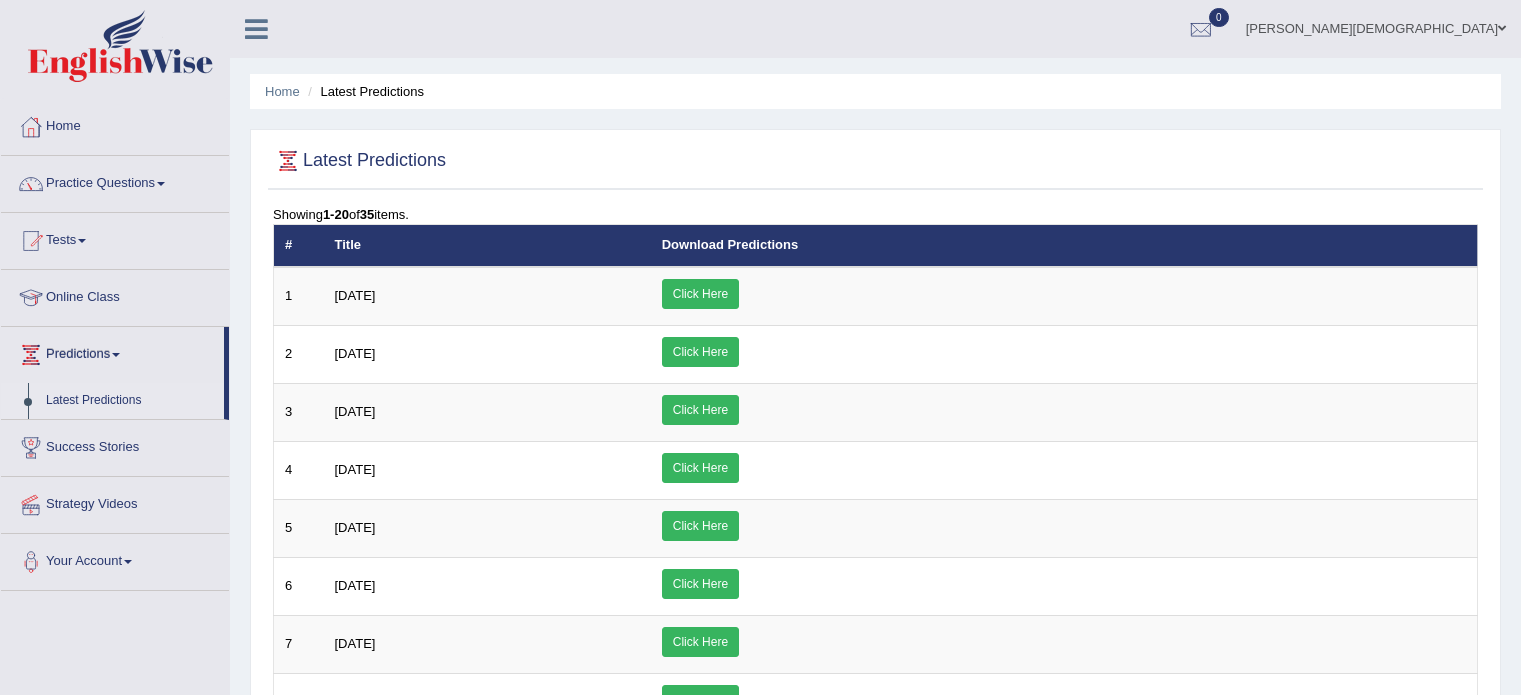 scroll, scrollTop: 120, scrollLeft: 0, axis: vertical 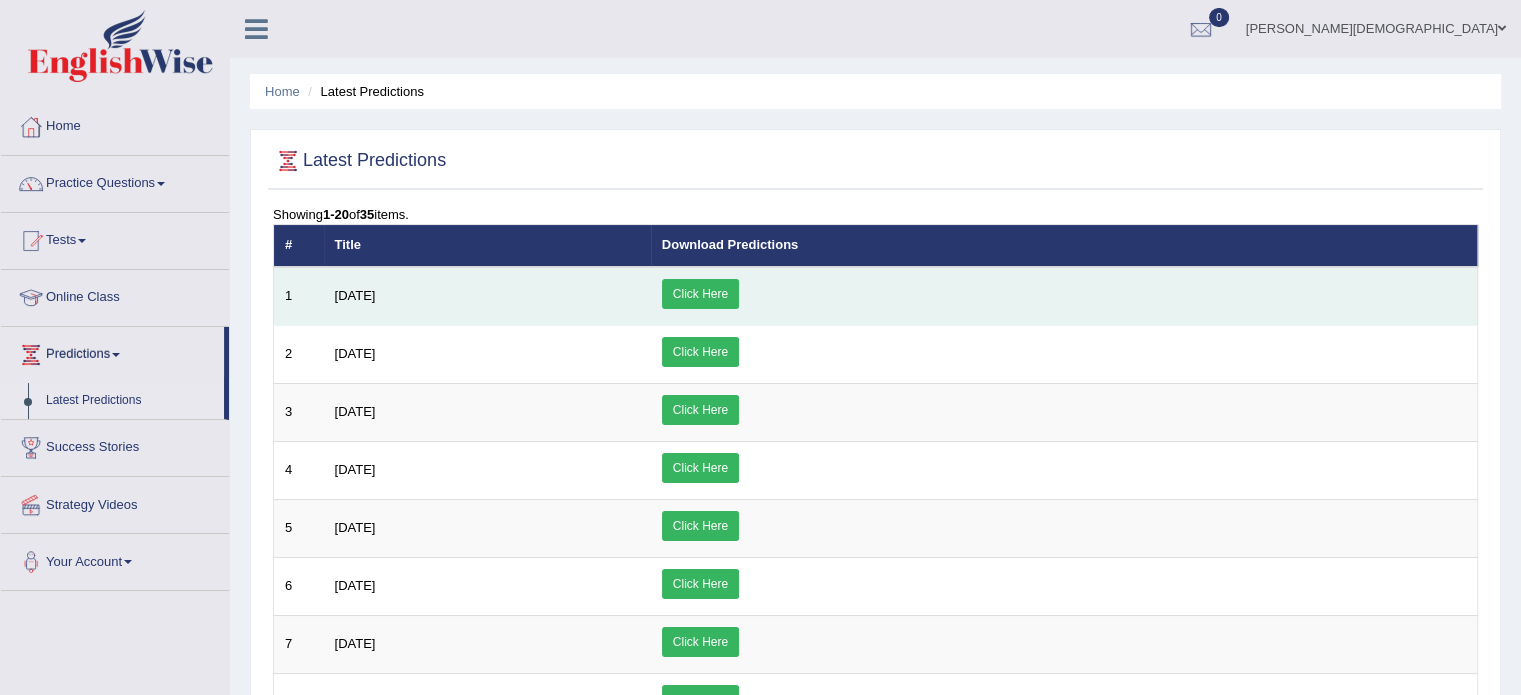 click on "Click Here" at bounding box center (700, 294) 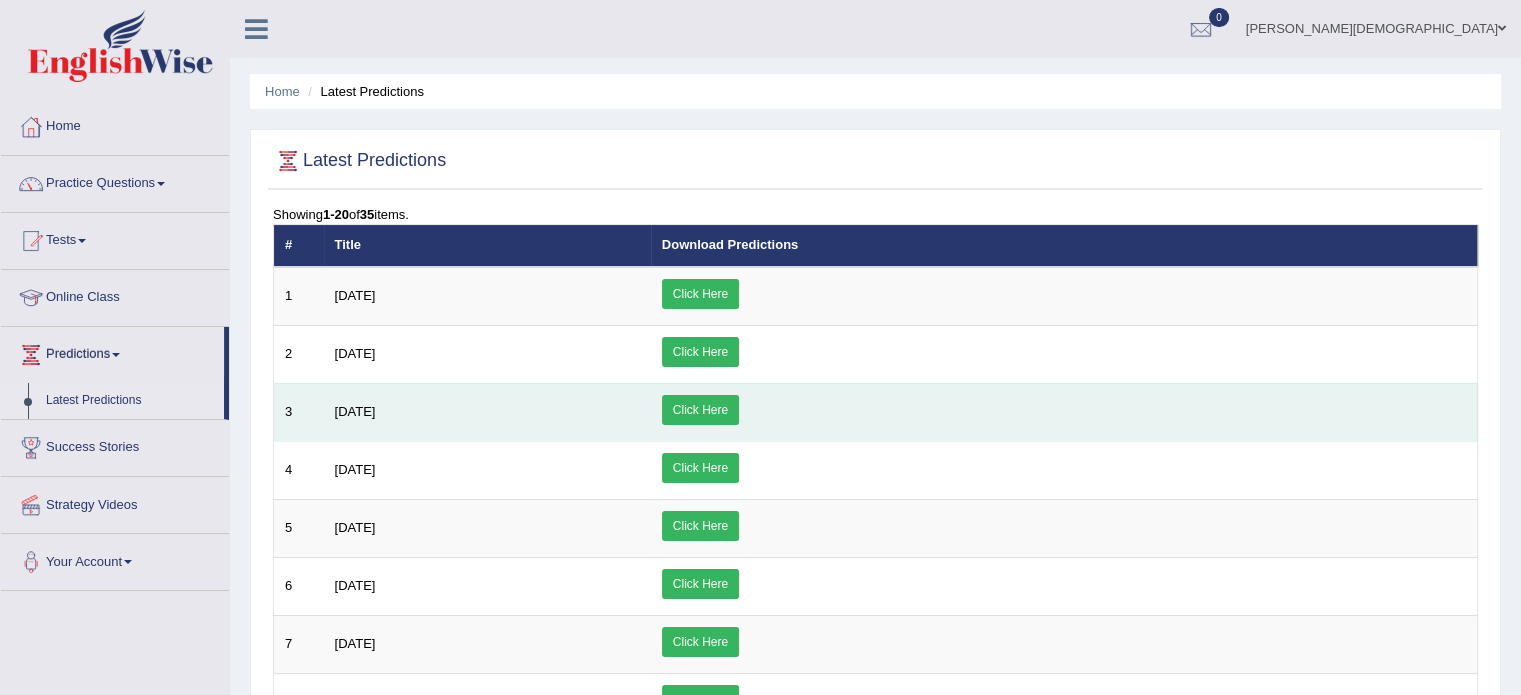 click on "Click Here" at bounding box center (1064, 412) 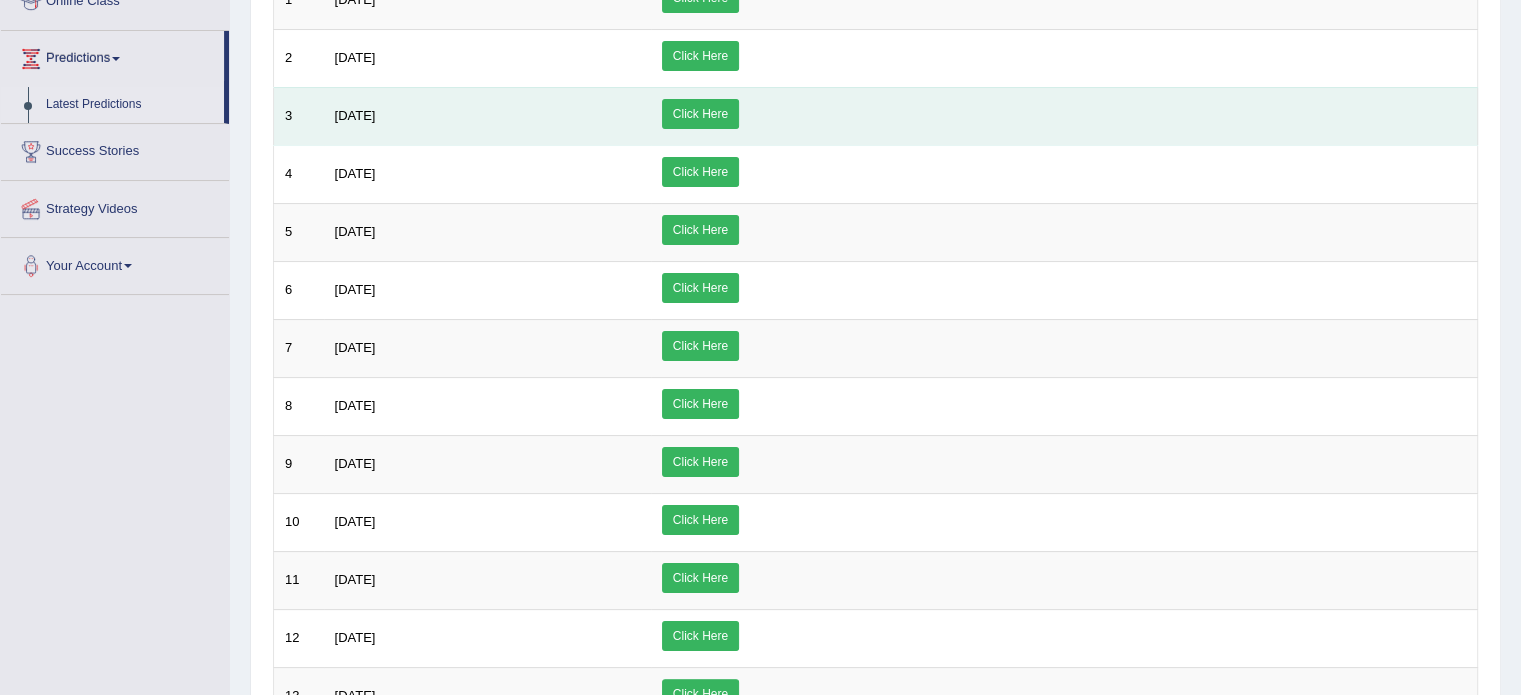 scroll, scrollTop: 252, scrollLeft: 0, axis: vertical 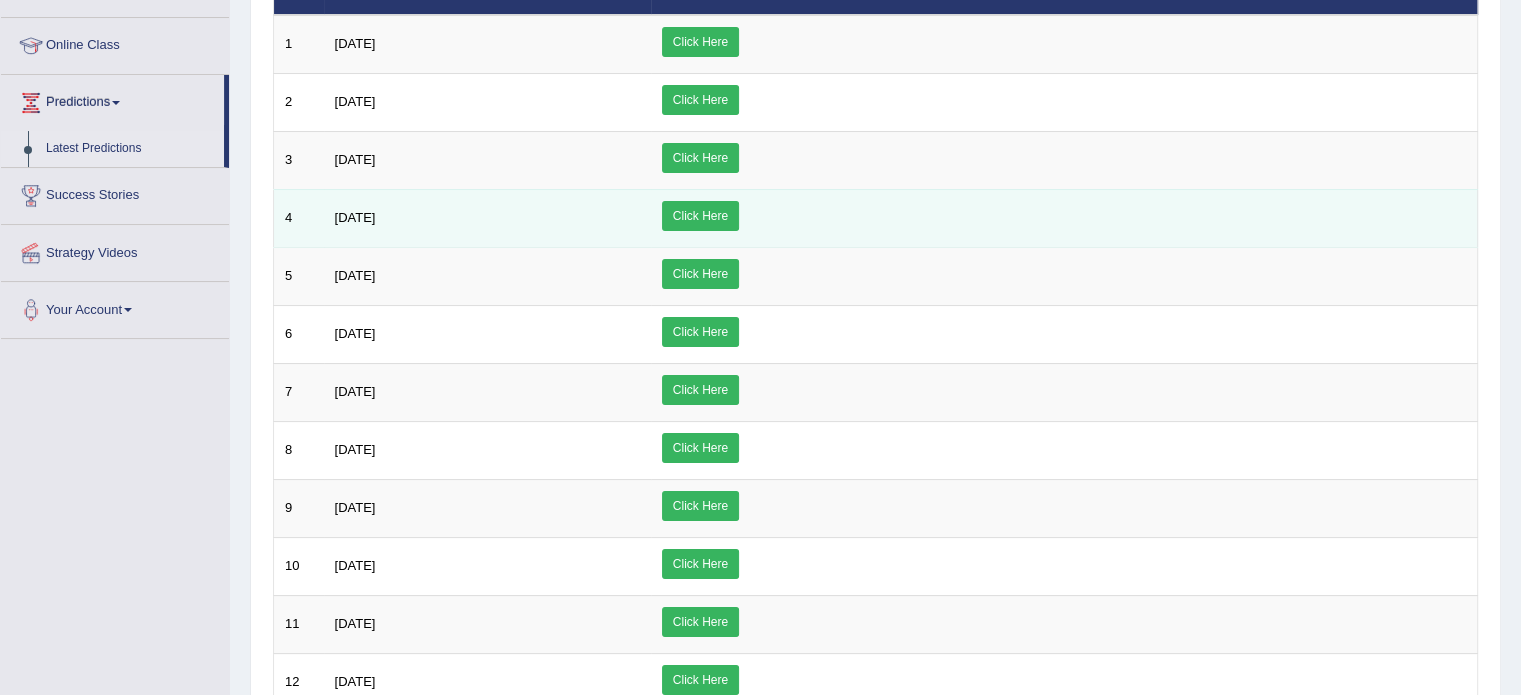 click on "Click Here" at bounding box center [700, 216] 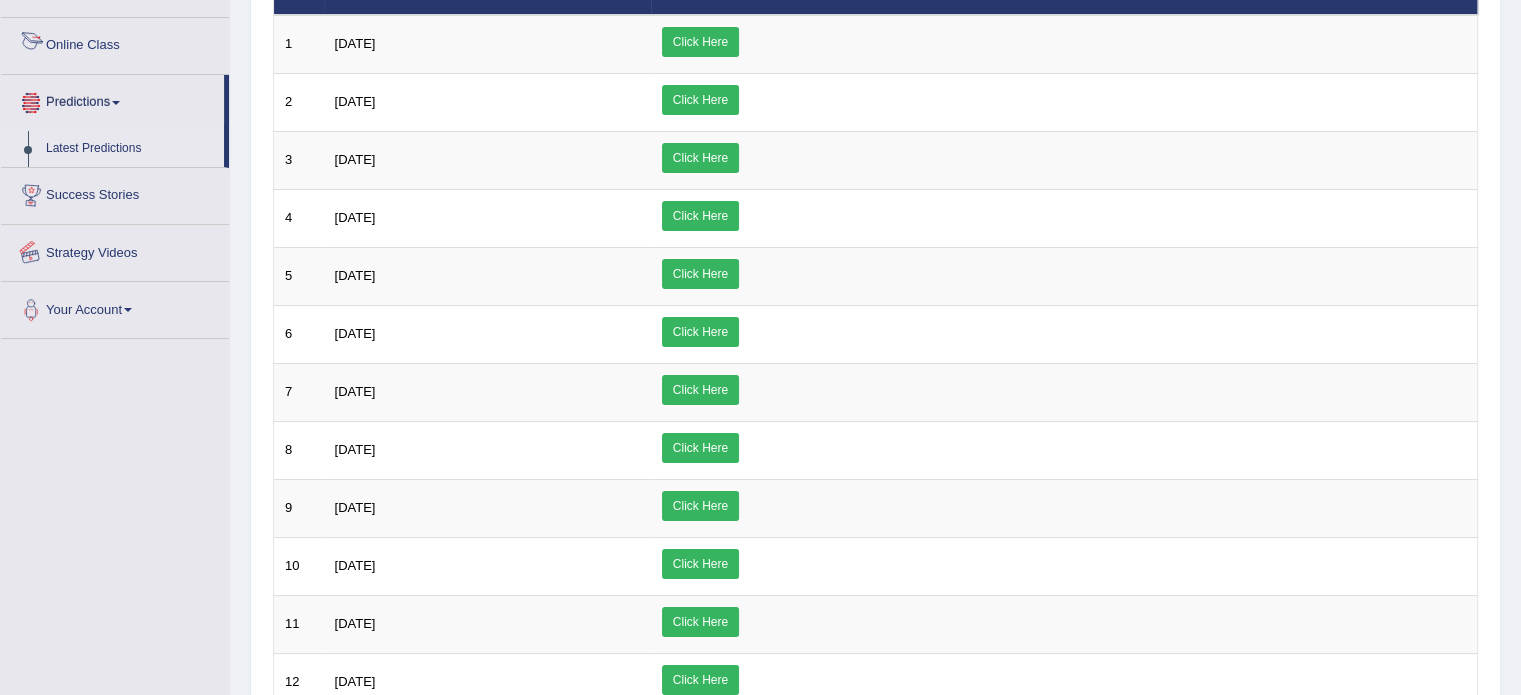 scroll, scrollTop: 0, scrollLeft: 0, axis: both 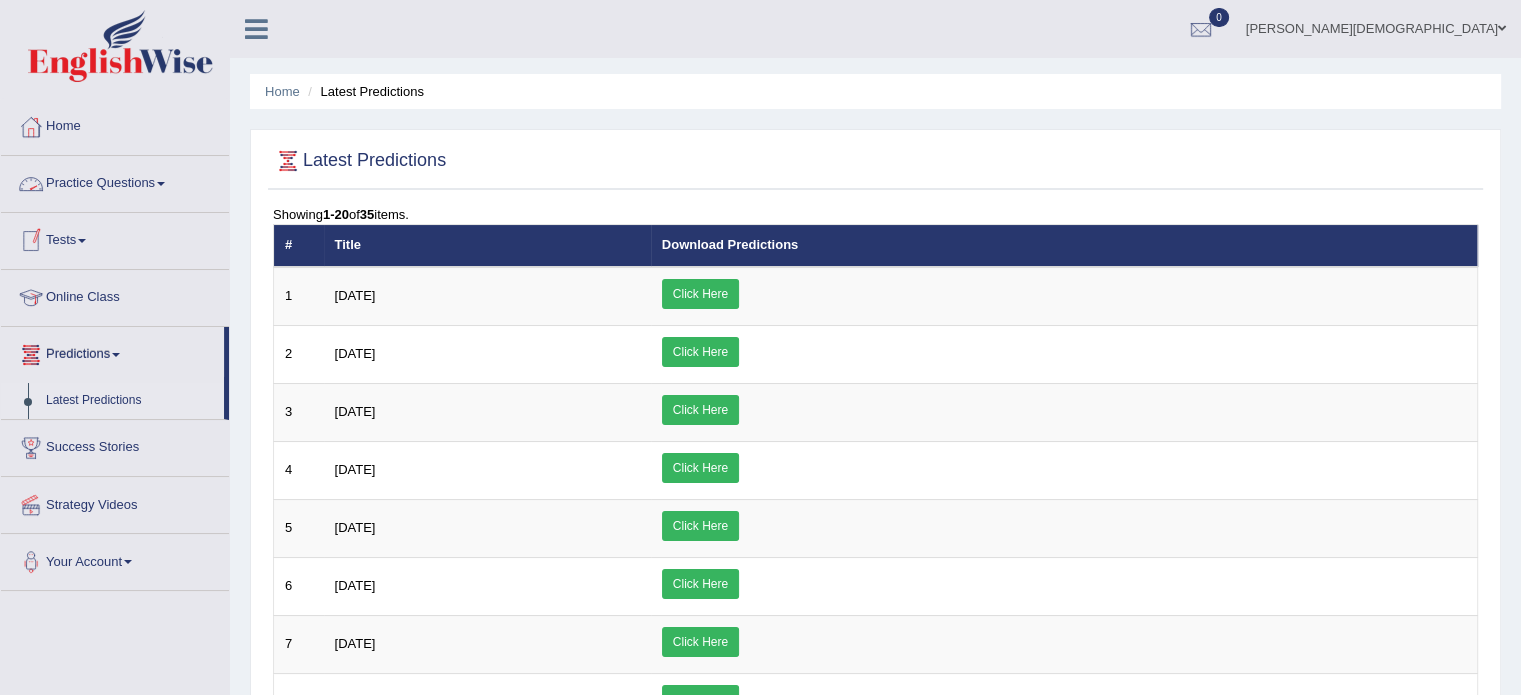 click at bounding box center [161, 184] 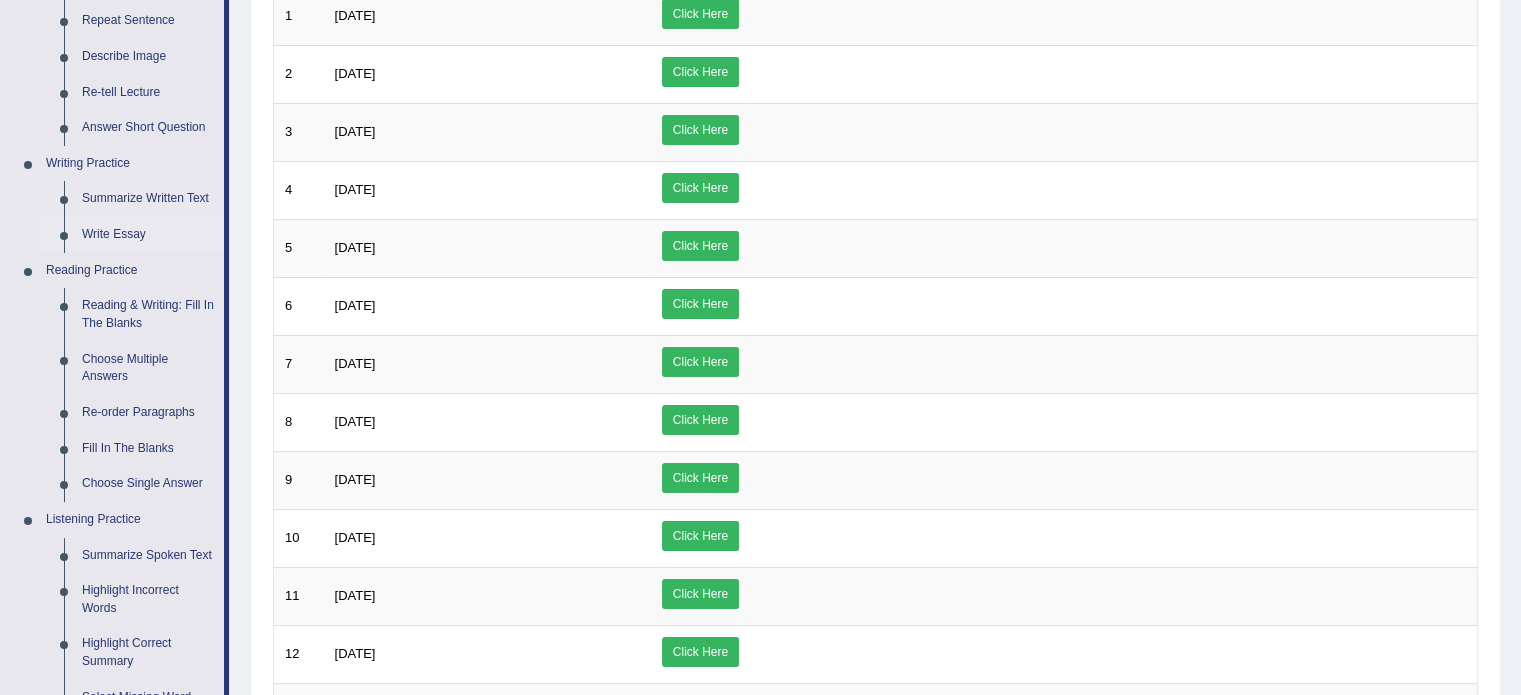 scroll, scrollTop: 442, scrollLeft: 0, axis: vertical 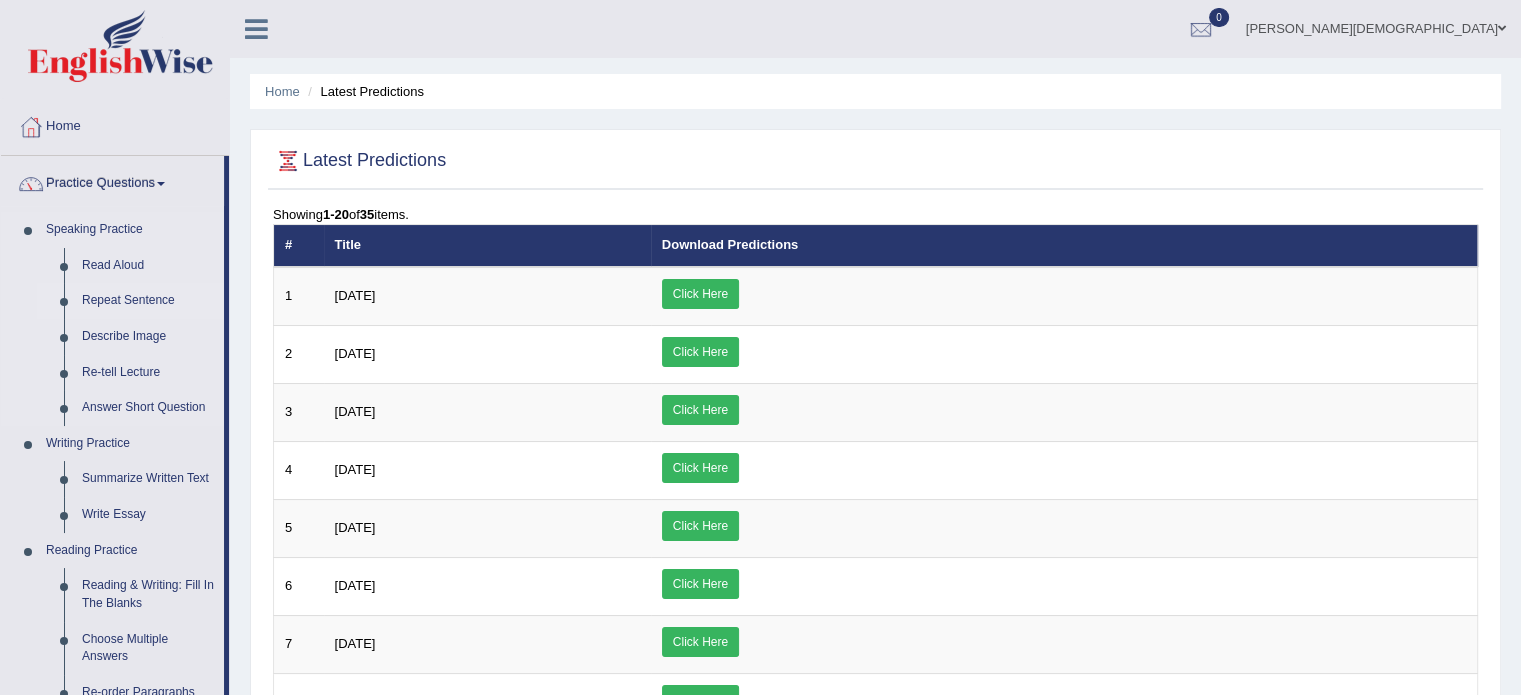 click on "Repeat Sentence" at bounding box center (148, 301) 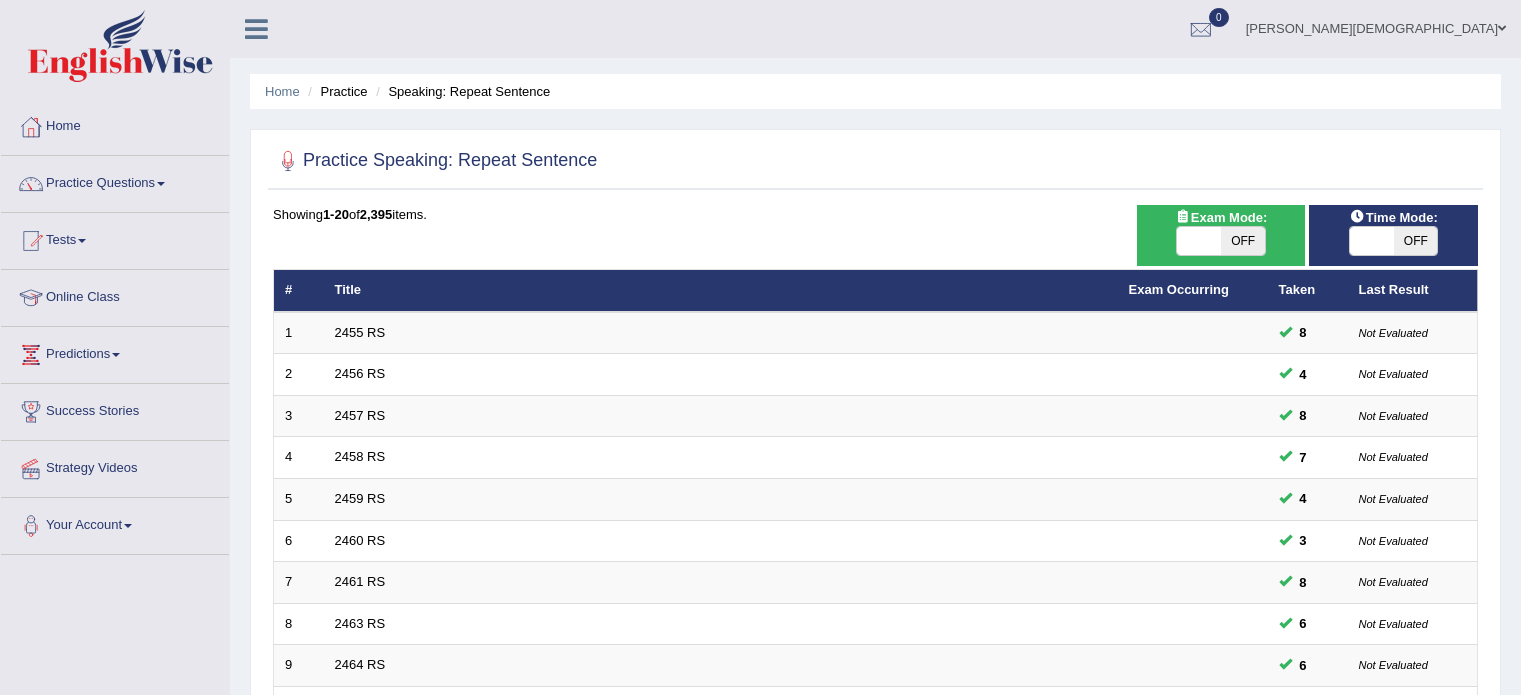 scroll, scrollTop: 0, scrollLeft: 0, axis: both 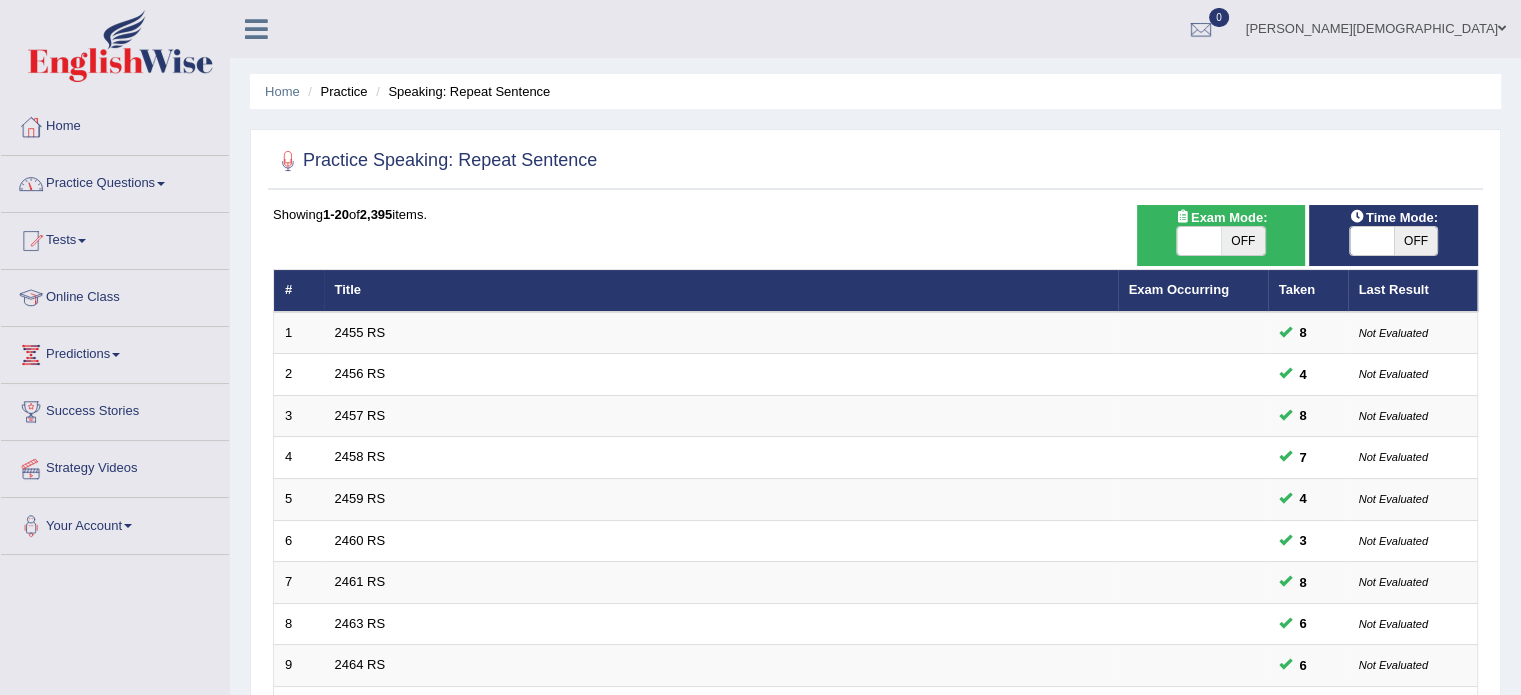 click on "Practice Questions" at bounding box center [115, 181] 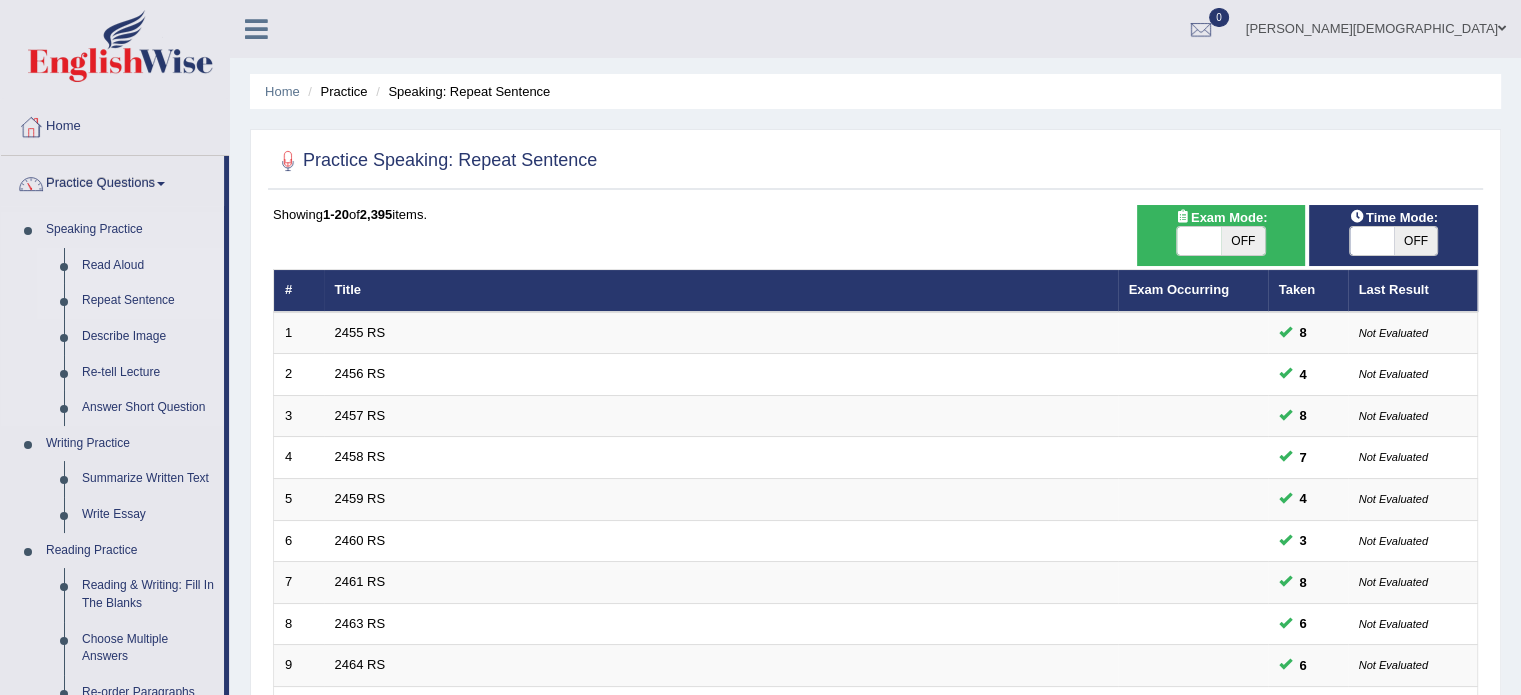 click on "Read Aloud" at bounding box center (148, 266) 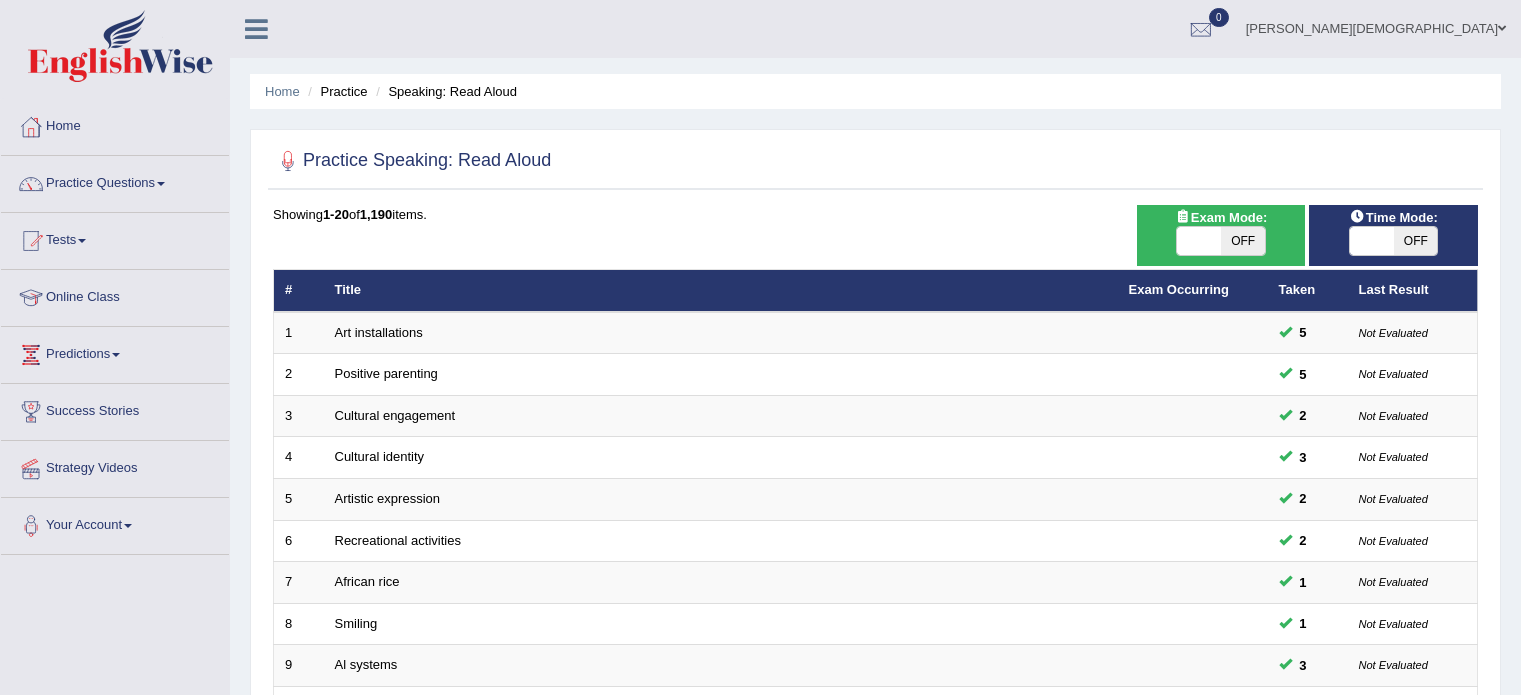 scroll, scrollTop: 0, scrollLeft: 0, axis: both 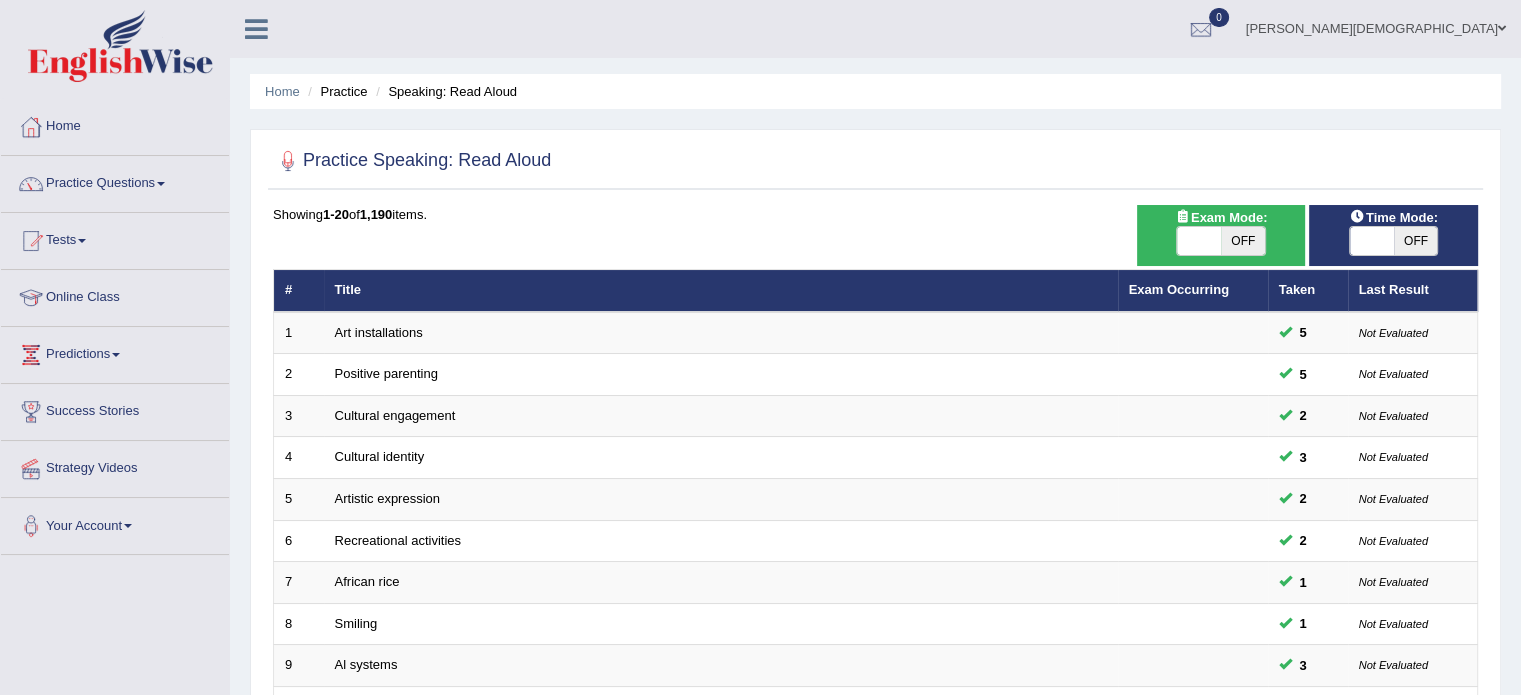 click at bounding box center [1372, 241] 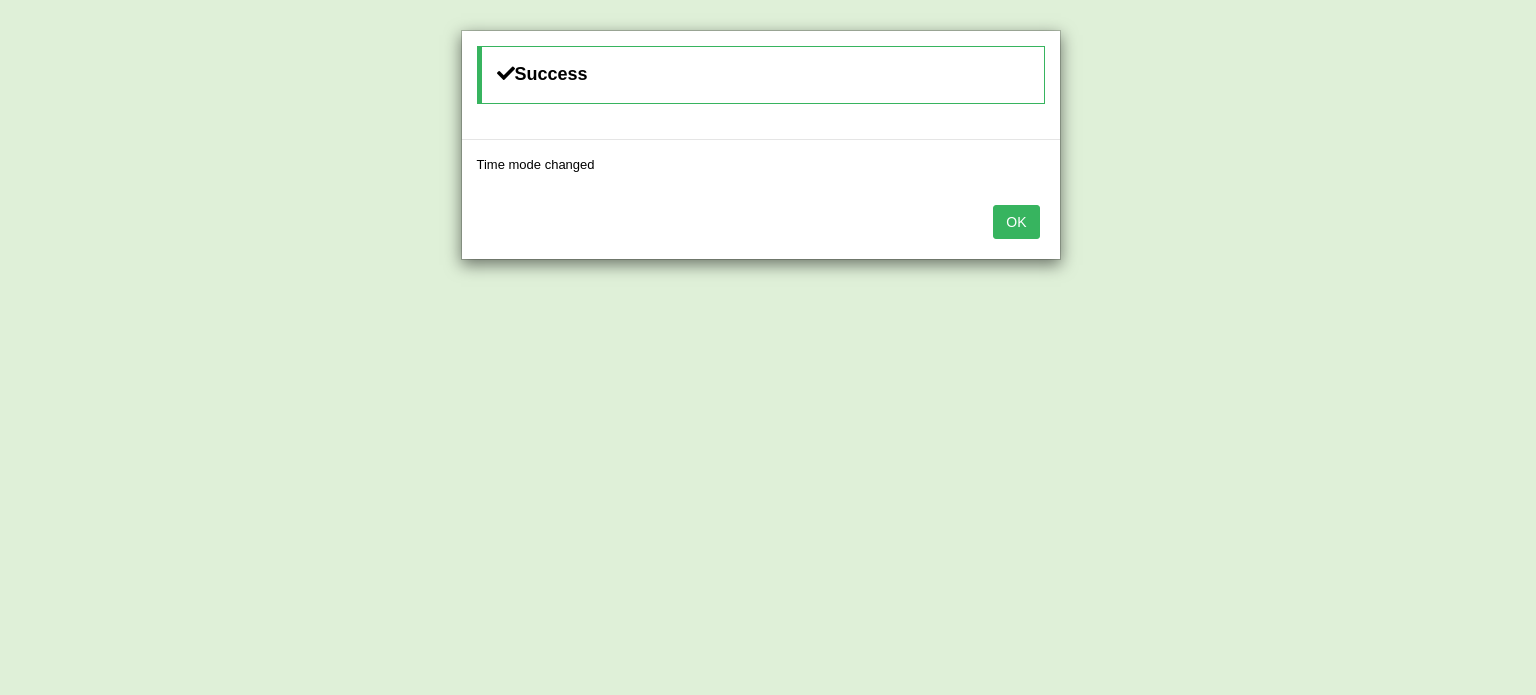 click on "OK" at bounding box center (1016, 222) 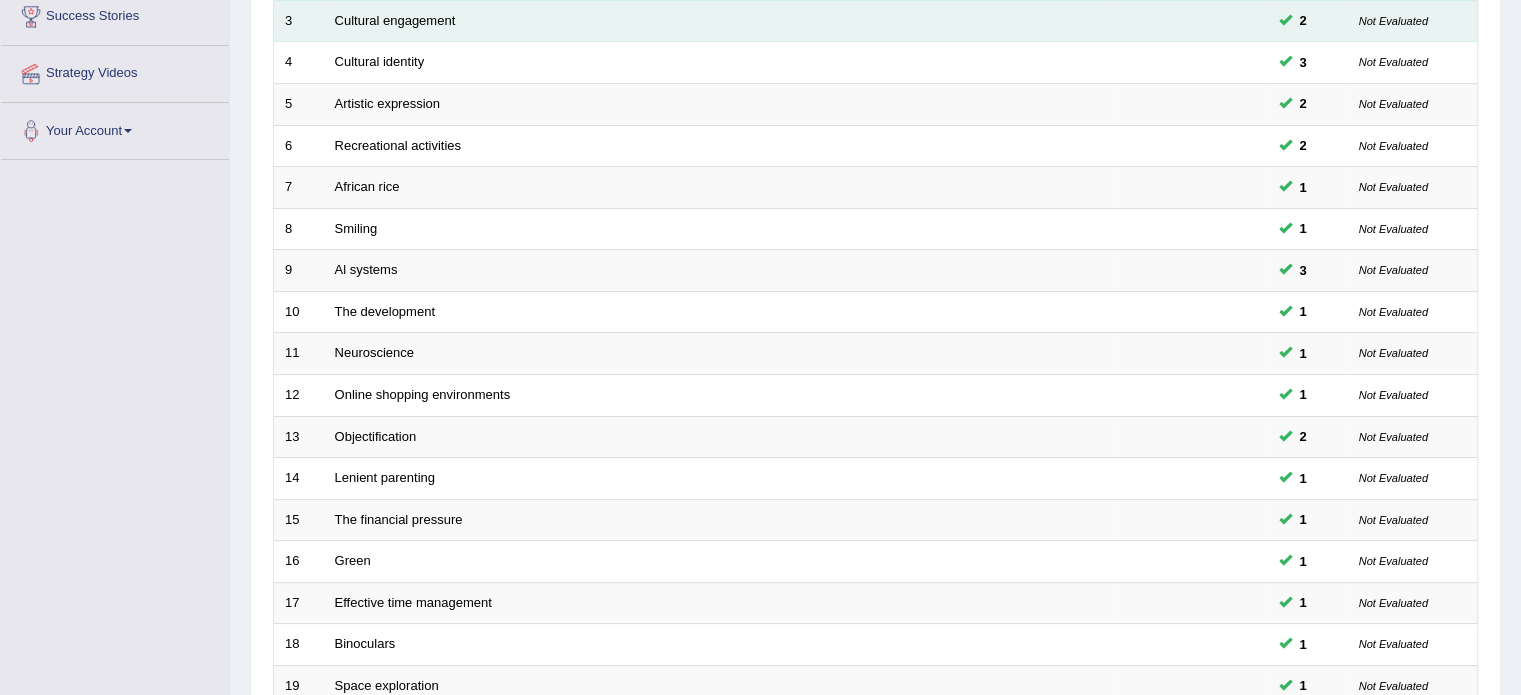 scroll, scrollTop: 623, scrollLeft: 0, axis: vertical 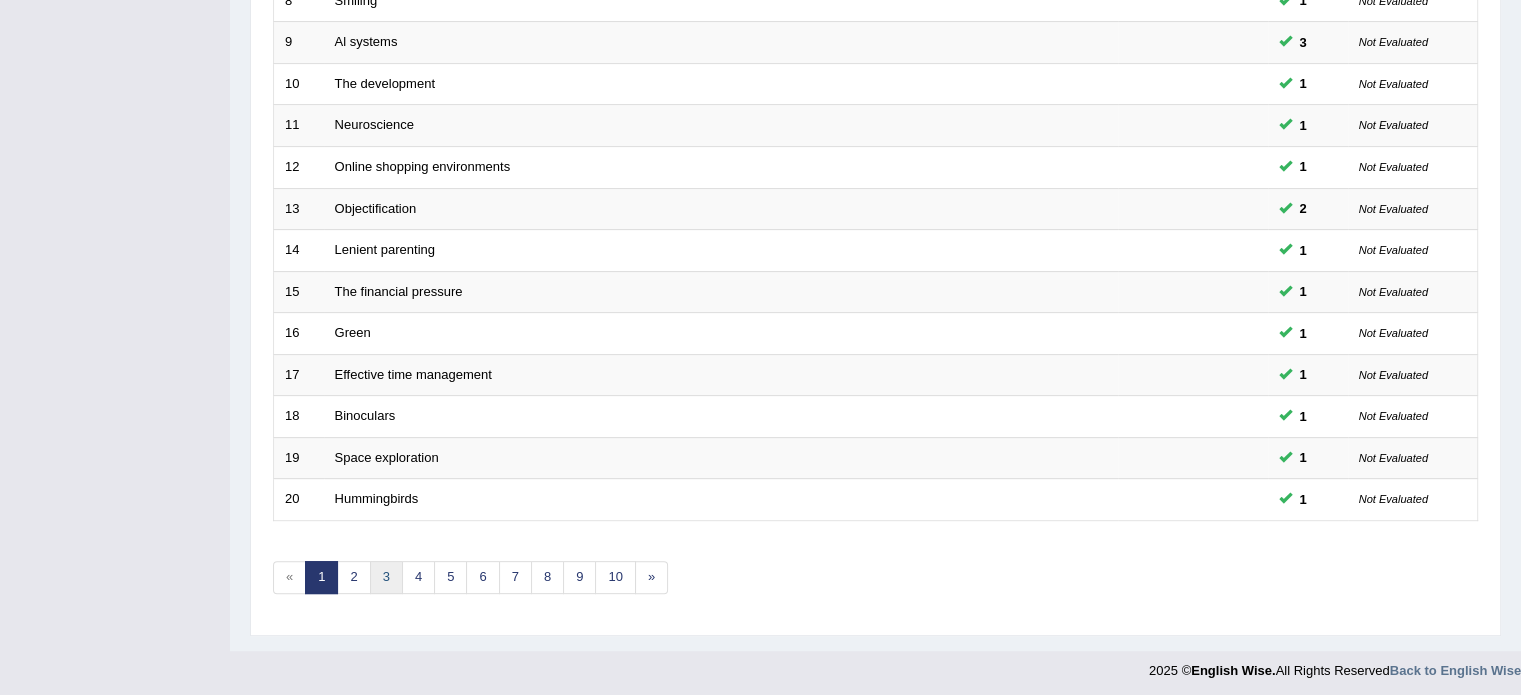 click on "3" at bounding box center [386, 577] 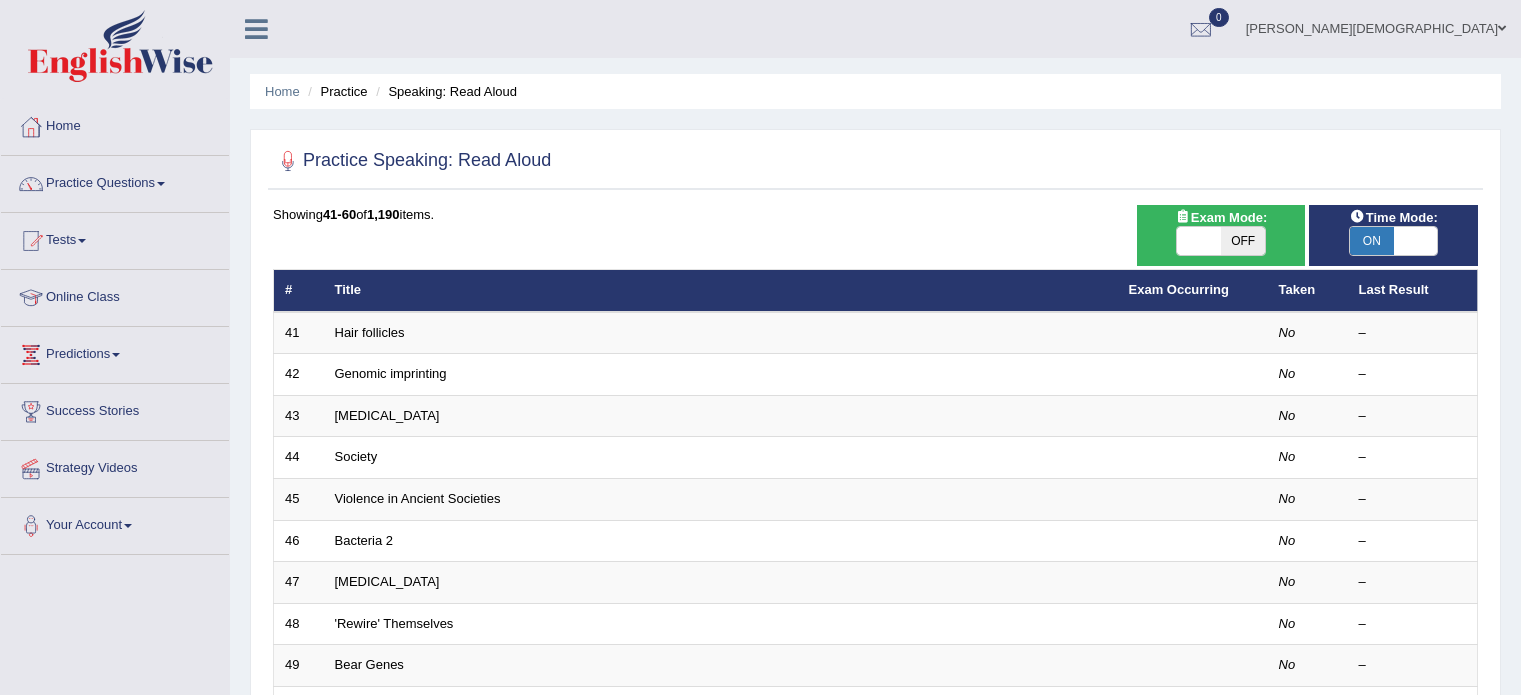 scroll, scrollTop: 0, scrollLeft: 0, axis: both 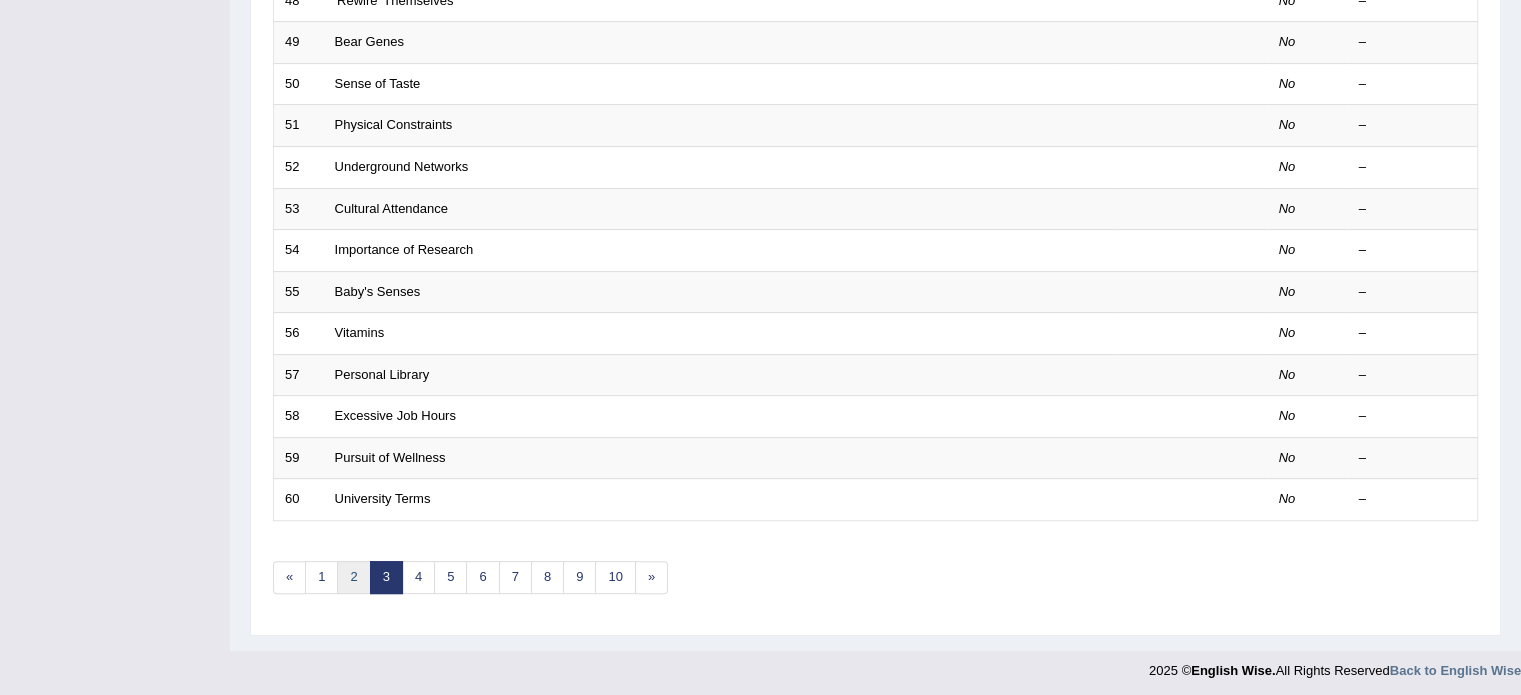 click on "2" at bounding box center (353, 577) 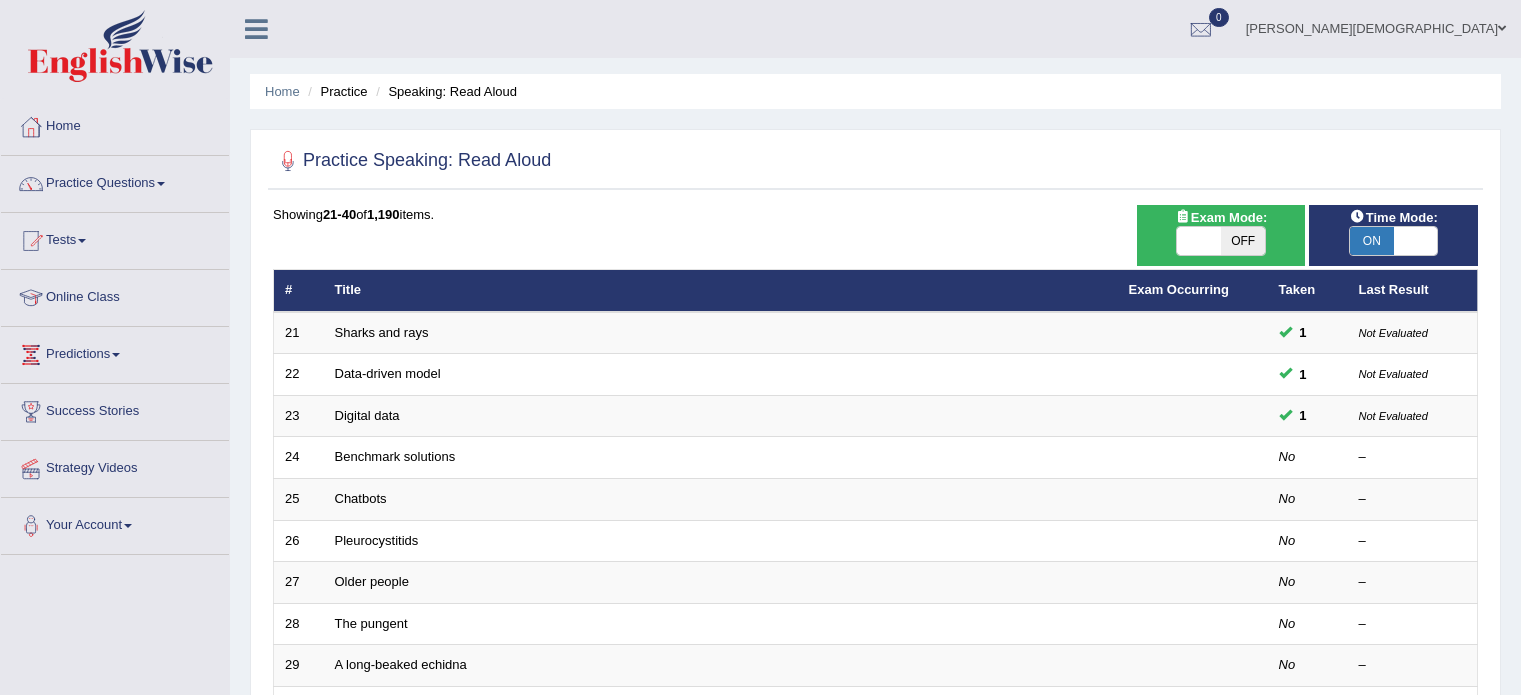 scroll, scrollTop: 0, scrollLeft: 0, axis: both 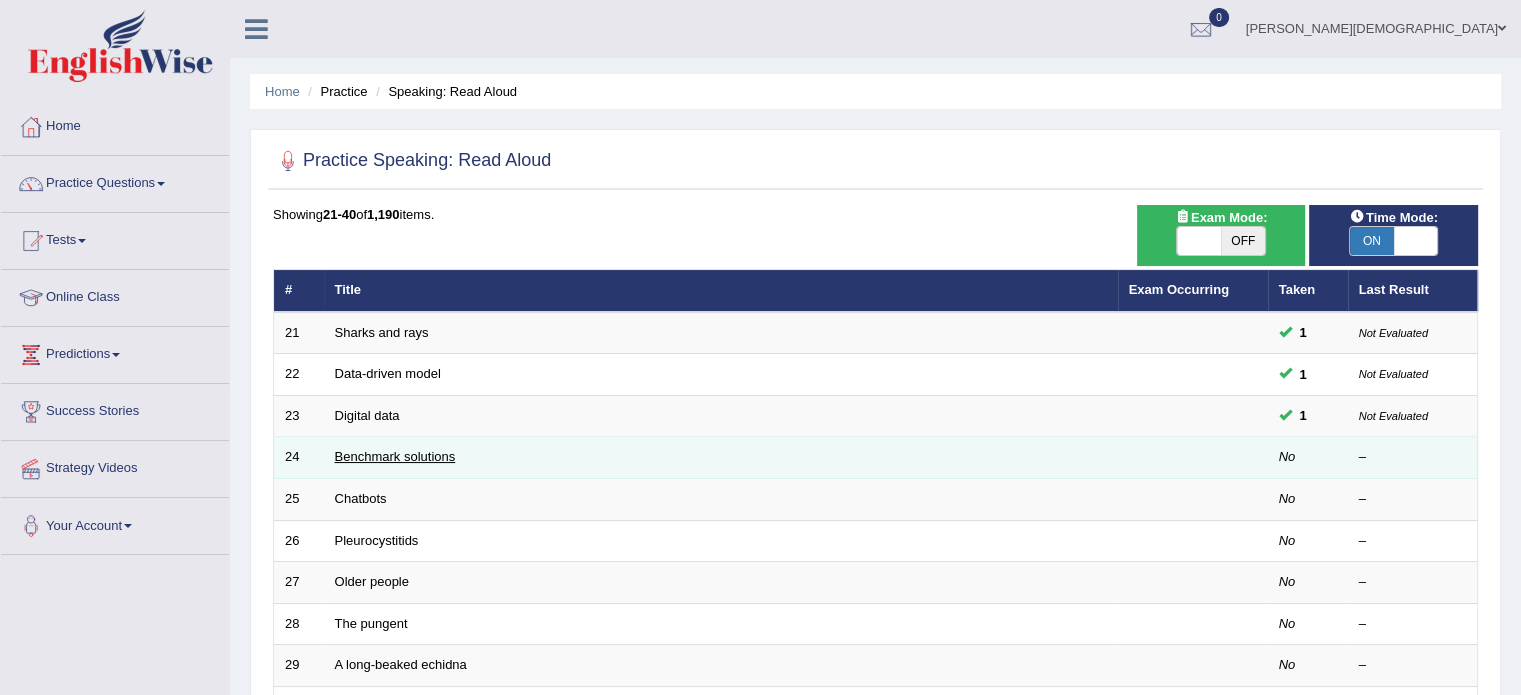click on "Benchmark solutions" at bounding box center [395, 456] 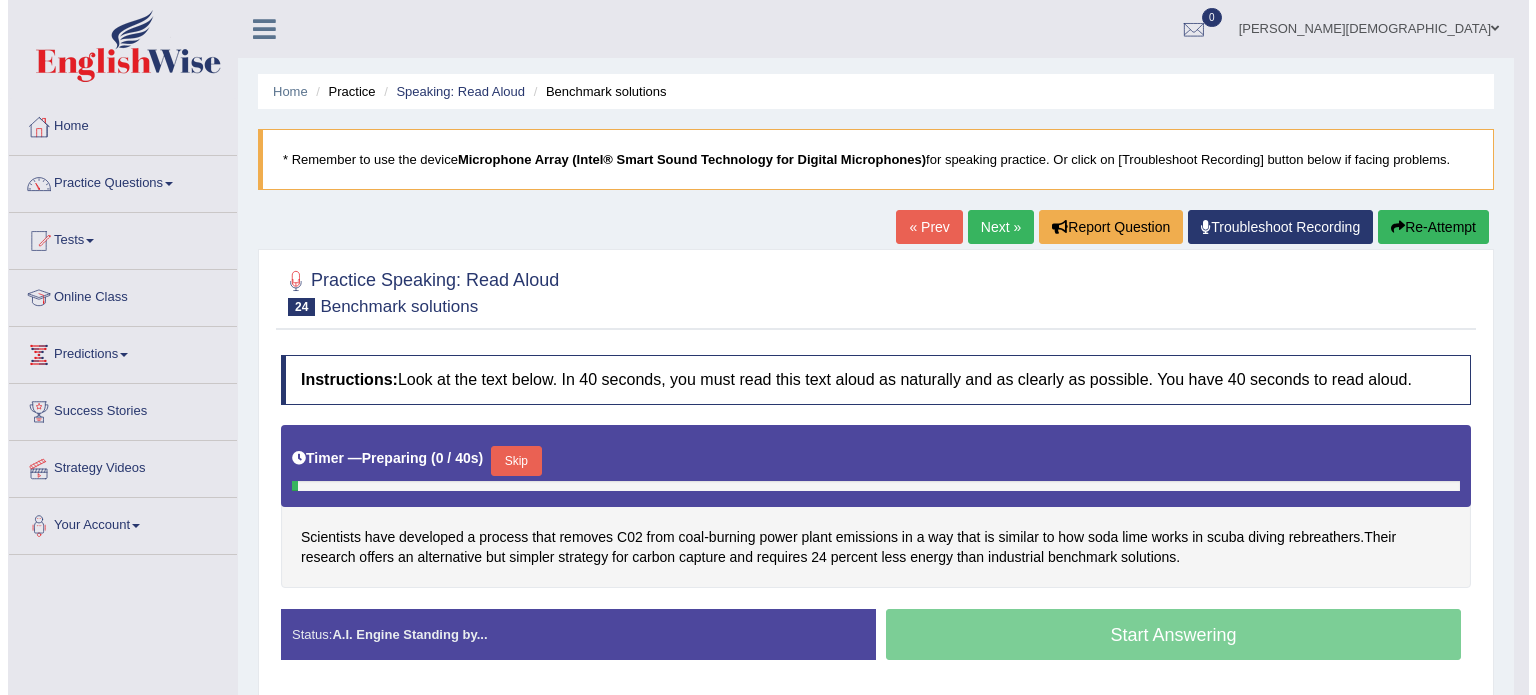 scroll, scrollTop: 0, scrollLeft: 0, axis: both 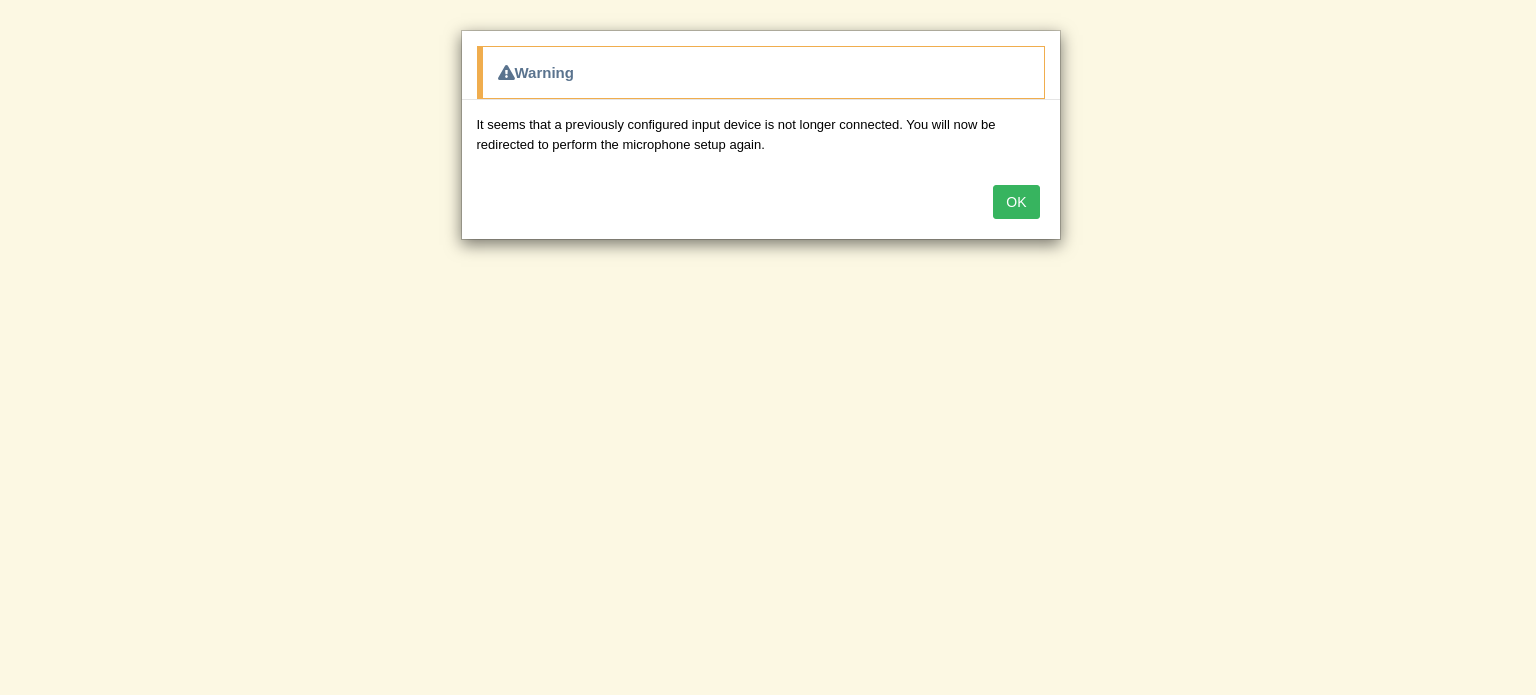 click on "OK" at bounding box center [1016, 202] 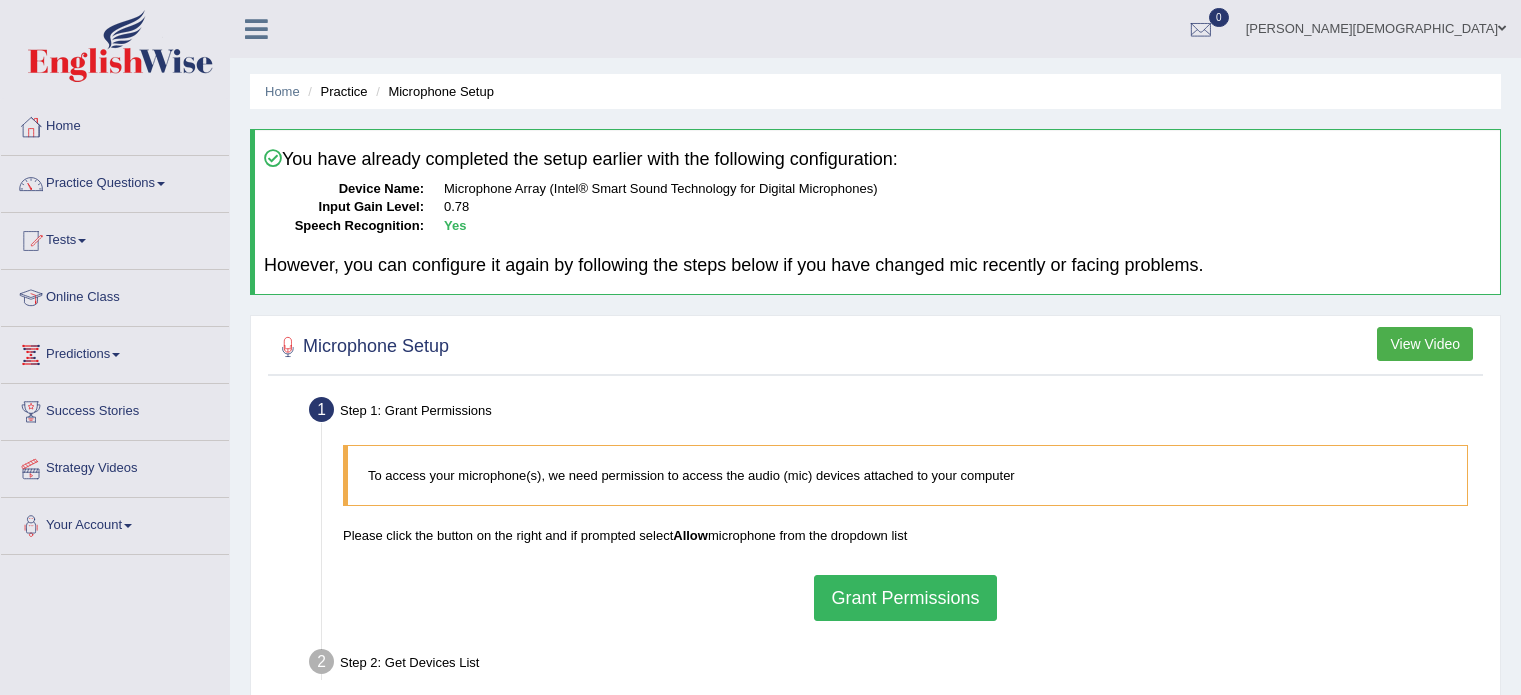 scroll, scrollTop: 0, scrollLeft: 0, axis: both 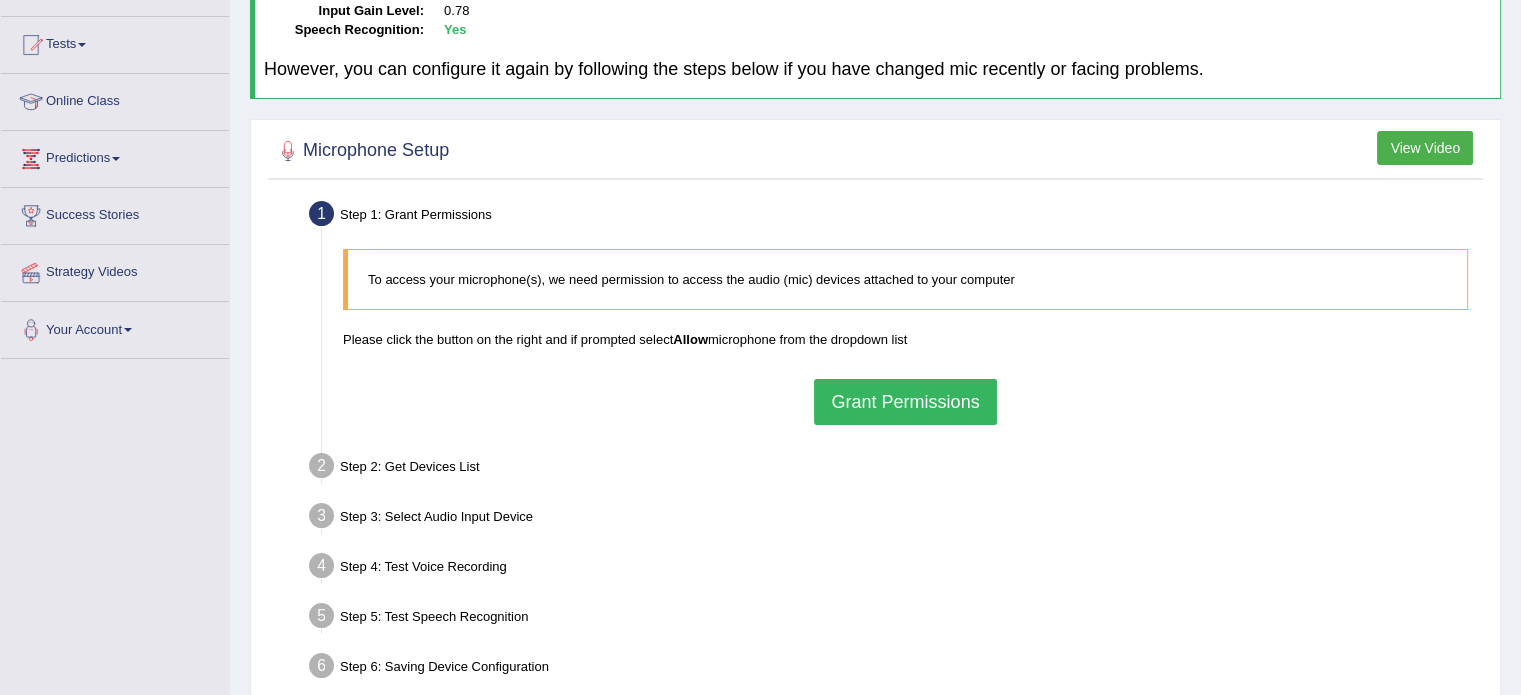 click on "Grant Permissions" at bounding box center [905, 402] 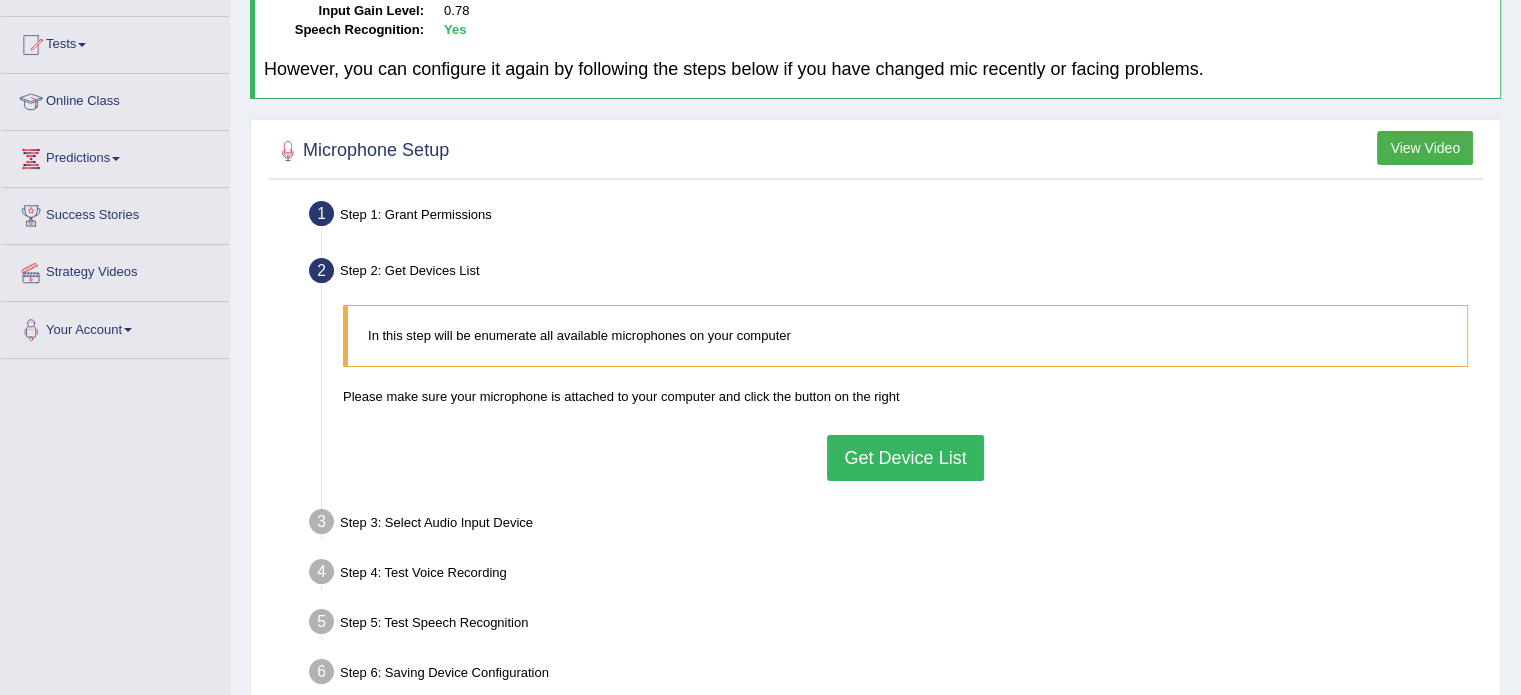 click on "Get Device List" at bounding box center [905, 458] 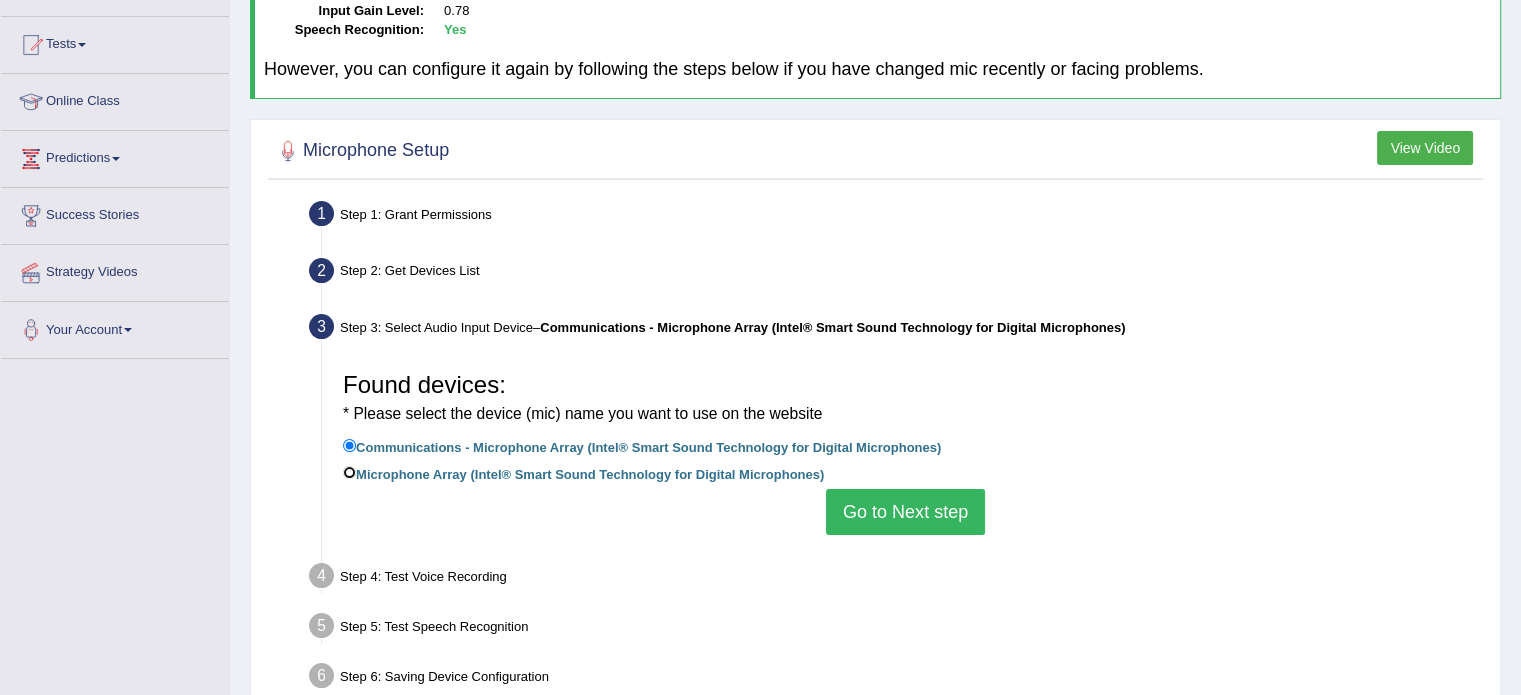 click on "Microphone Array (Intel® Smart Sound Technology for Digital Microphones)" at bounding box center (349, 472) 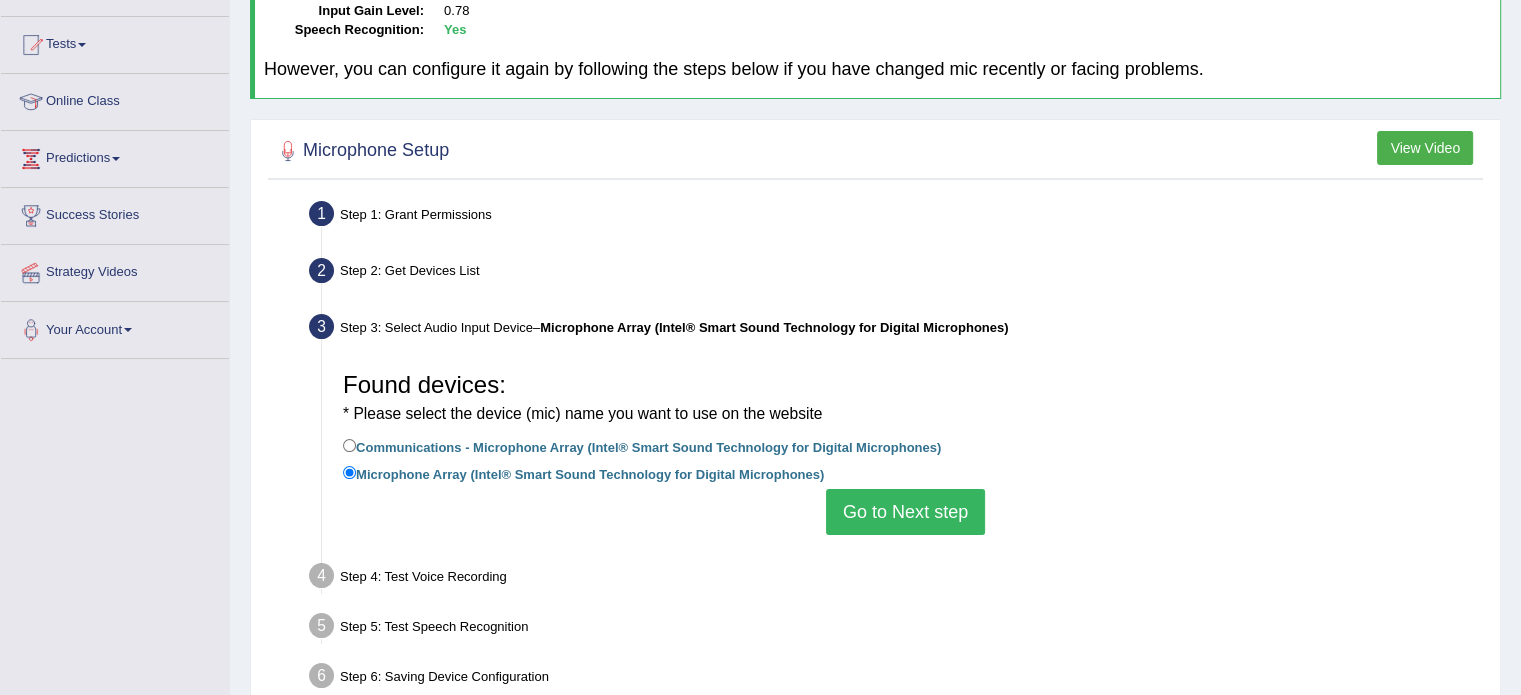 click on "Go to Next step" at bounding box center [905, 512] 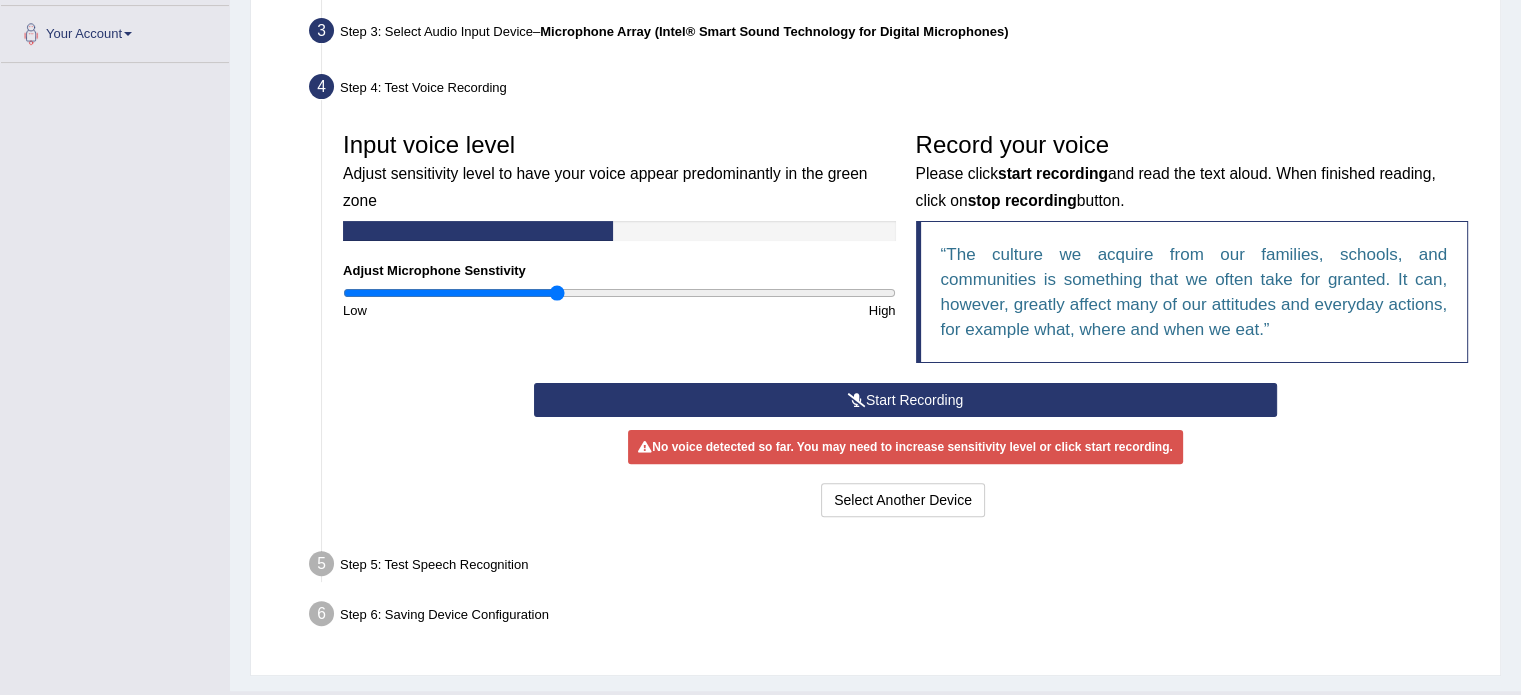 scroll, scrollTop: 492, scrollLeft: 0, axis: vertical 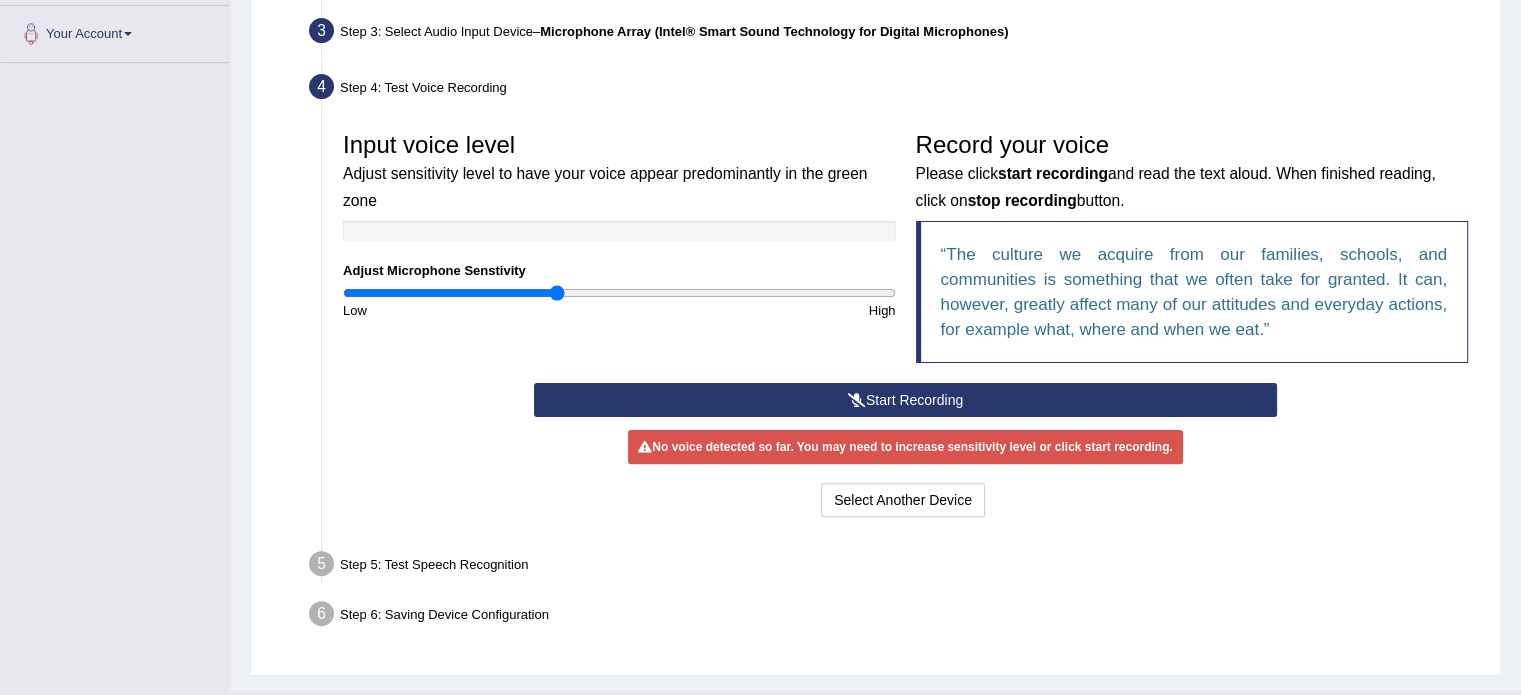 click on "Start Recording" at bounding box center [905, 400] 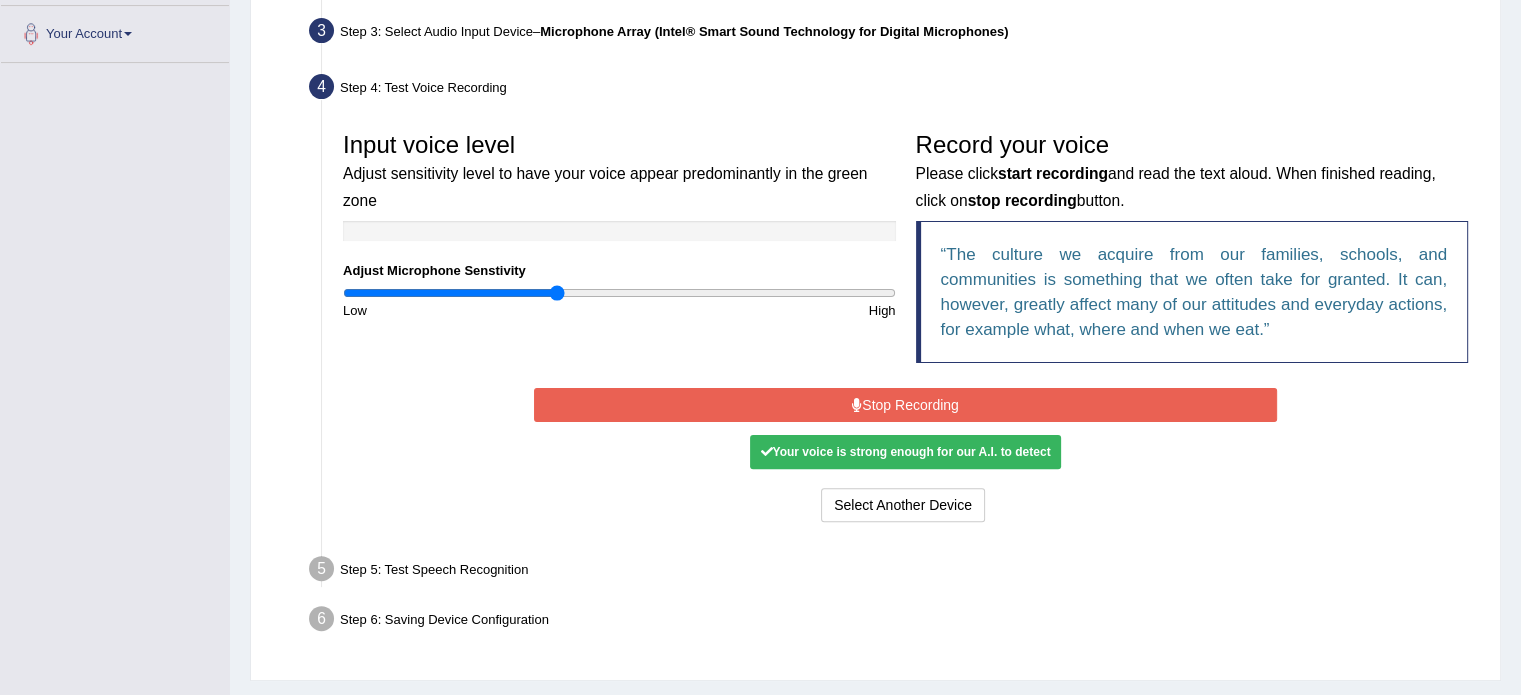 click on "Stop Recording" at bounding box center [905, 405] 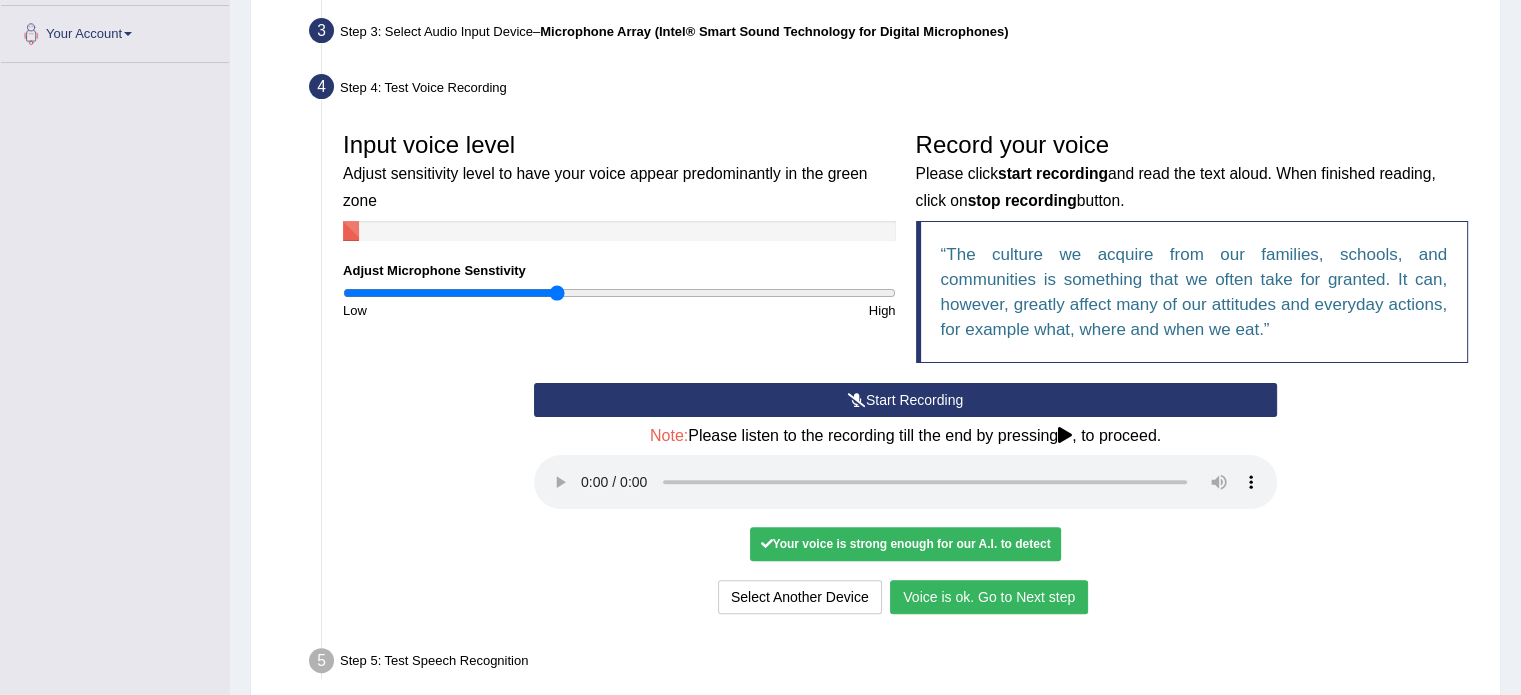 click on "Voice is ok. Go to Next step" at bounding box center [989, 597] 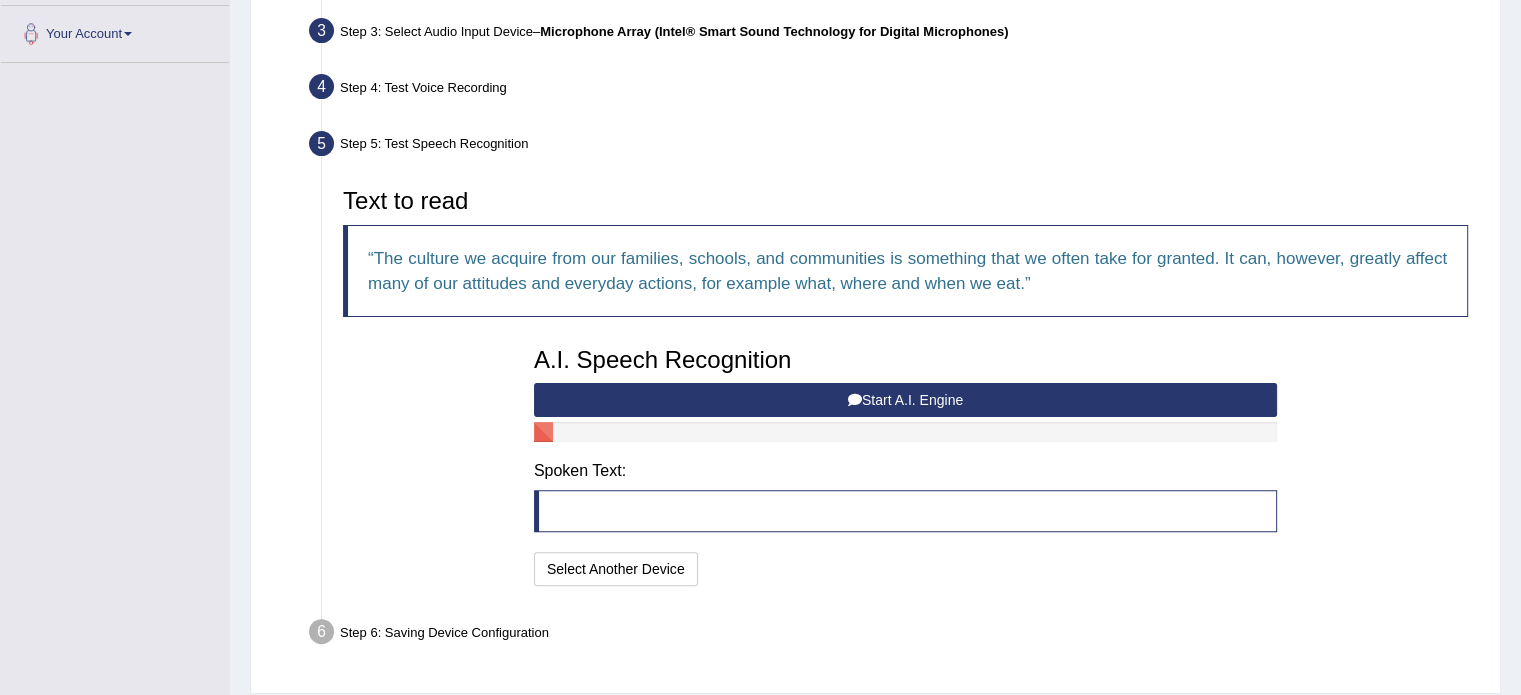click on "Start A.I. Engine" at bounding box center (905, 400) 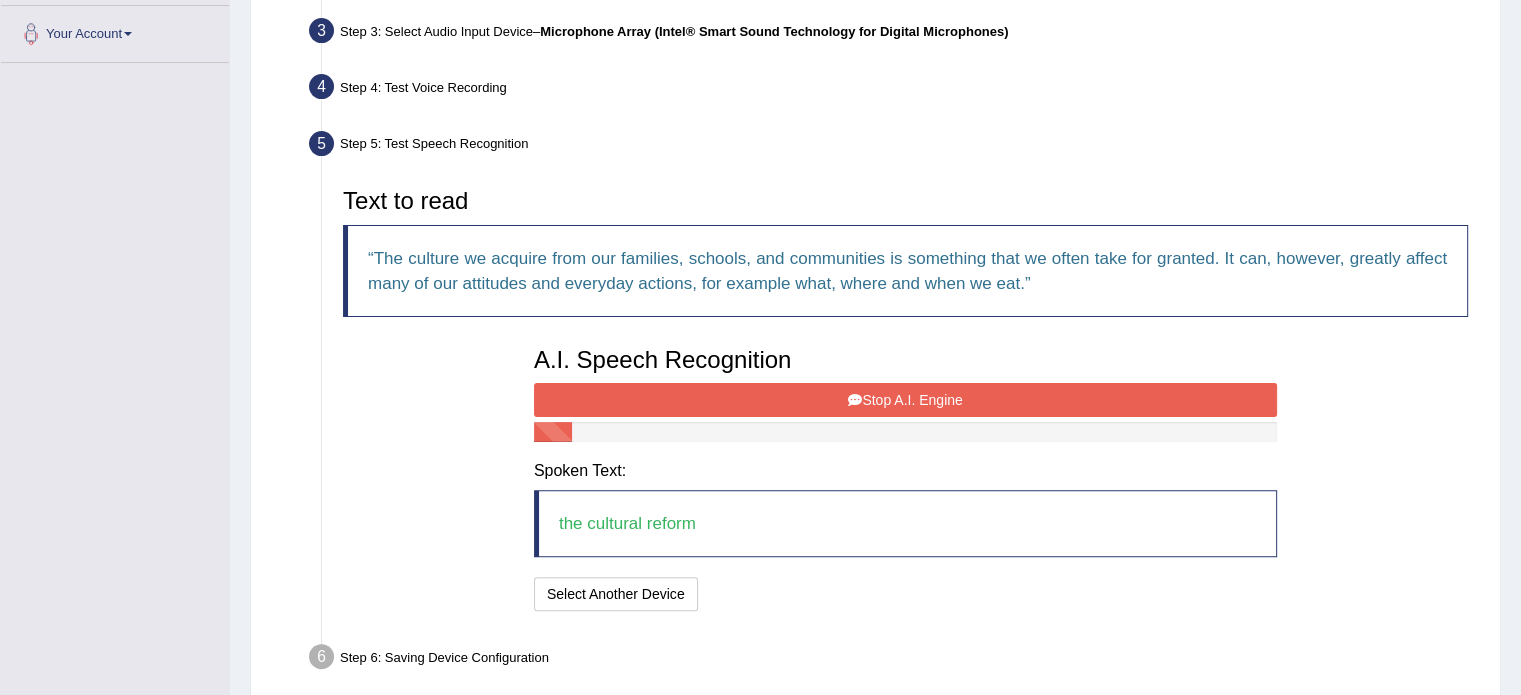 click on "Stop A.I. Engine" at bounding box center (905, 400) 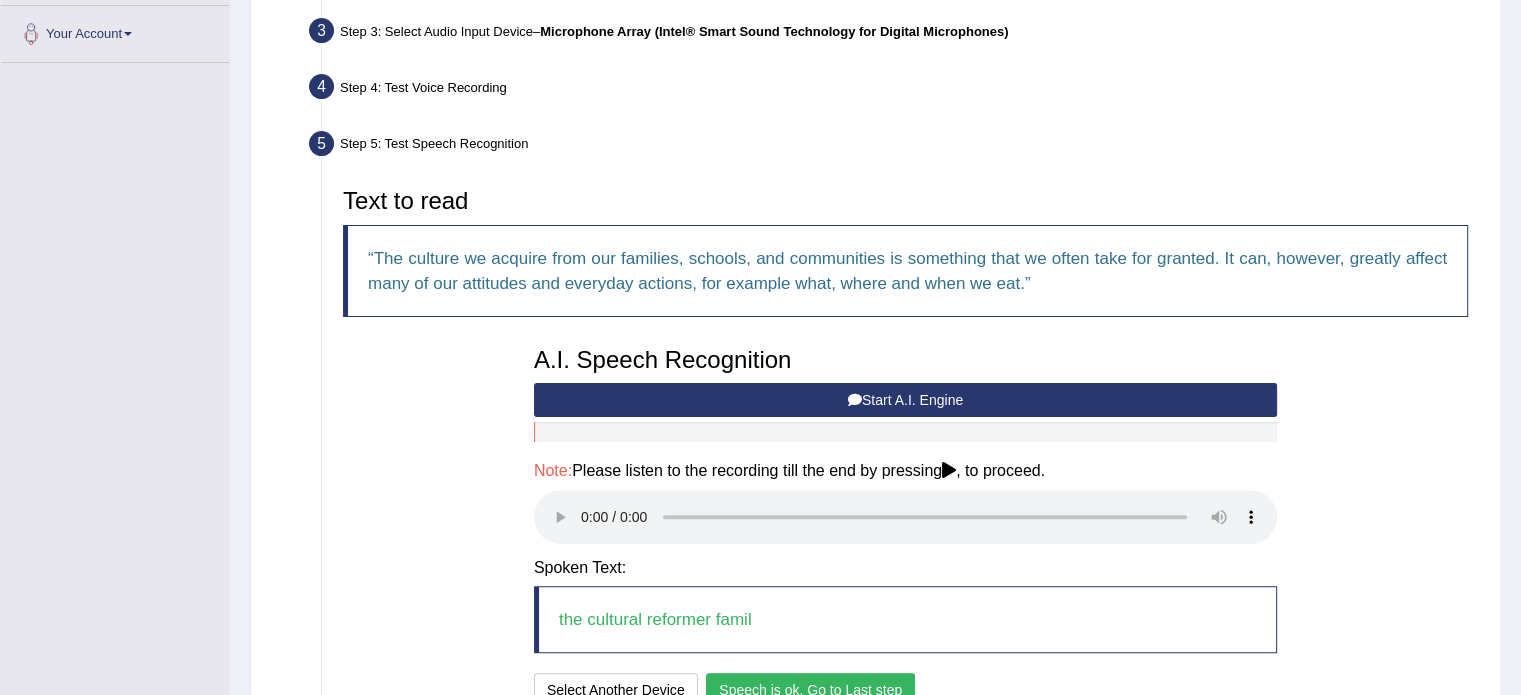scroll, scrollTop: 674, scrollLeft: 0, axis: vertical 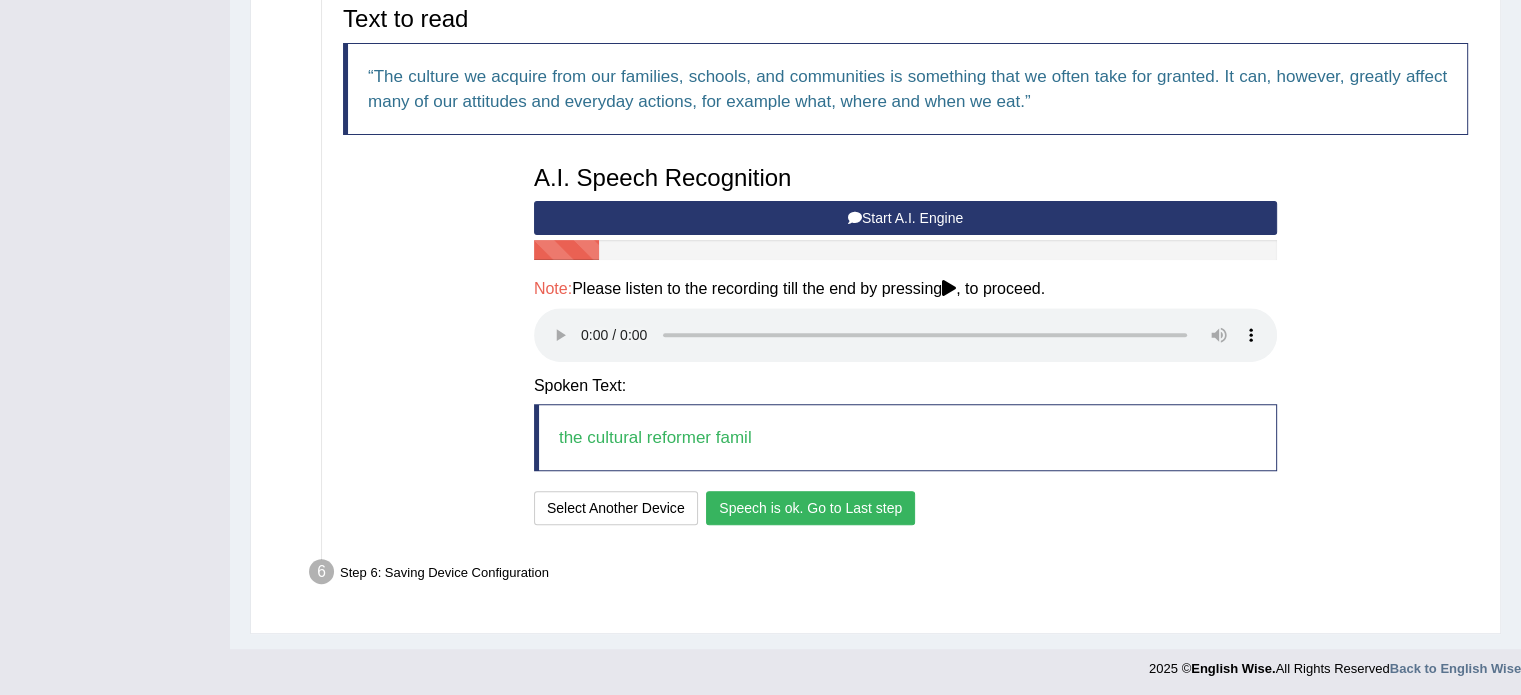 click on "Speech is ok. Go to Last step" at bounding box center [810, 508] 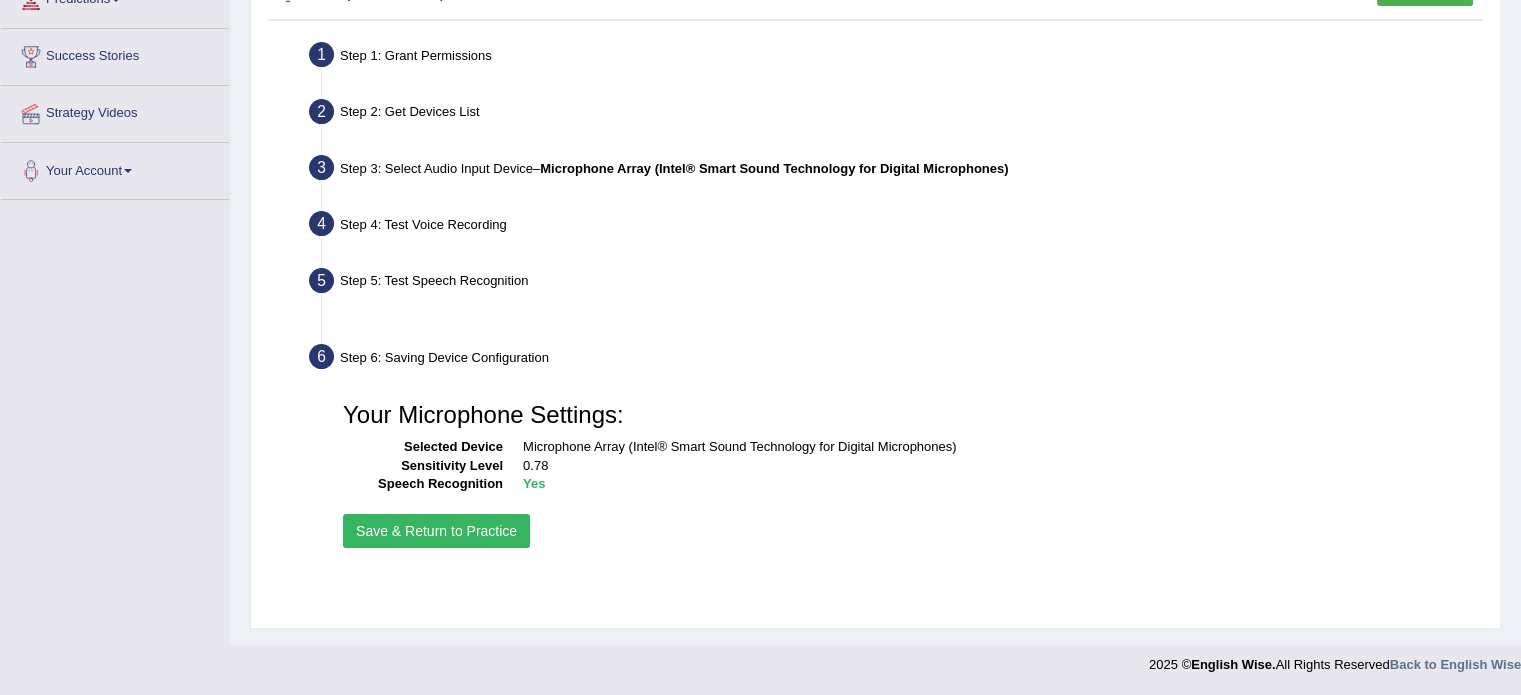scroll, scrollTop: 355, scrollLeft: 0, axis: vertical 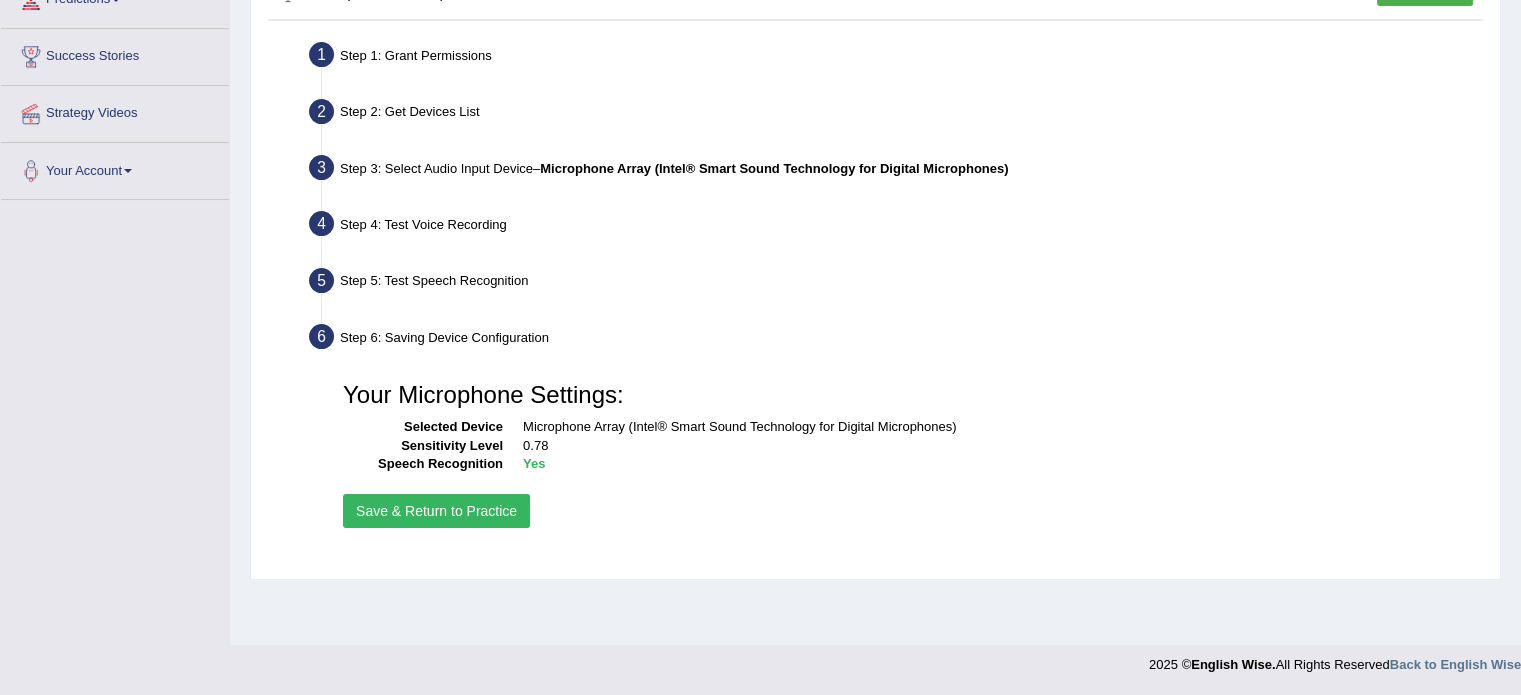 click on "Save & Return to Practice" at bounding box center [436, 511] 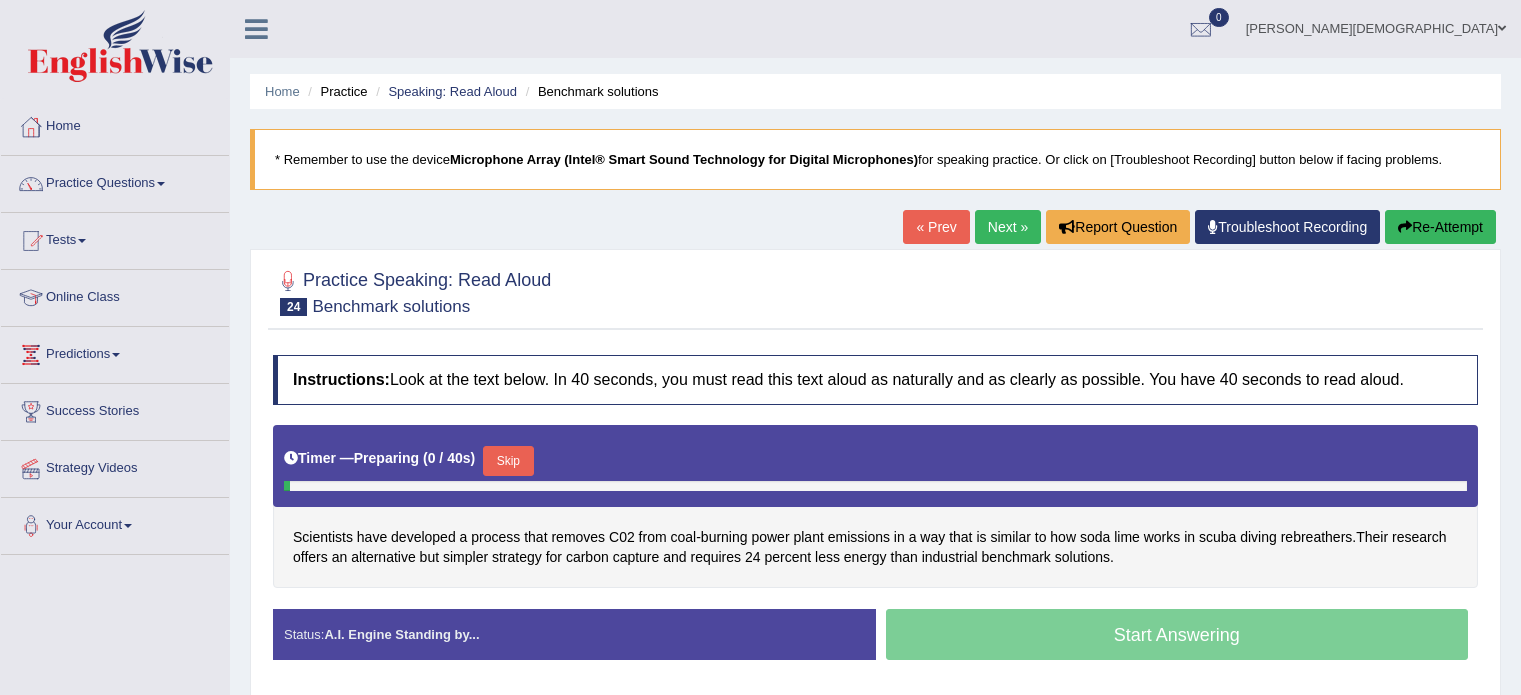scroll, scrollTop: 0, scrollLeft: 0, axis: both 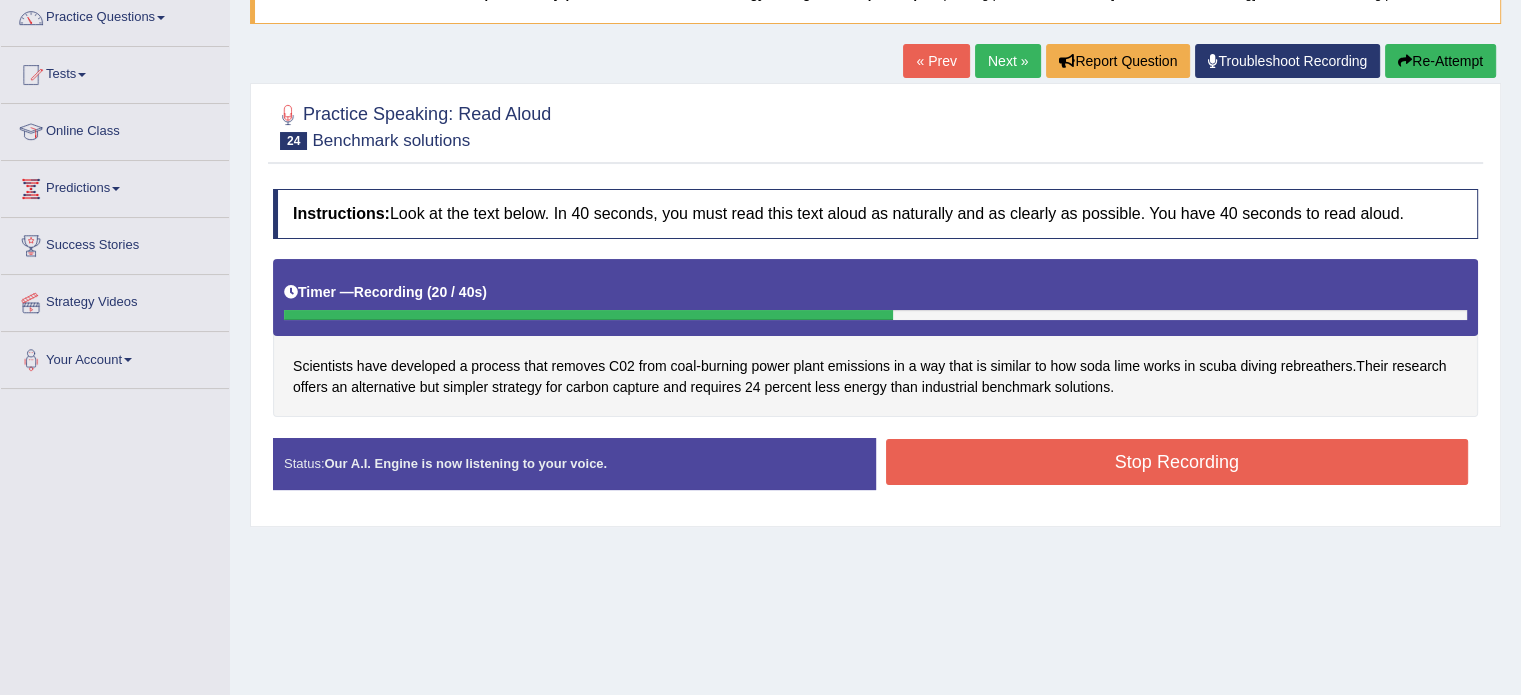 click on "Stop Recording" at bounding box center (1177, 462) 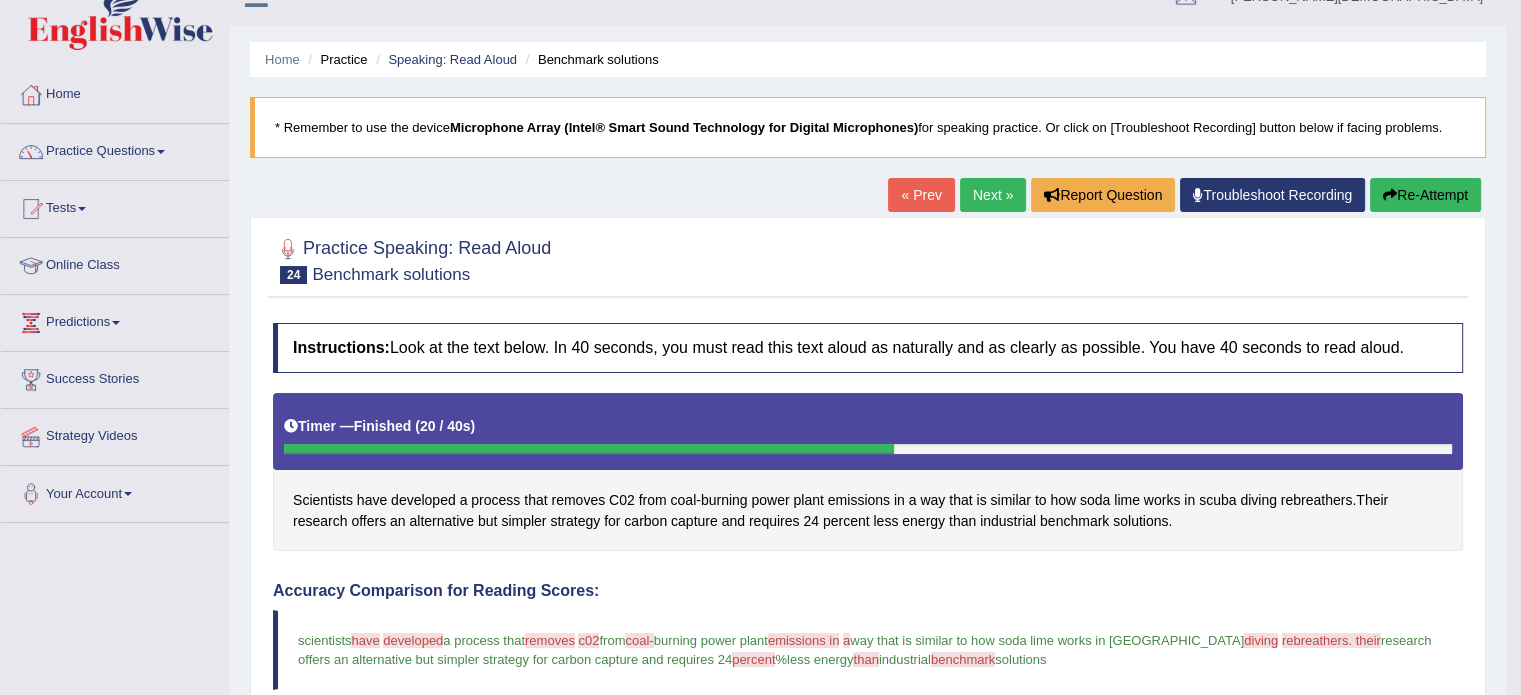 scroll, scrollTop: 30, scrollLeft: 0, axis: vertical 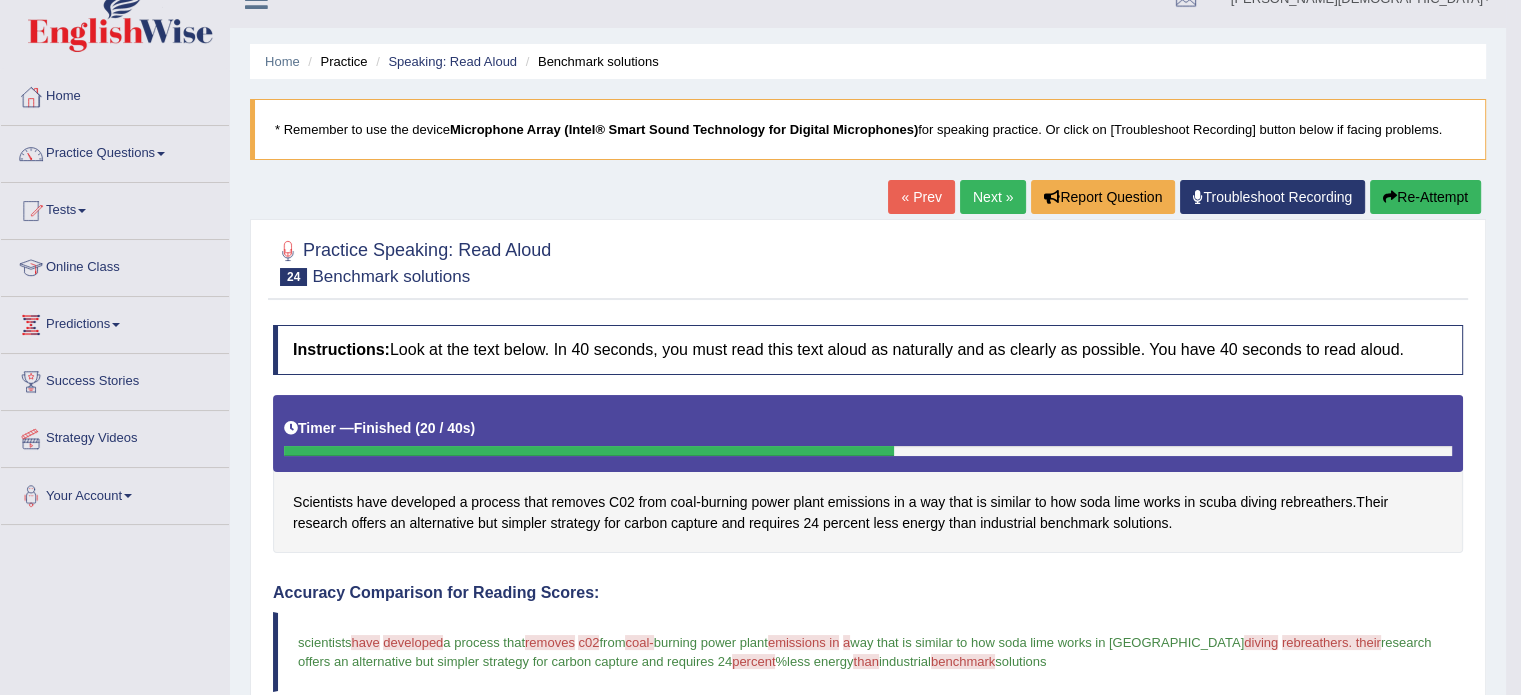 click on "Next »" at bounding box center [993, 197] 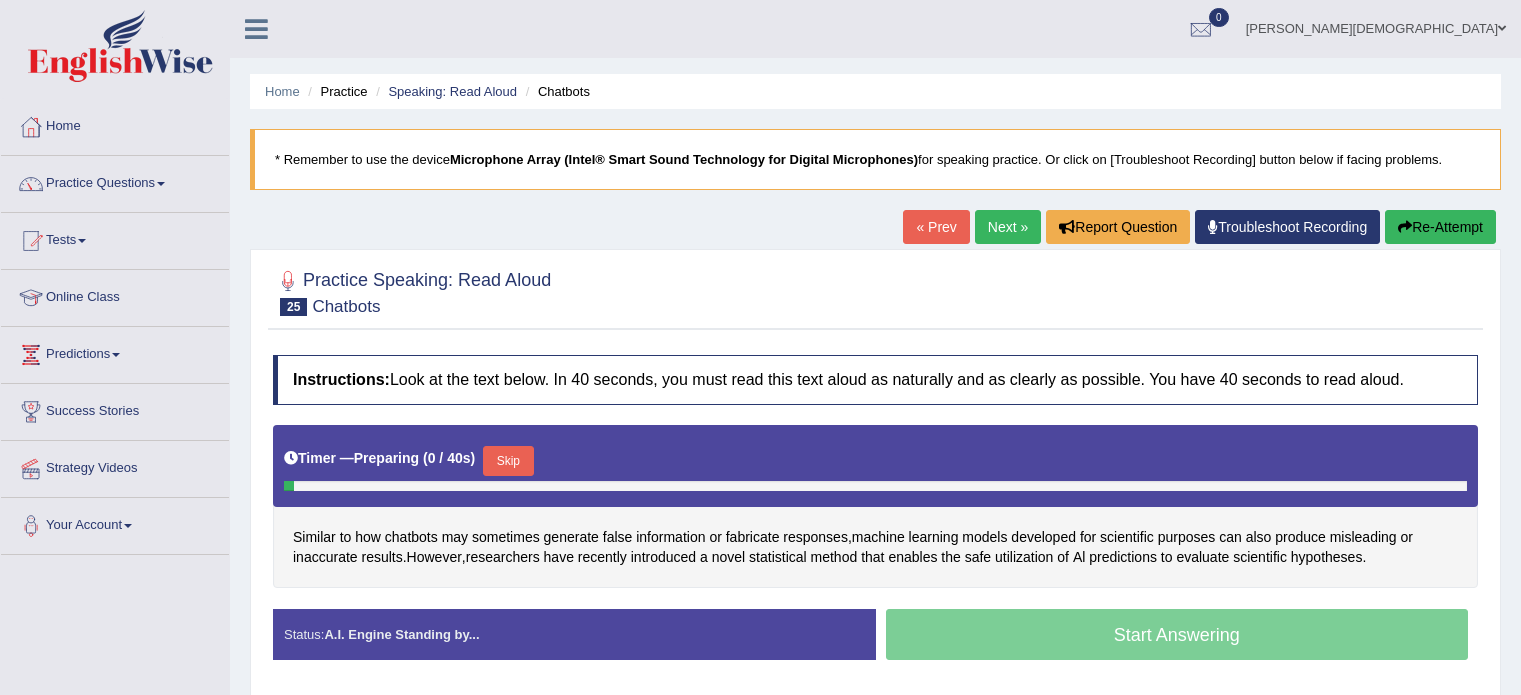 scroll, scrollTop: 0, scrollLeft: 0, axis: both 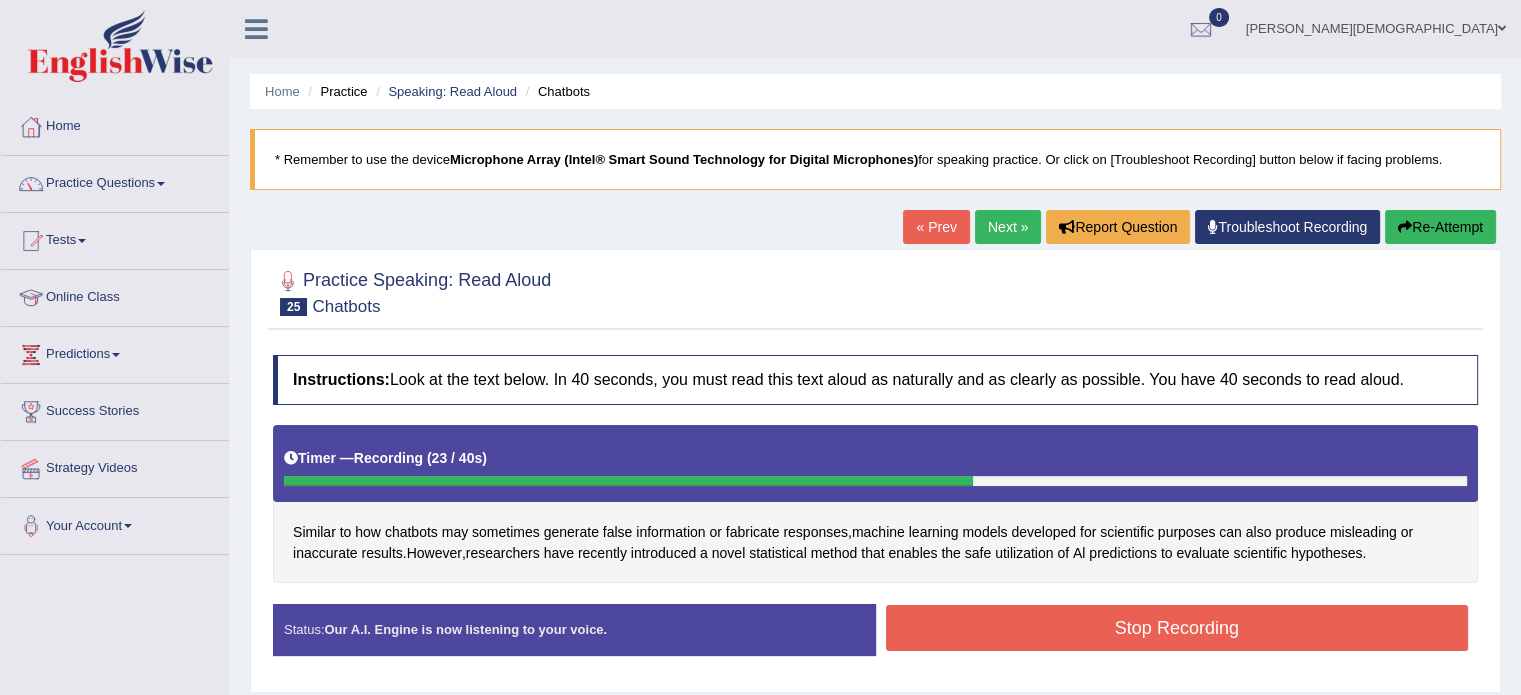 click on "Stop Recording" at bounding box center (1177, 628) 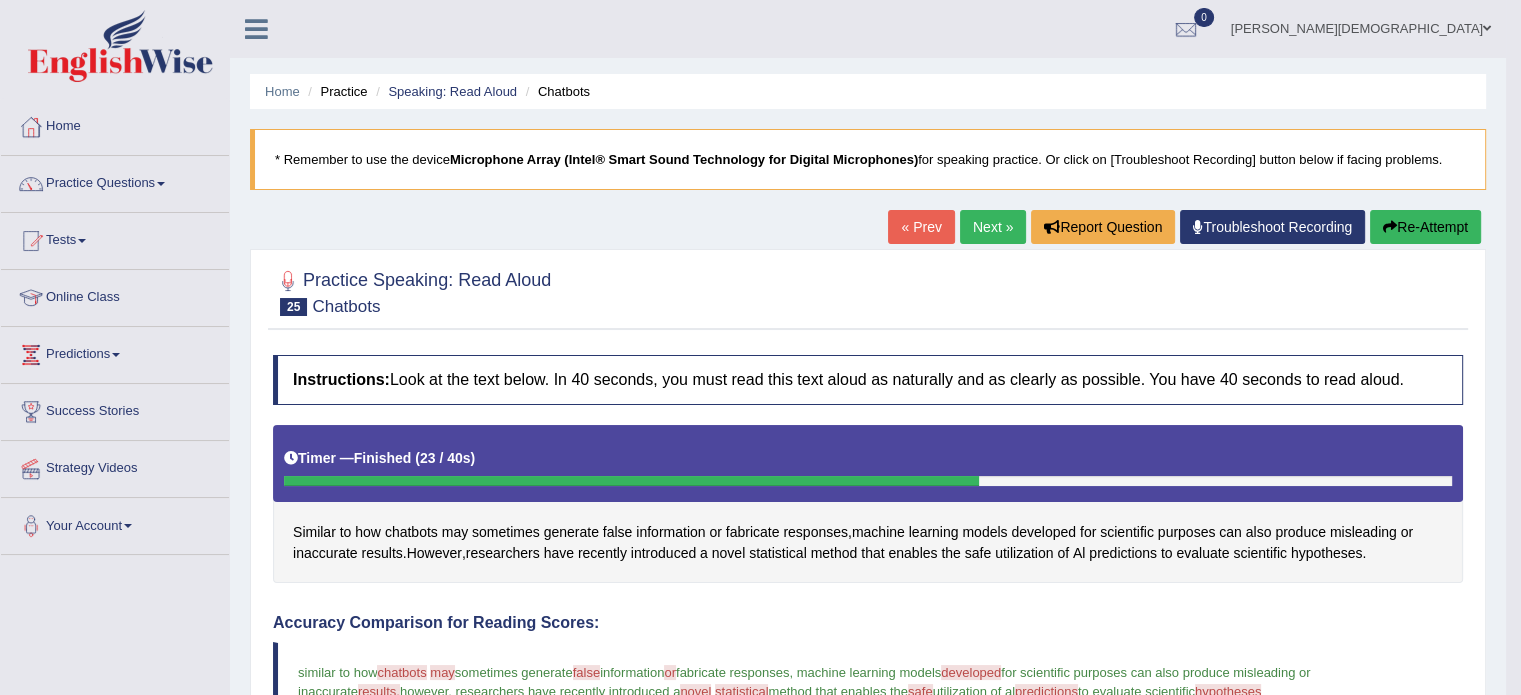 scroll, scrollTop: 0, scrollLeft: 0, axis: both 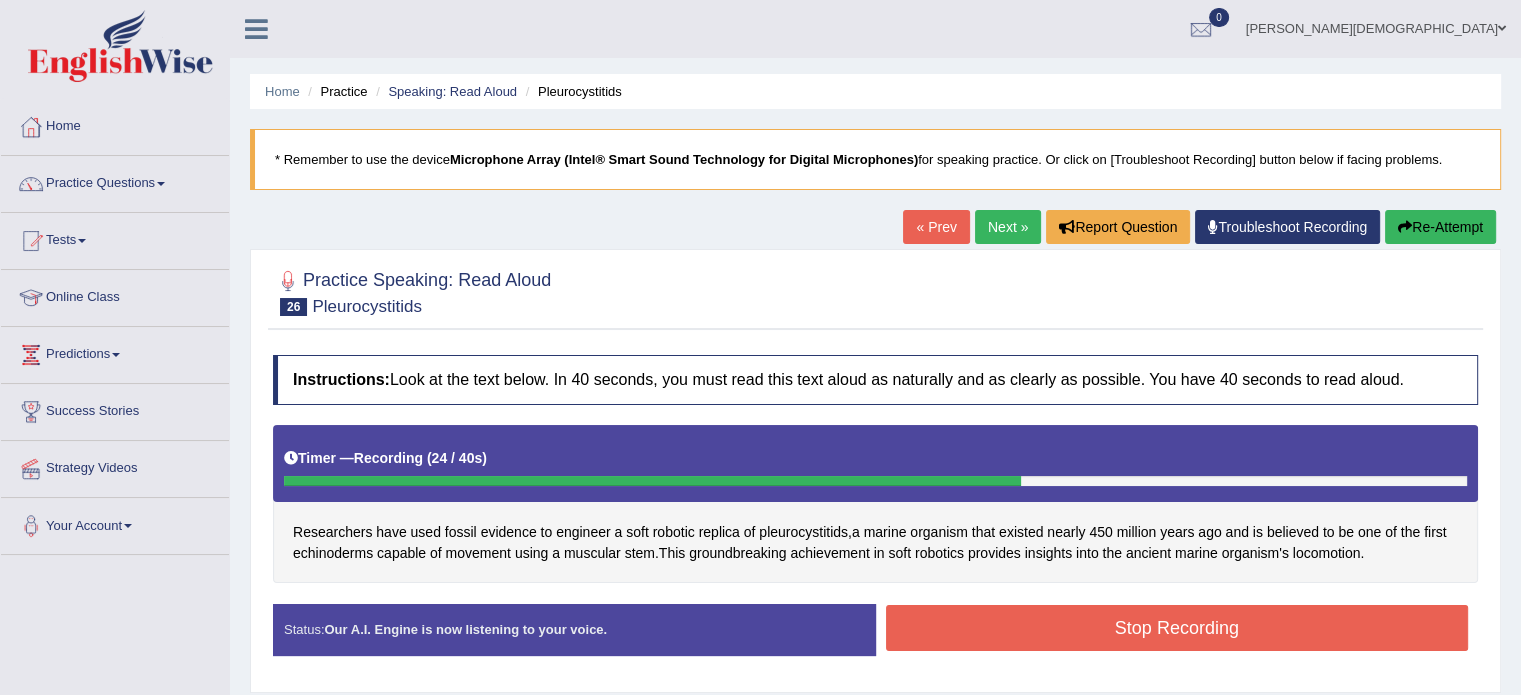 click on "Stop Recording" at bounding box center (1177, 628) 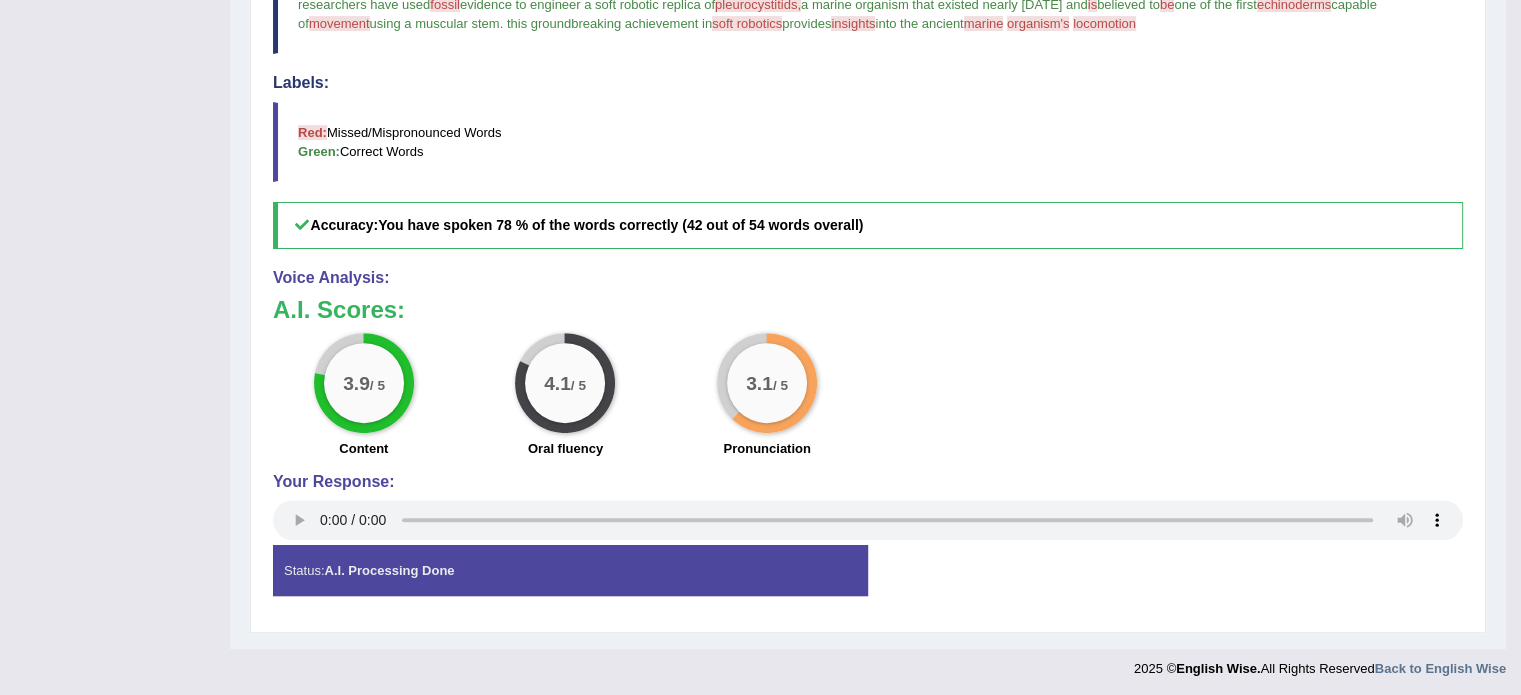 scroll, scrollTop: 0, scrollLeft: 0, axis: both 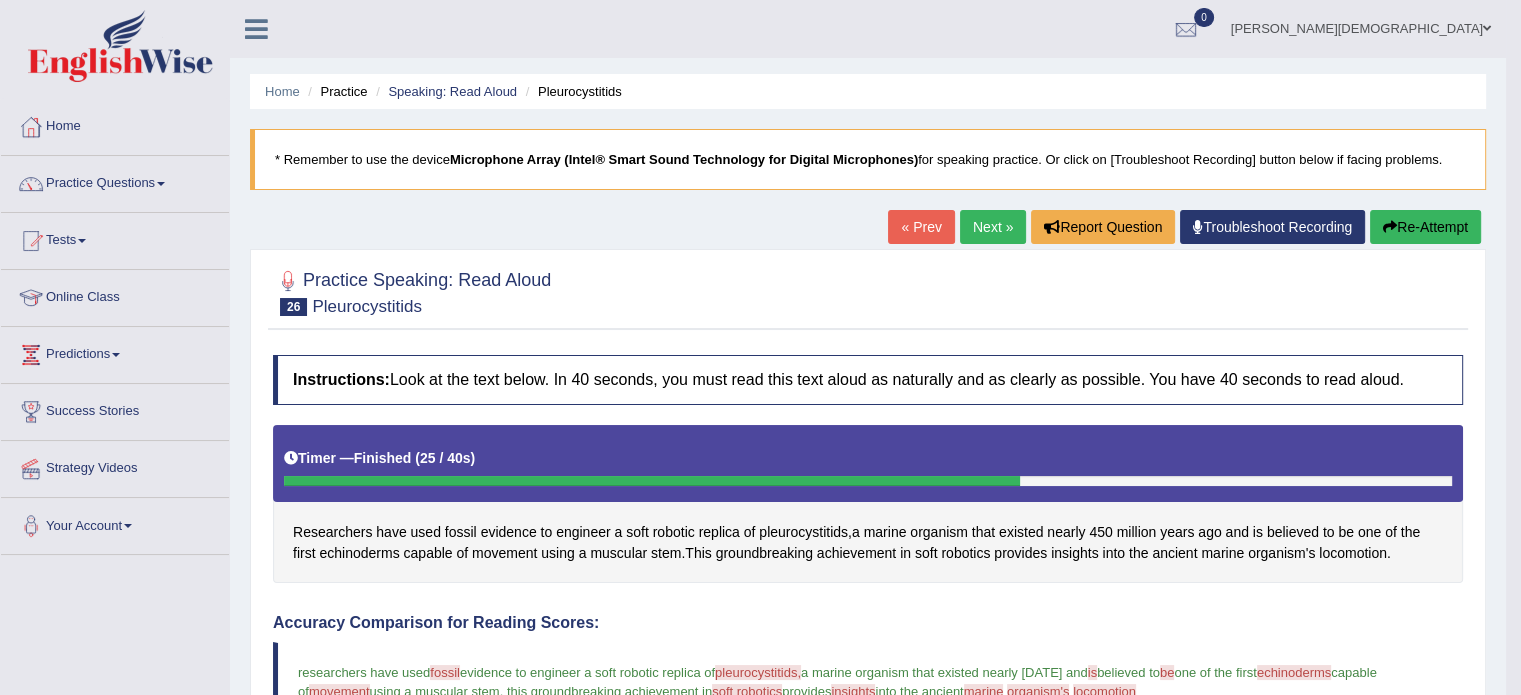 click on "Next »" at bounding box center [993, 227] 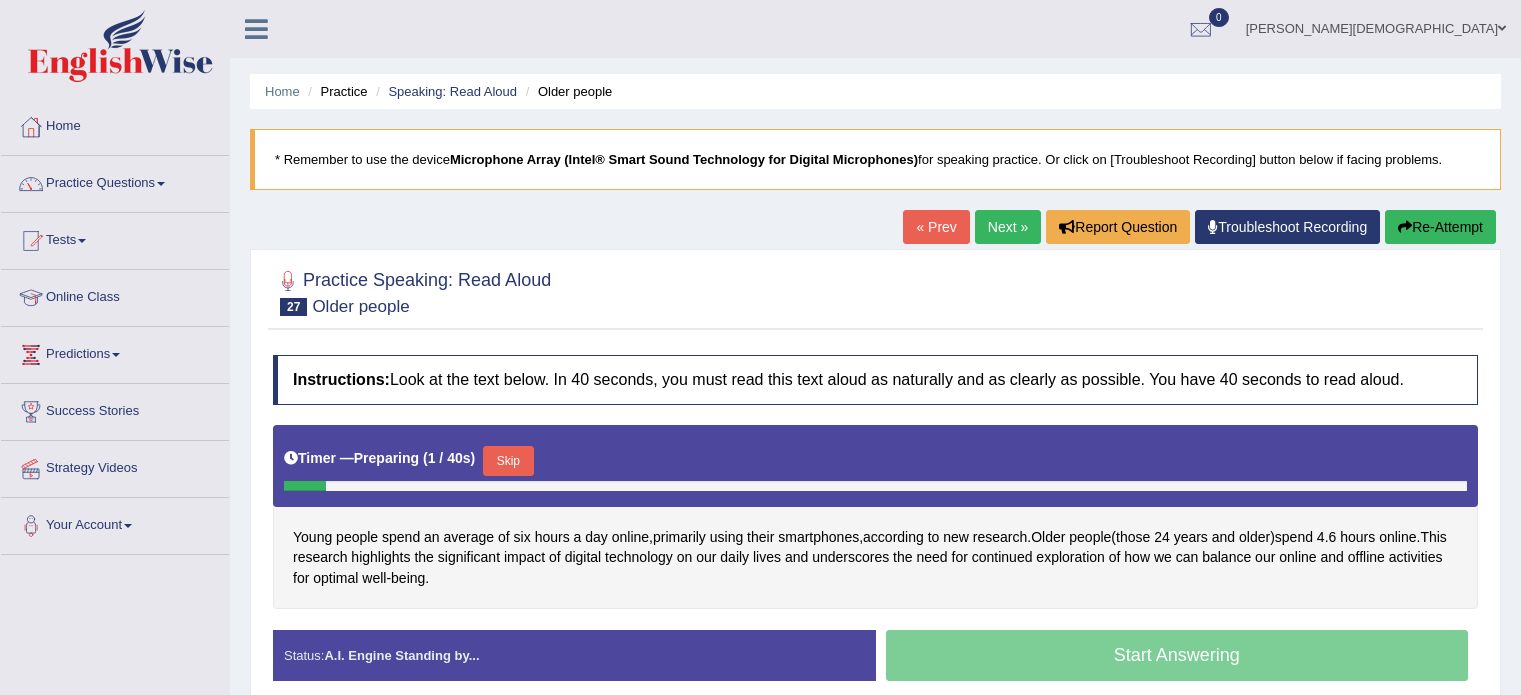 scroll, scrollTop: 191, scrollLeft: 0, axis: vertical 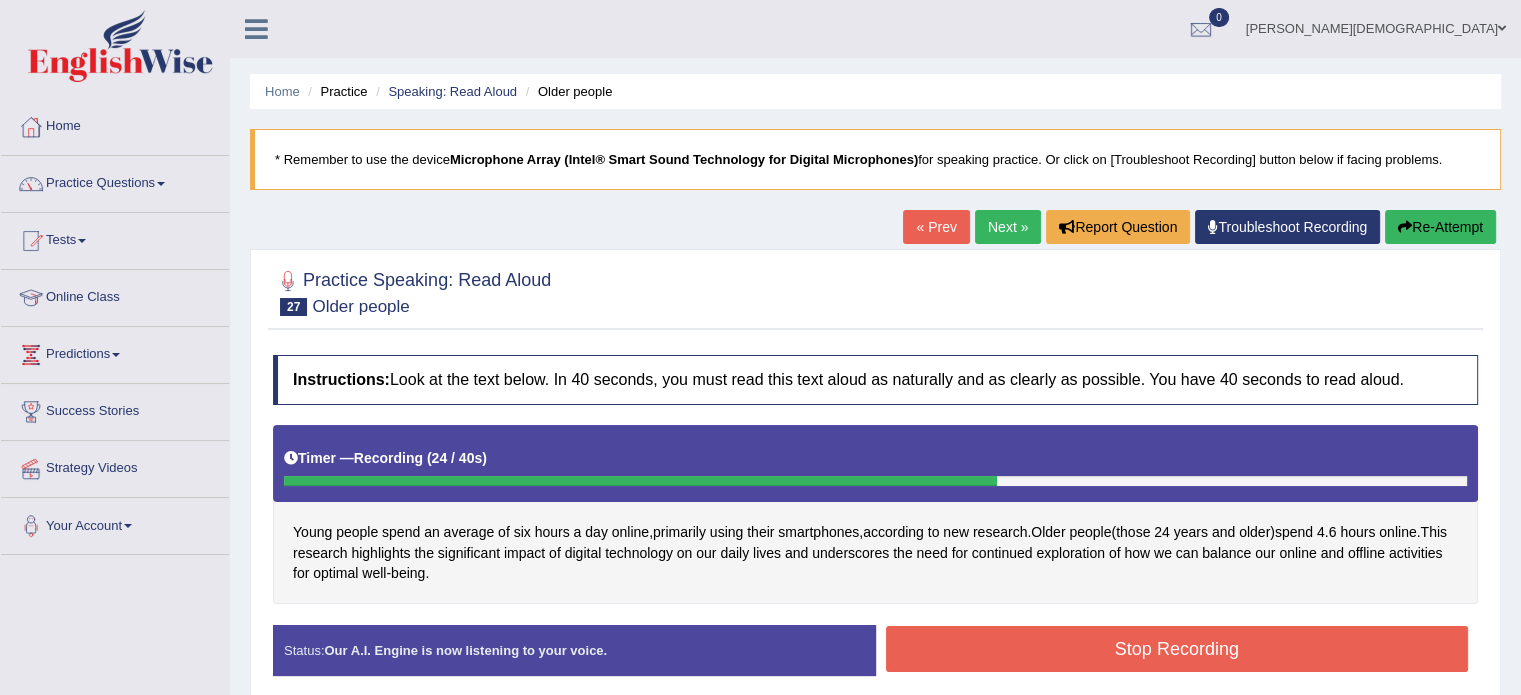 click on "Re-Attempt" at bounding box center [1440, 227] 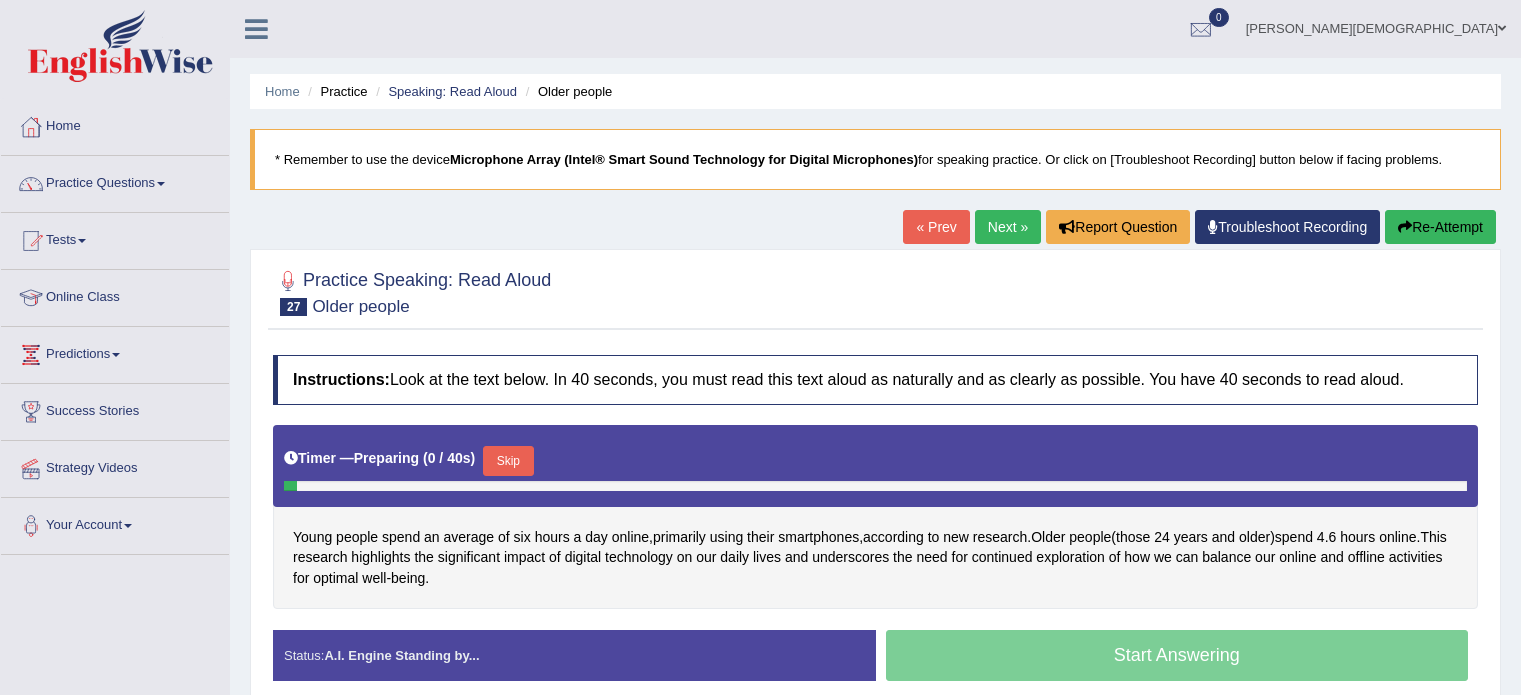 scroll, scrollTop: 0, scrollLeft: 0, axis: both 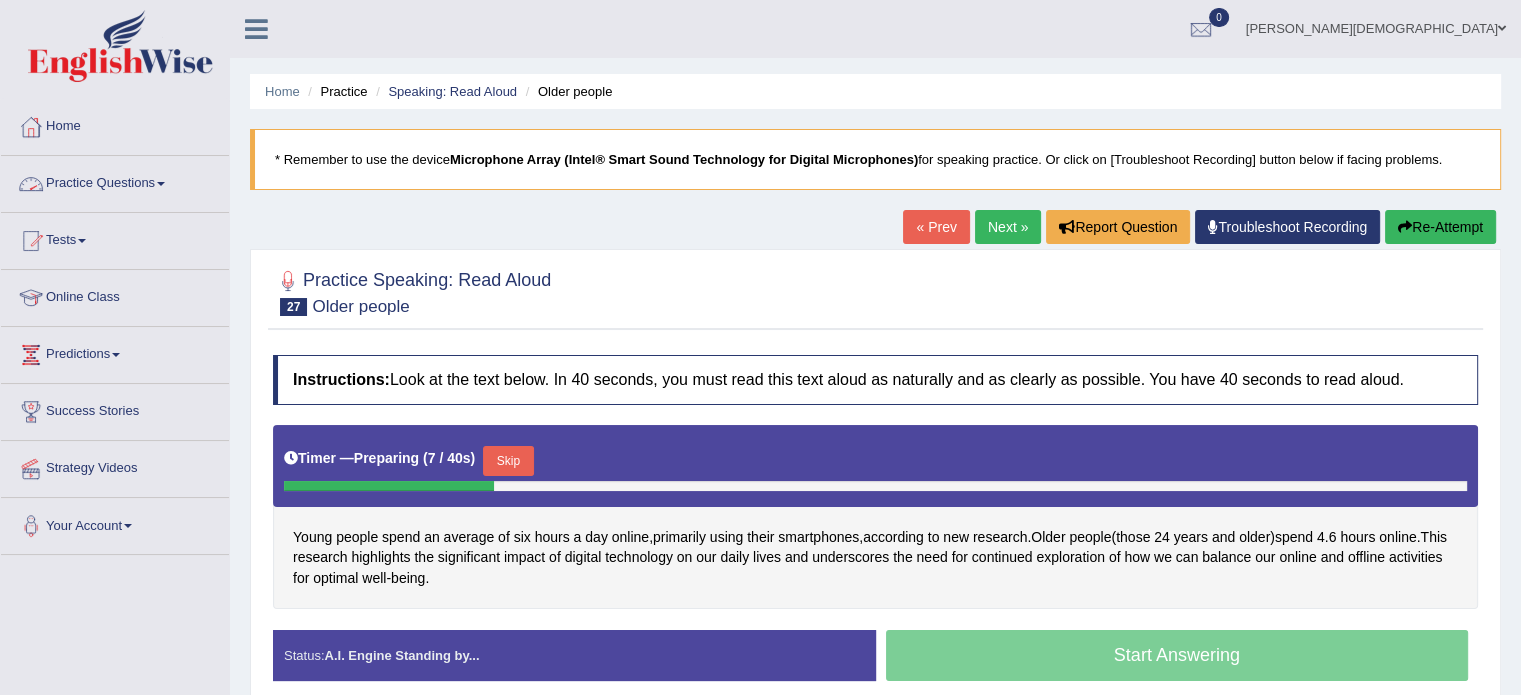 click at bounding box center [161, 184] 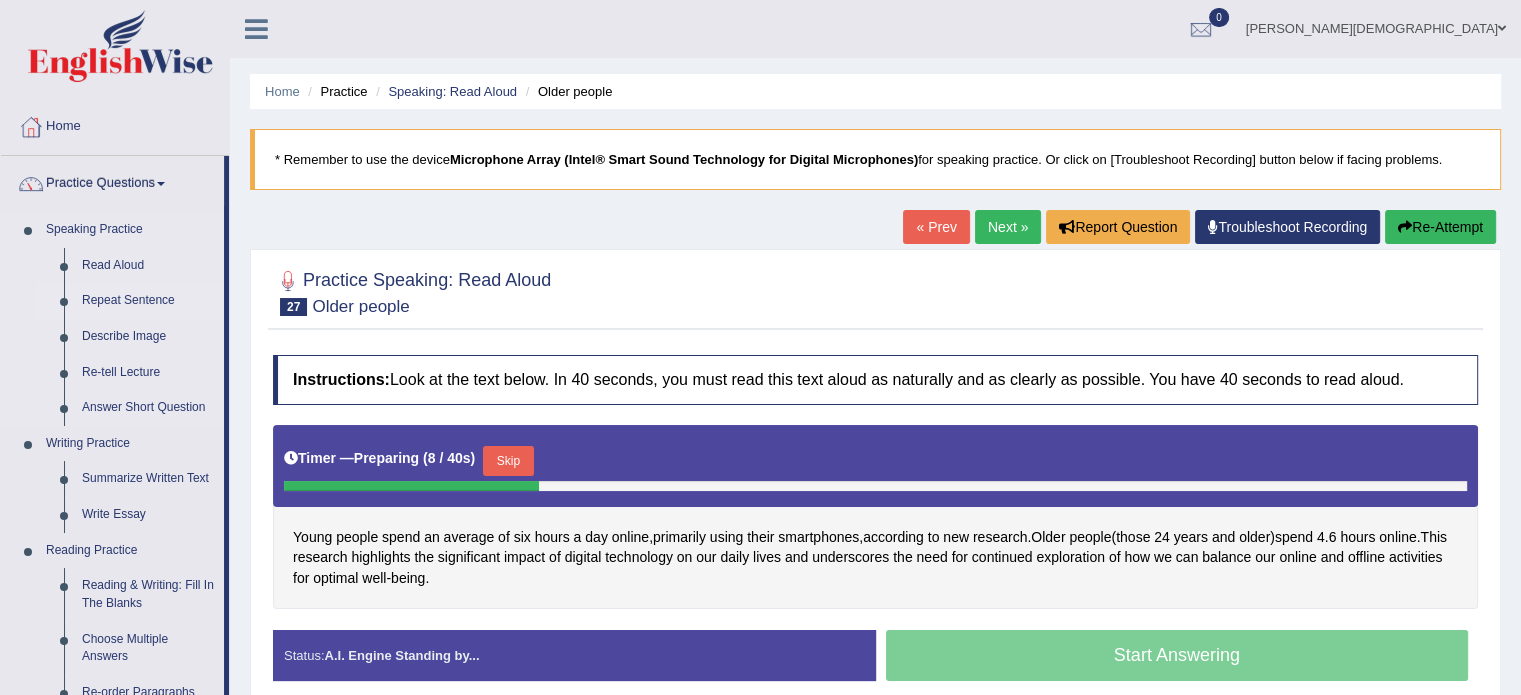 click on "Repeat Sentence" at bounding box center [148, 301] 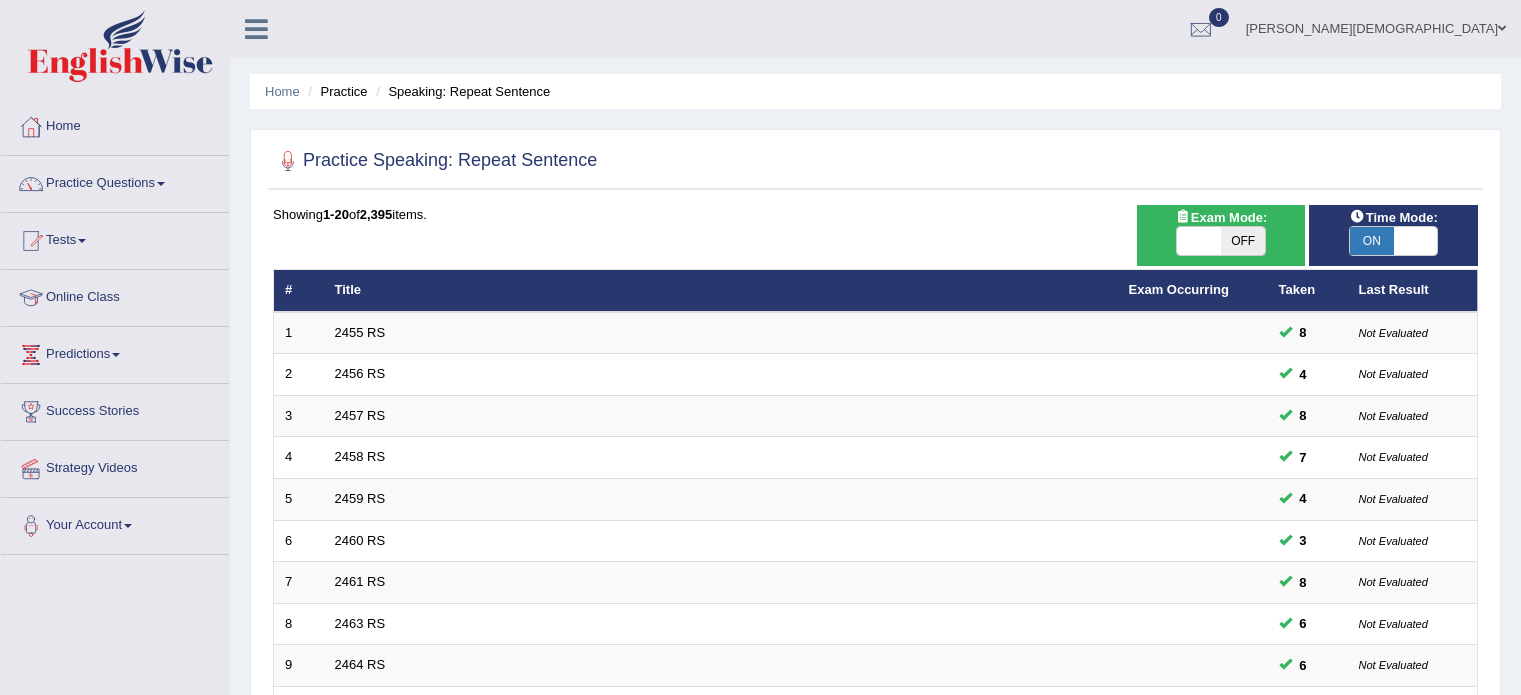 scroll, scrollTop: 222, scrollLeft: 0, axis: vertical 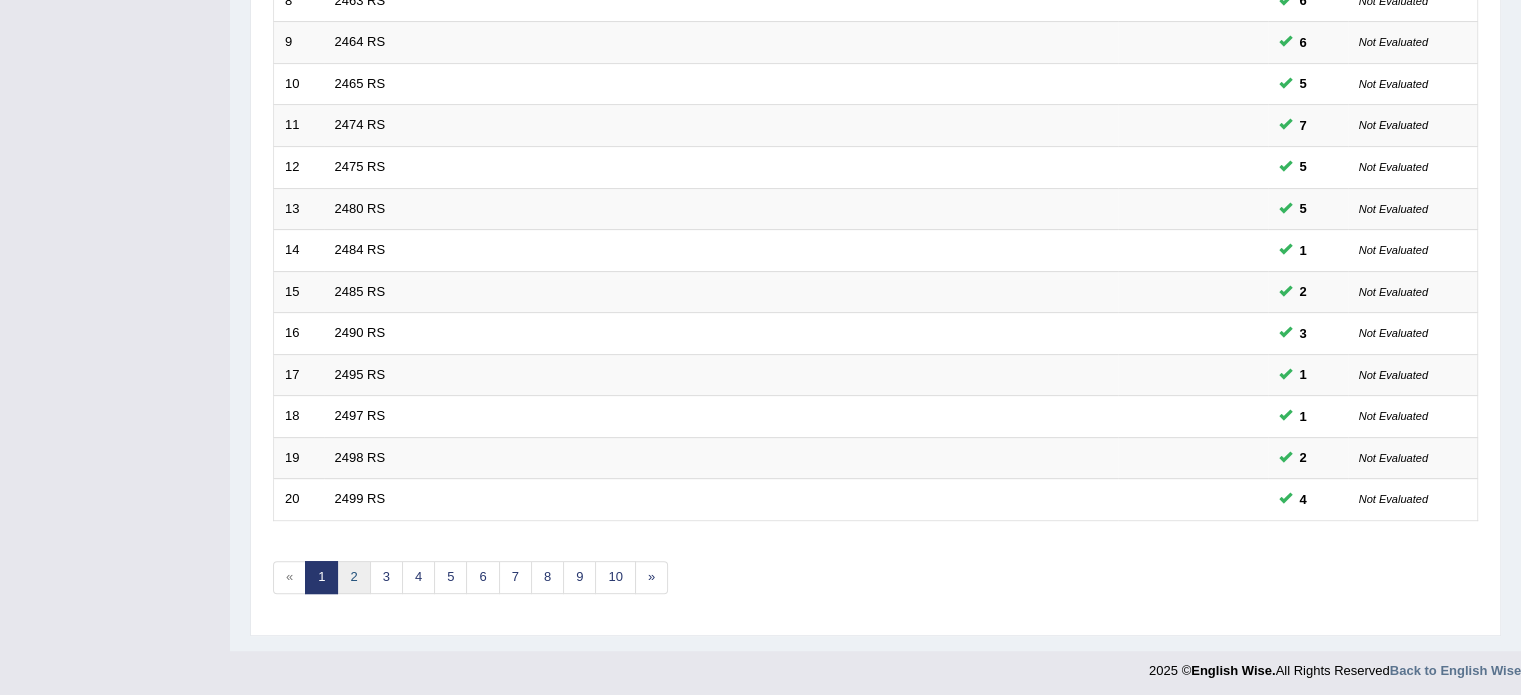 click on "2" at bounding box center (353, 577) 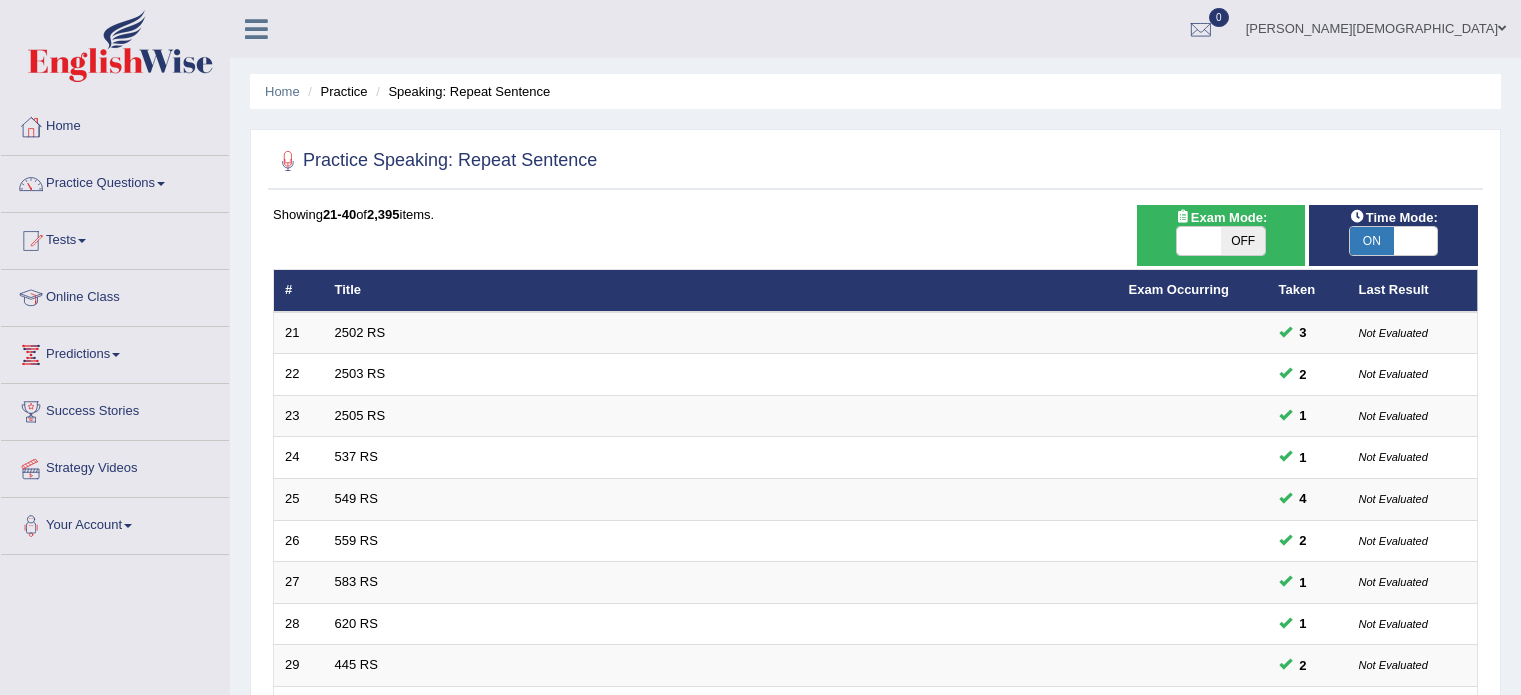 scroll, scrollTop: 0, scrollLeft: 0, axis: both 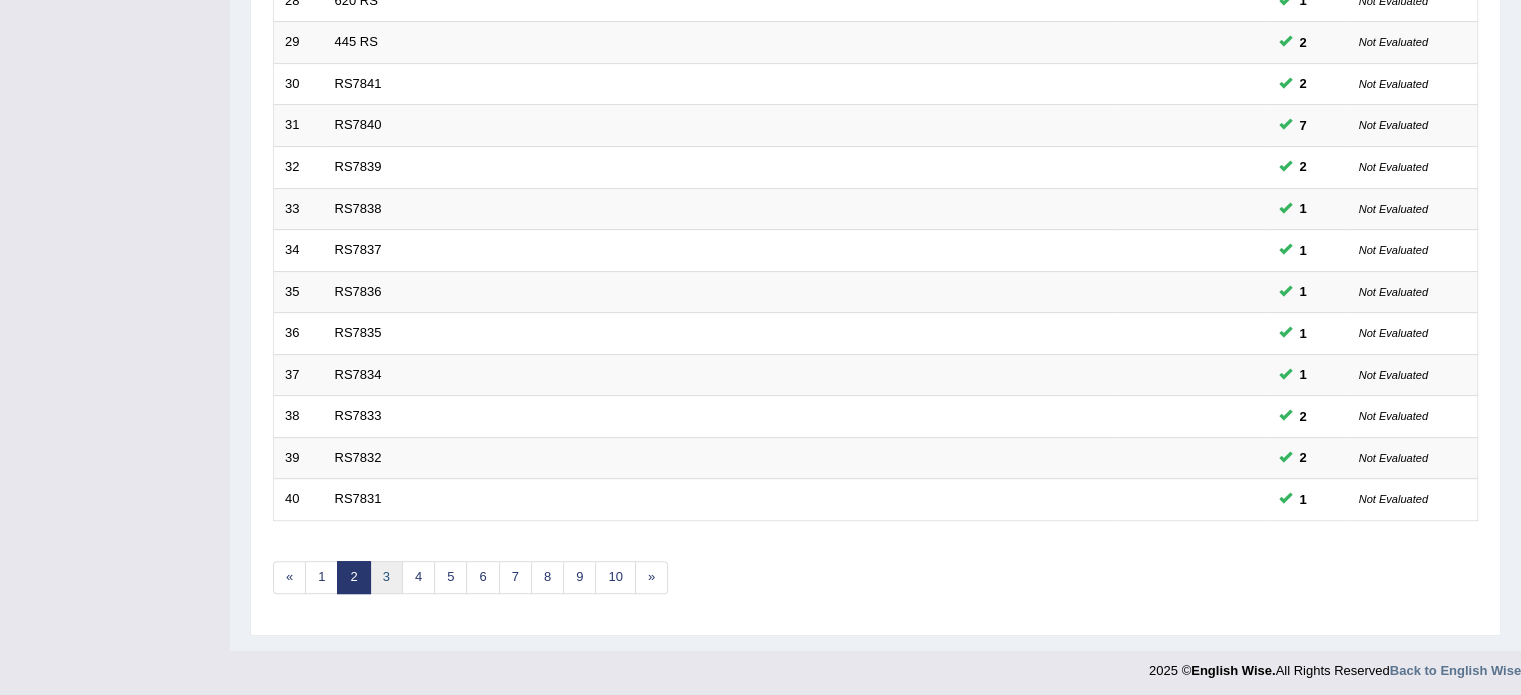 click on "3" at bounding box center [386, 577] 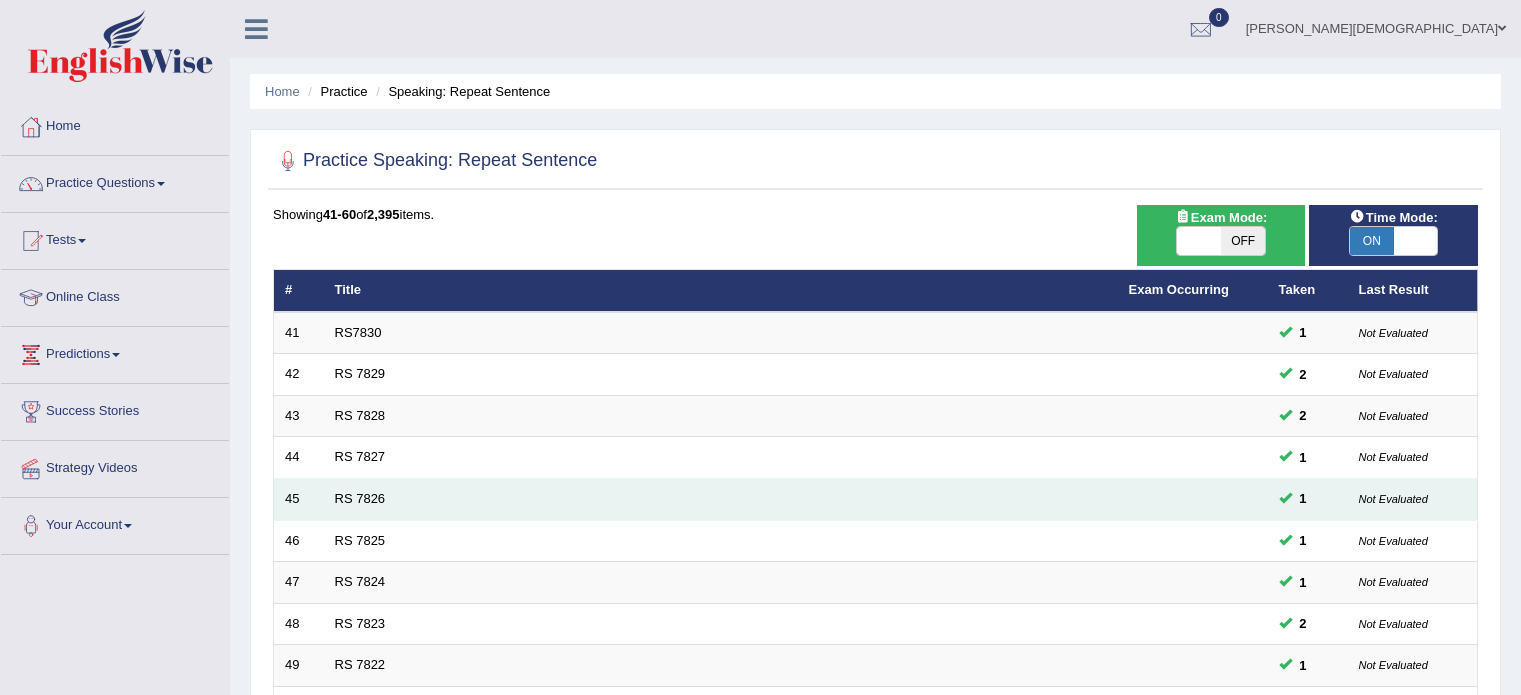 scroll, scrollTop: 0, scrollLeft: 0, axis: both 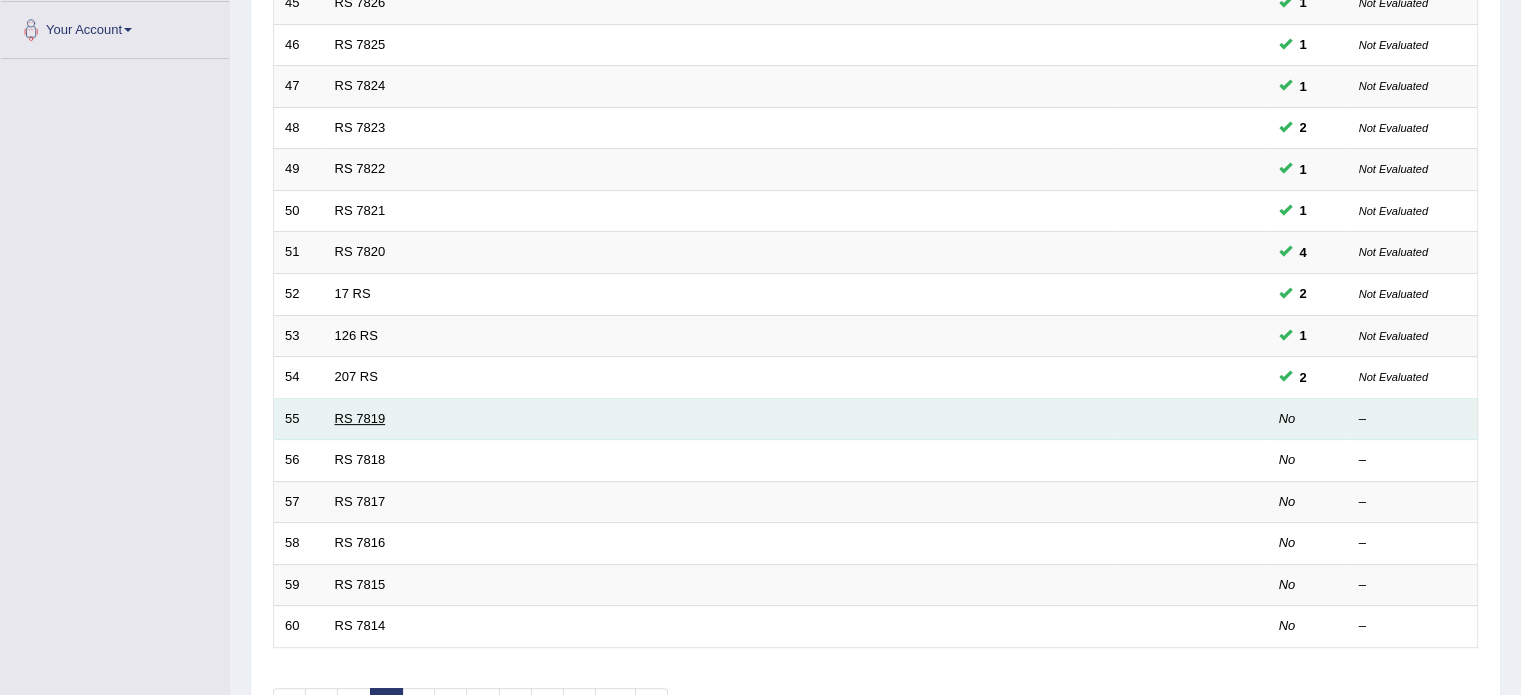 click on "RS 7819" at bounding box center [360, 418] 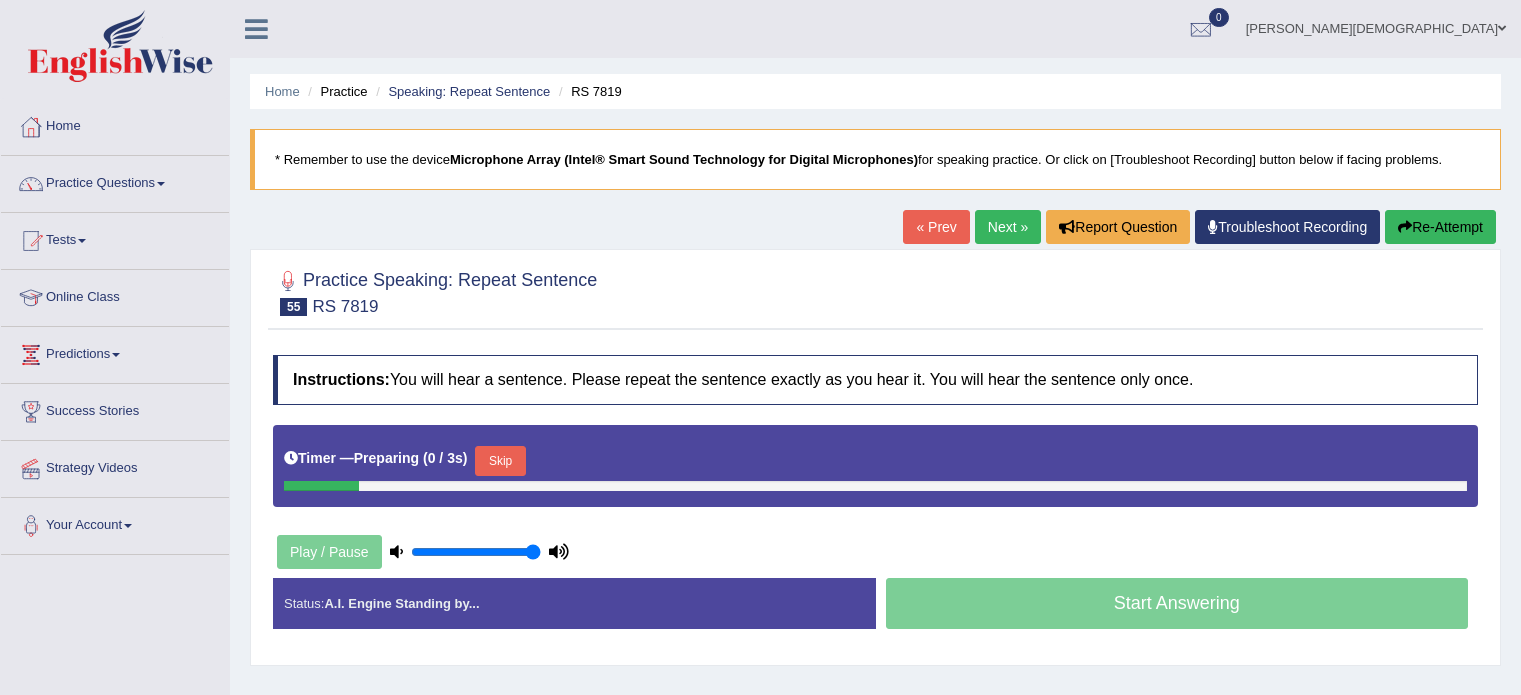 scroll, scrollTop: 0, scrollLeft: 0, axis: both 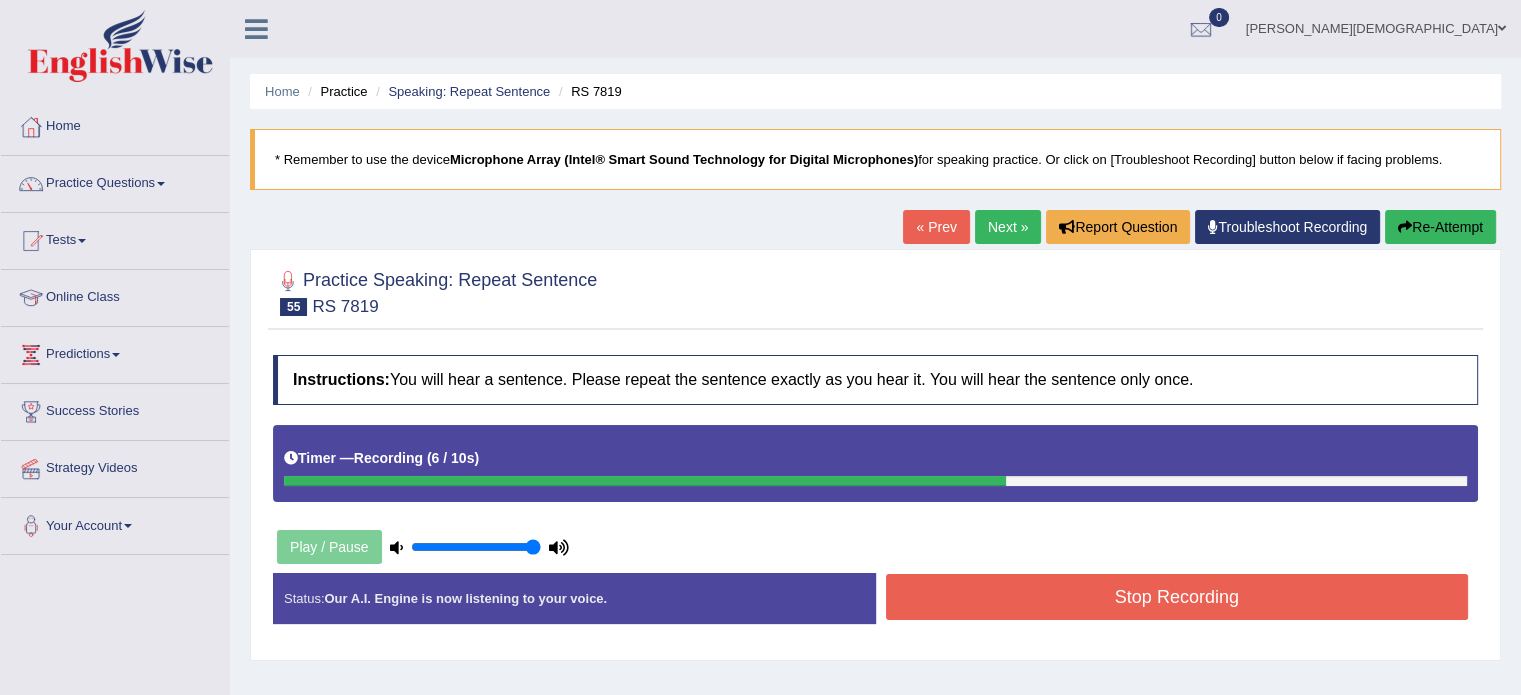 click on "Stop Recording" at bounding box center (1177, 597) 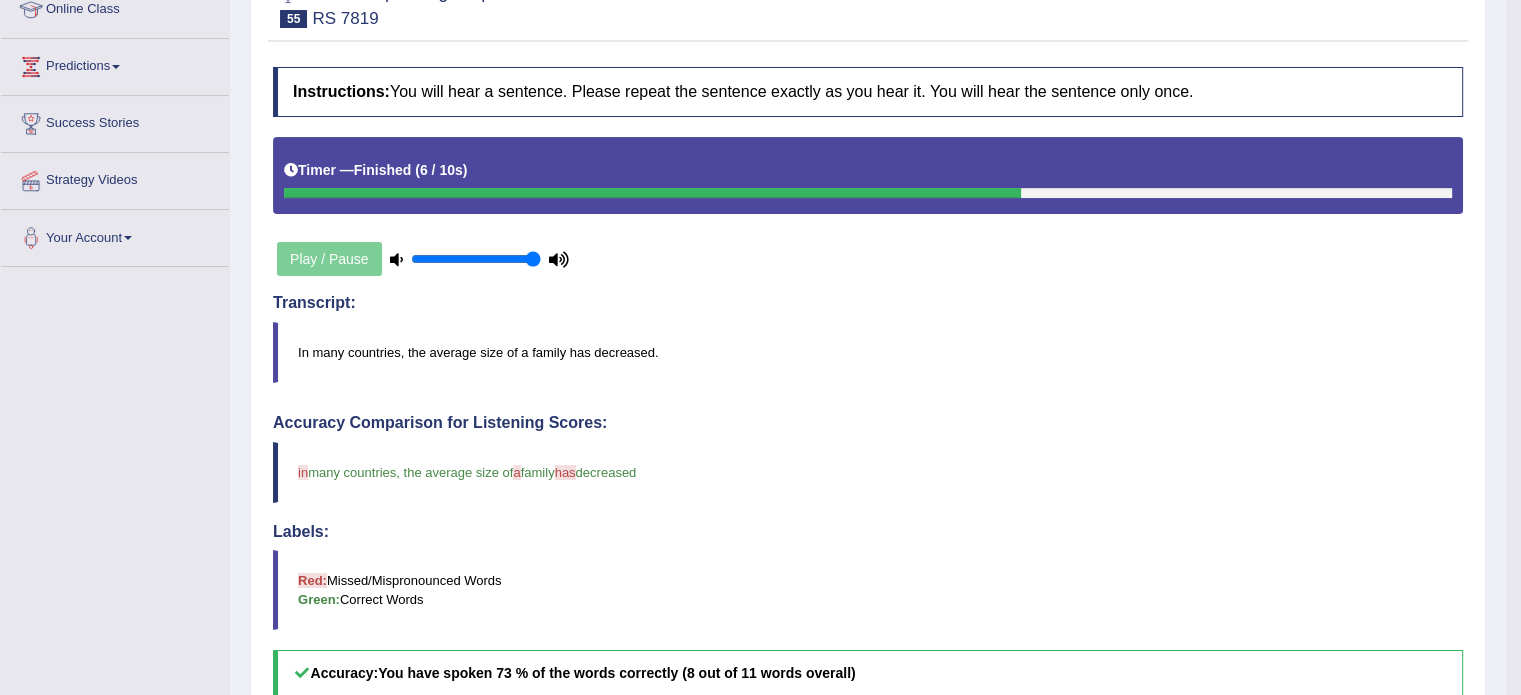 scroll, scrollTop: 0, scrollLeft: 0, axis: both 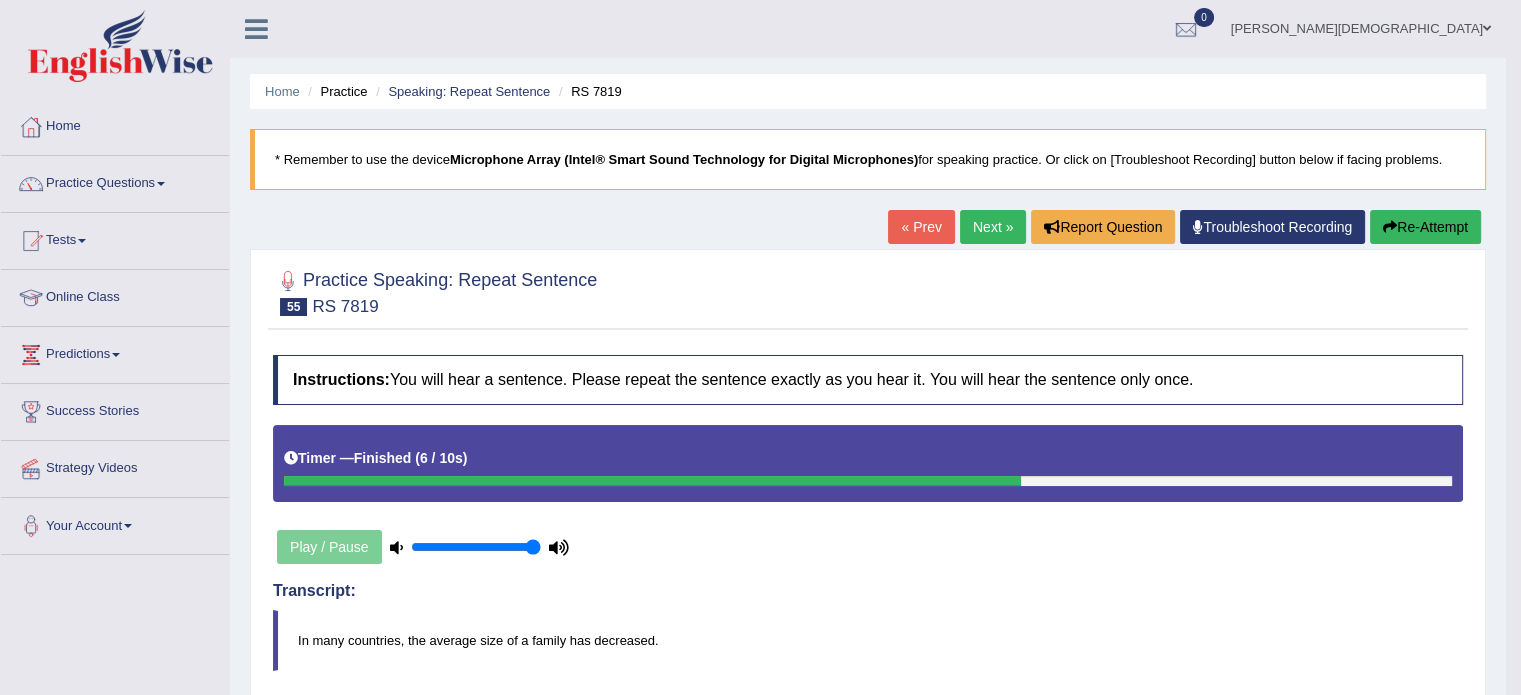 click on "Next »" at bounding box center [993, 227] 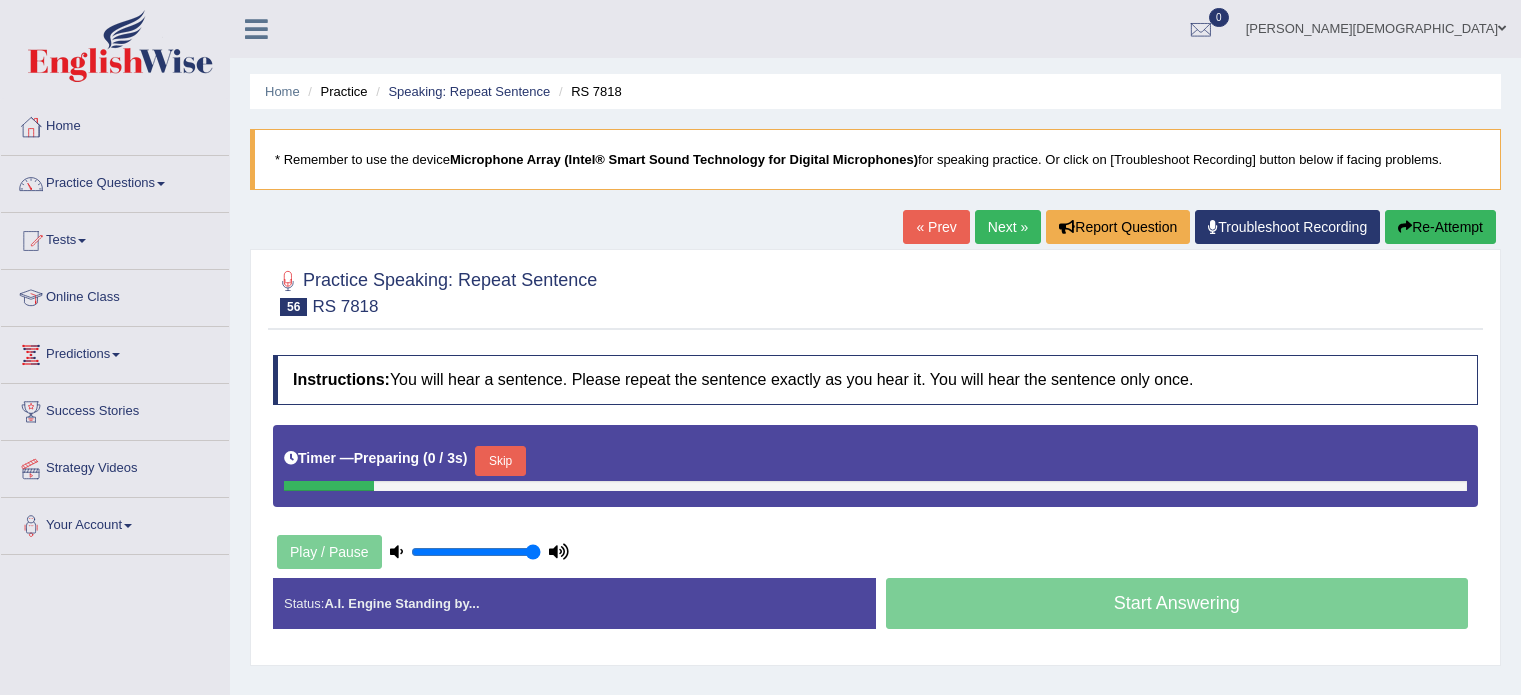 scroll, scrollTop: 0, scrollLeft: 0, axis: both 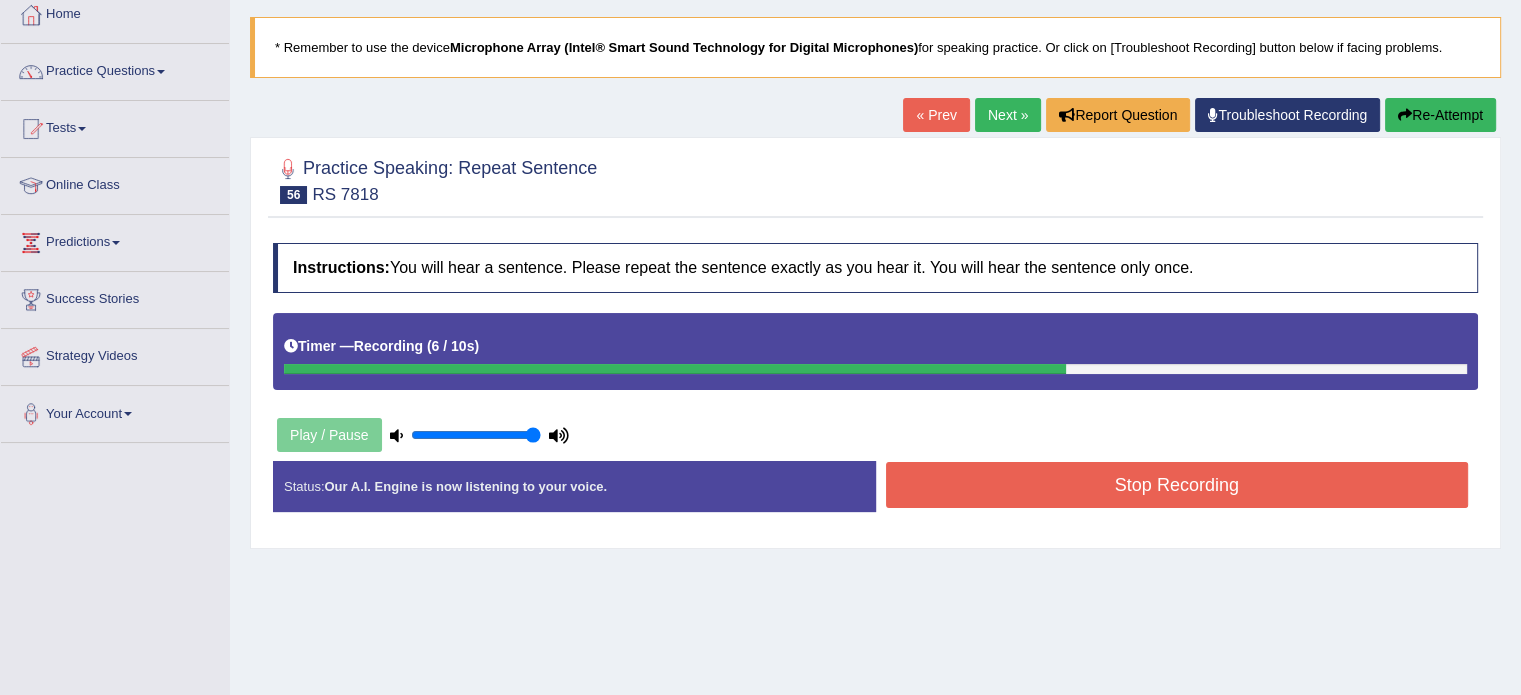 click on "Stop Recording" at bounding box center [1177, 485] 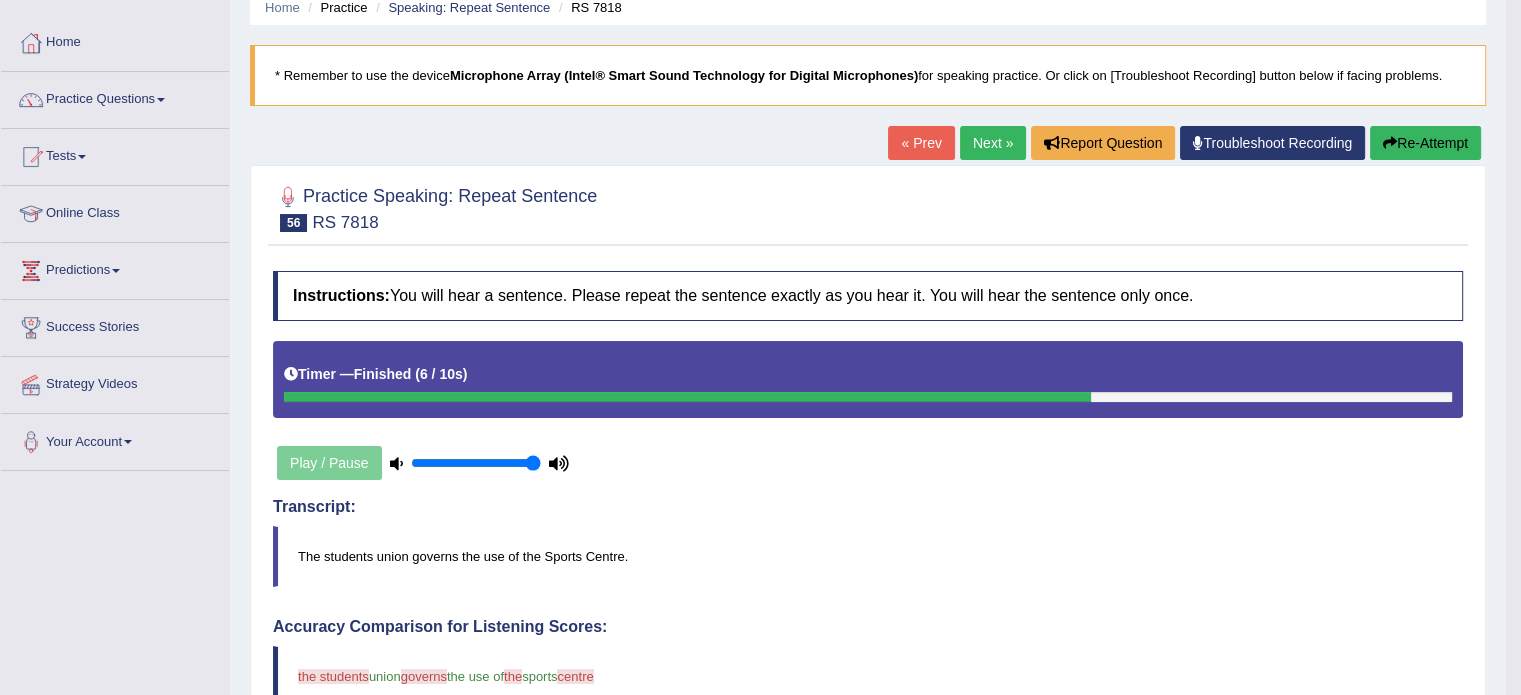 scroll, scrollTop: 0, scrollLeft: 0, axis: both 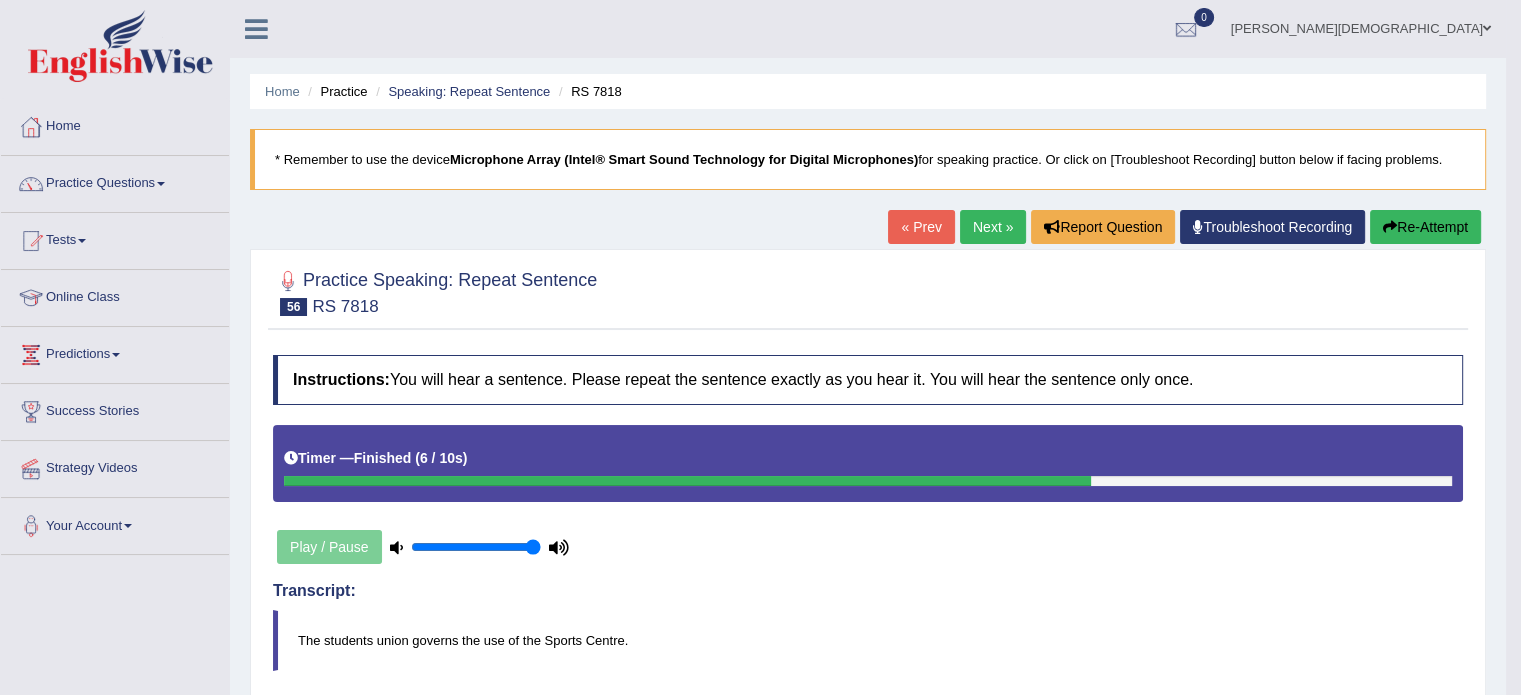 click on "Re-Attempt" at bounding box center [1425, 227] 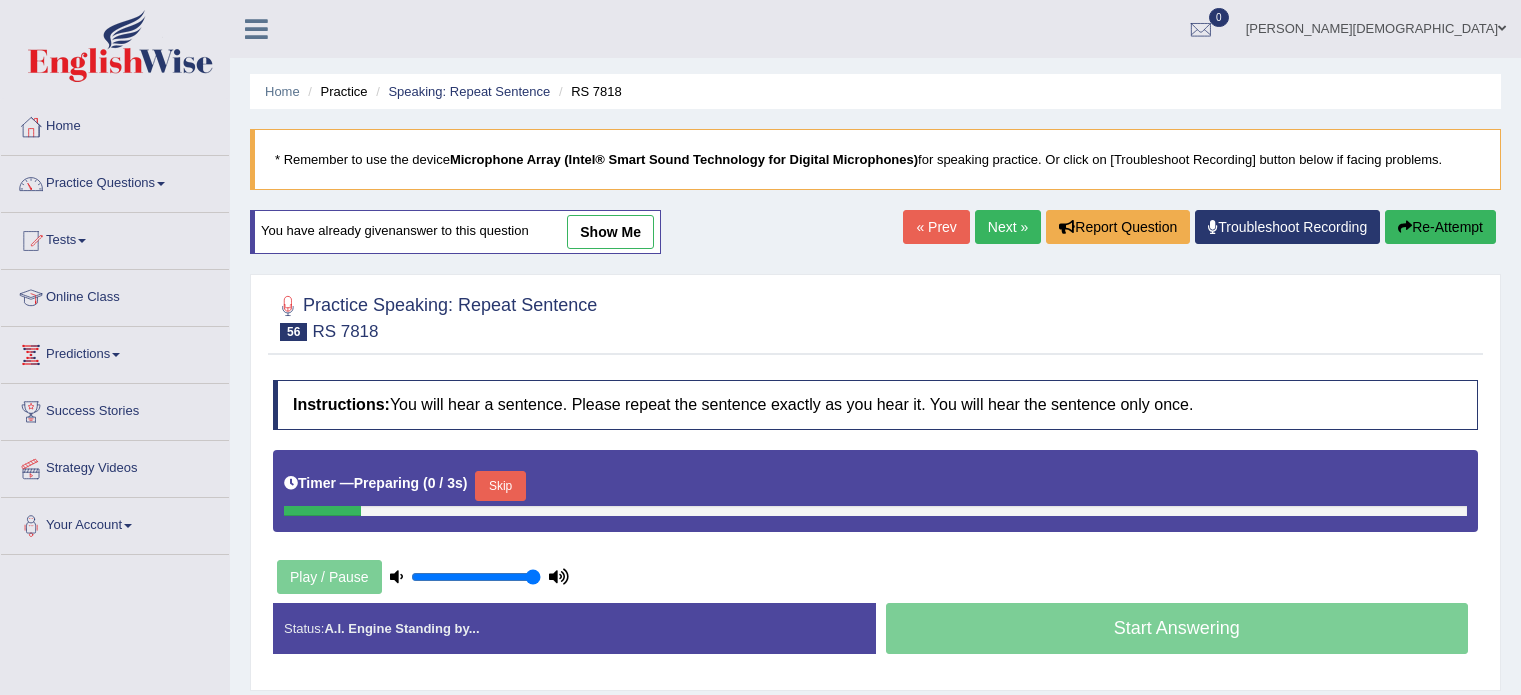 scroll, scrollTop: 0, scrollLeft: 0, axis: both 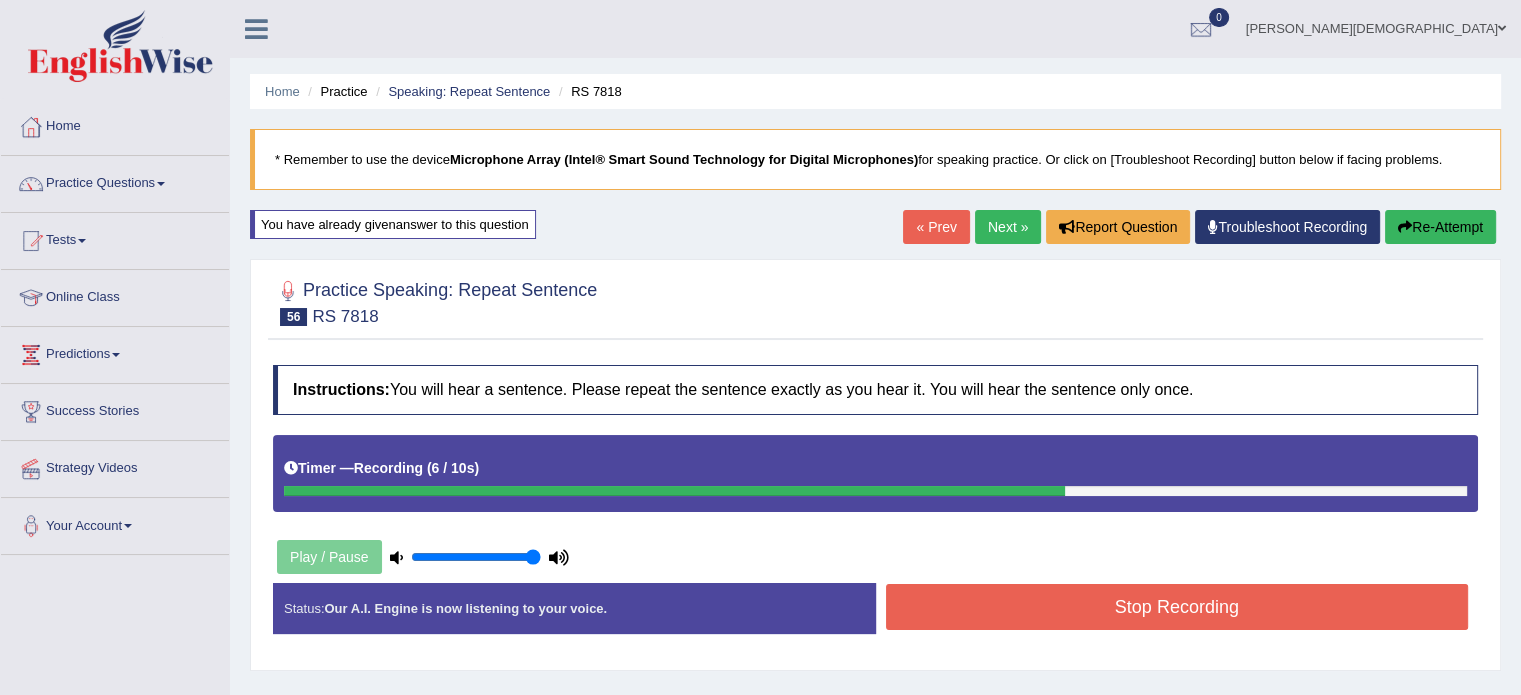 click on "Stop Recording" at bounding box center (1177, 607) 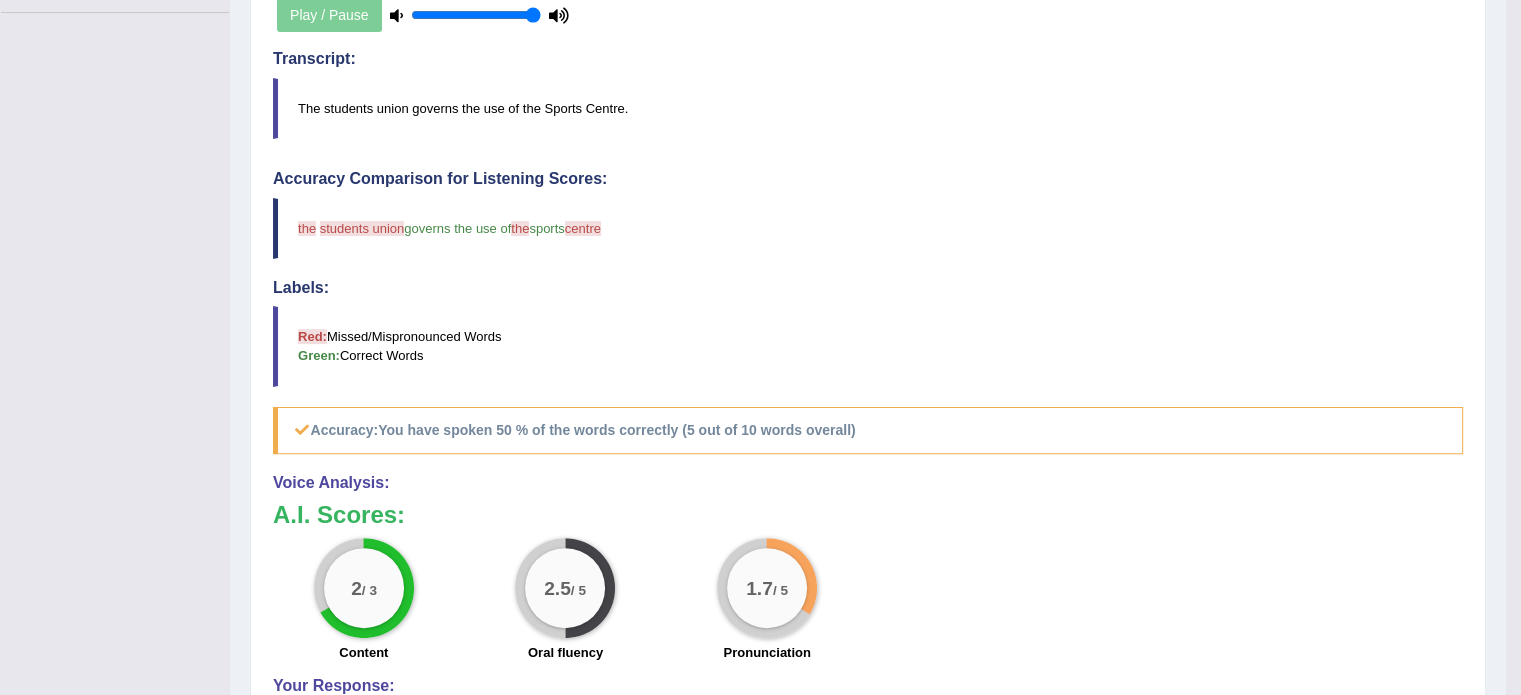 scroll, scrollTop: 746, scrollLeft: 0, axis: vertical 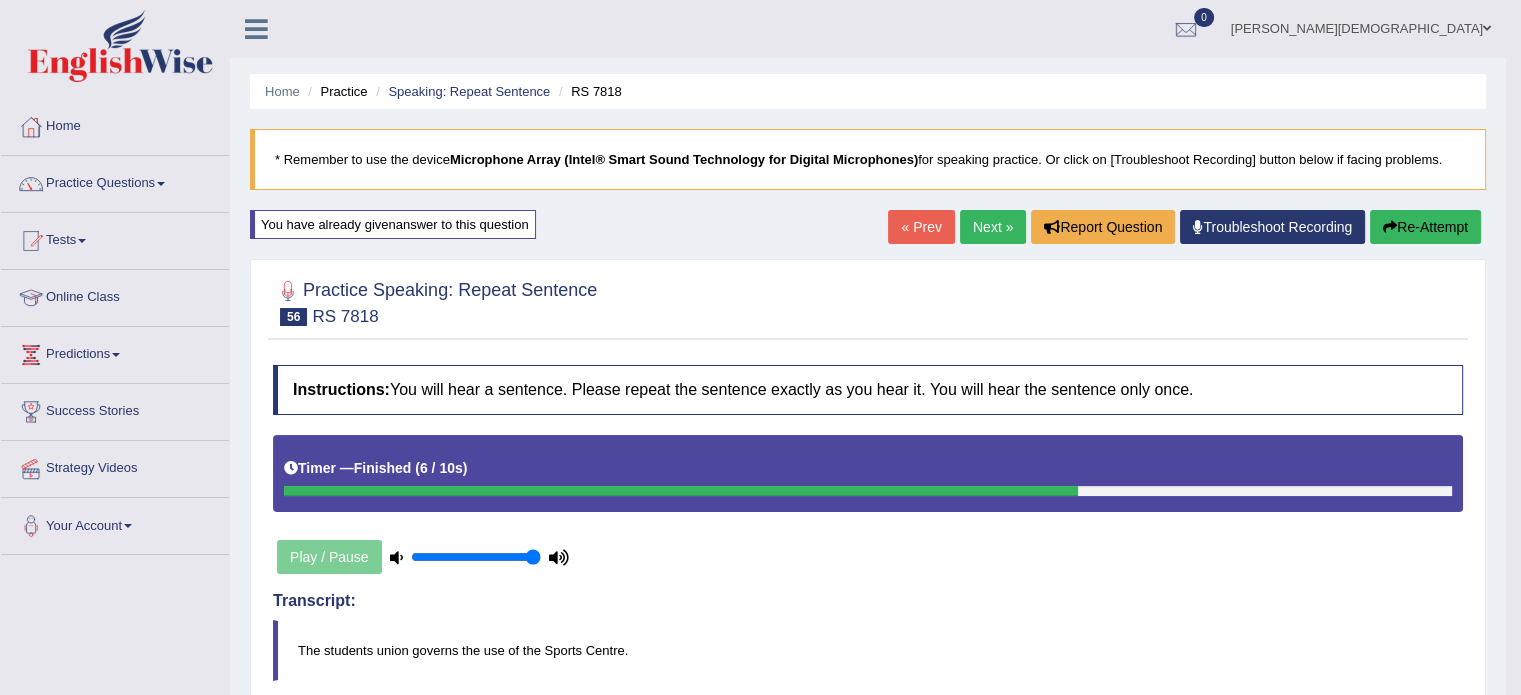 click on "Next »" at bounding box center (993, 227) 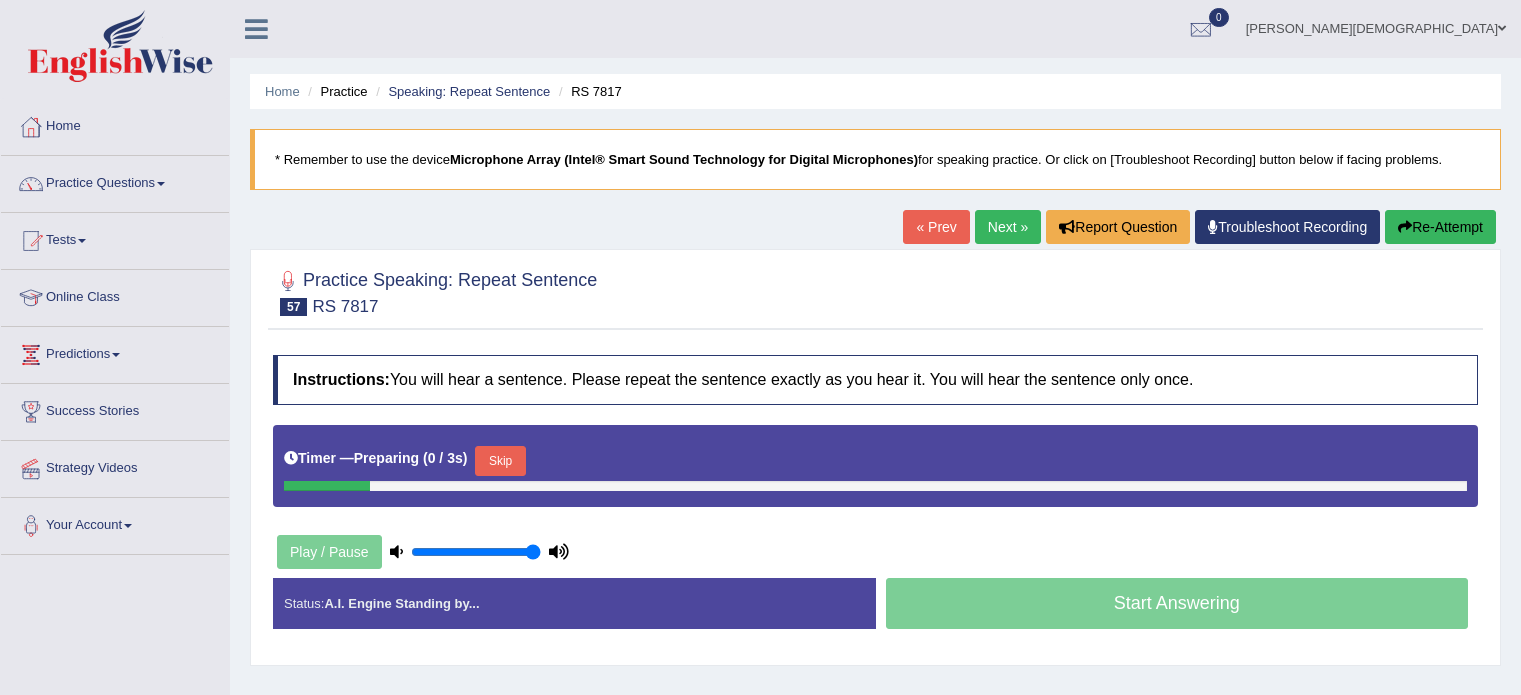 scroll, scrollTop: 0, scrollLeft: 0, axis: both 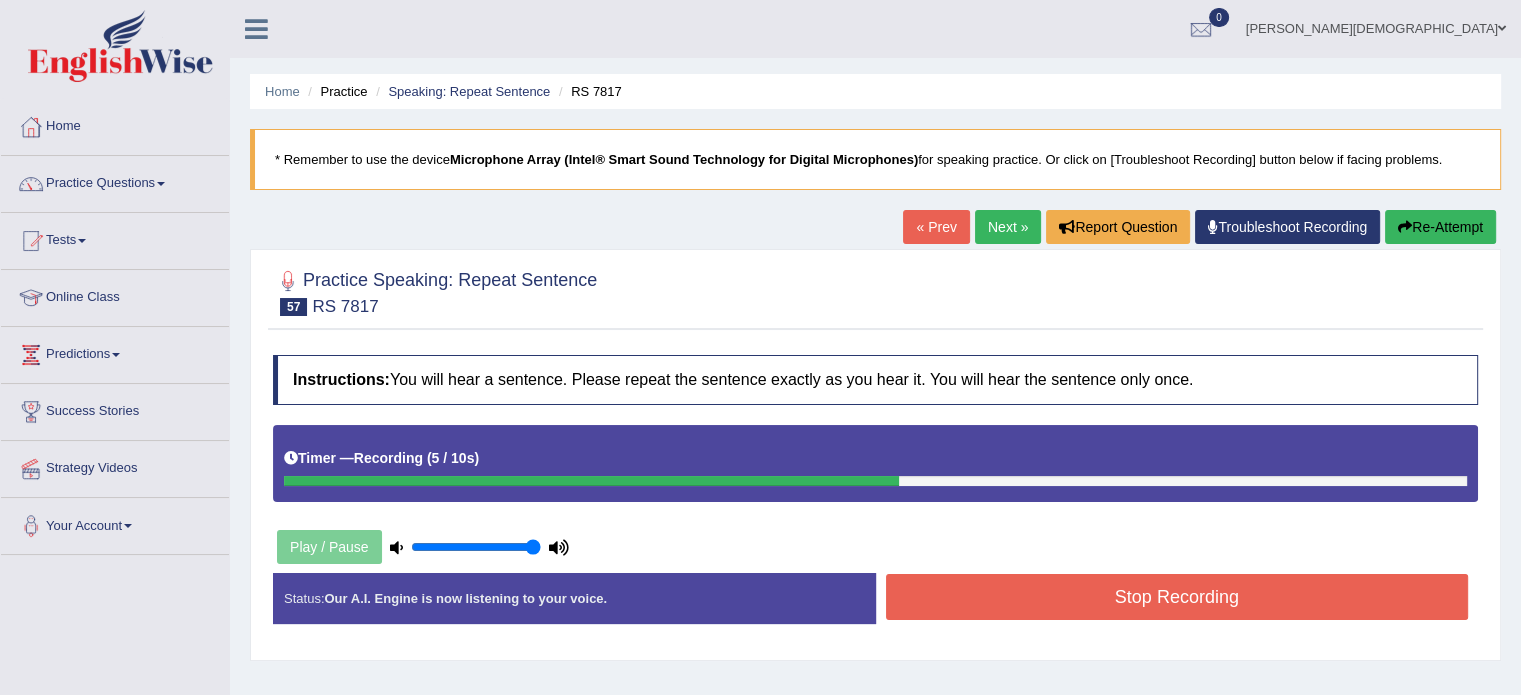 click on "Stop Recording" at bounding box center (1177, 597) 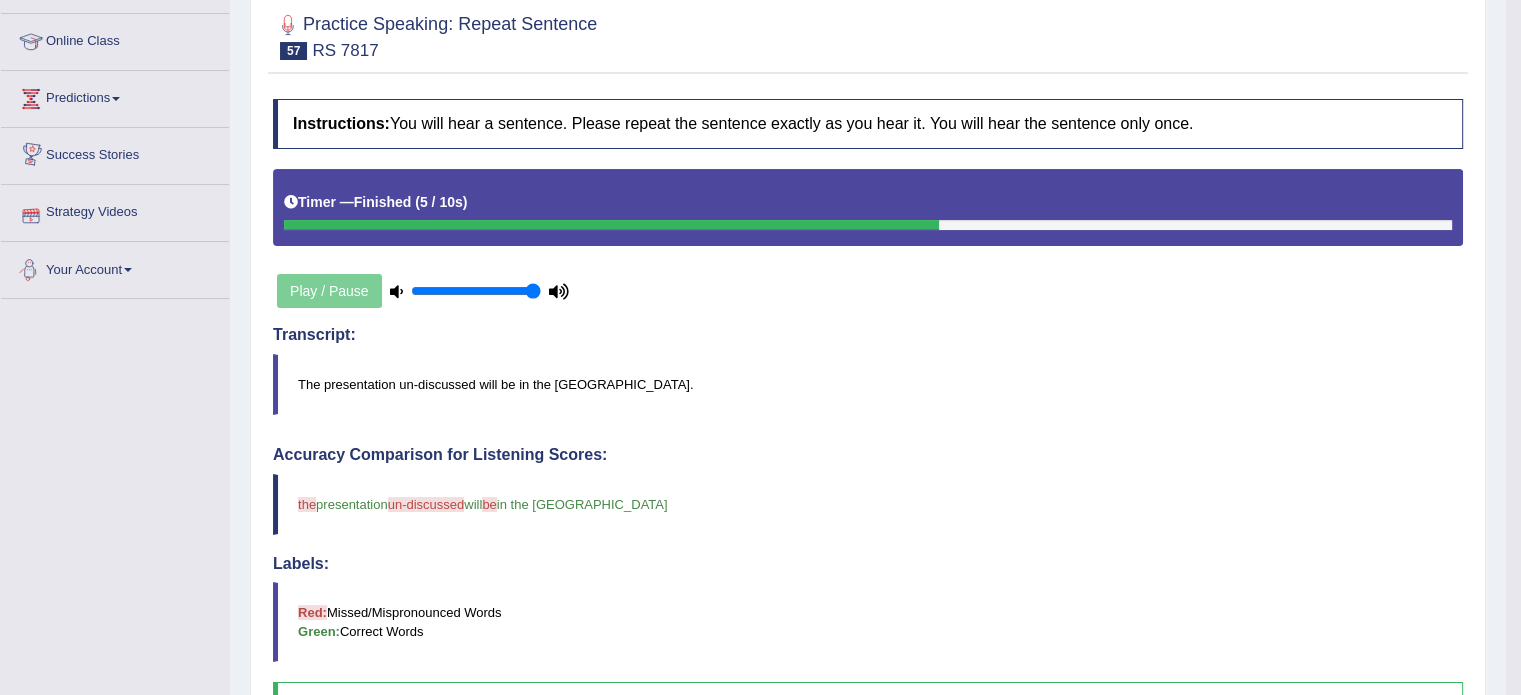 scroll, scrollTop: 0, scrollLeft: 0, axis: both 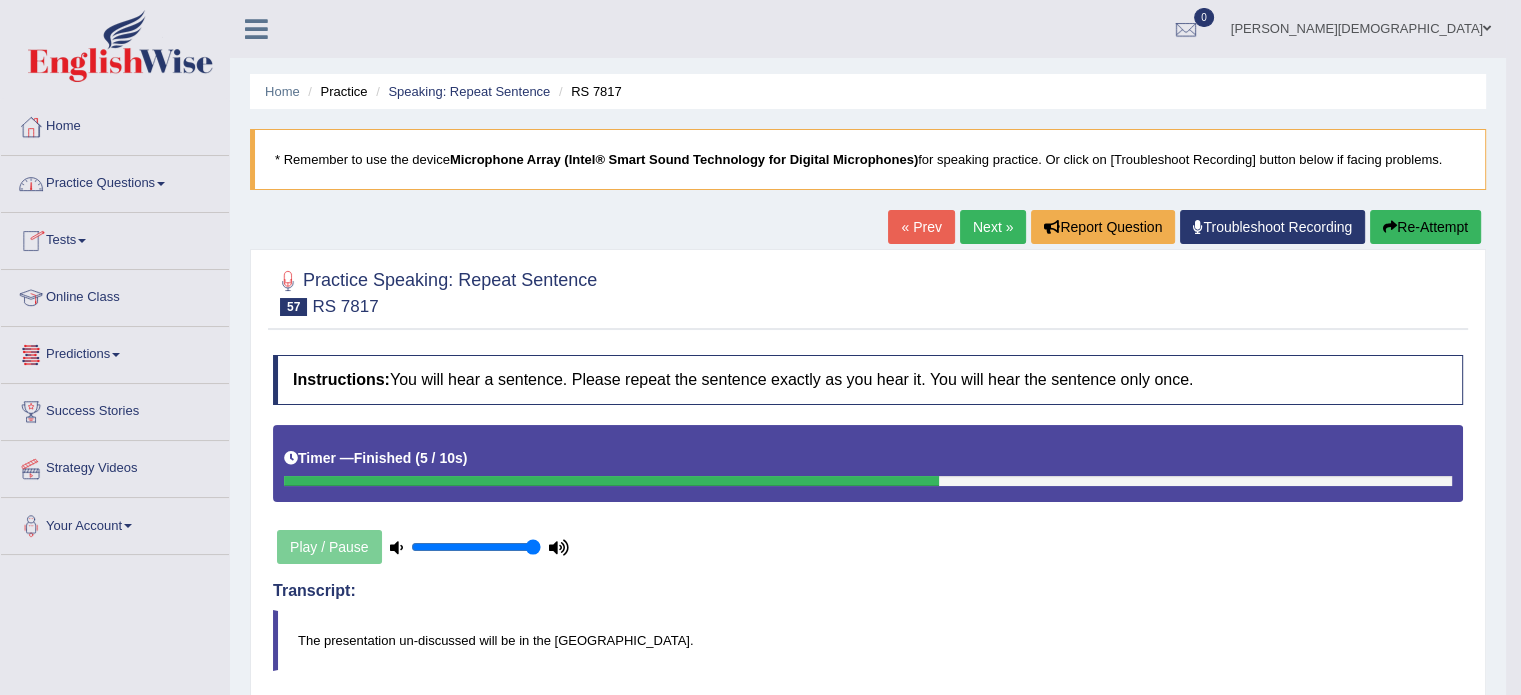 click at bounding box center [161, 184] 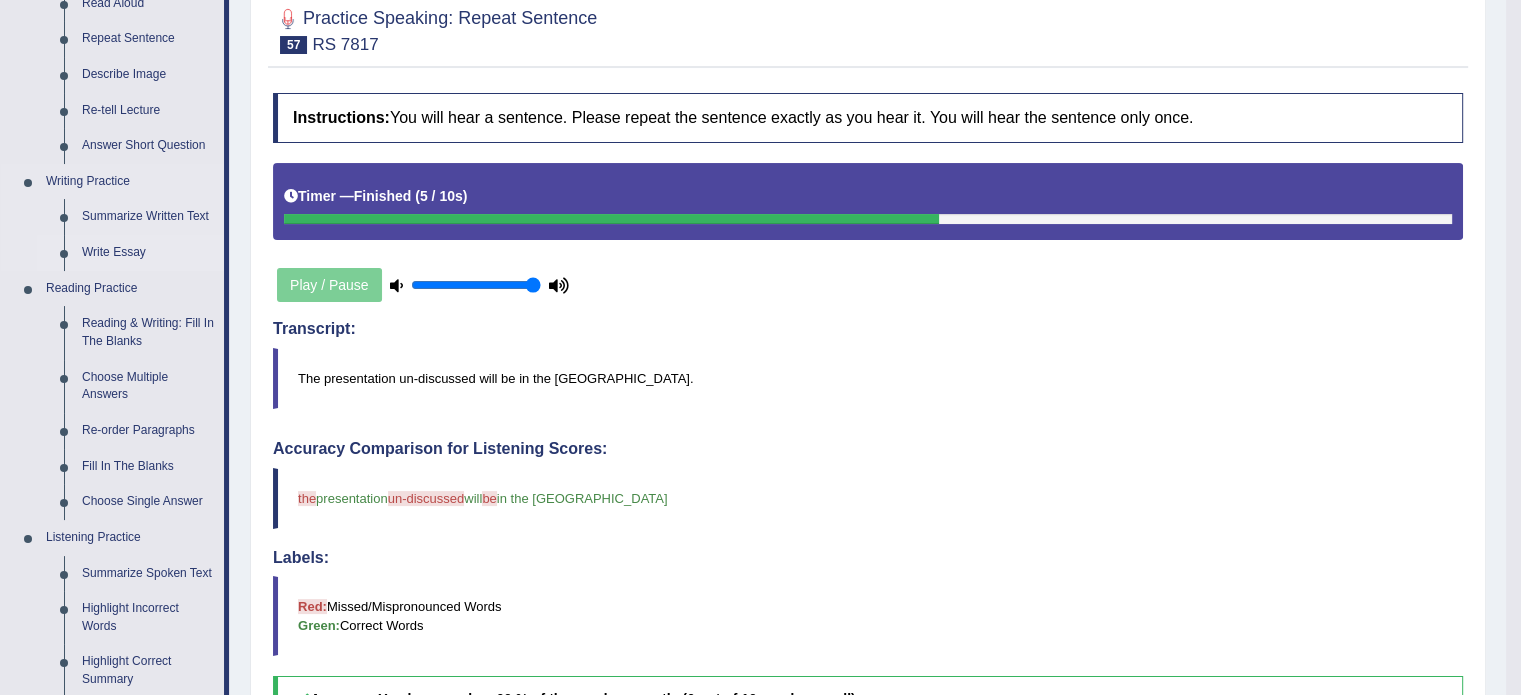 scroll, scrollTop: 263, scrollLeft: 0, axis: vertical 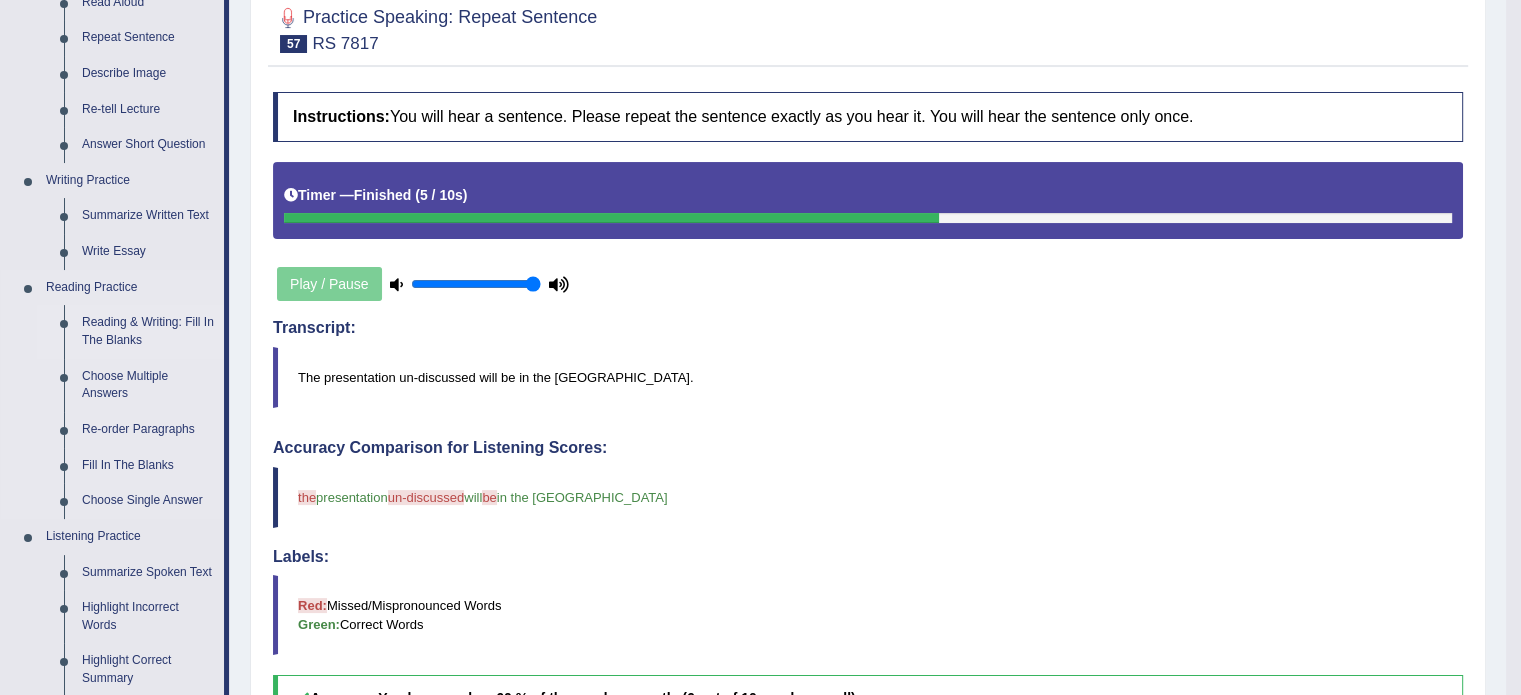 click on "Reading & Writing: Fill In The Blanks" at bounding box center [148, 331] 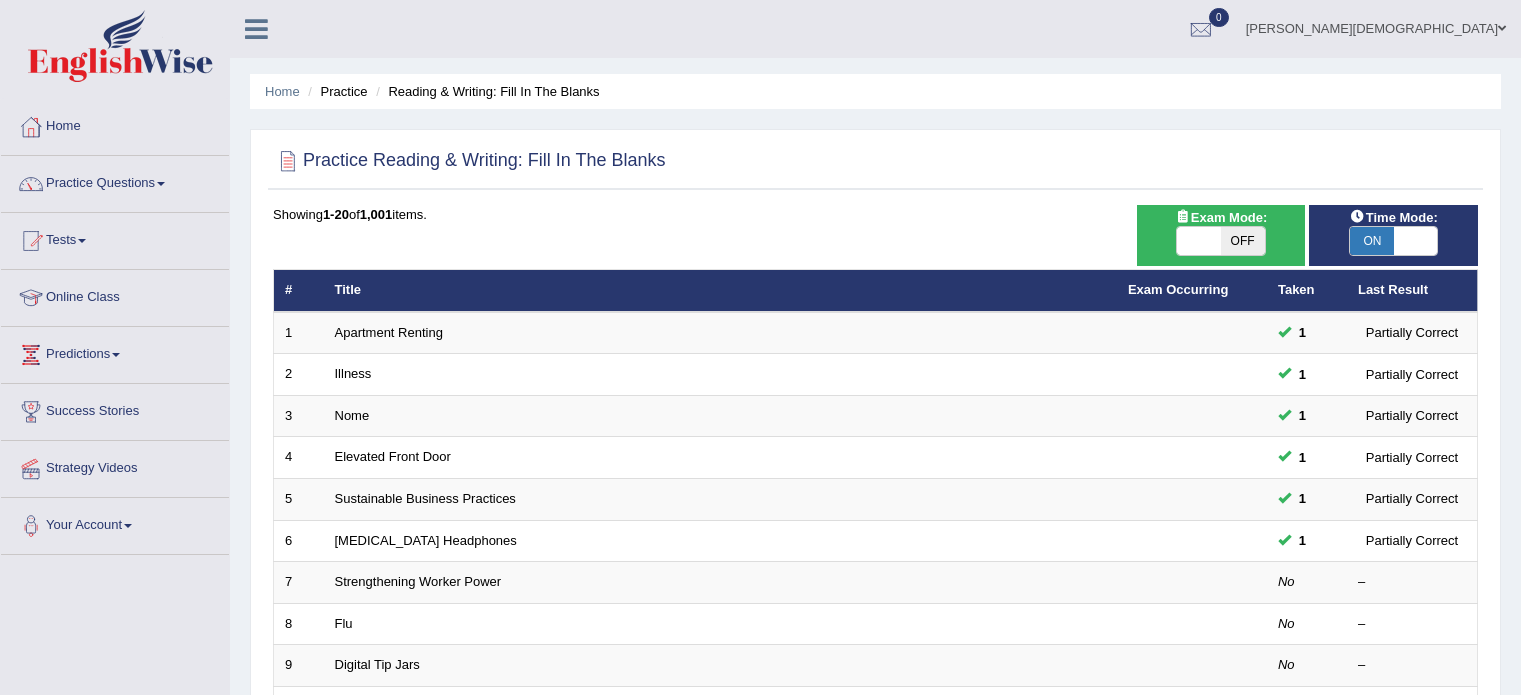 scroll, scrollTop: 0, scrollLeft: 0, axis: both 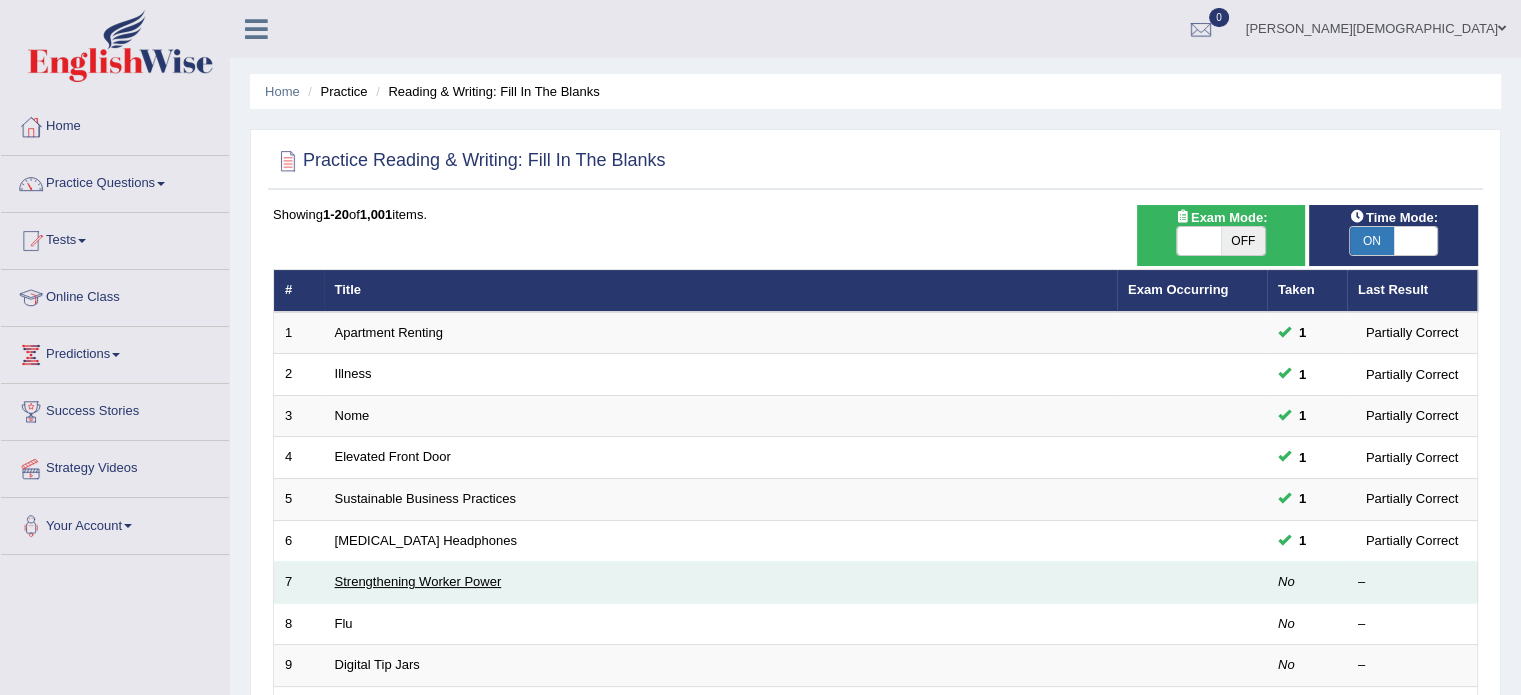 click on "Strengthening Worker Power" at bounding box center [418, 581] 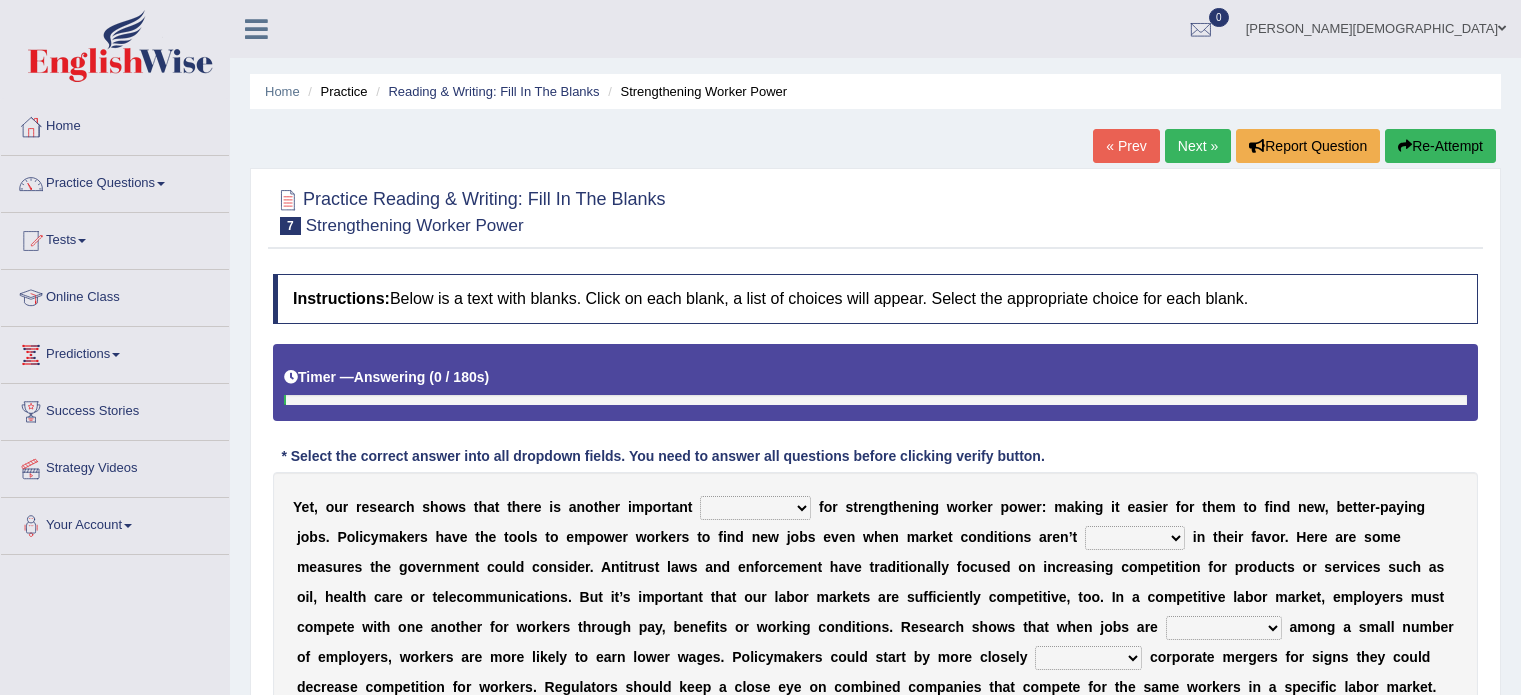 scroll, scrollTop: 0, scrollLeft: 0, axis: both 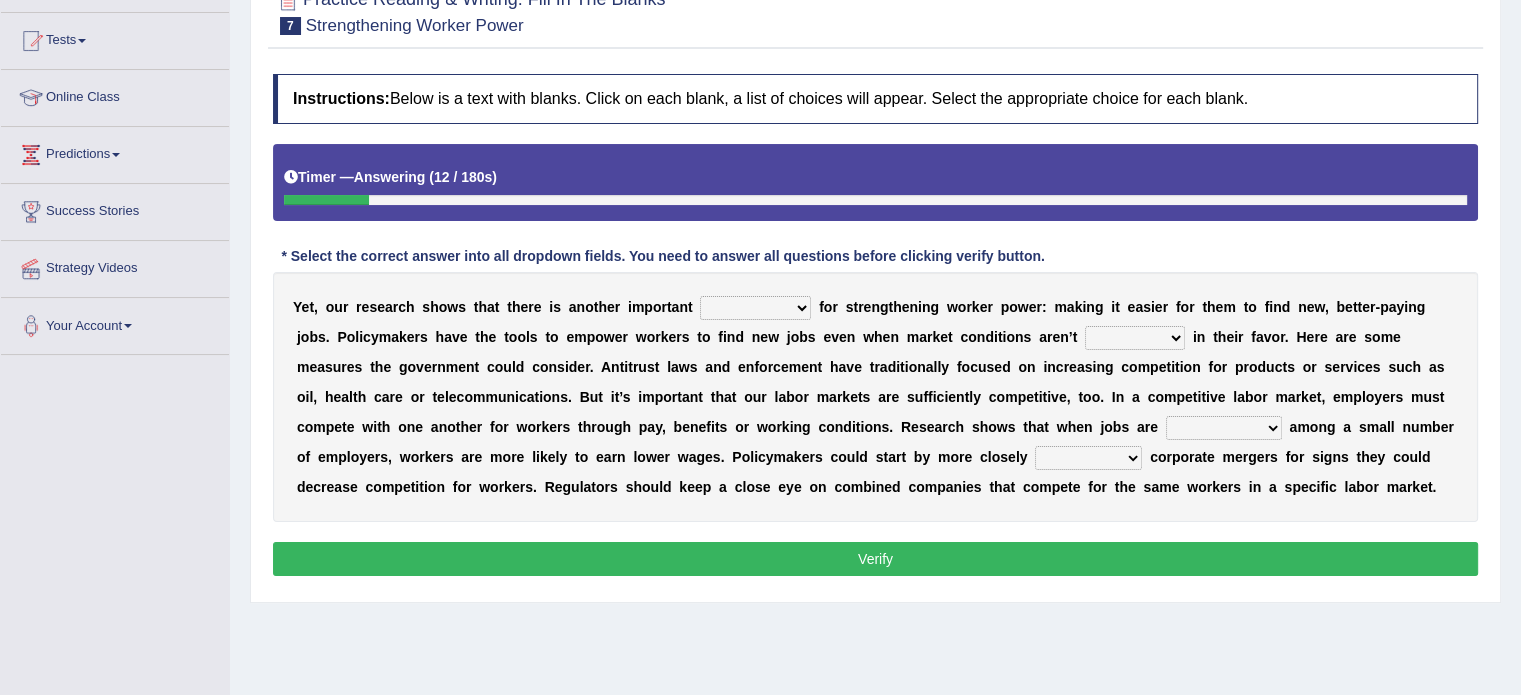 click on "avail engagement avenue annual" at bounding box center [755, 308] 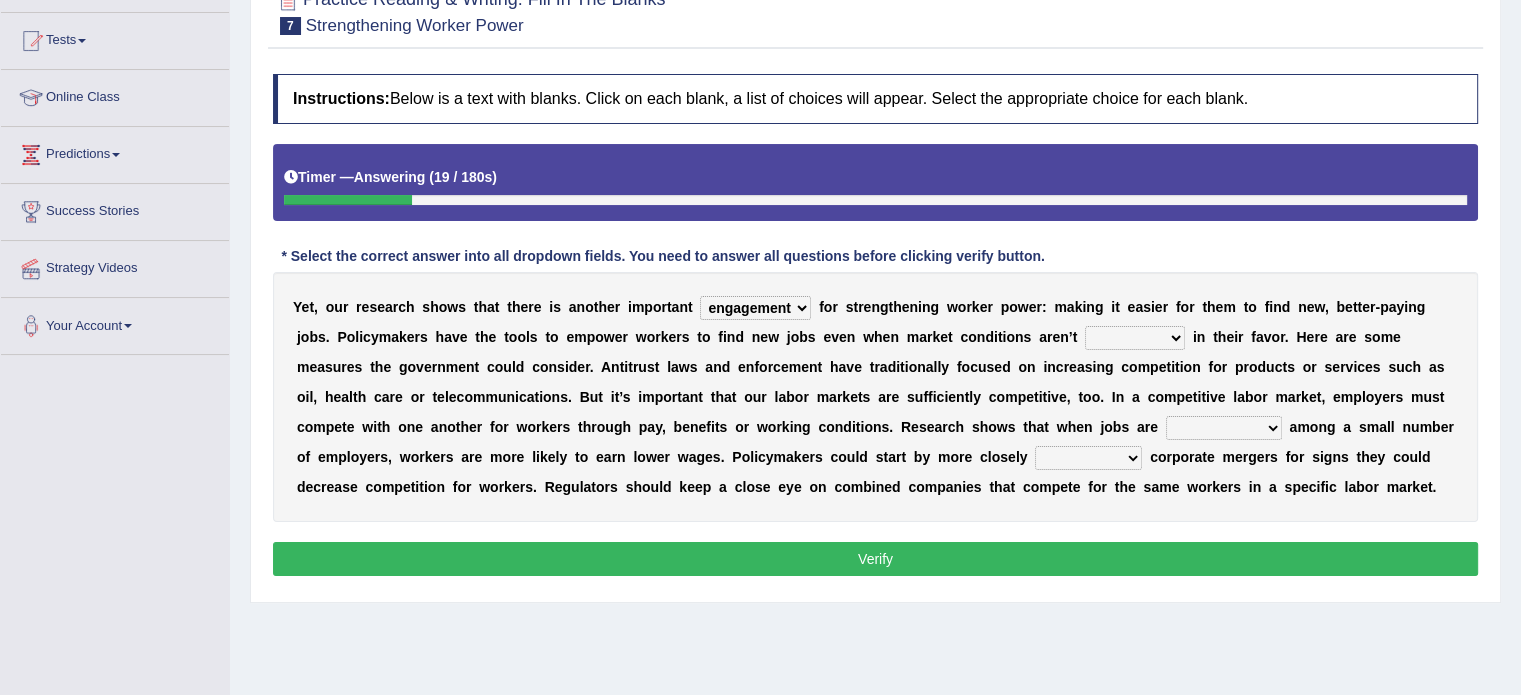 click on "avail engagement avenue annual" at bounding box center [755, 308] 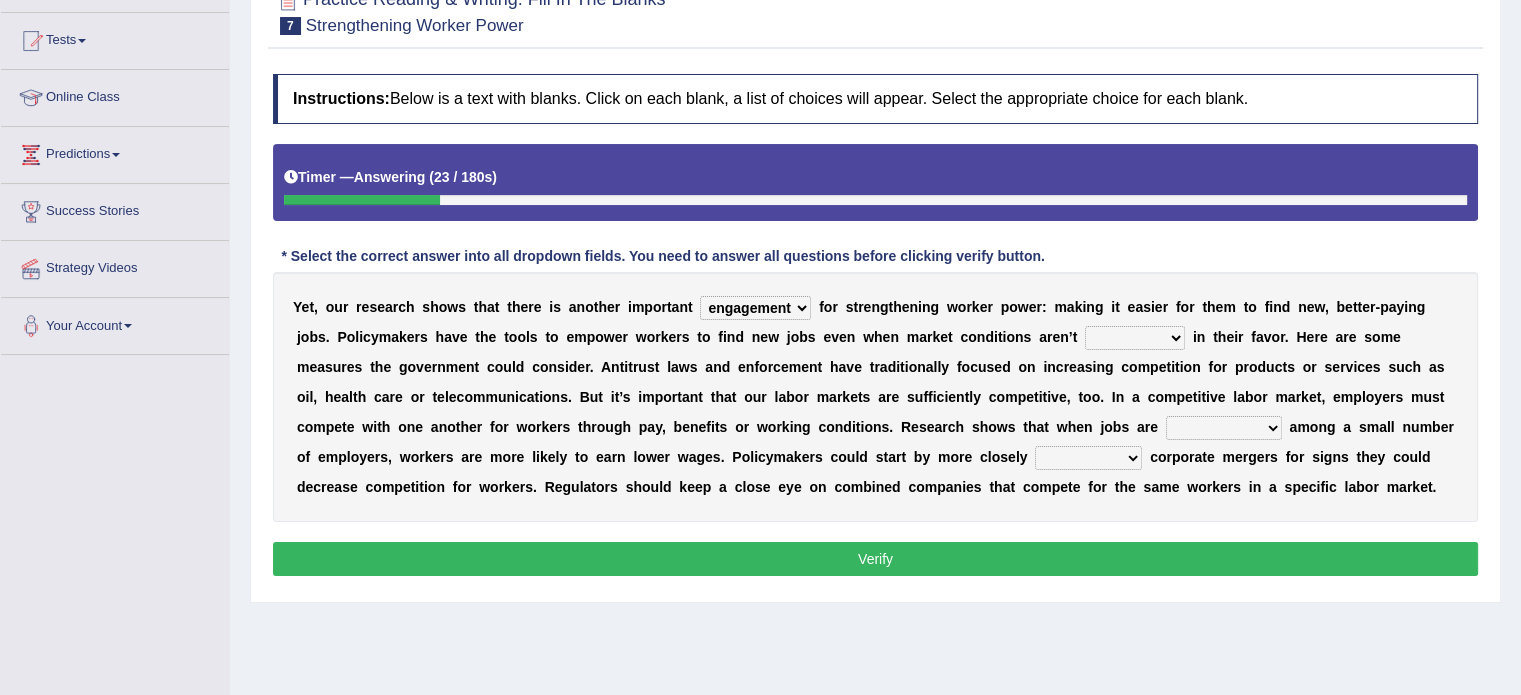 click on "avail engagement avenue annual" at bounding box center [755, 308] 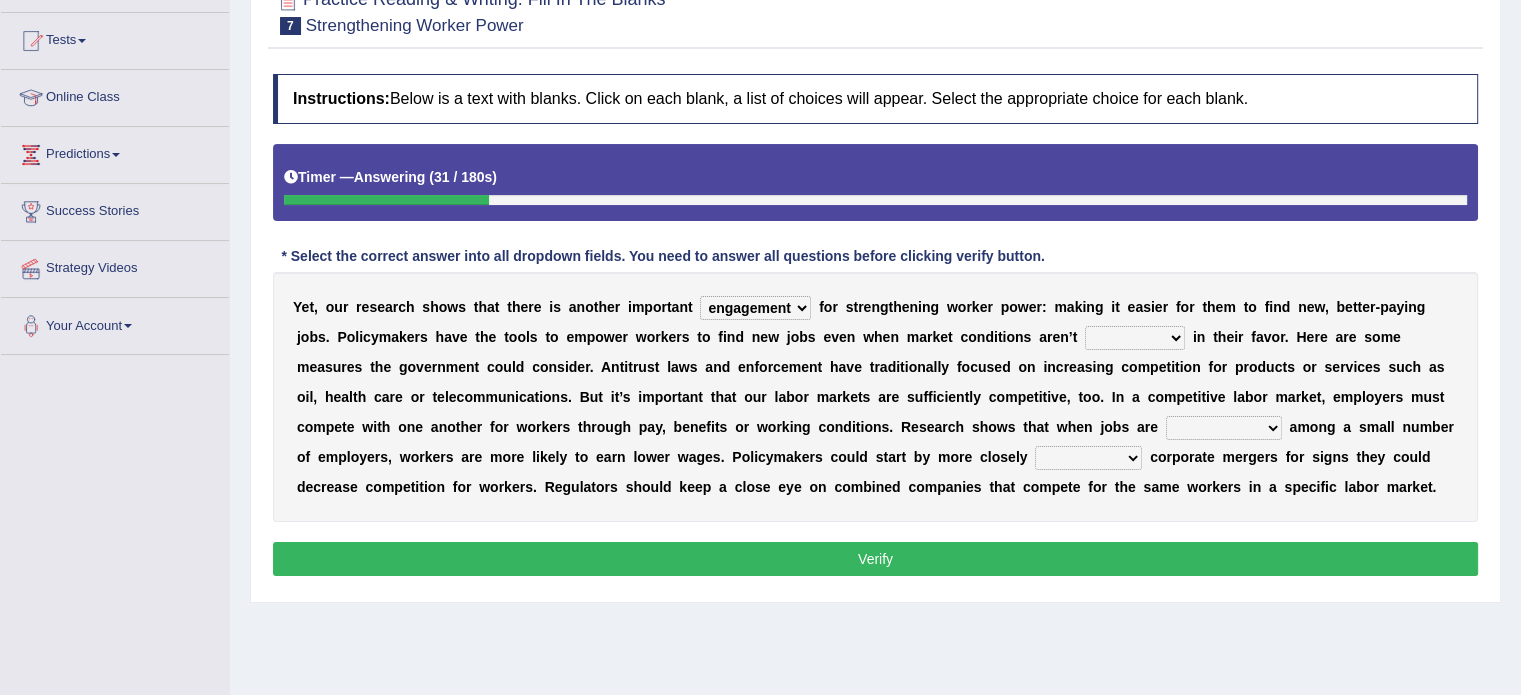 select on "avenue" 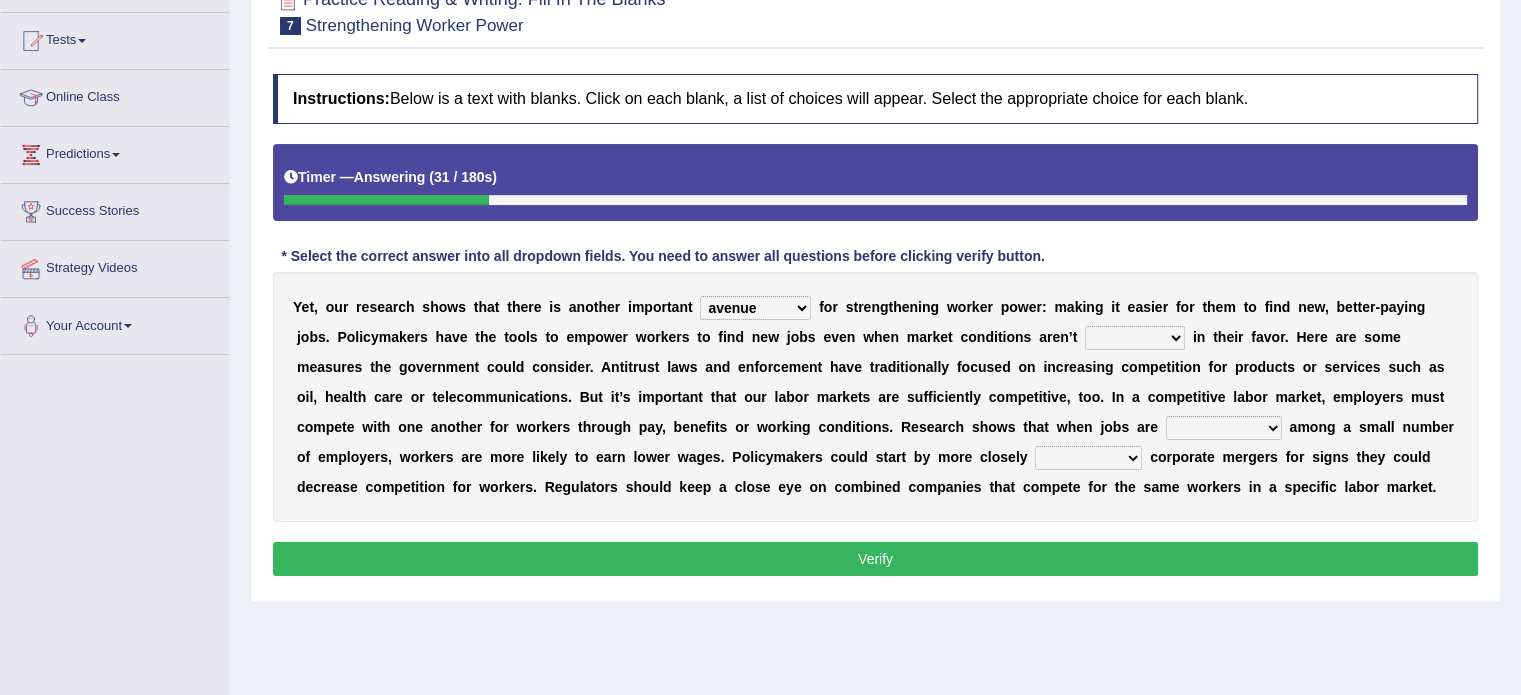 click on "avail engagement avenue annual" at bounding box center [755, 308] 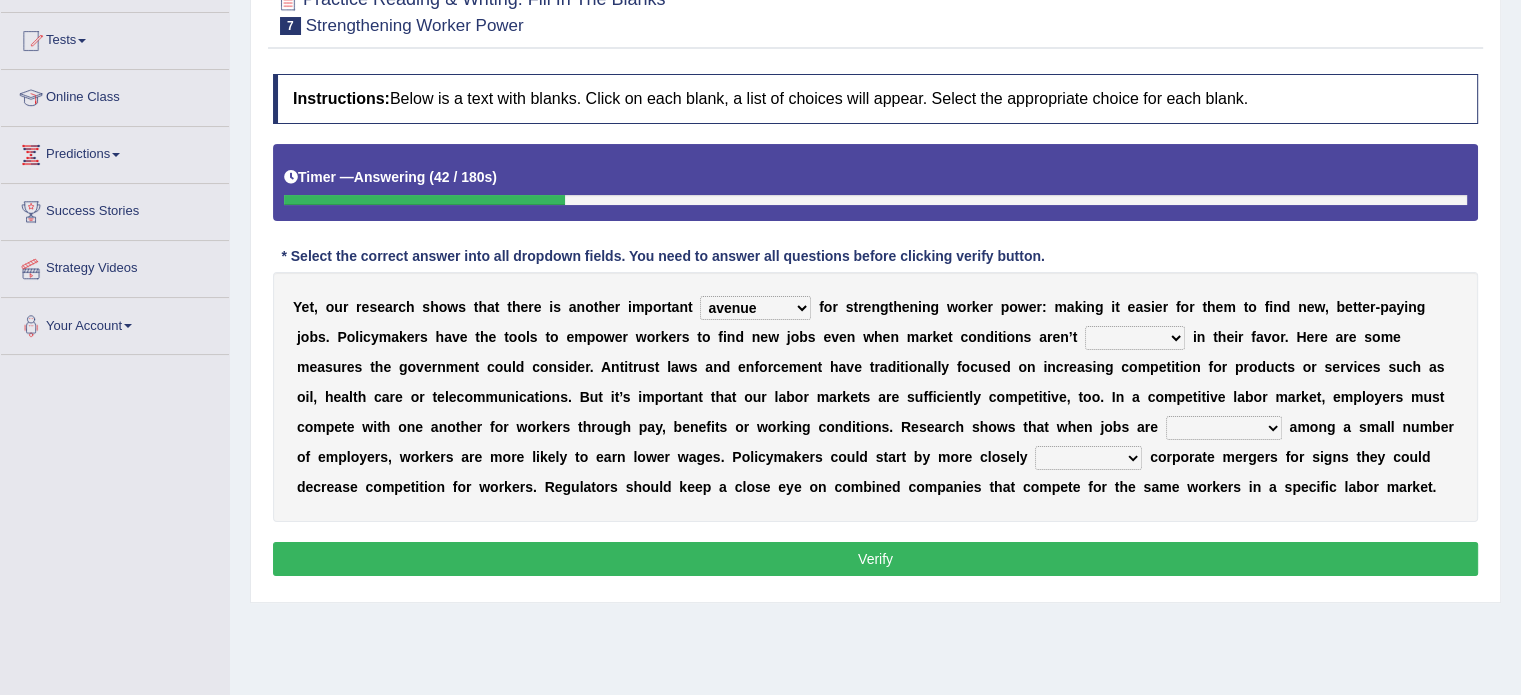 click on "profitable titchy temperate tilted" at bounding box center (1135, 338) 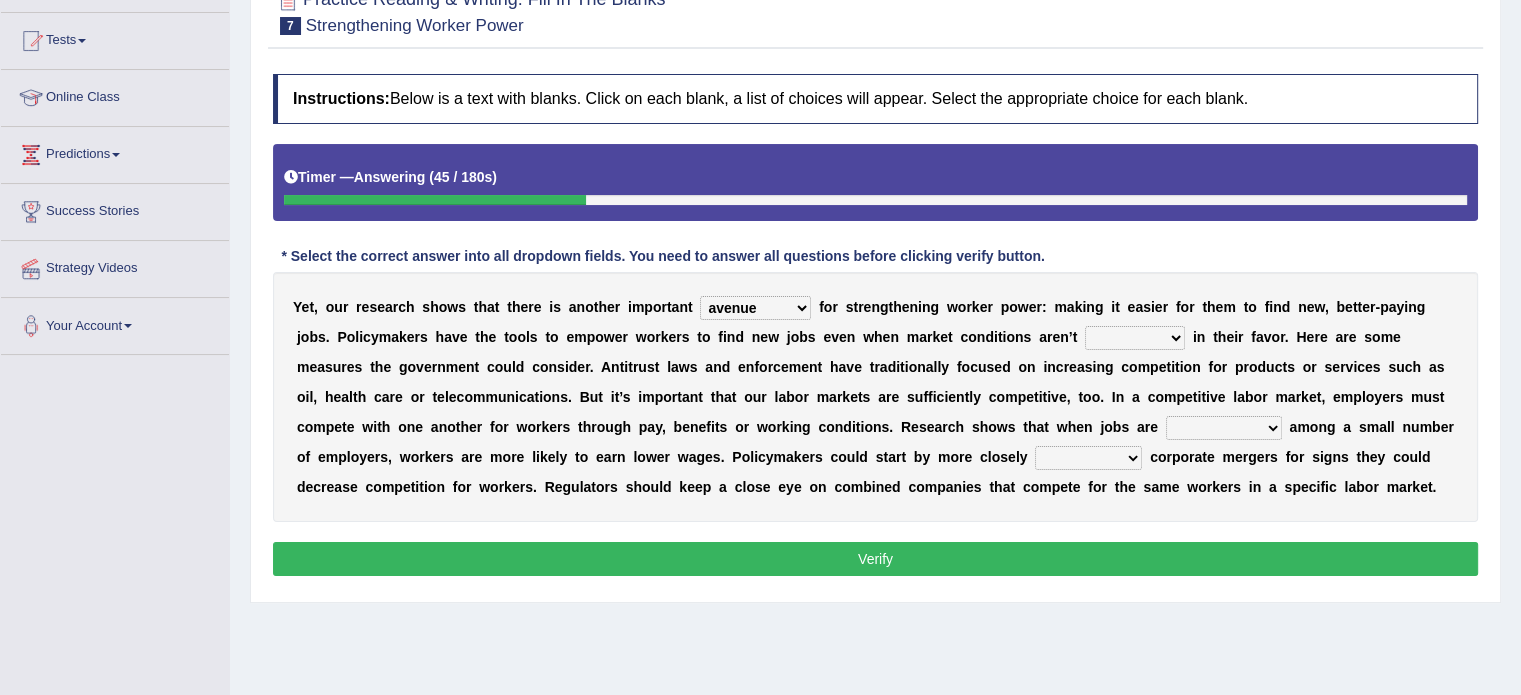 select on "profitable" 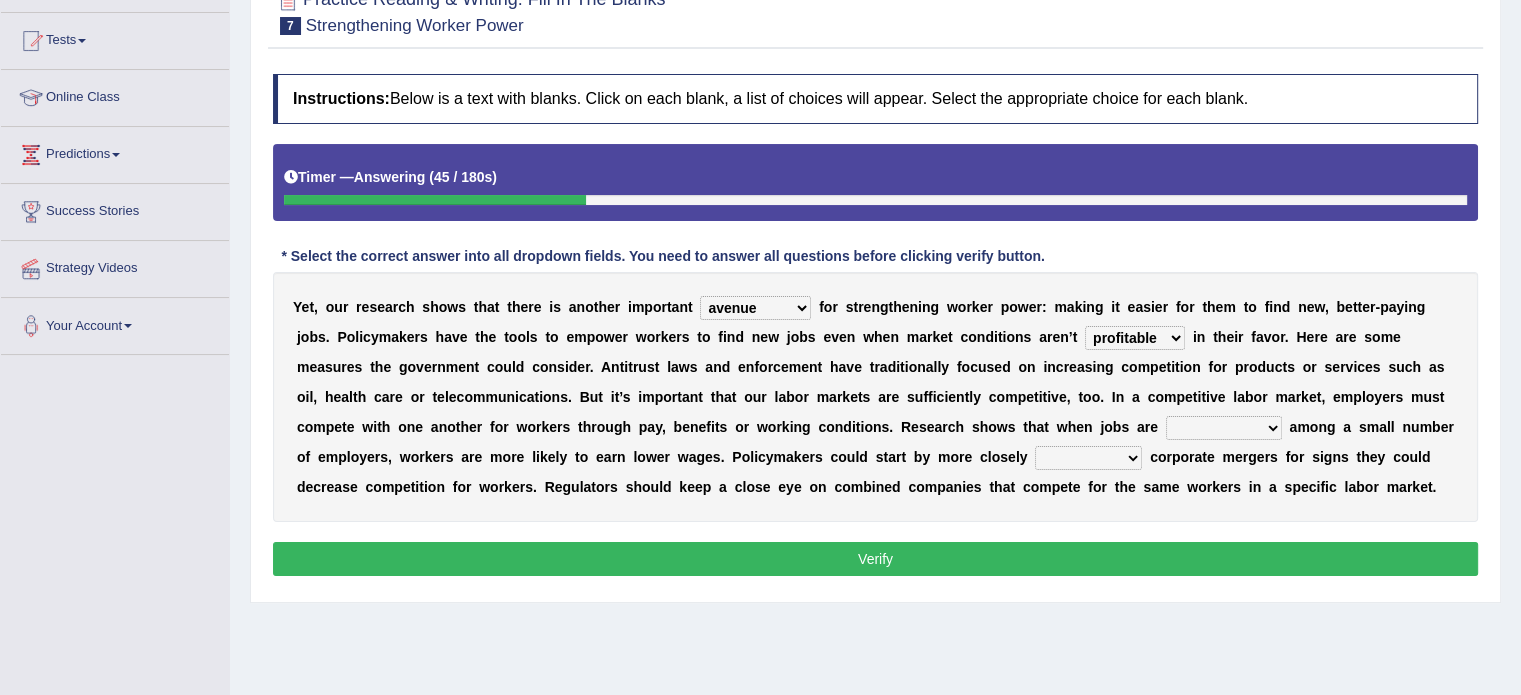 click on "profitable titchy temperate tilted" at bounding box center [1135, 338] 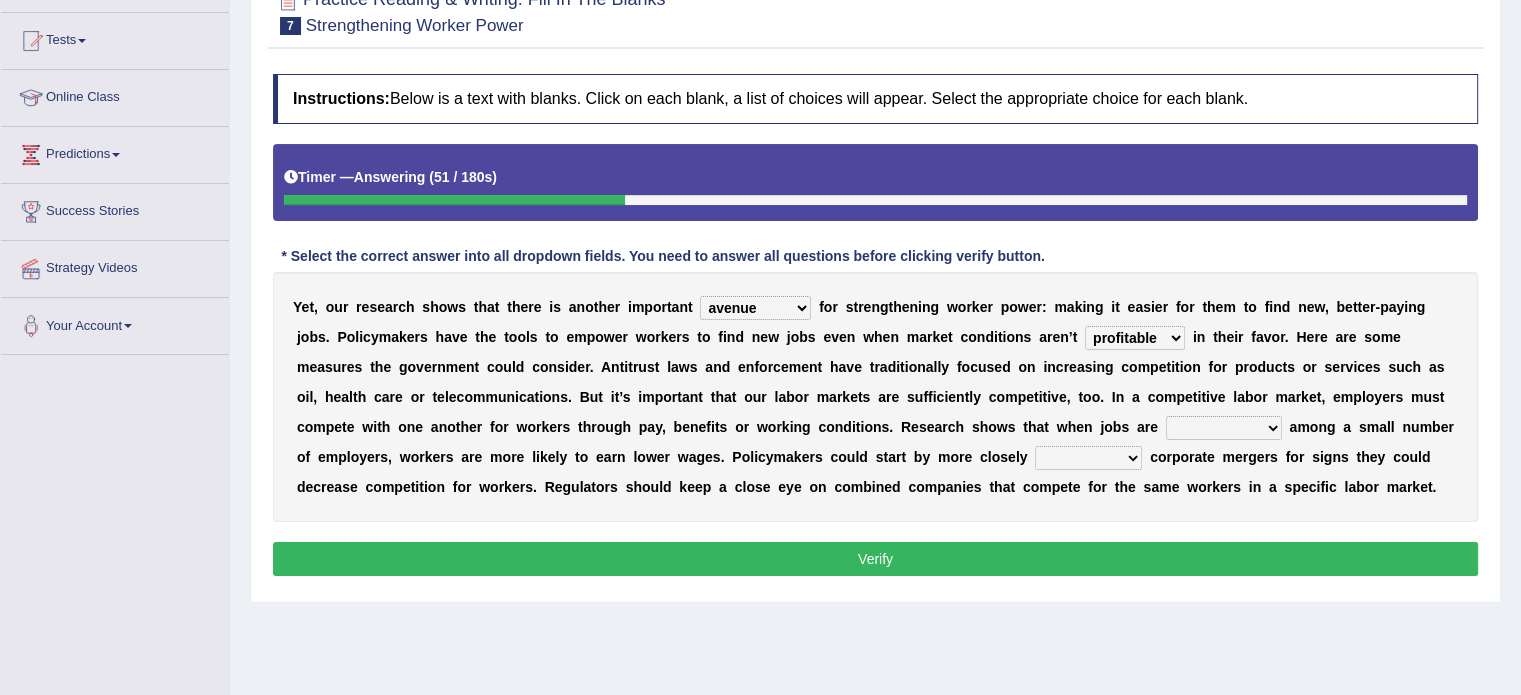 click on "constrained tremendous concentric concentrated" at bounding box center (1224, 428) 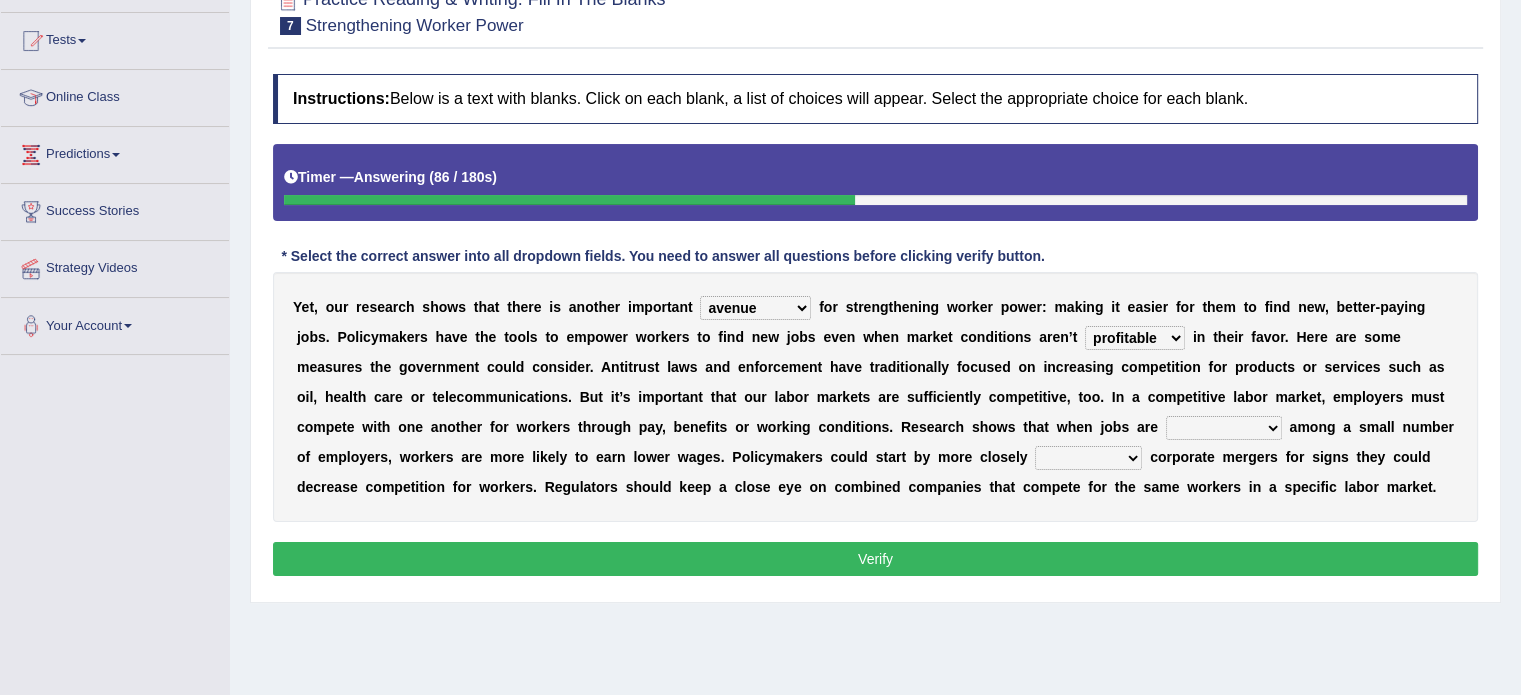 select on "concentrated" 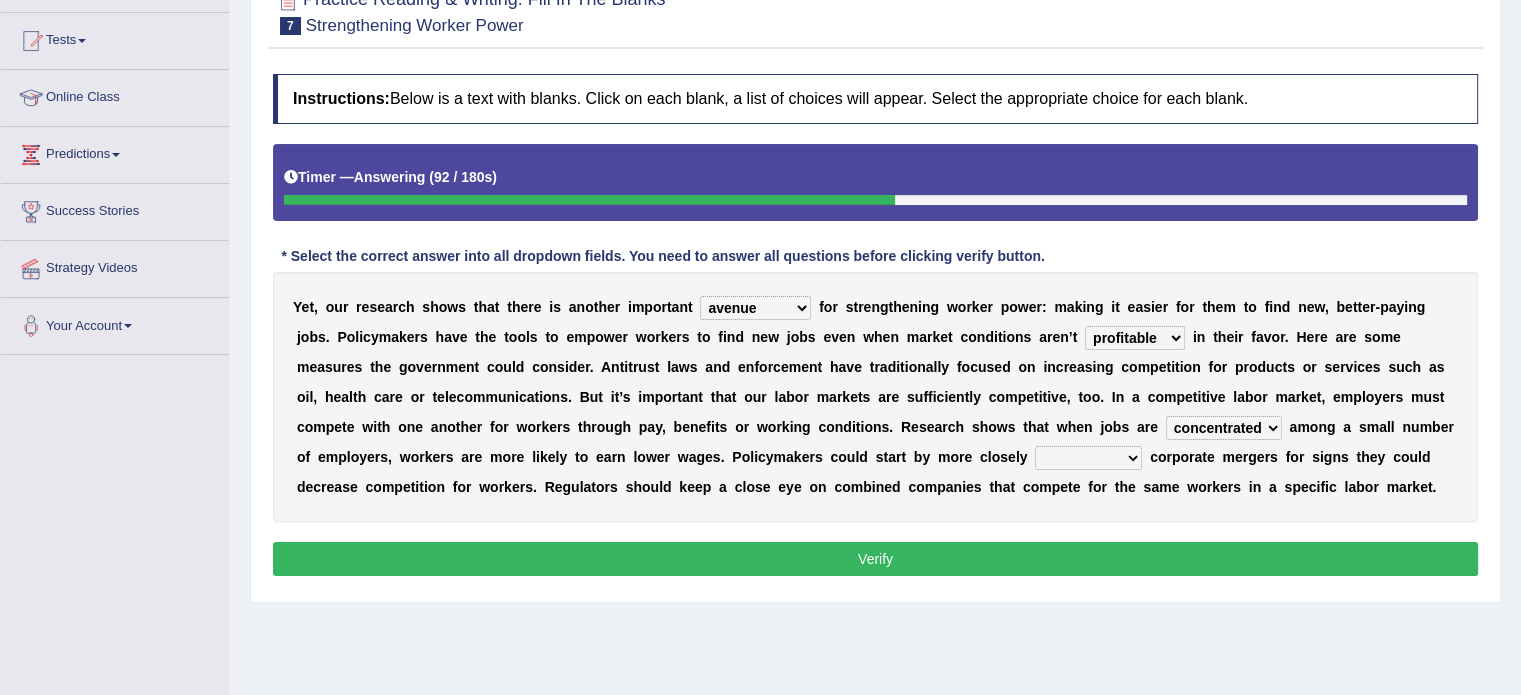 click on "scrutinizing originating scripting emulating" at bounding box center [1088, 458] 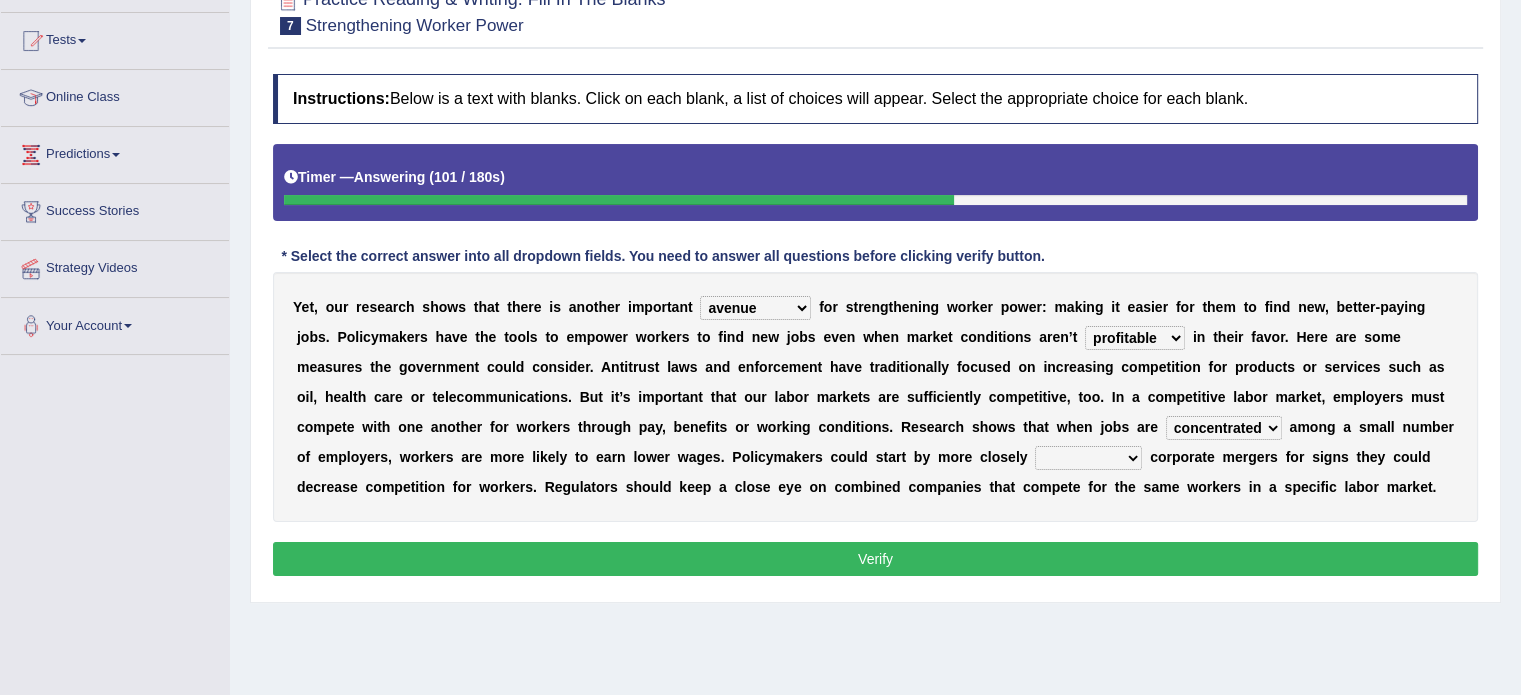 select on "scrutinizing" 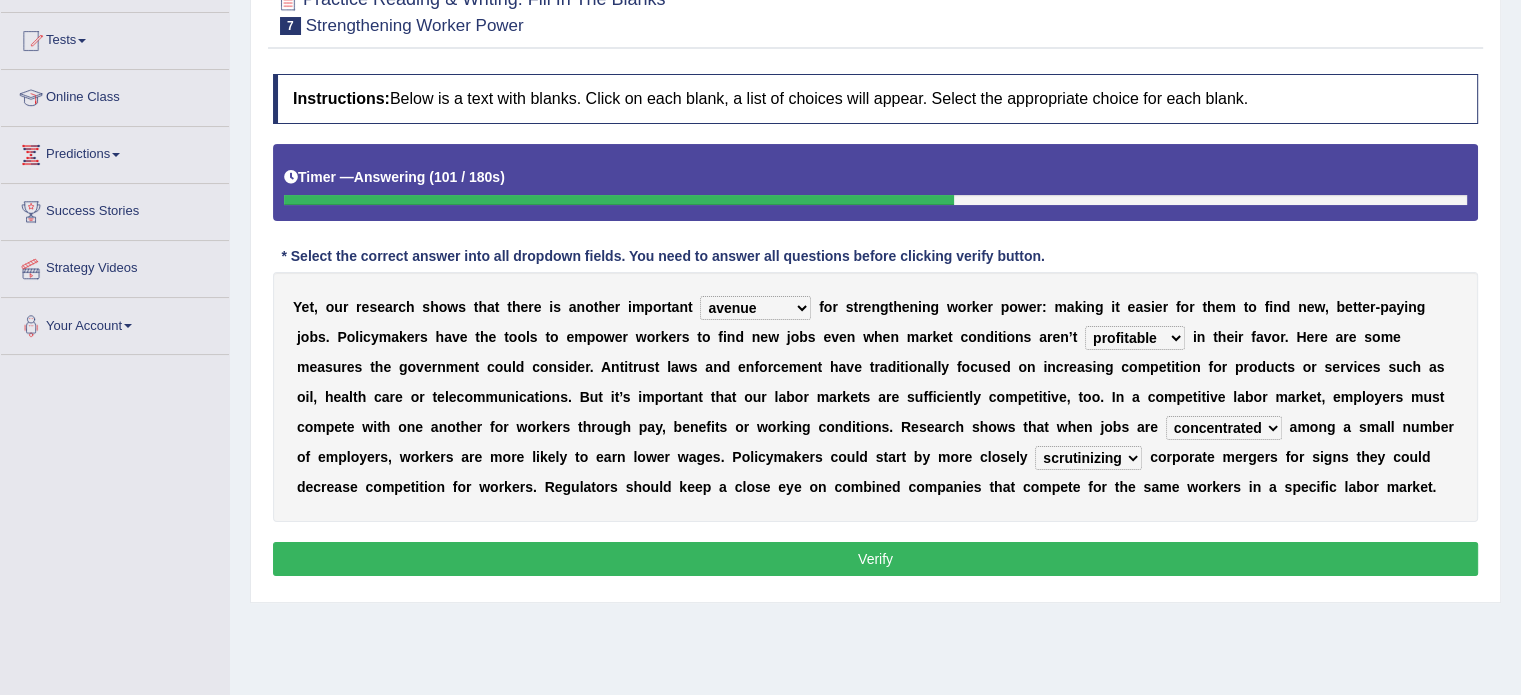 click on "scrutinizing originating scripting emulating" at bounding box center [1088, 458] 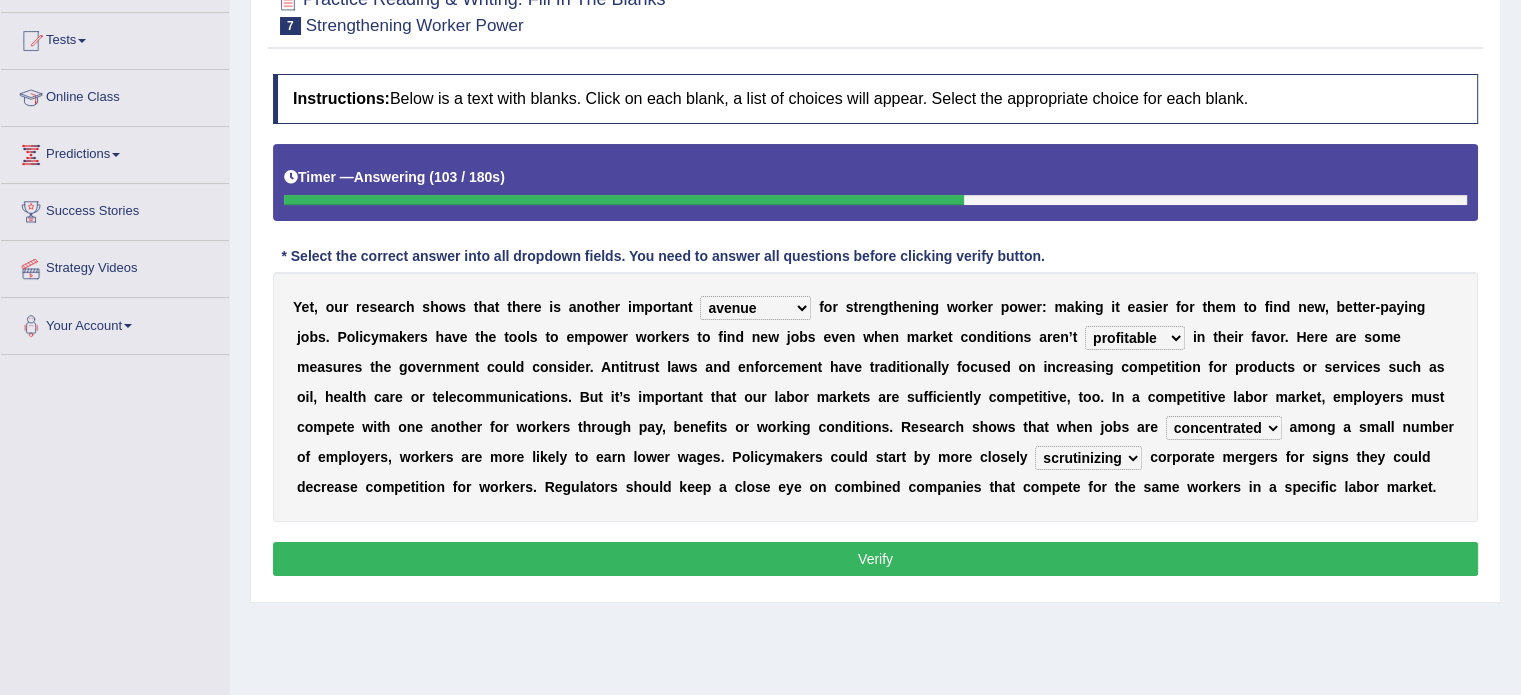 click on "Verify" at bounding box center [875, 559] 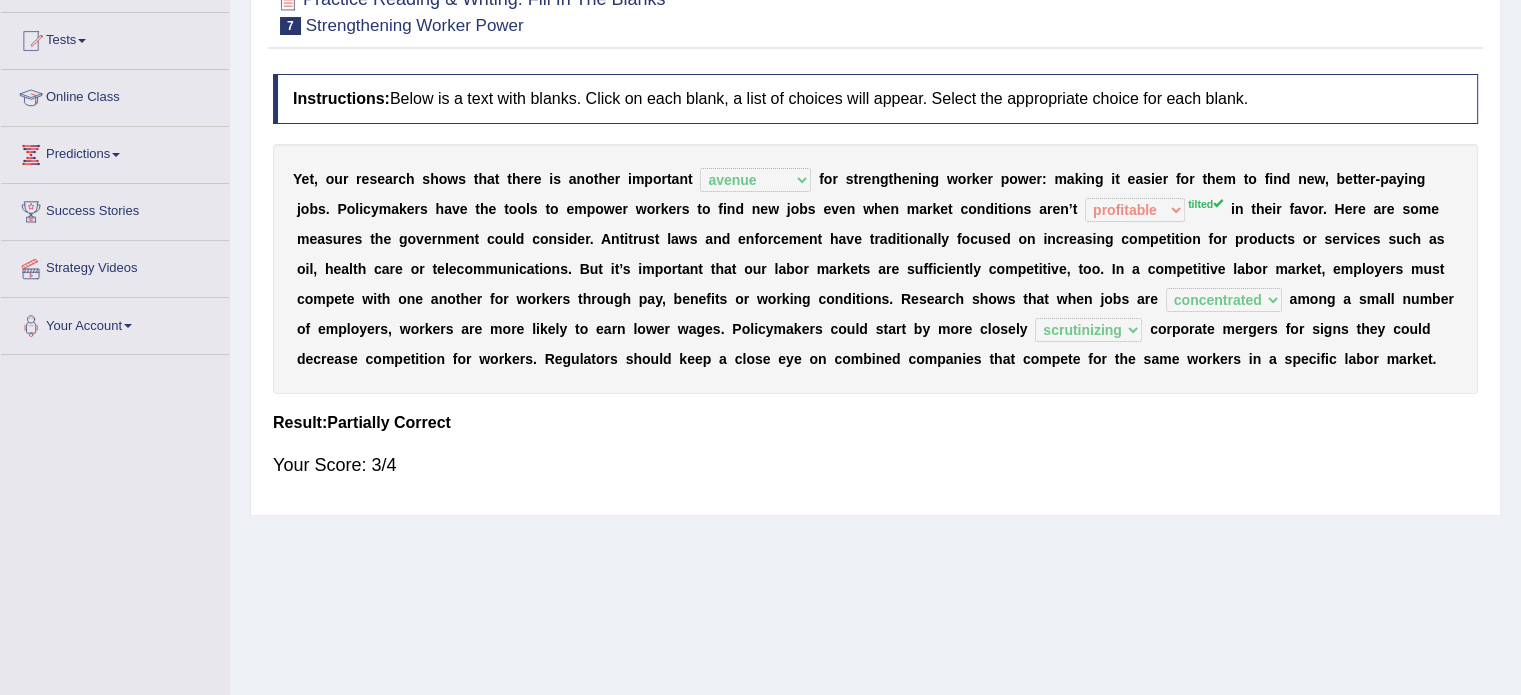 scroll, scrollTop: 0, scrollLeft: 0, axis: both 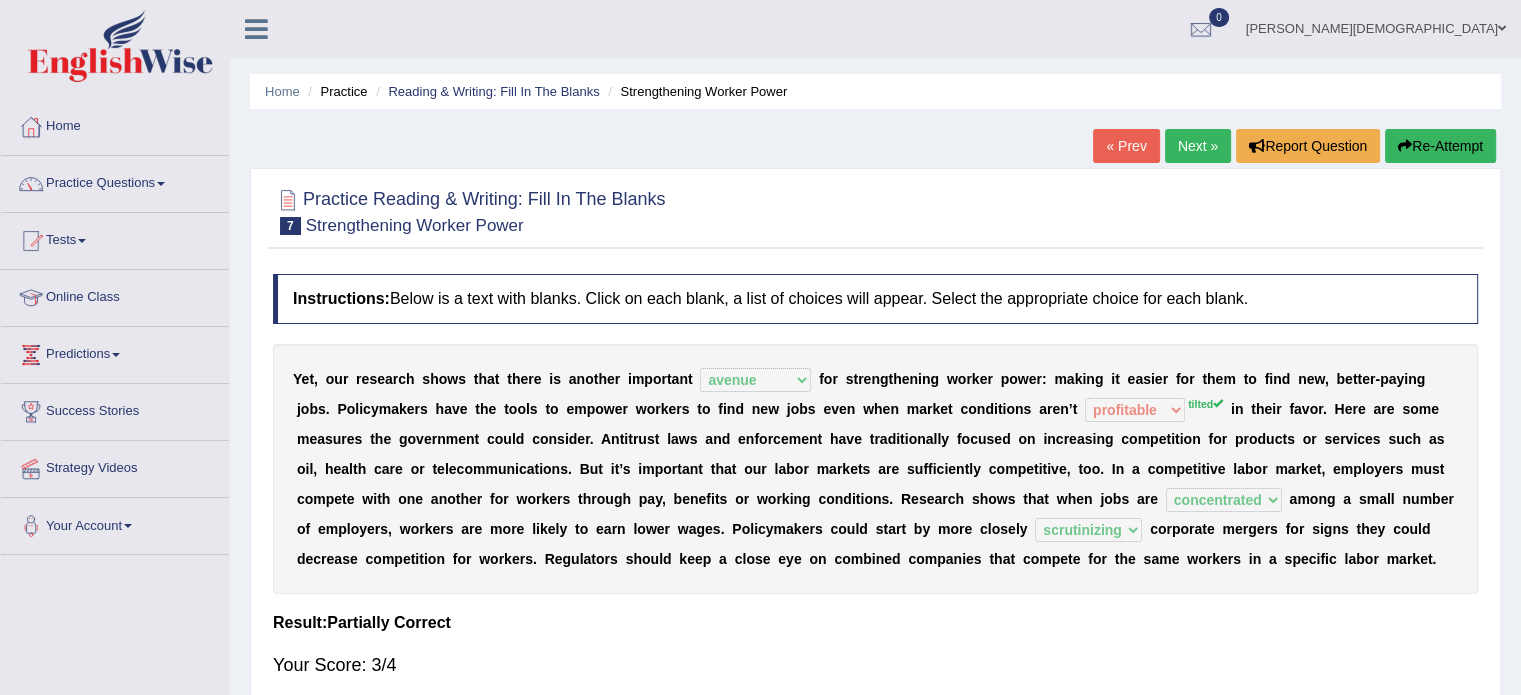 click on "Next »" at bounding box center (1198, 146) 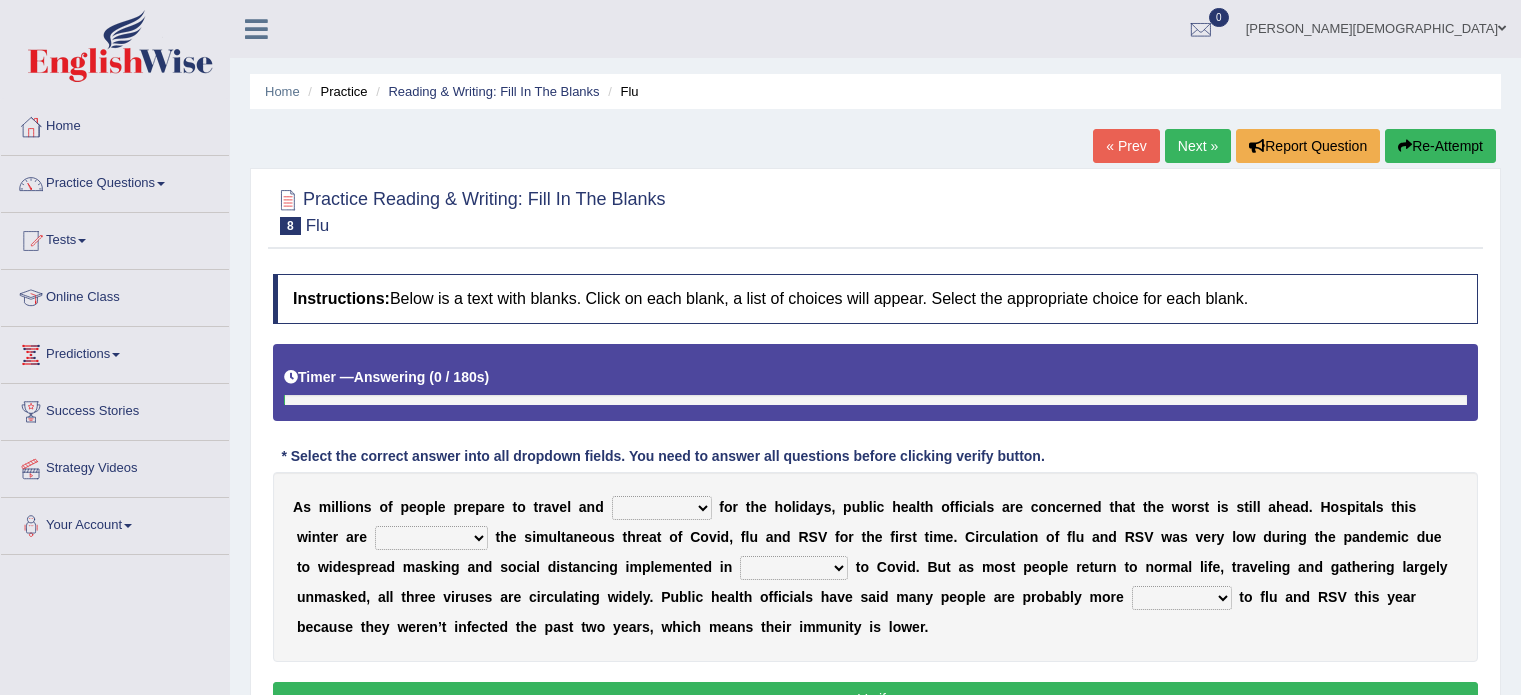 scroll, scrollTop: 0, scrollLeft: 0, axis: both 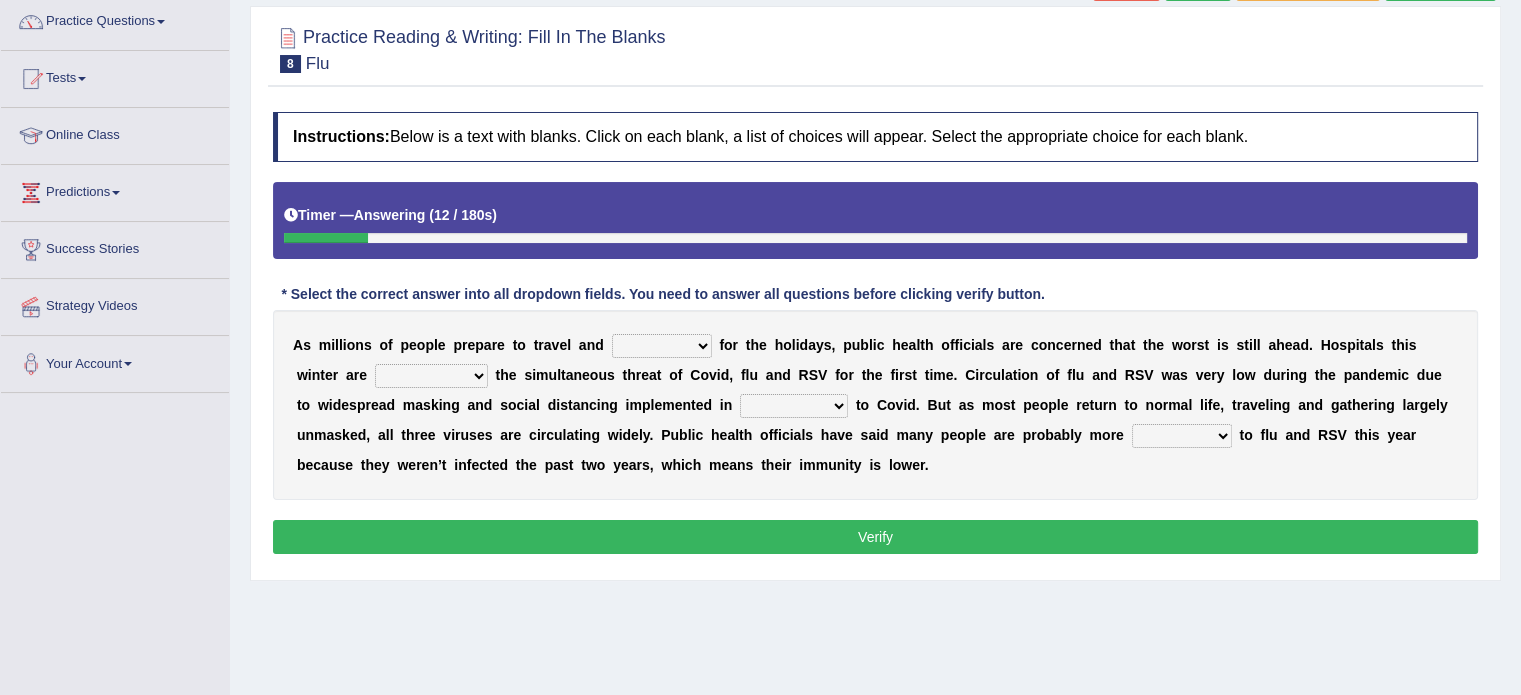 click on "gather hide slumber migrate" at bounding box center (662, 346) 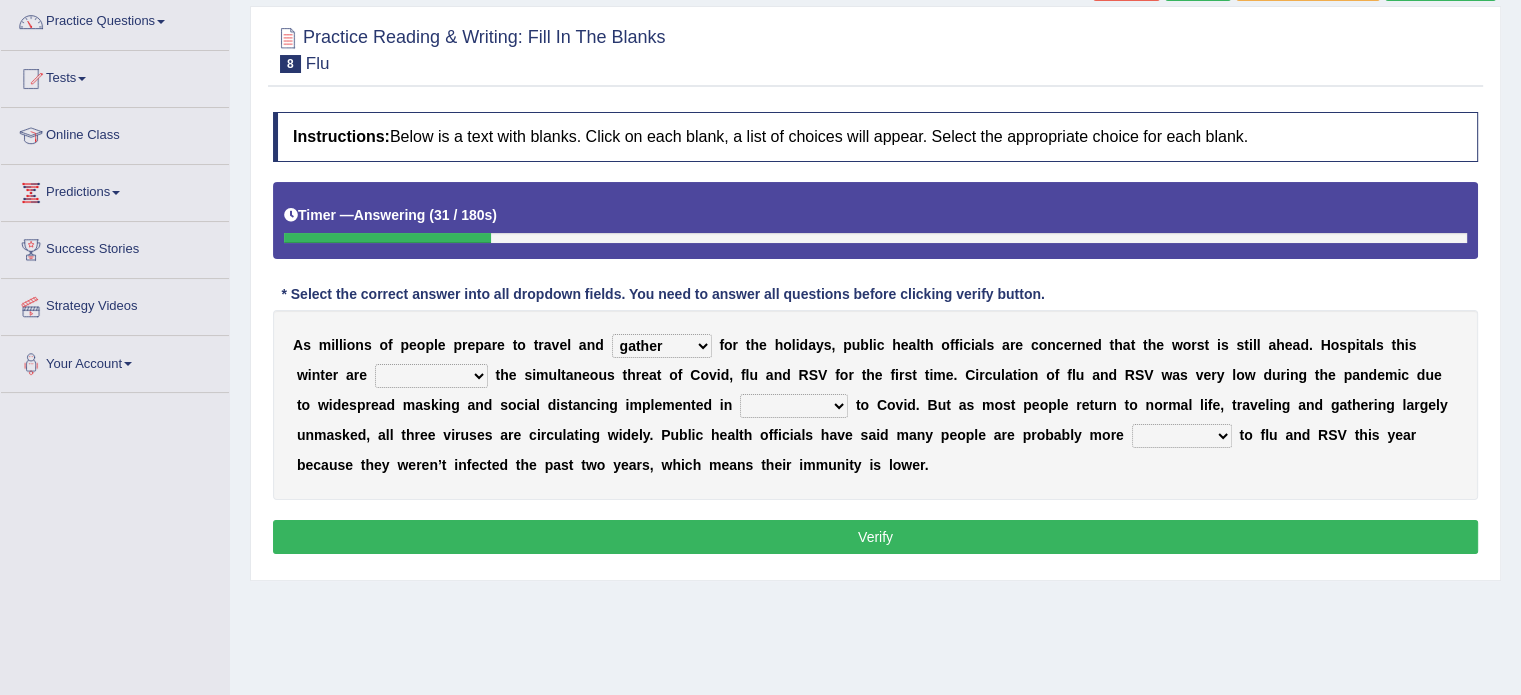 click on "gather hide slumber migrate" at bounding box center (662, 346) 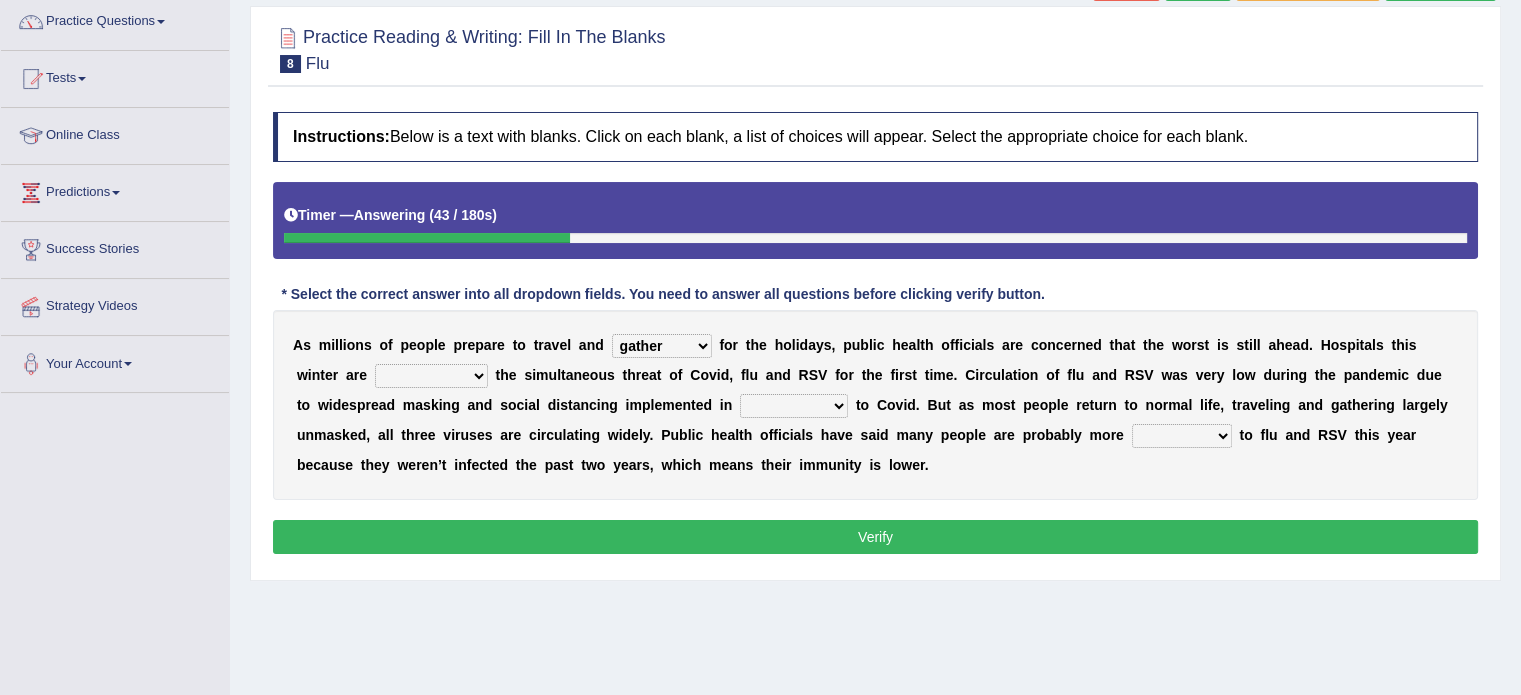 click on "gather hide slumber migrate" at bounding box center [662, 346] 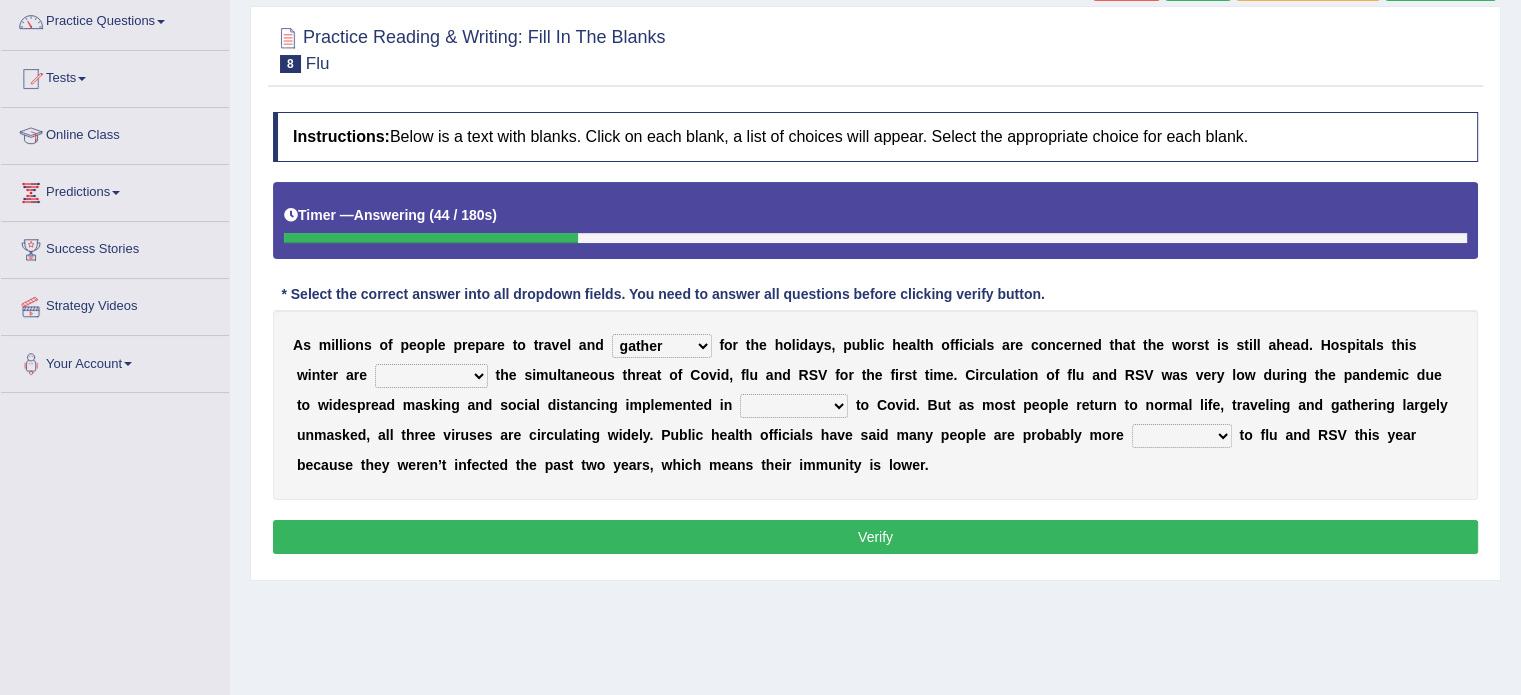 select on "migrate" 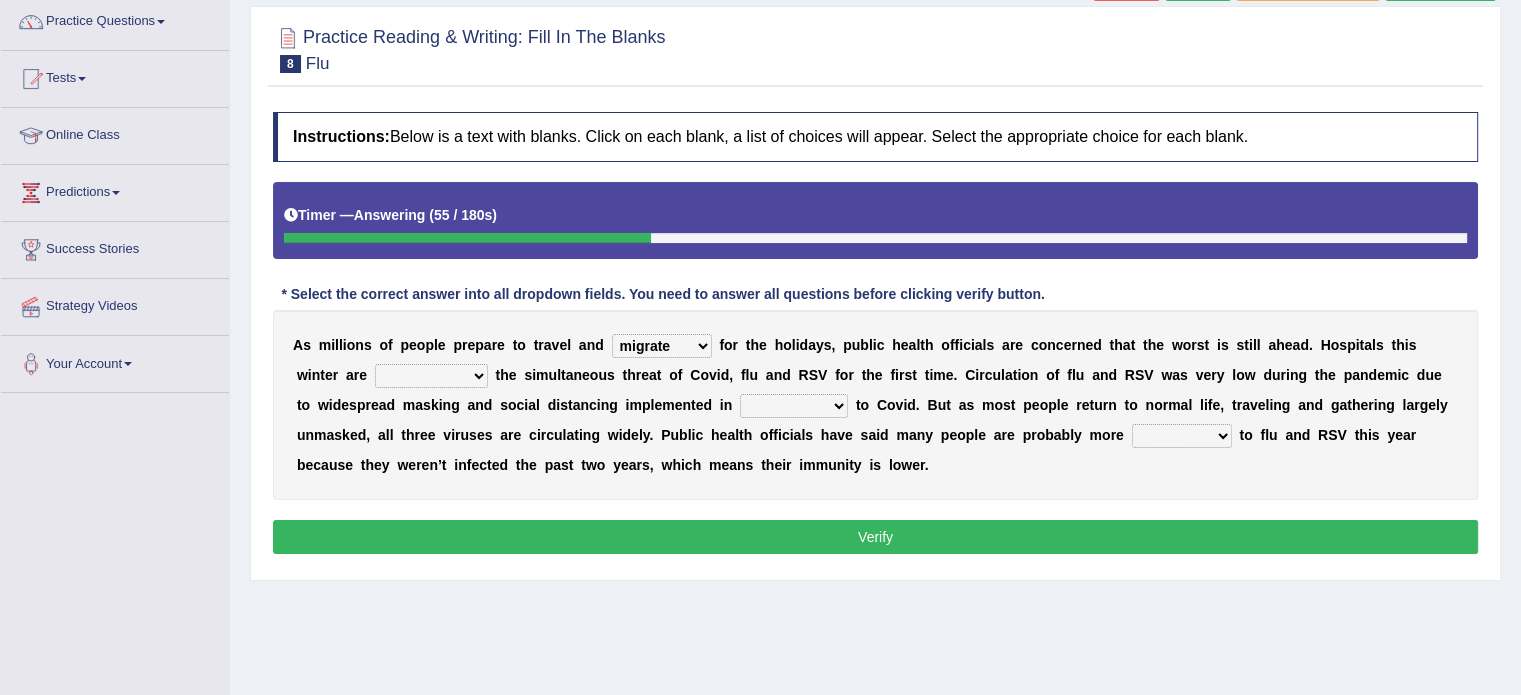 click on "facing accounting challenging constructing" at bounding box center [431, 376] 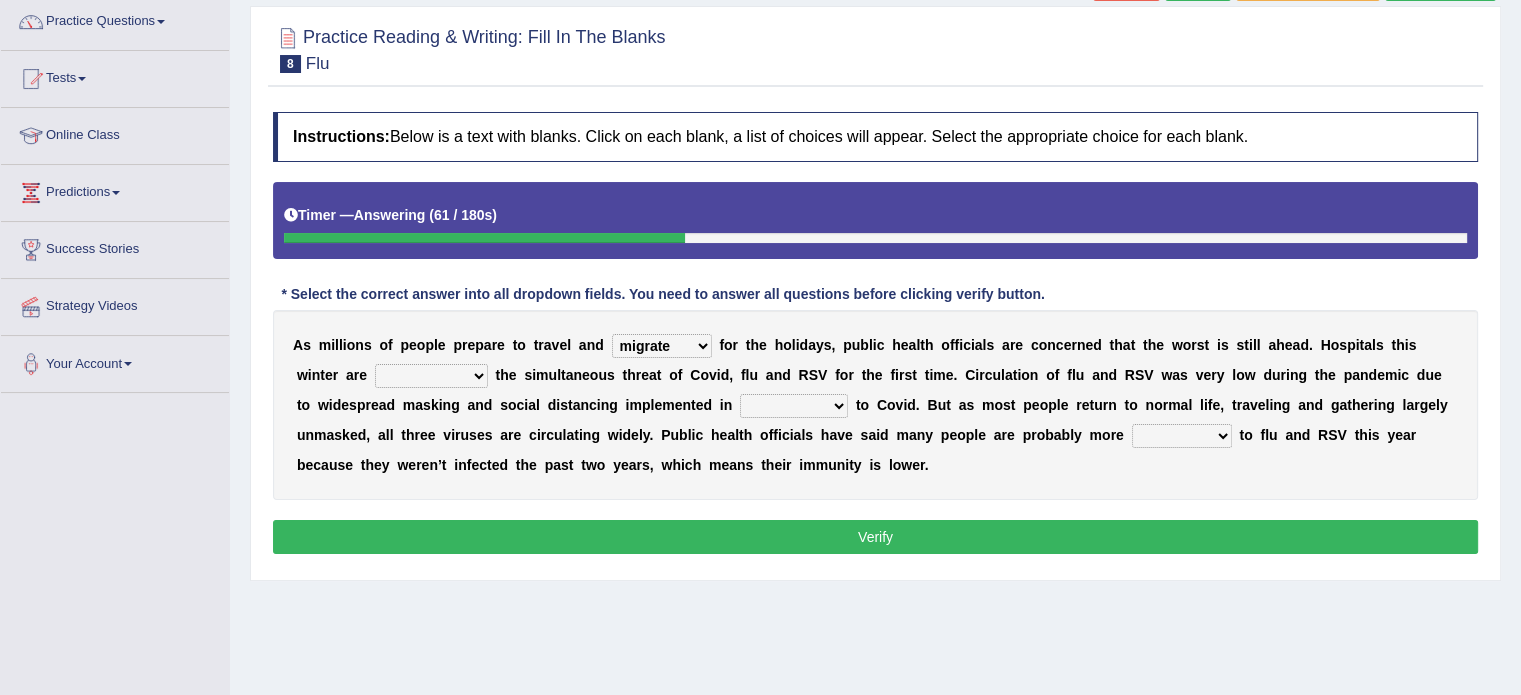 select on "facing" 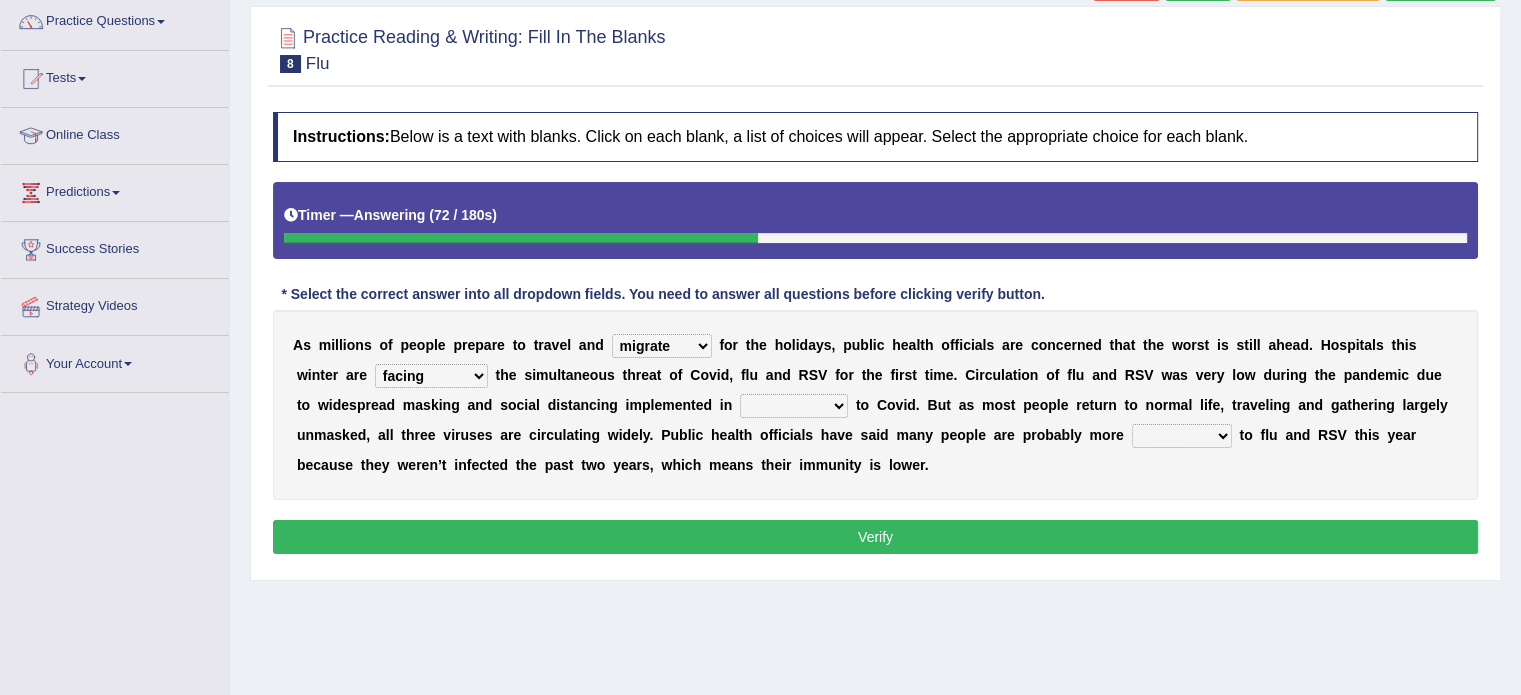 click on "comparison response place order" at bounding box center (794, 406) 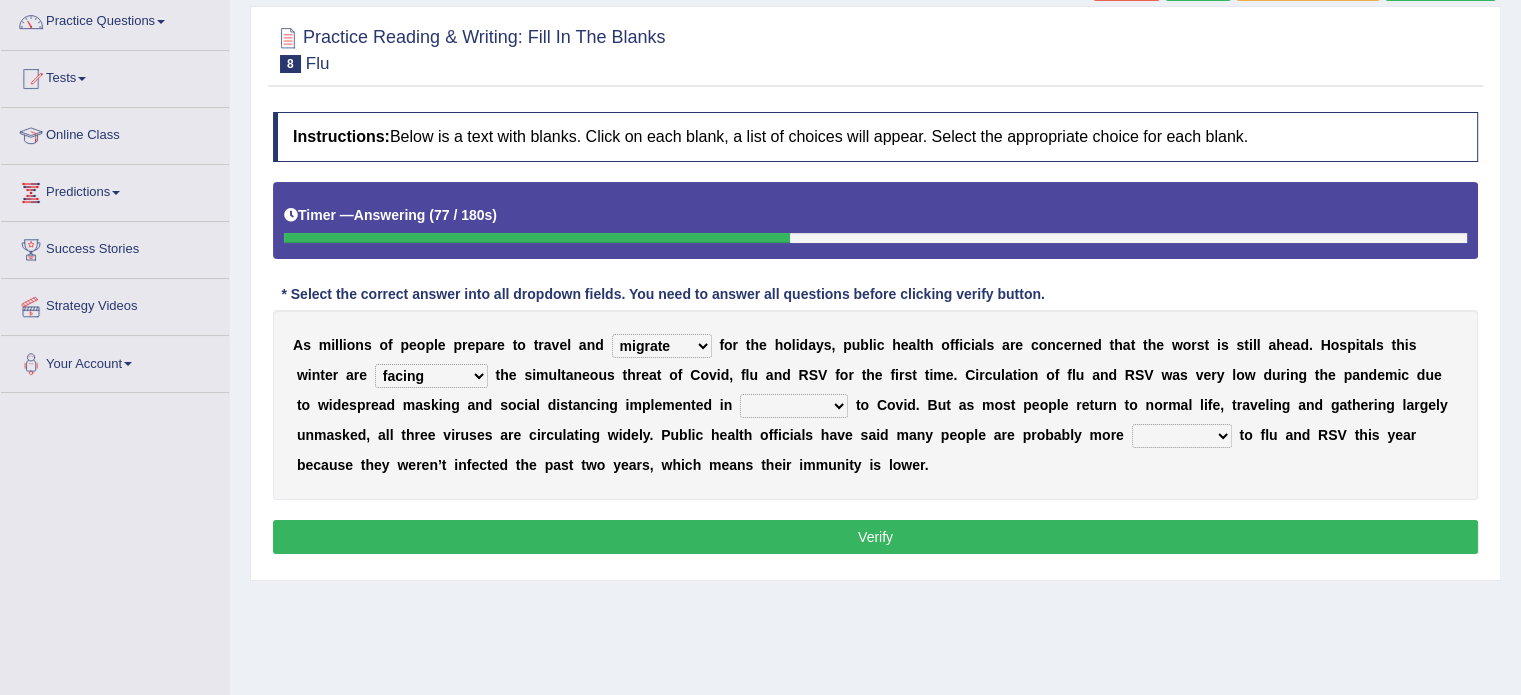 select on "response" 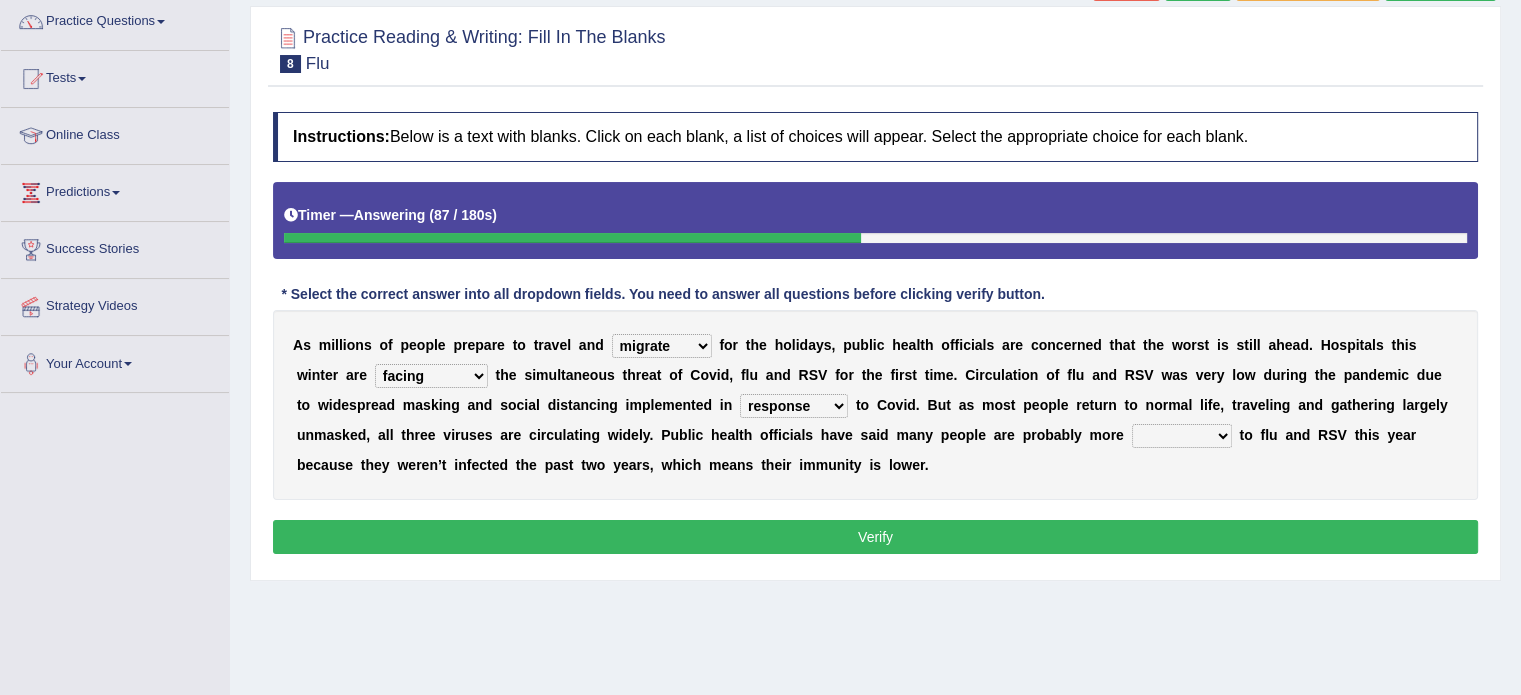 click on "attainable sensible vulnerable accessible" at bounding box center [1182, 436] 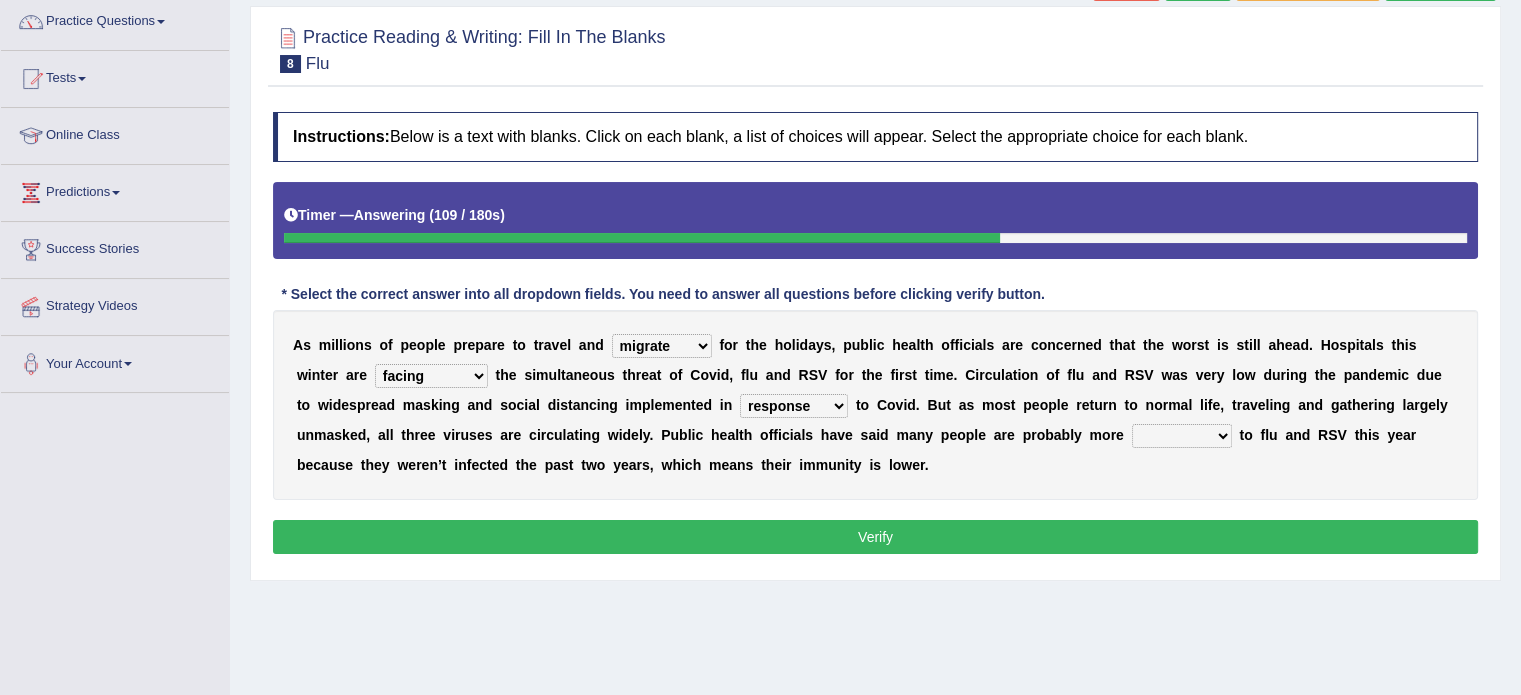 select on "vulnerable" 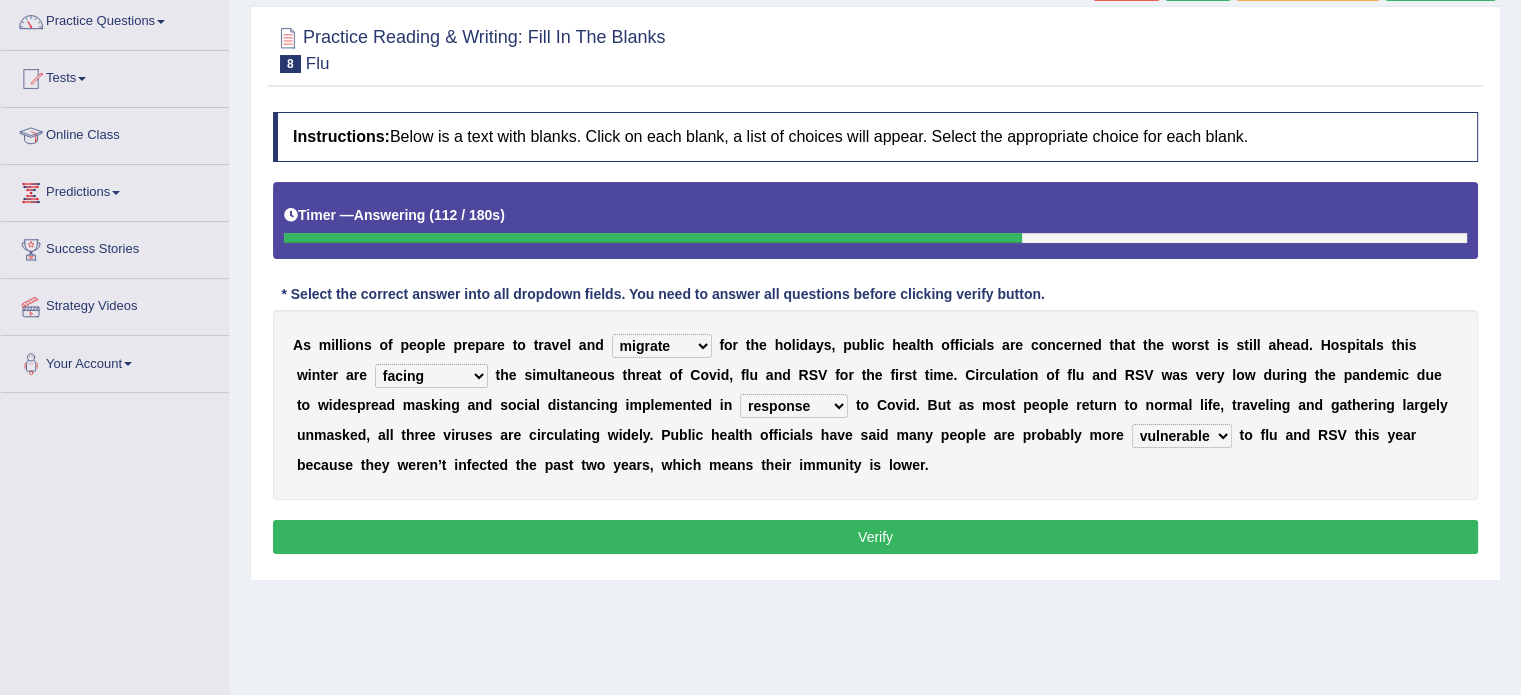 click on "Verify" at bounding box center (875, 537) 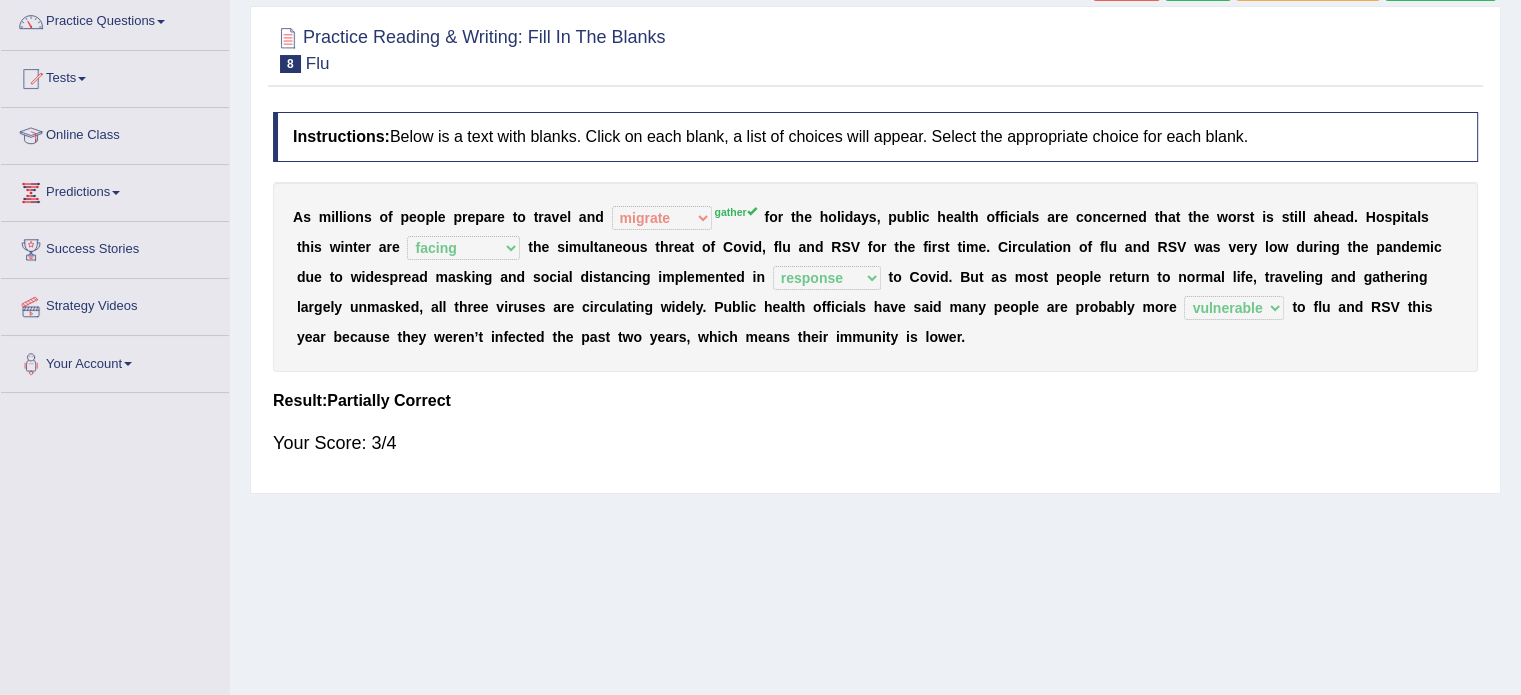 scroll, scrollTop: 0, scrollLeft: 0, axis: both 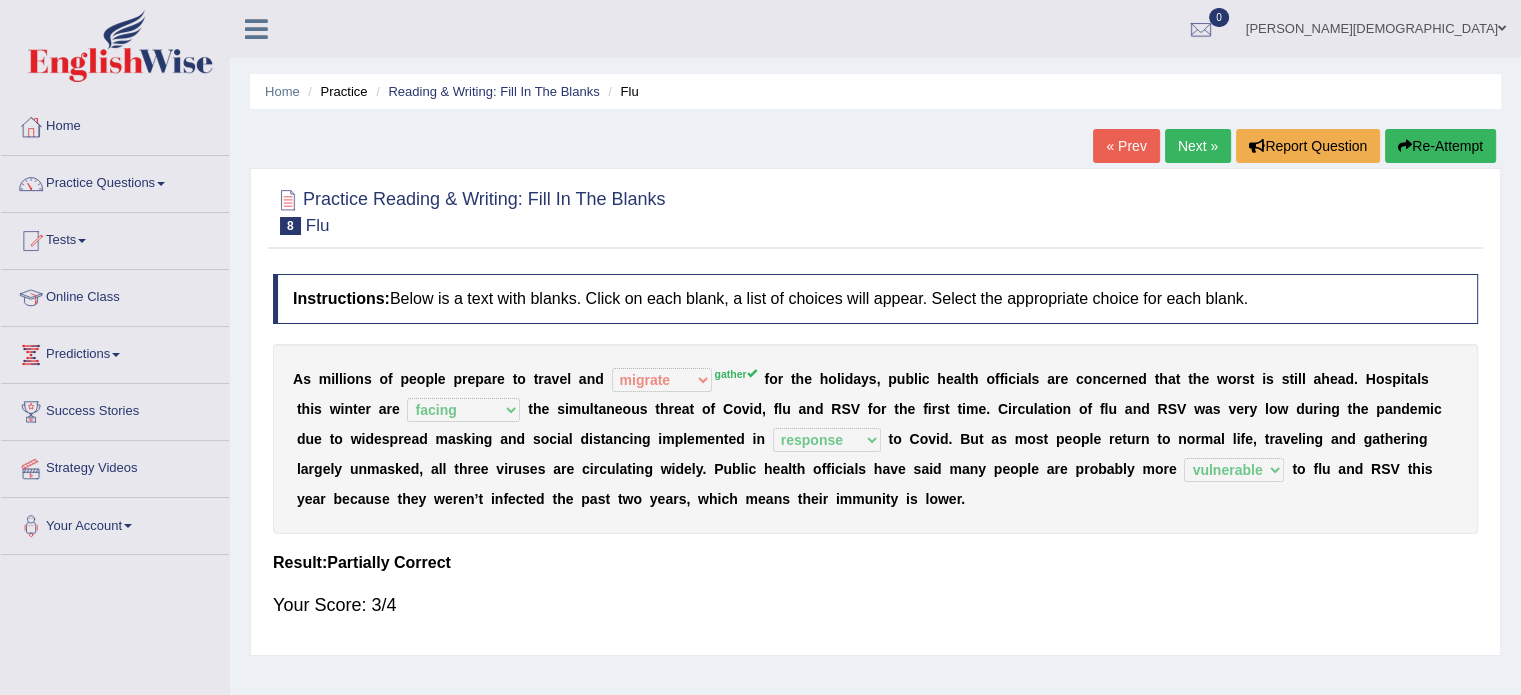 click on "Next »" at bounding box center (1198, 146) 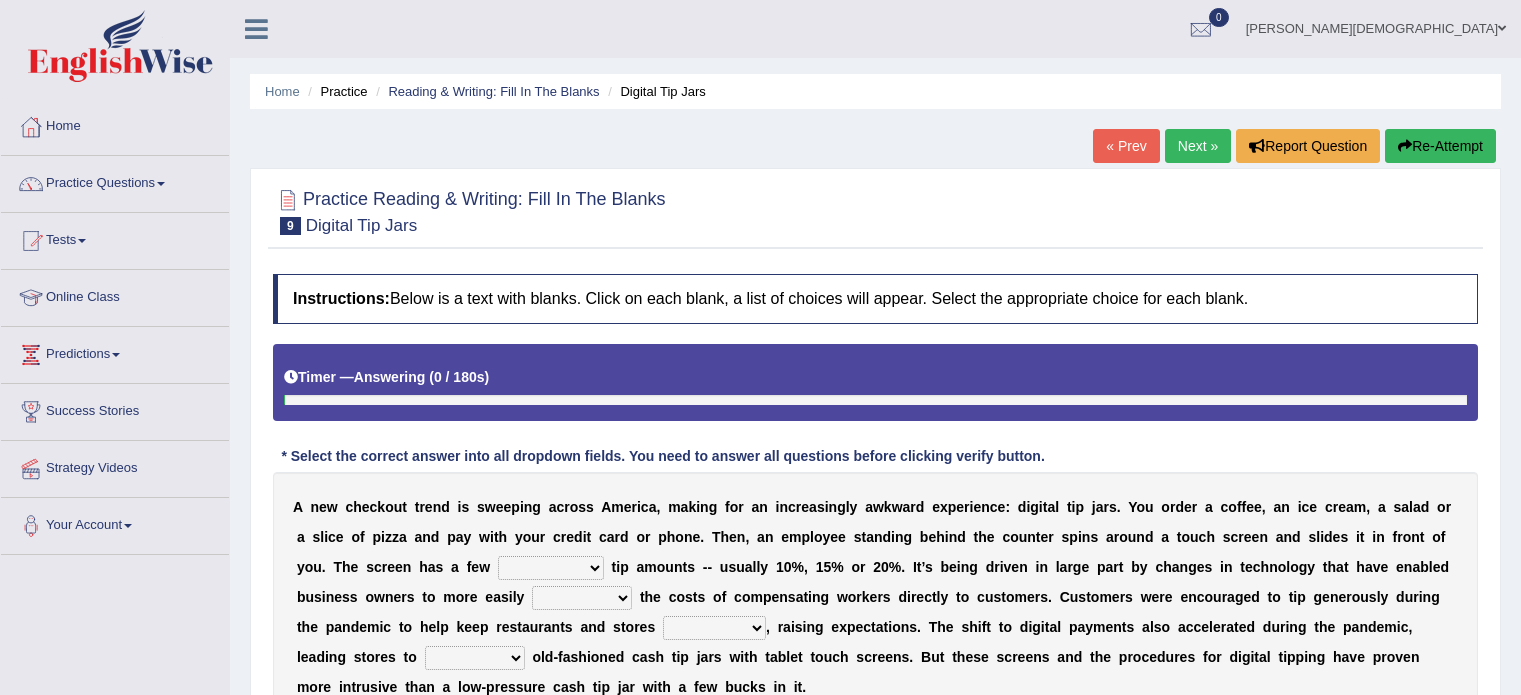 scroll, scrollTop: 0, scrollLeft: 0, axis: both 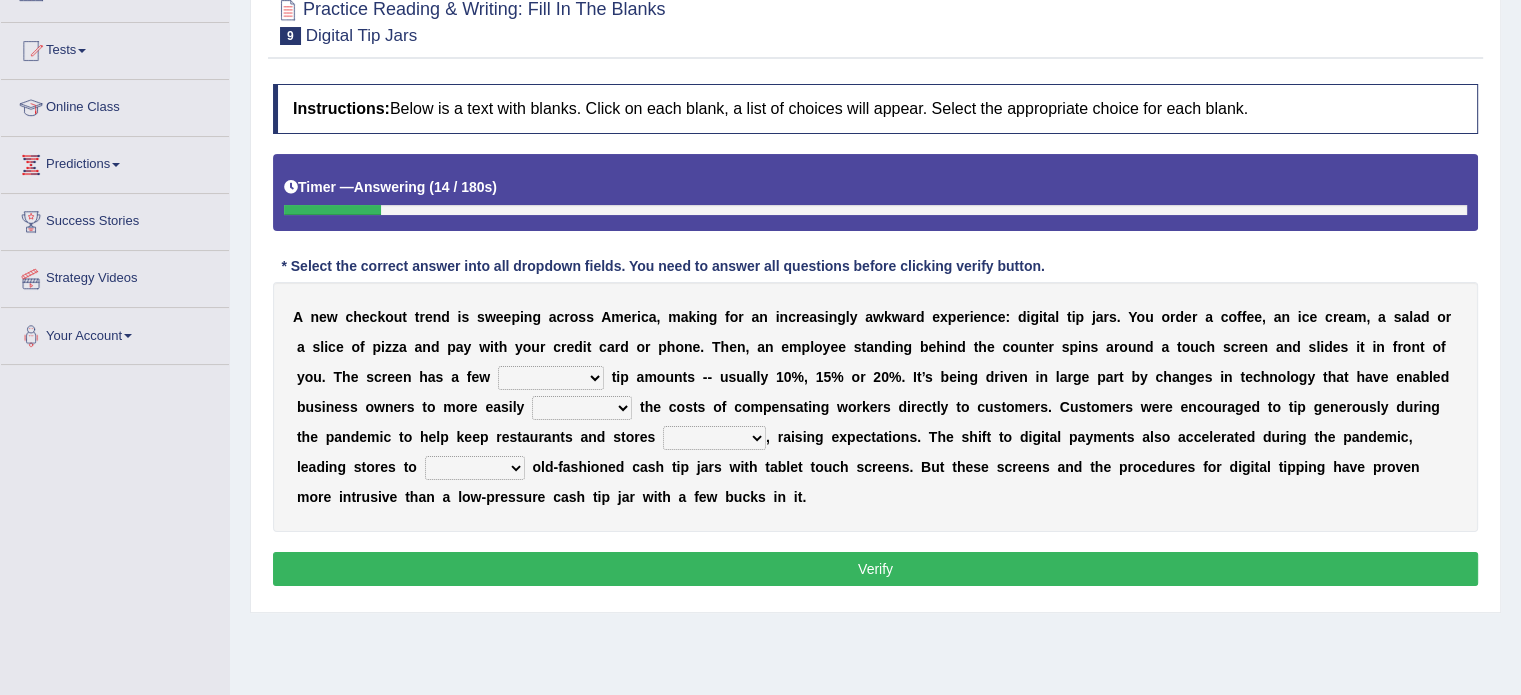 click on "suggested combined exceptional rigorous" at bounding box center [551, 378] 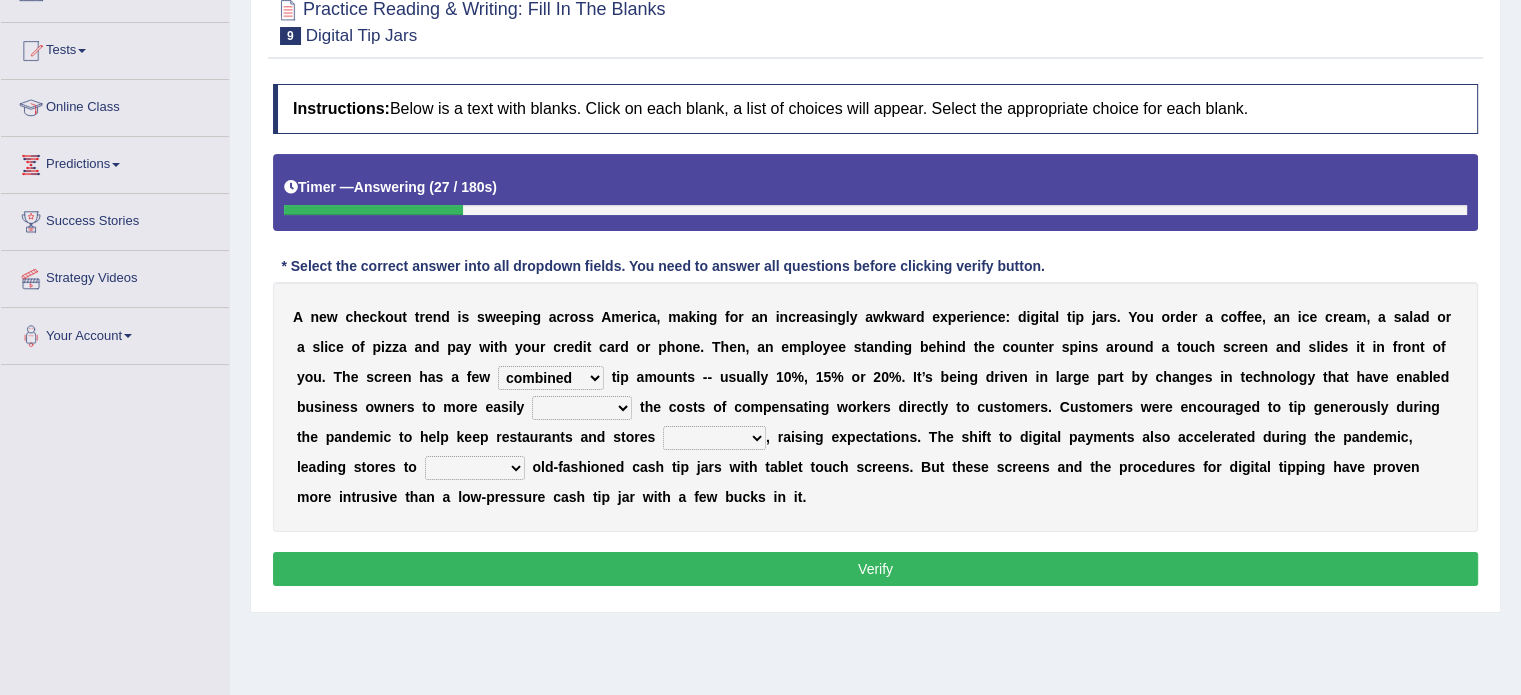 click on "suggested combined exceptional rigorous" at bounding box center [551, 378] 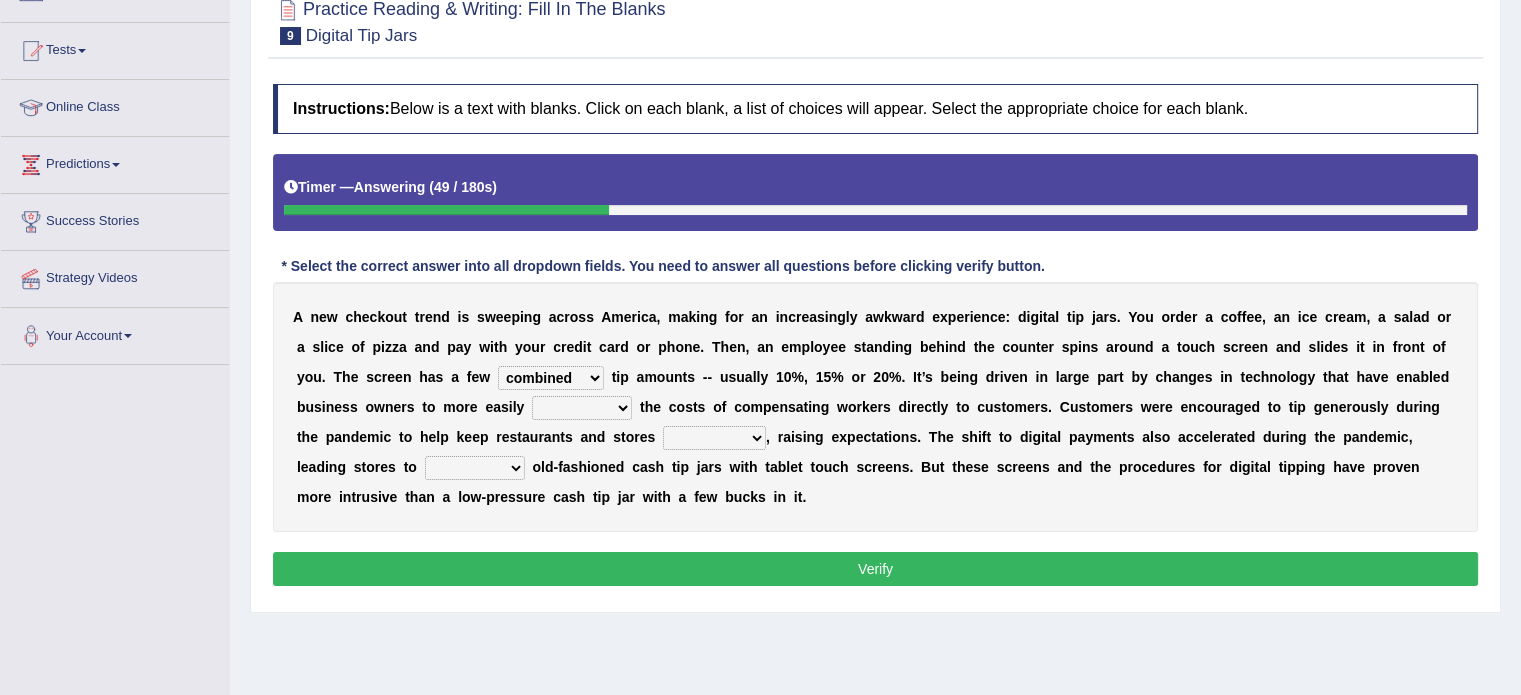 click on "suggested combined exceptional rigorous" at bounding box center [551, 378] 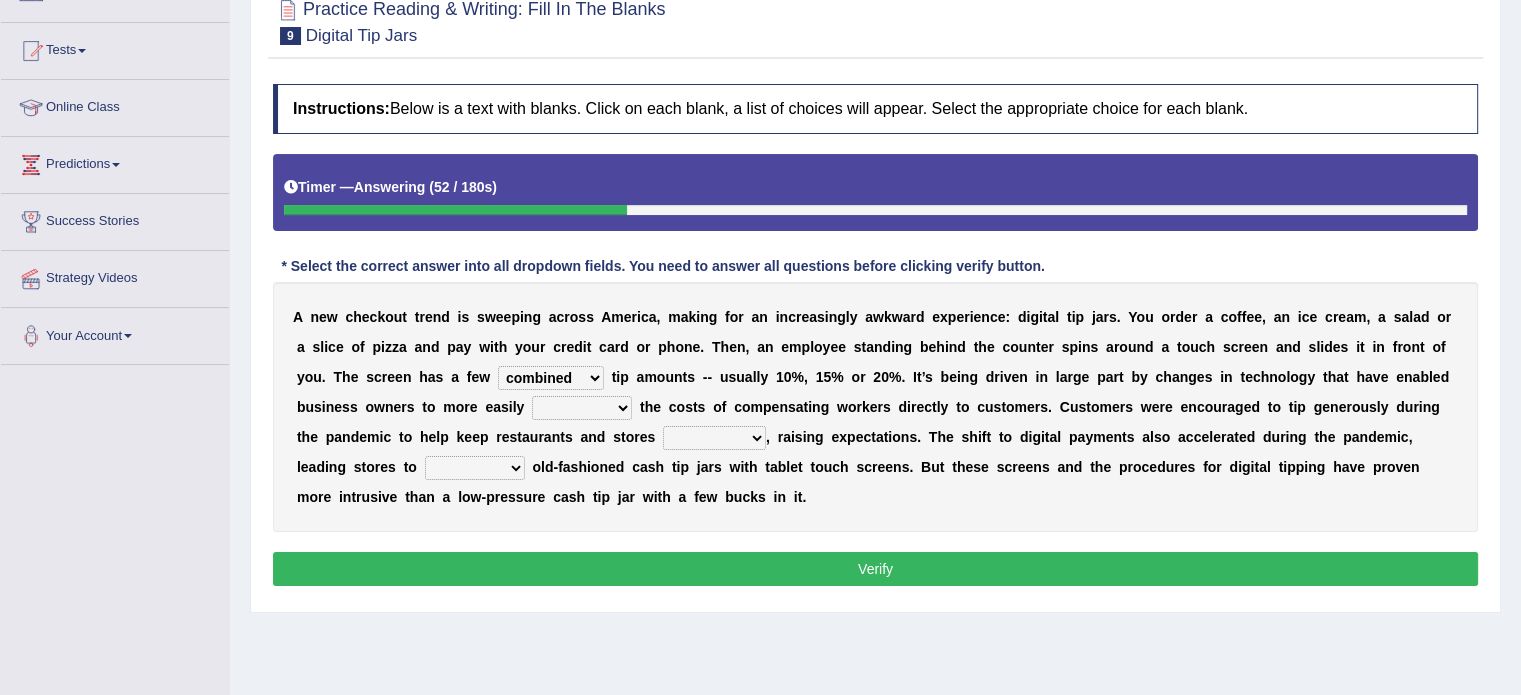 select on "suggested" 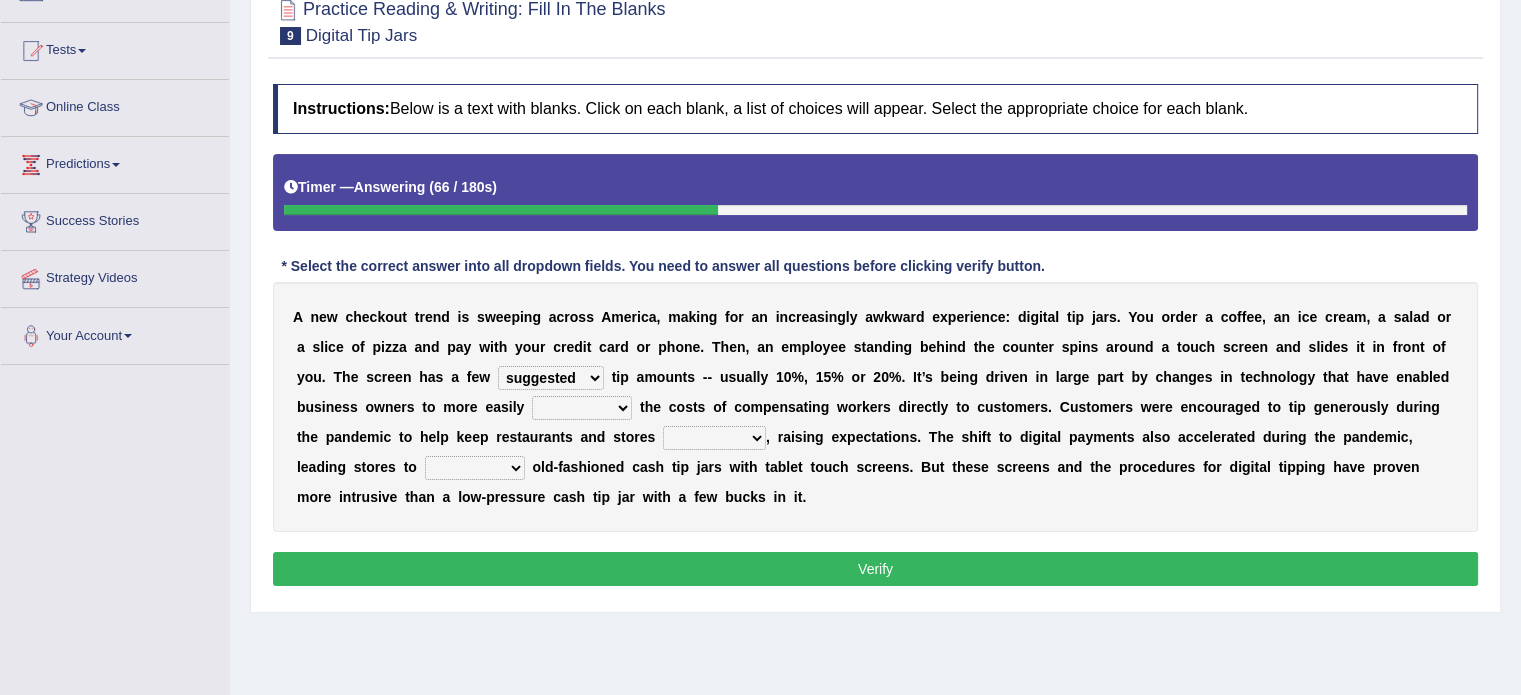 click on "abide covet diverge shift" at bounding box center (582, 408) 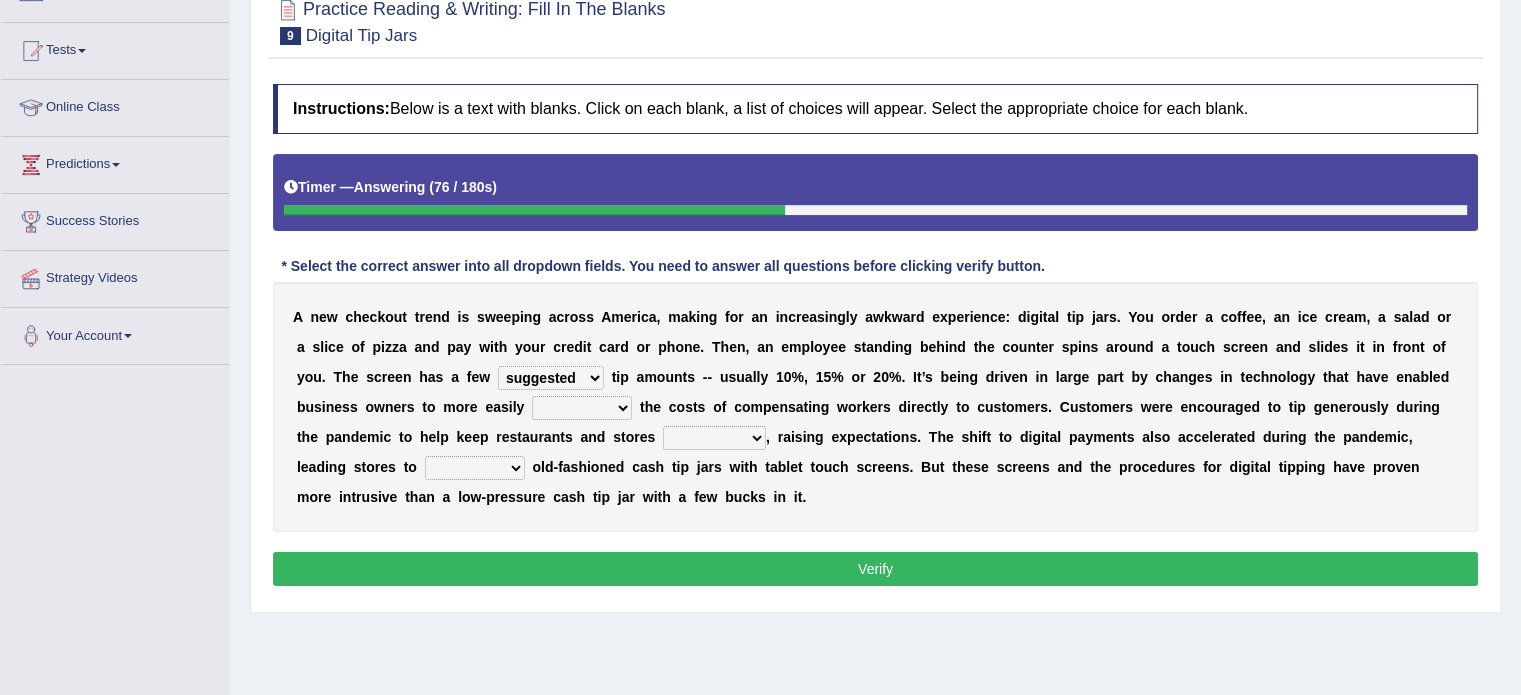 select on "shift" 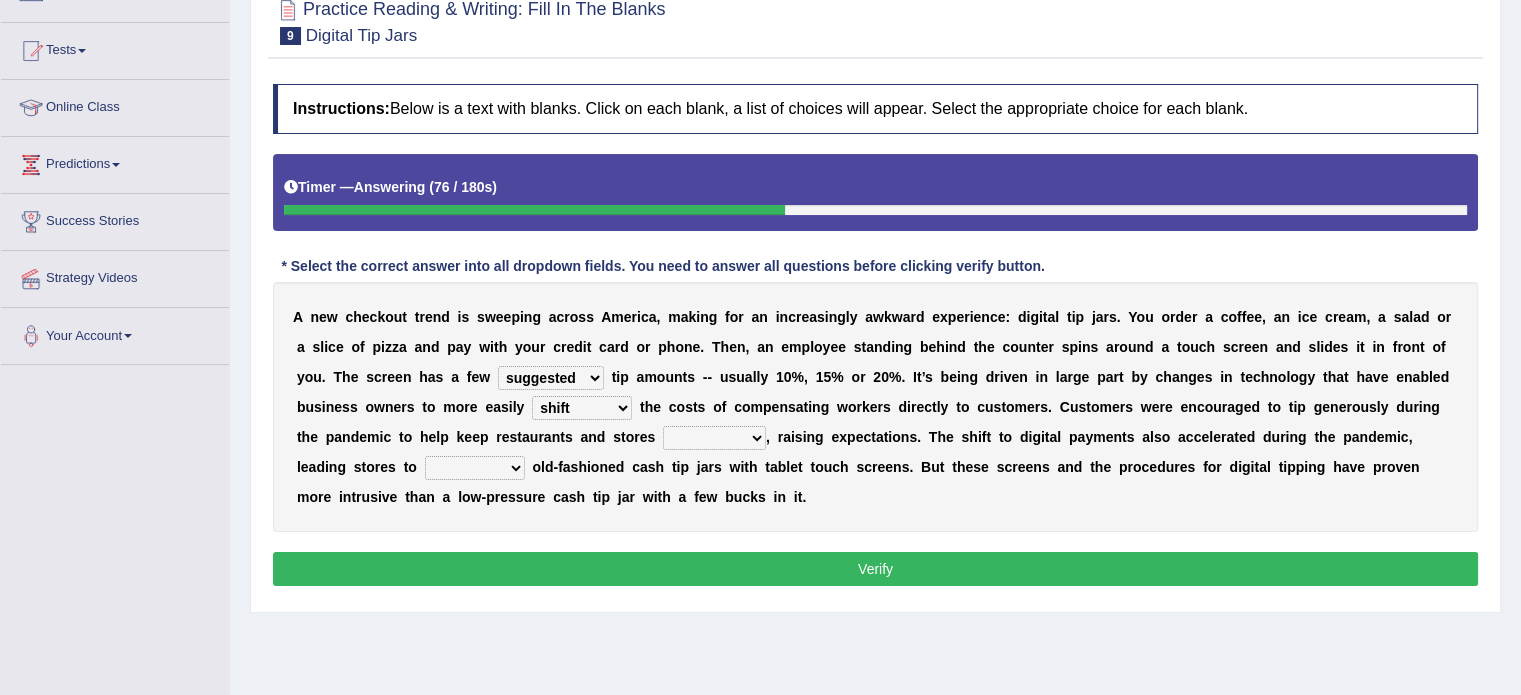 click on "abide covet diverge shift" at bounding box center (582, 408) 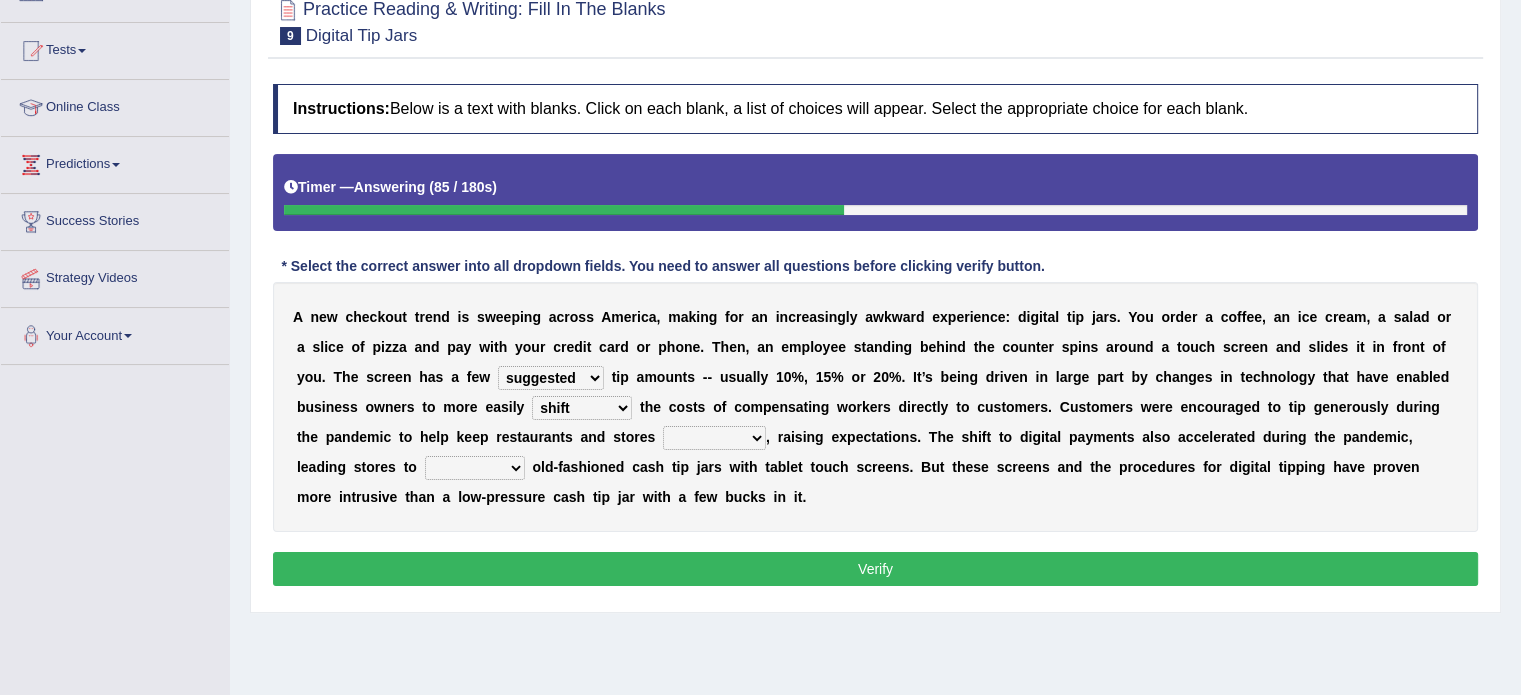 click on "afloat overlapped affable concise" at bounding box center (714, 438) 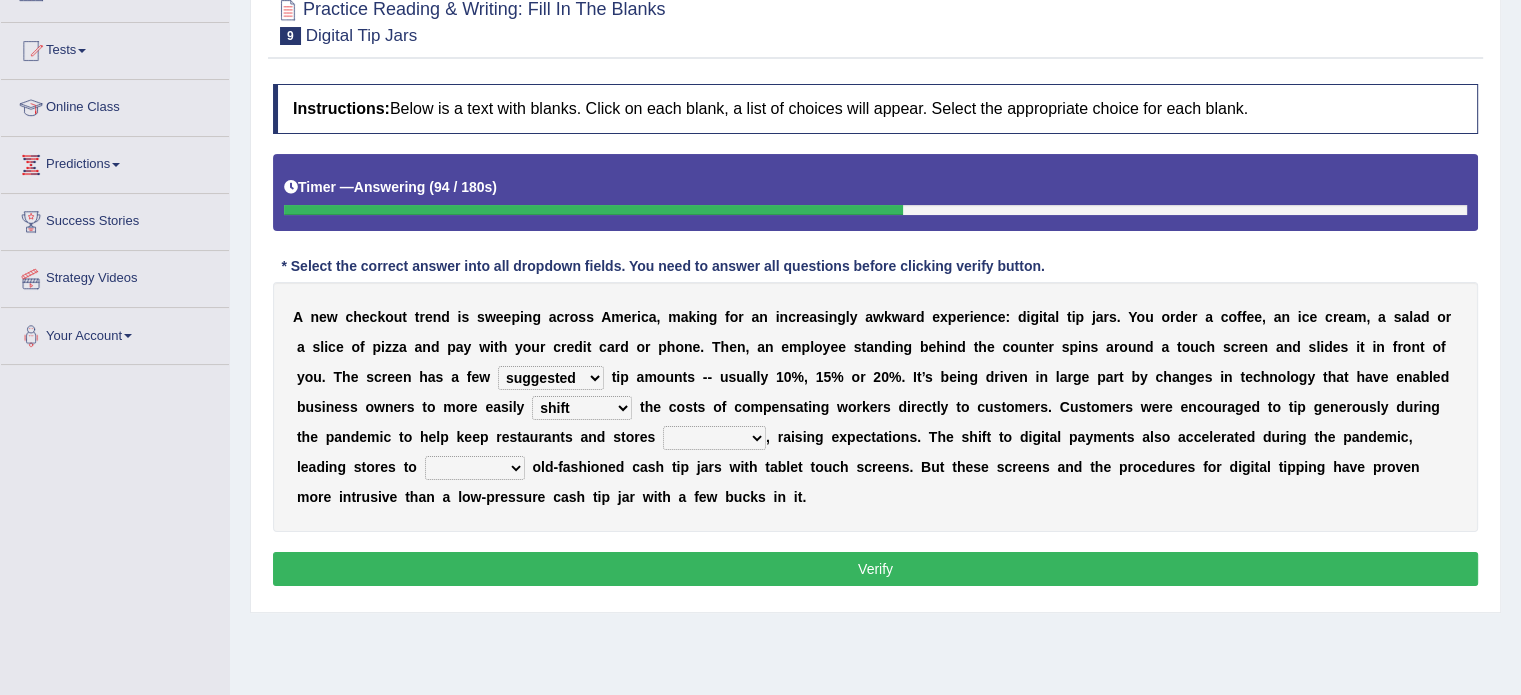 select on "overlapped" 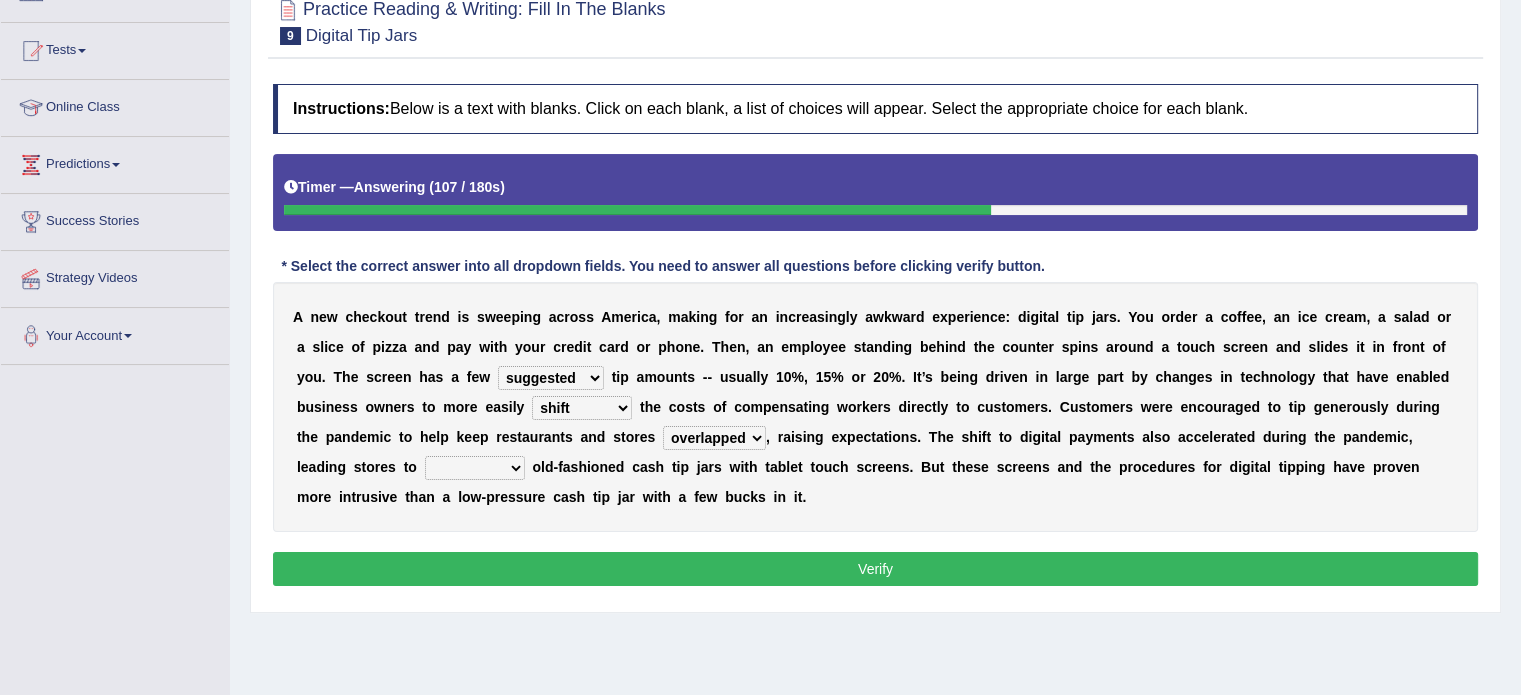 click on "replace exchange occupy retrieve" at bounding box center [475, 468] 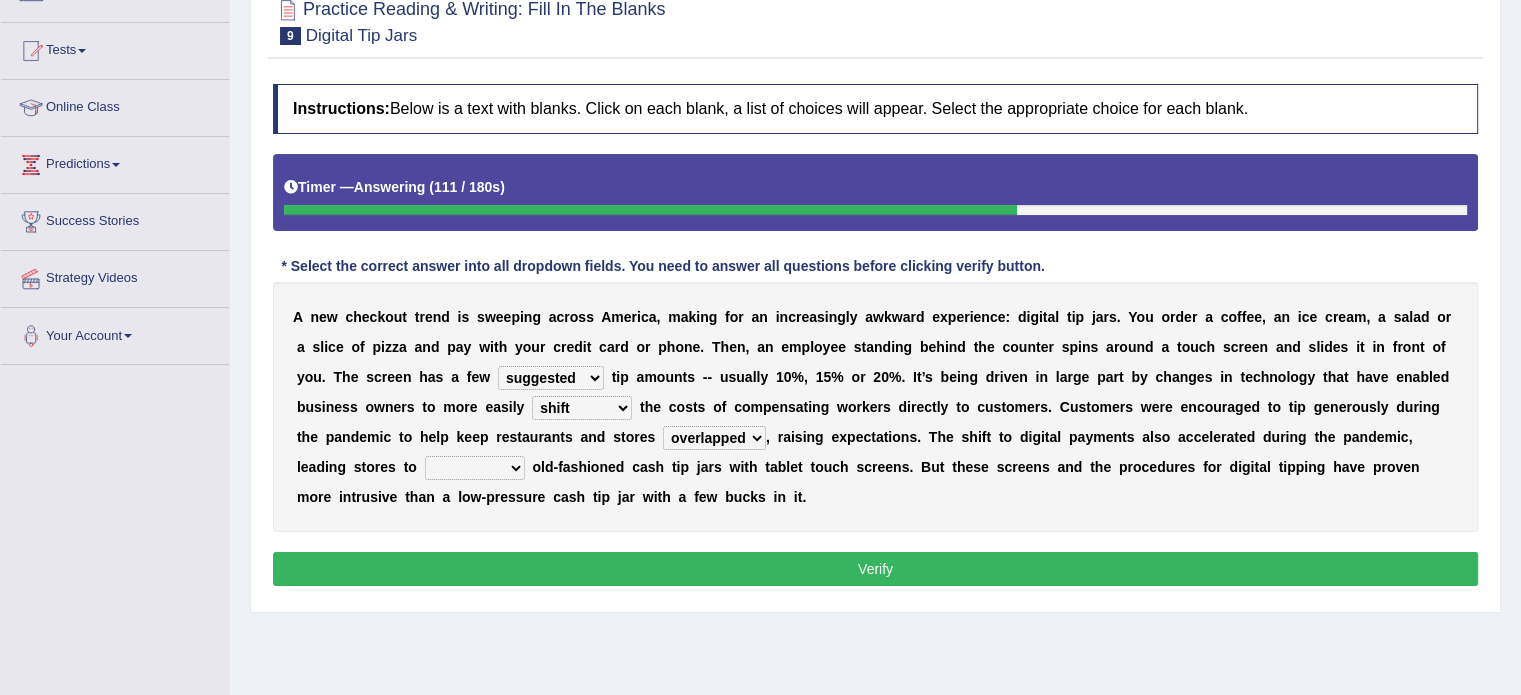 select on "replace" 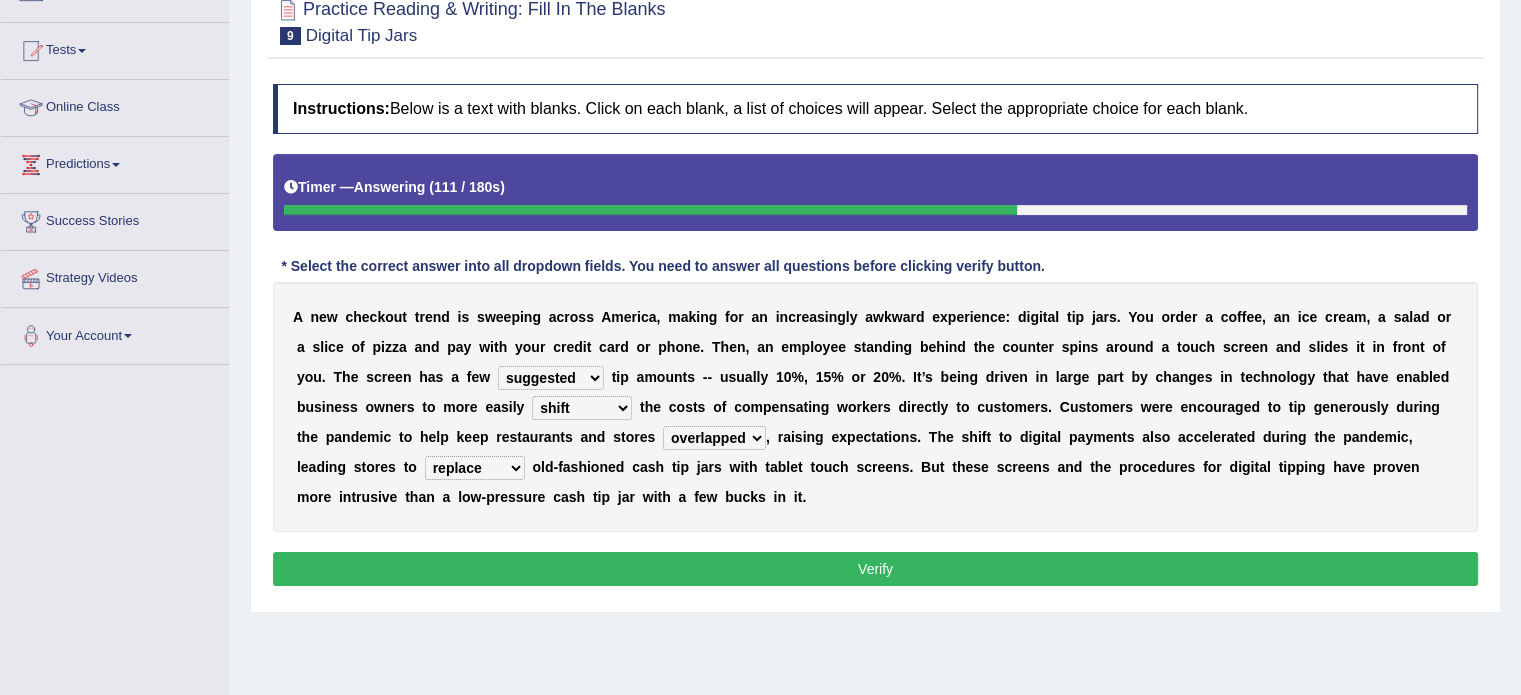 click on "replace exchange occupy retrieve" at bounding box center (475, 468) 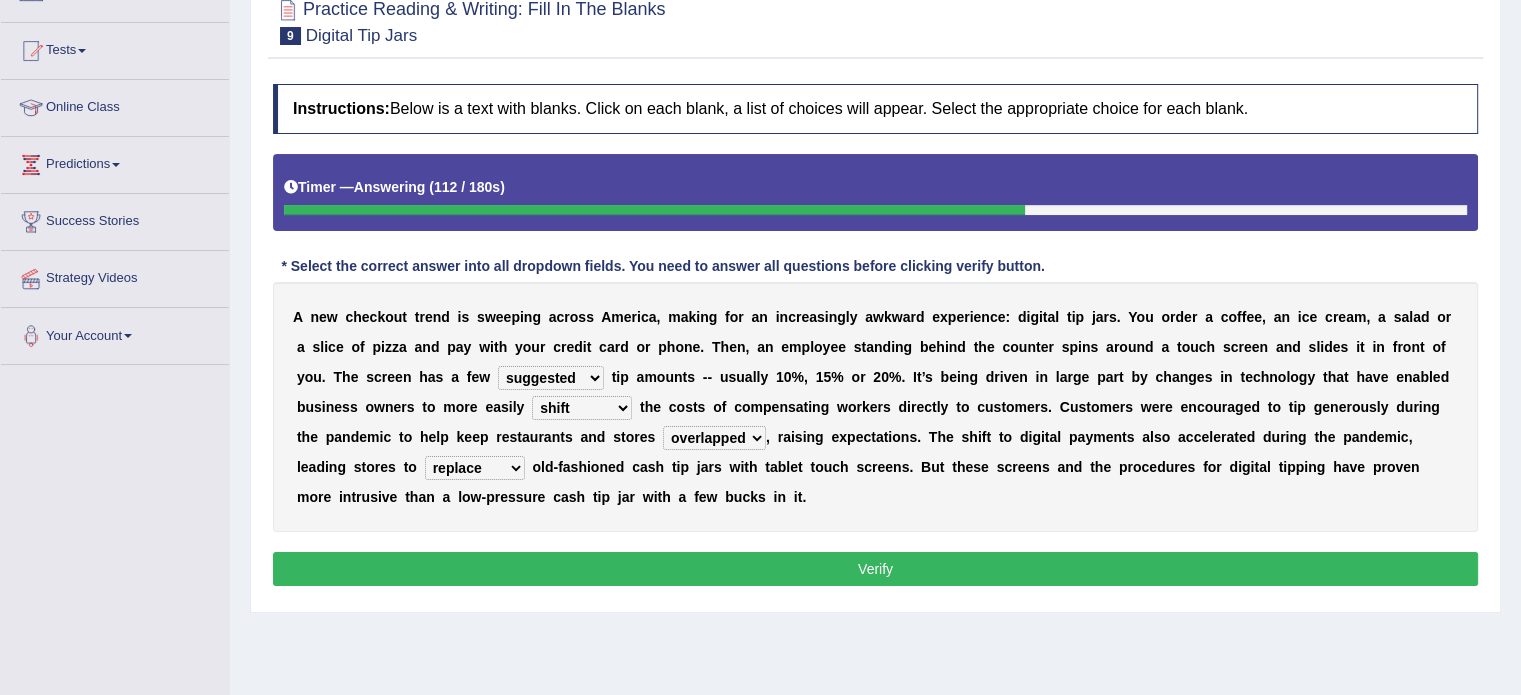 click on "Verify" at bounding box center [875, 569] 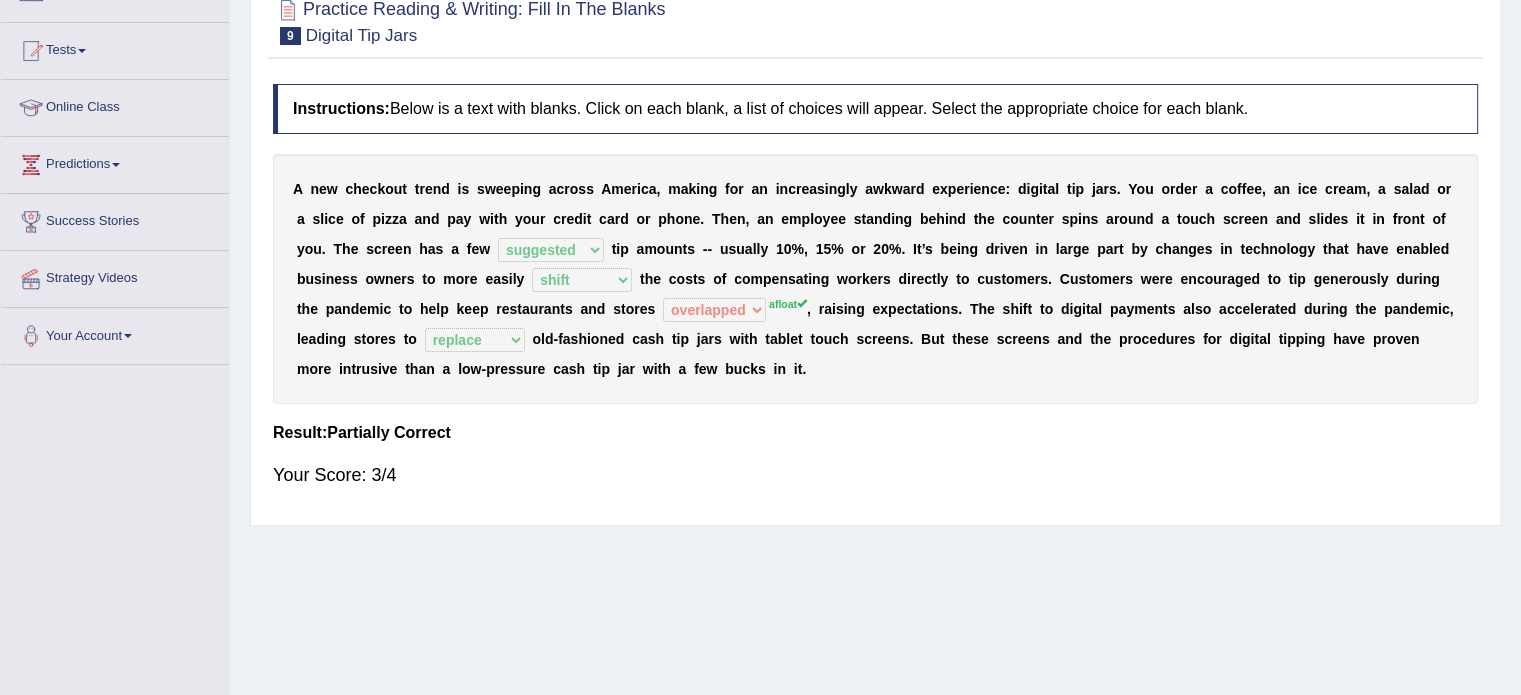 scroll, scrollTop: 0, scrollLeft: 0, axis: both 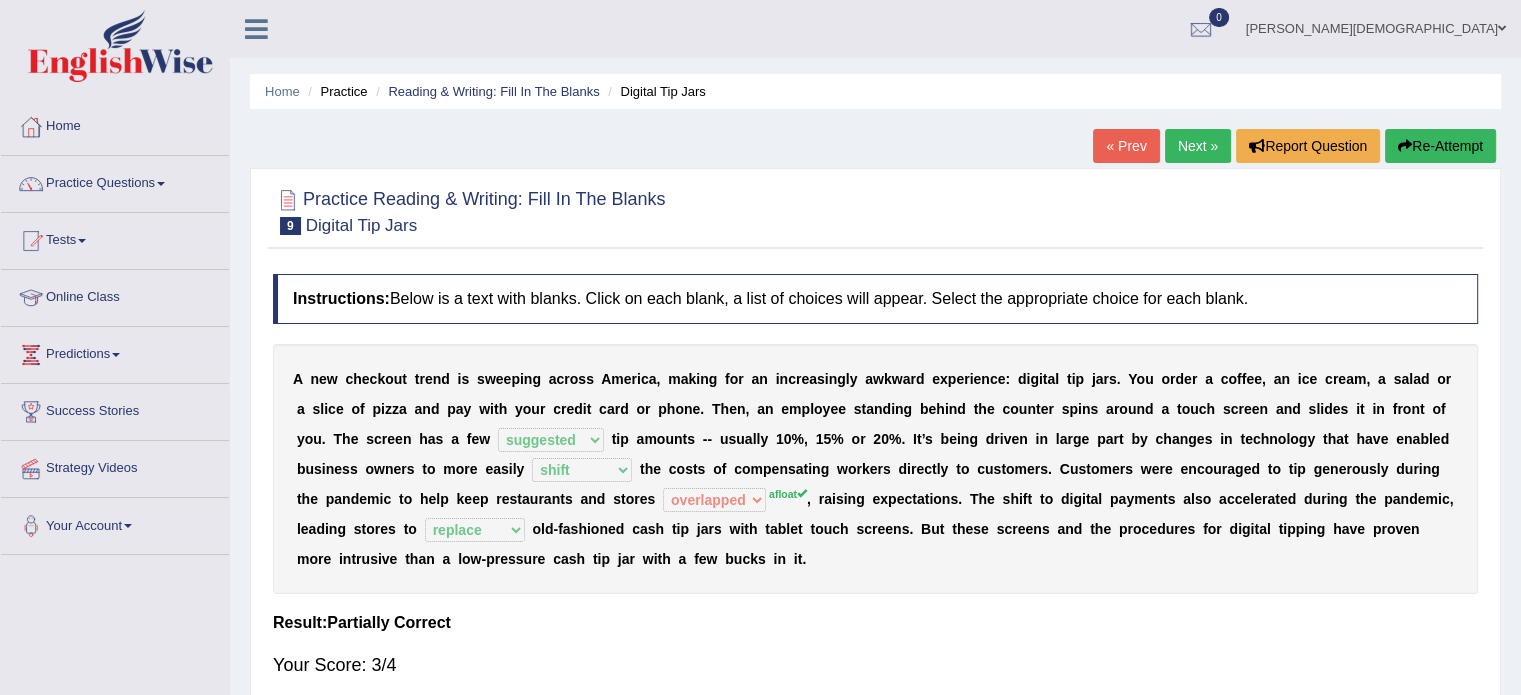 click on "Next »" at bounding box center [1198, 146] 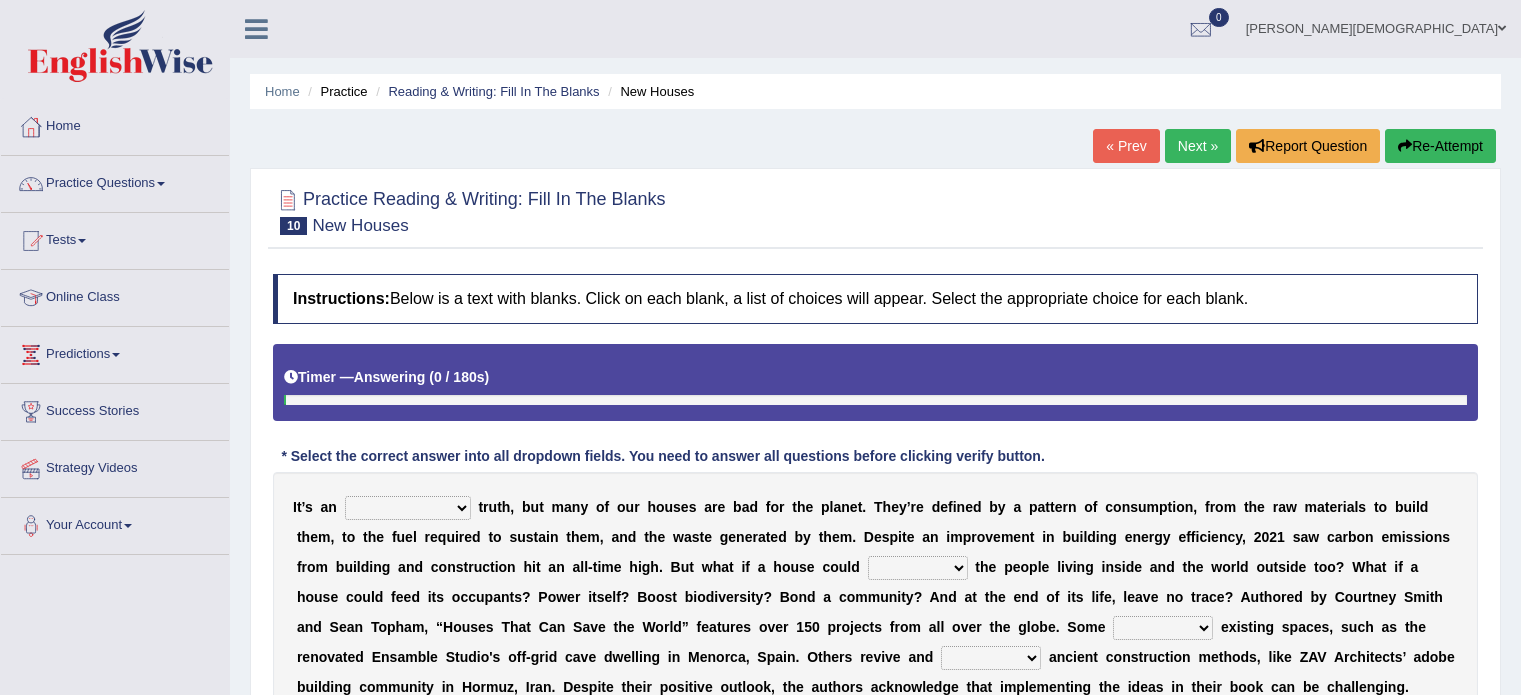 scroll, scrollTop: 171, scrollLeft: 0, axis: vertical 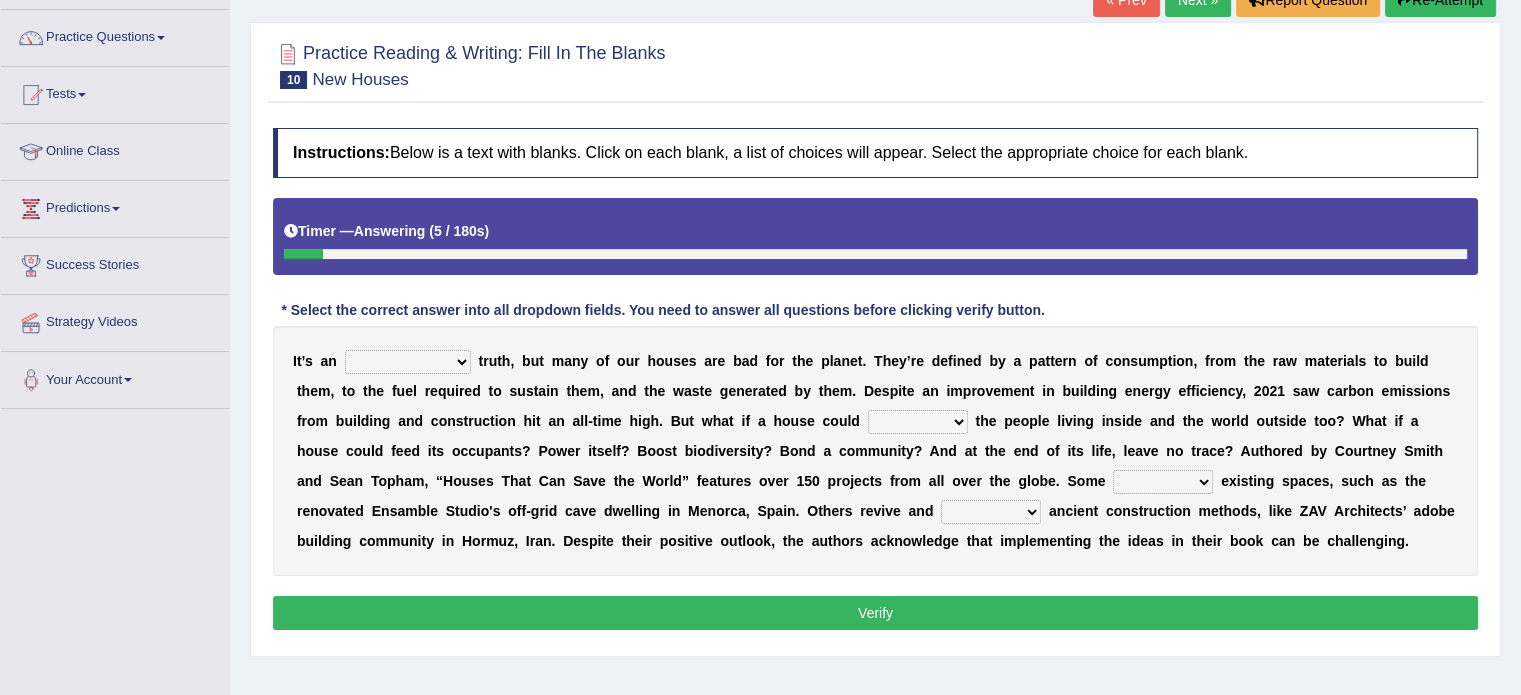 click on "unrivaled unstable uncomfortable uncapped" at bounding box center (408, 362) 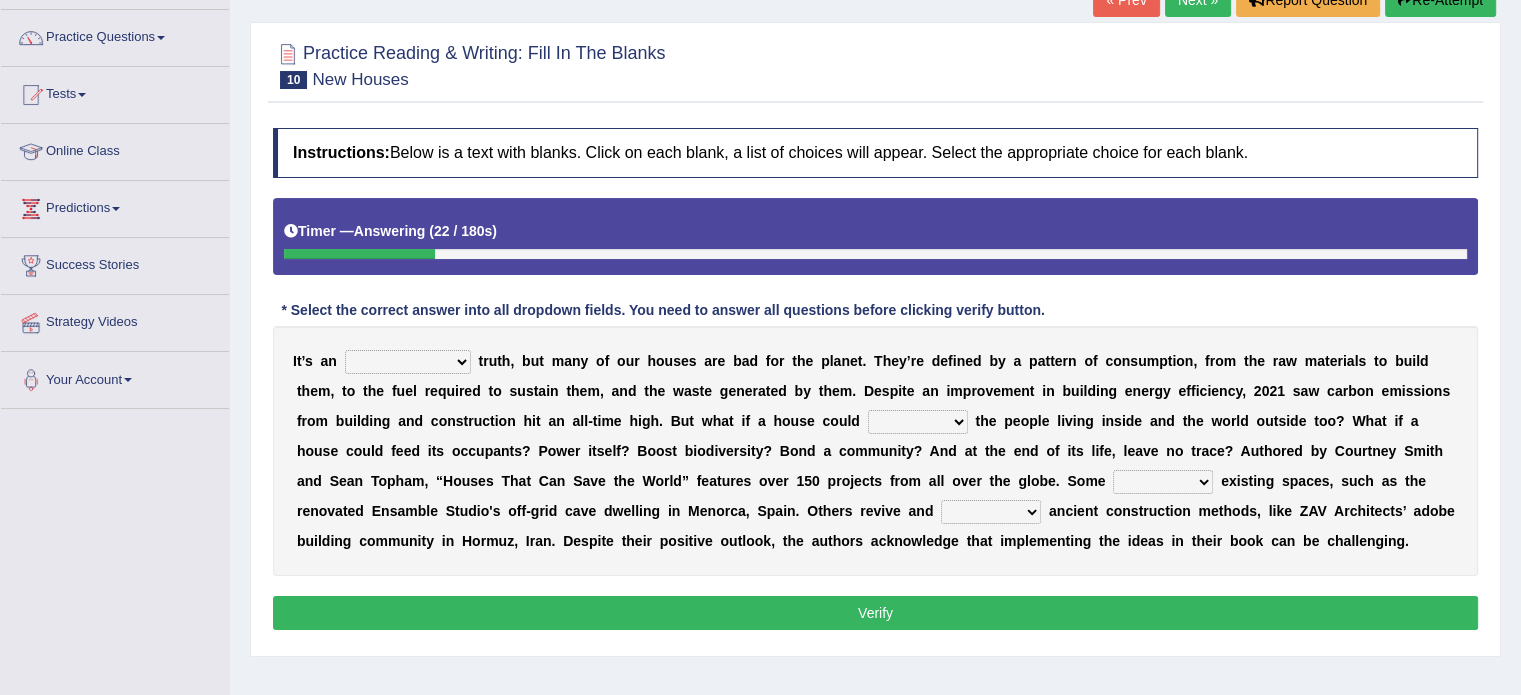 select on "unrivaled" 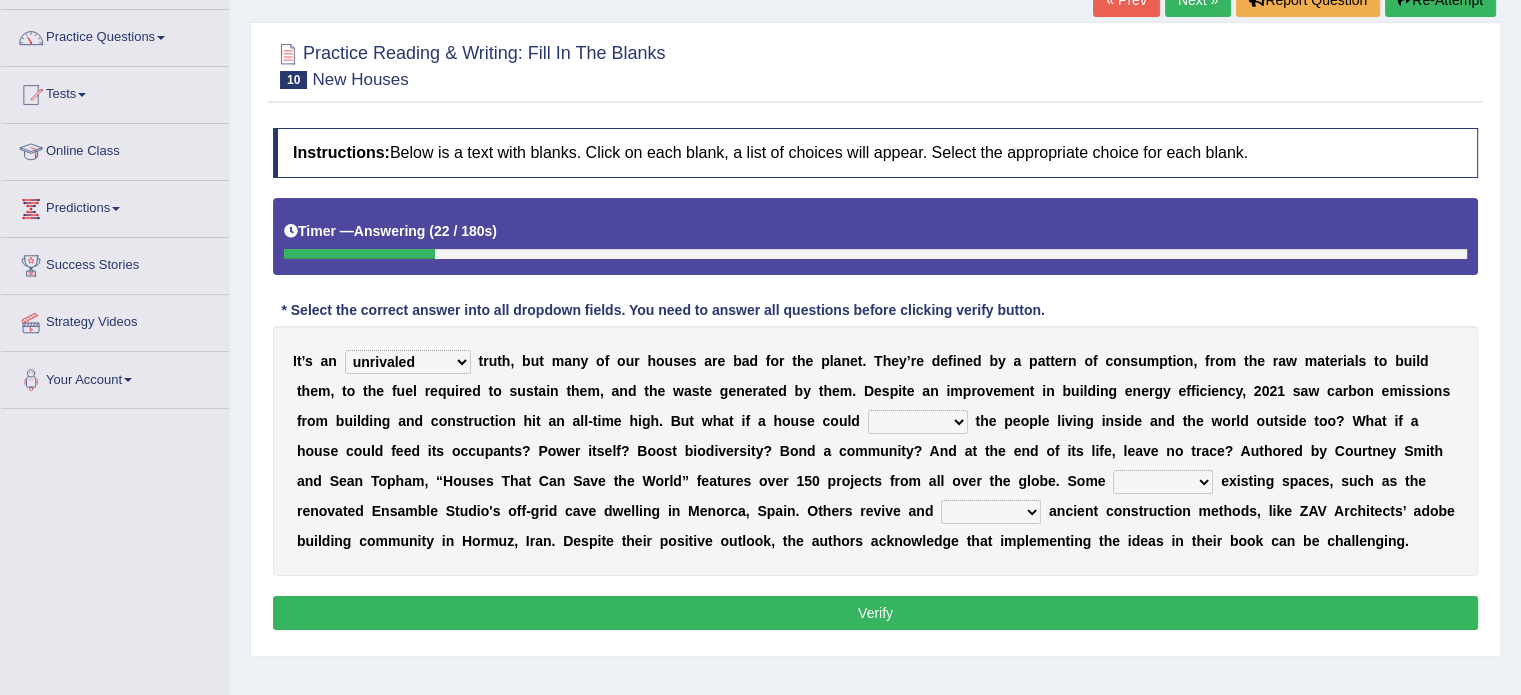 click on "unrivaled unstable uncomfortable uncapped" at bounding box center [408, 362] 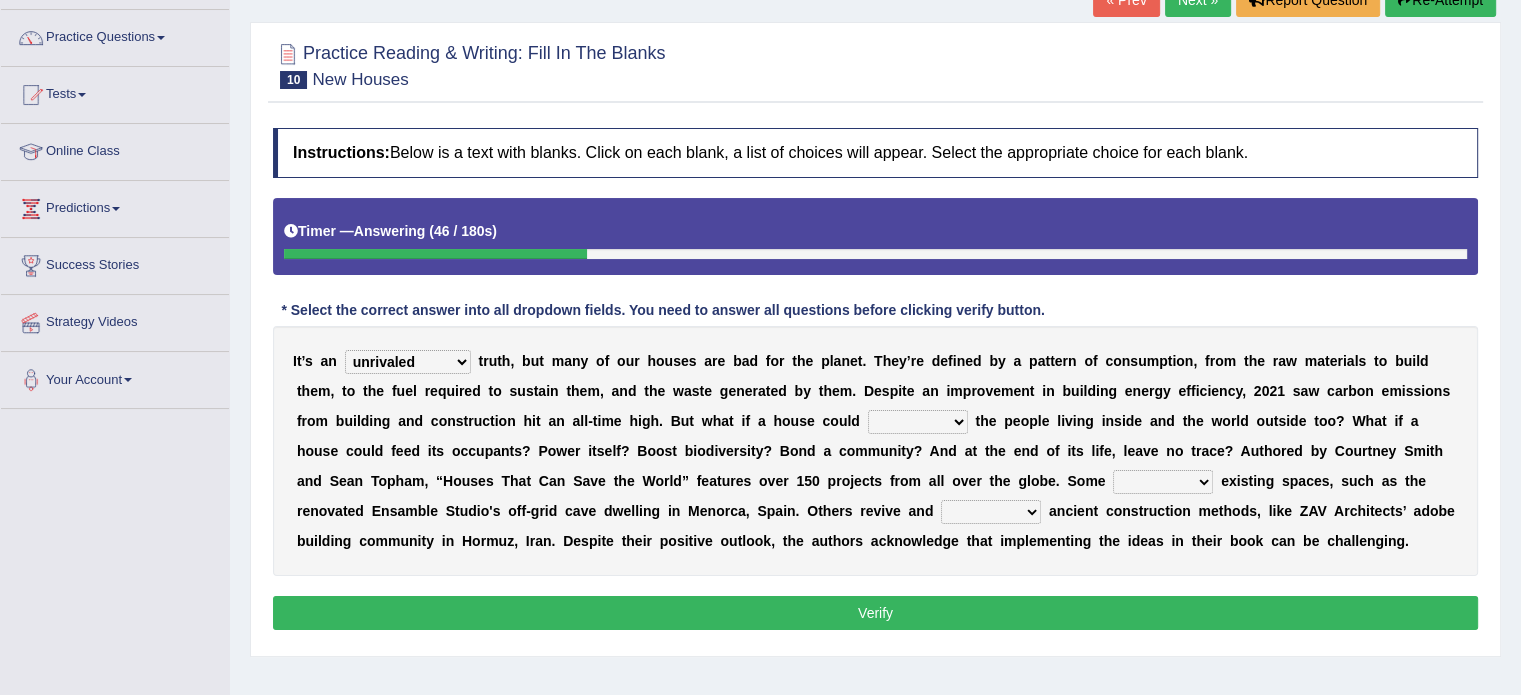 click on "survive mimic dominate nurture" at bounding box center (918, 422) 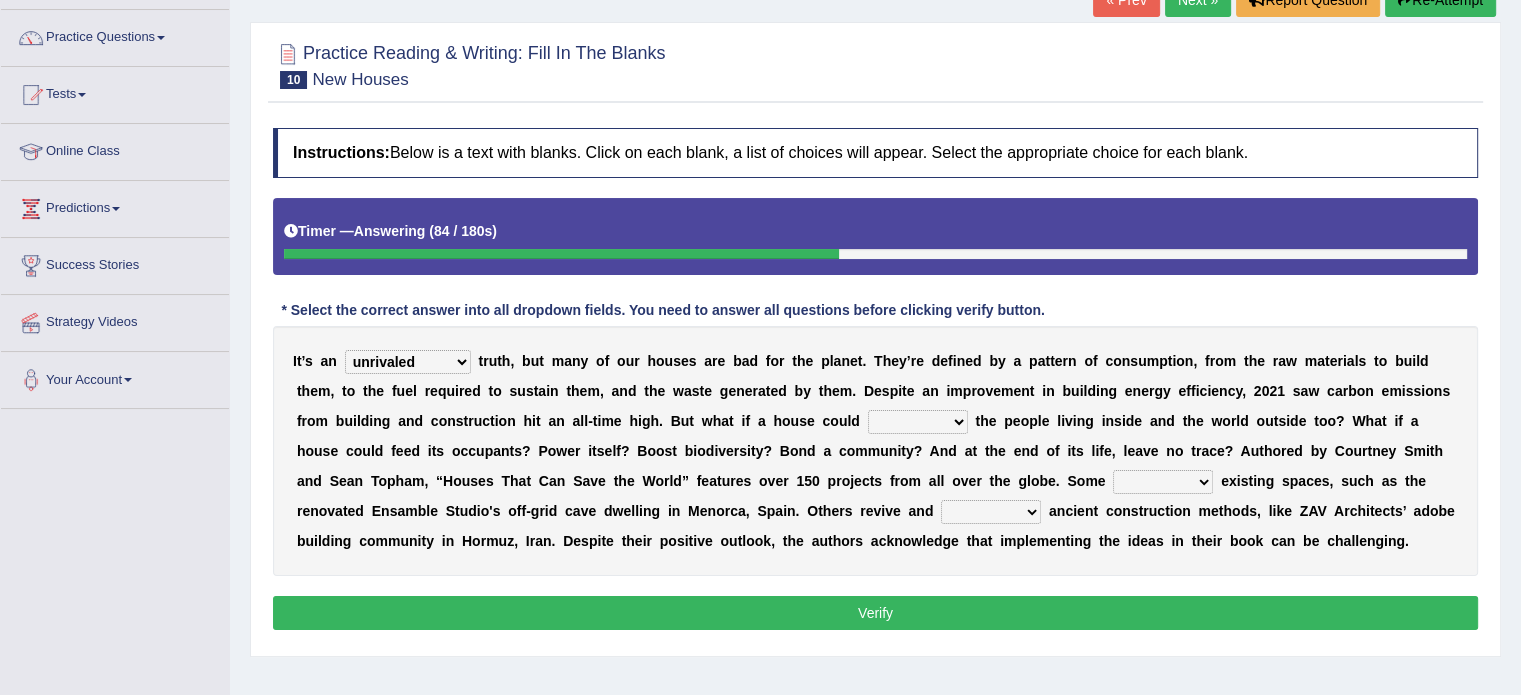 select on "dominate" 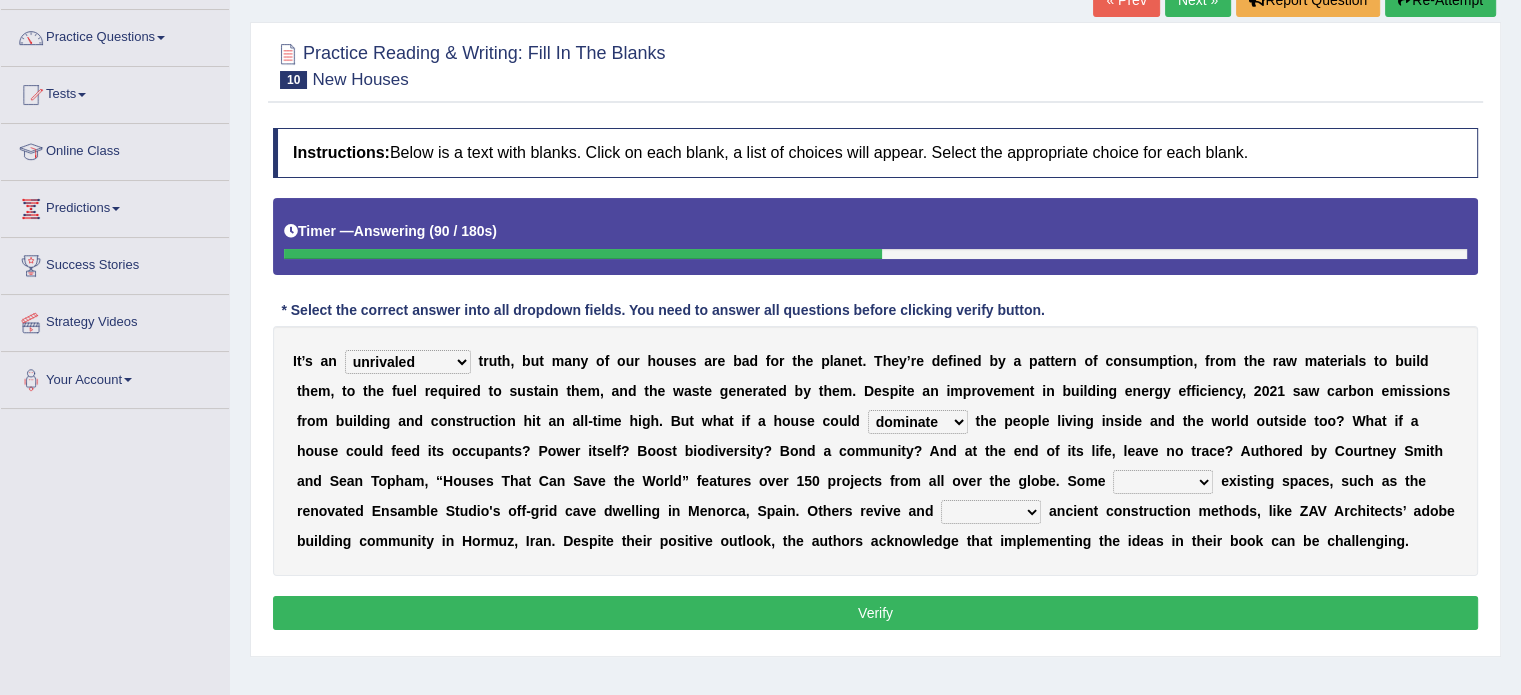 click on "delve automate repurpose reckon" at bounding box center (1163, 482) 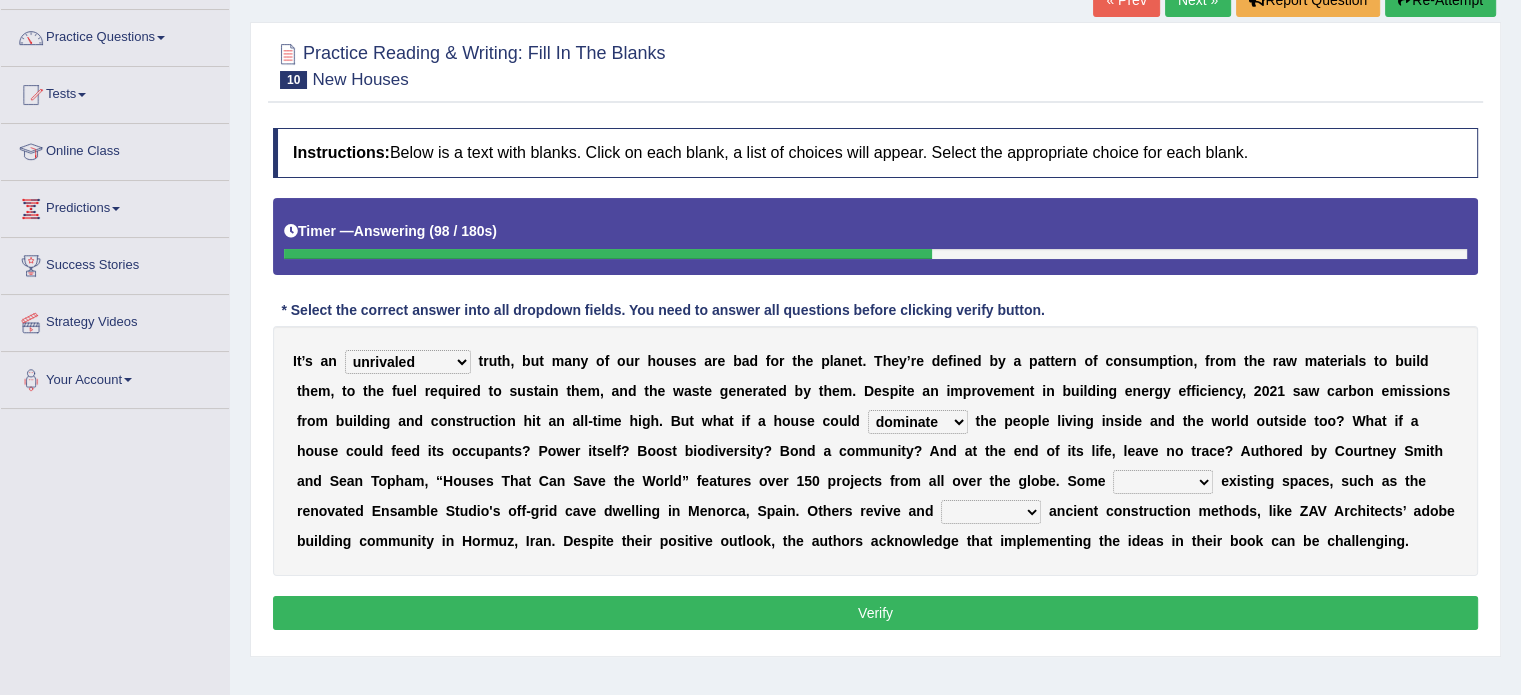select on "repurpose" 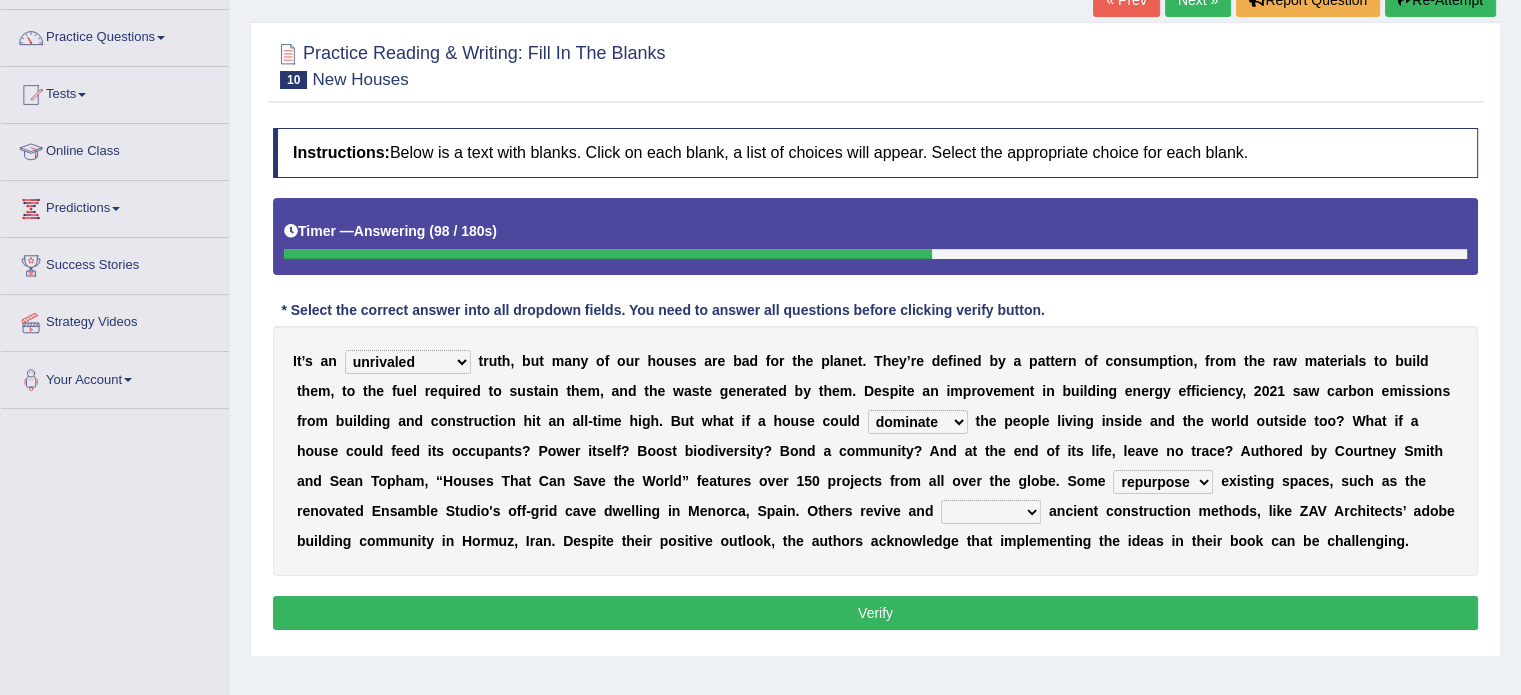 click on "delve automate repurpose reckon" at bounding box center [1163, 482] 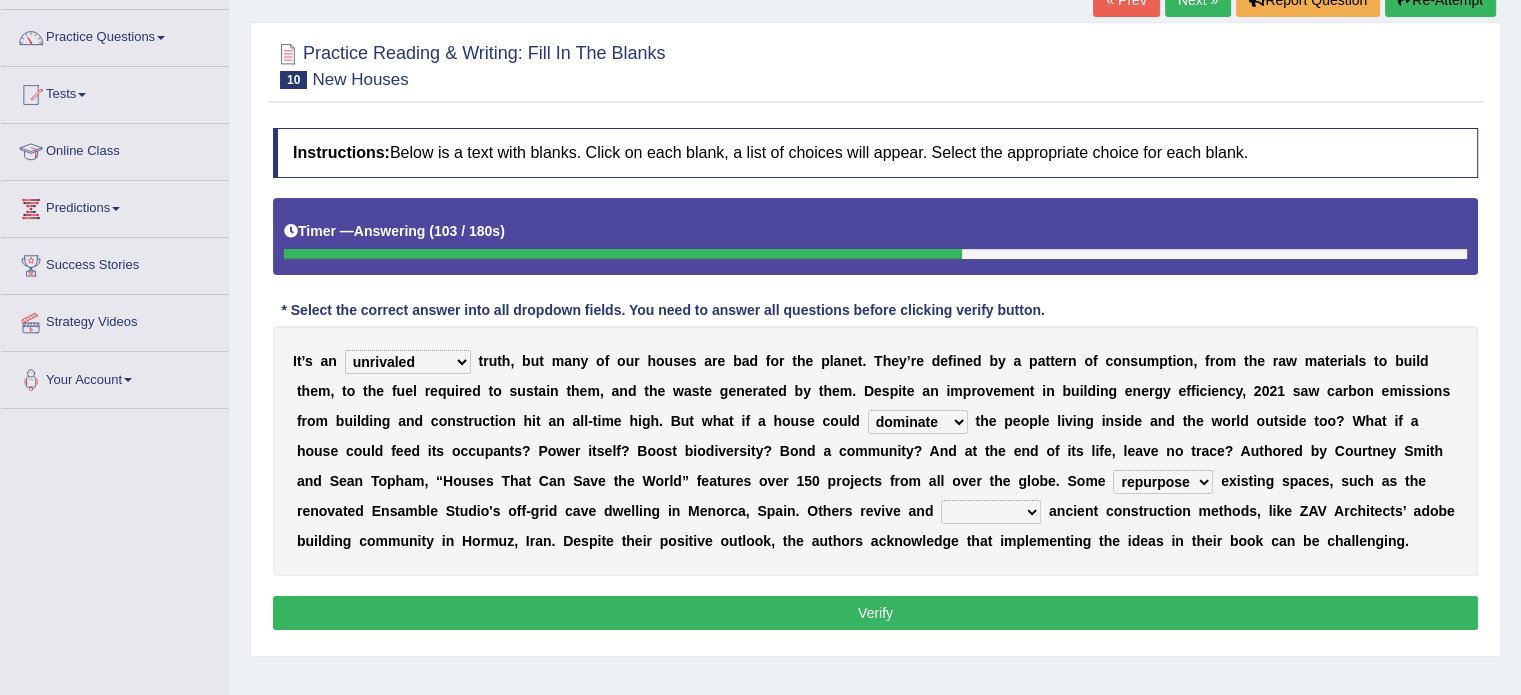 click on "produce relate update change" at bounding box center [991, 512] 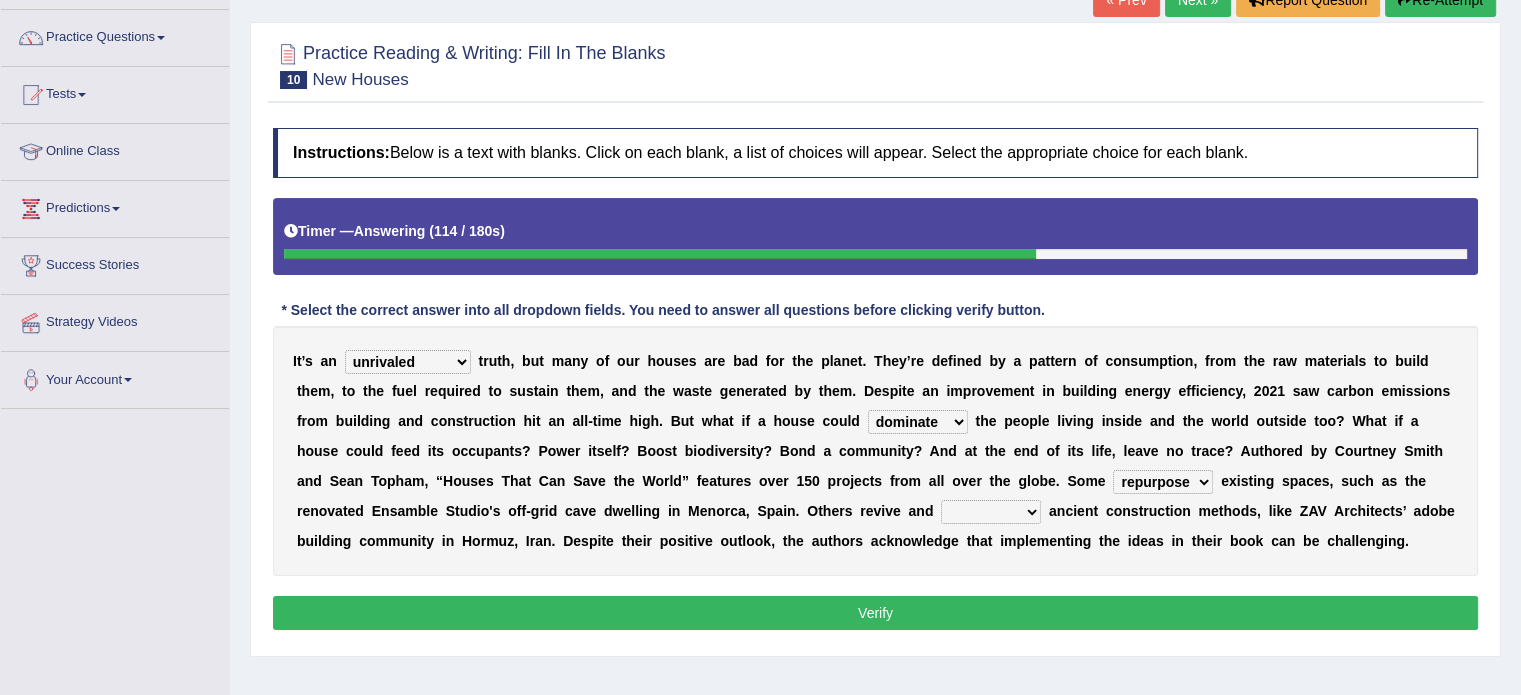 select on "change" 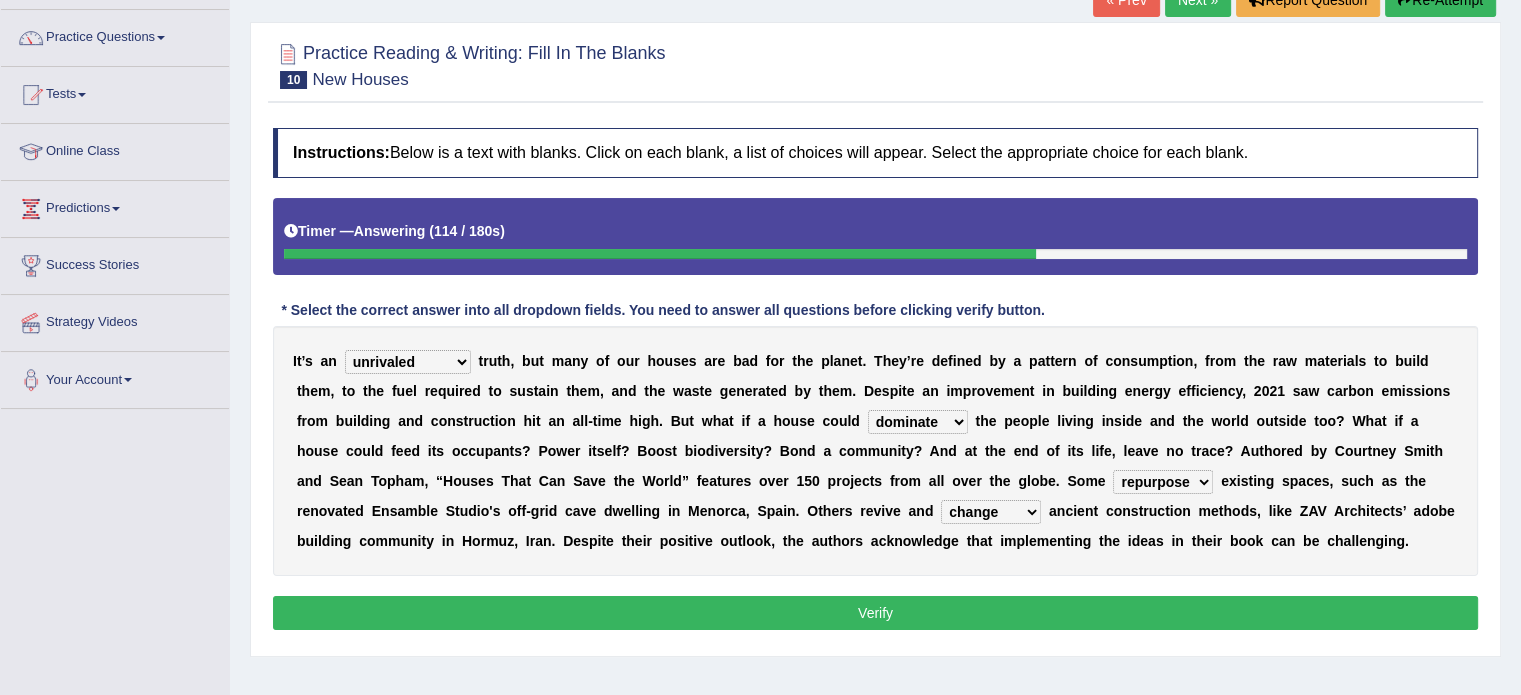 click on "produce relate update change" at bounding box center (991, 512) 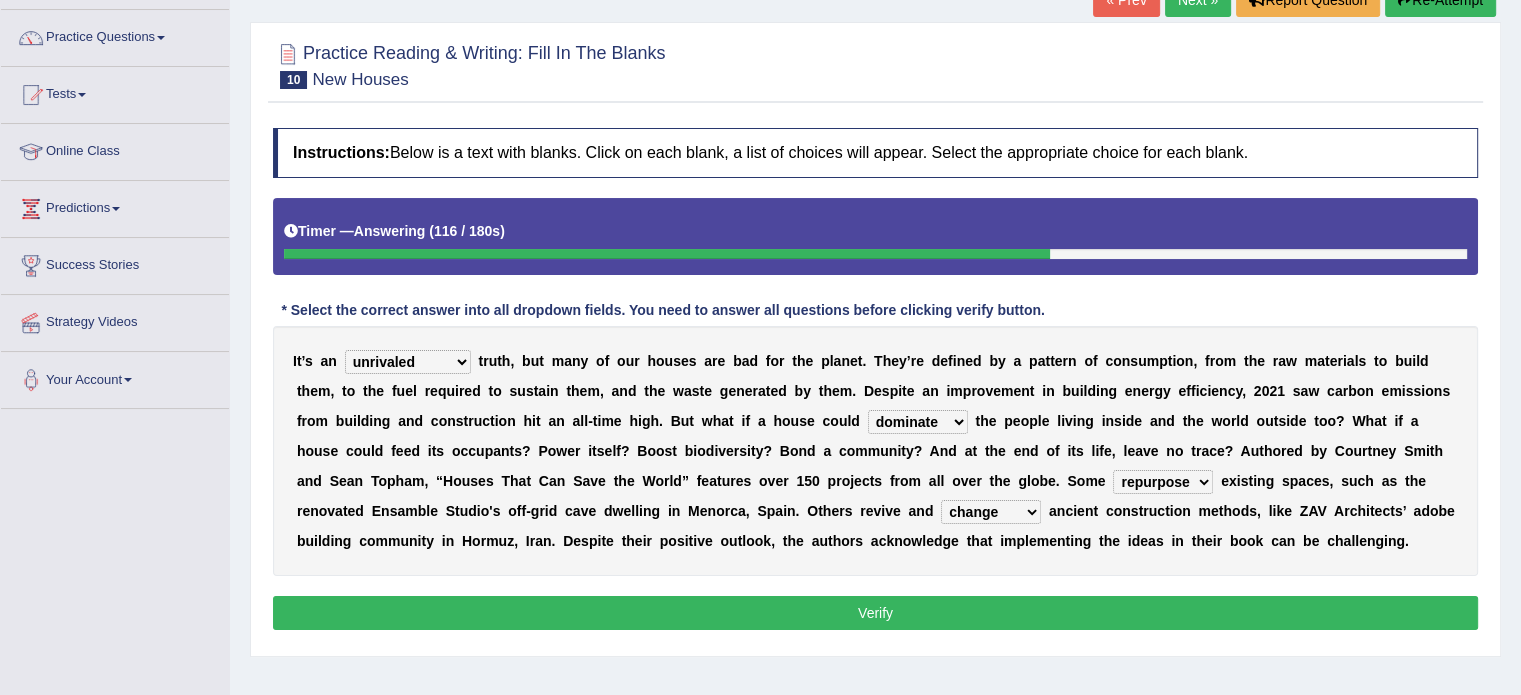 click on "Verify" at bounding box center [875, 613] 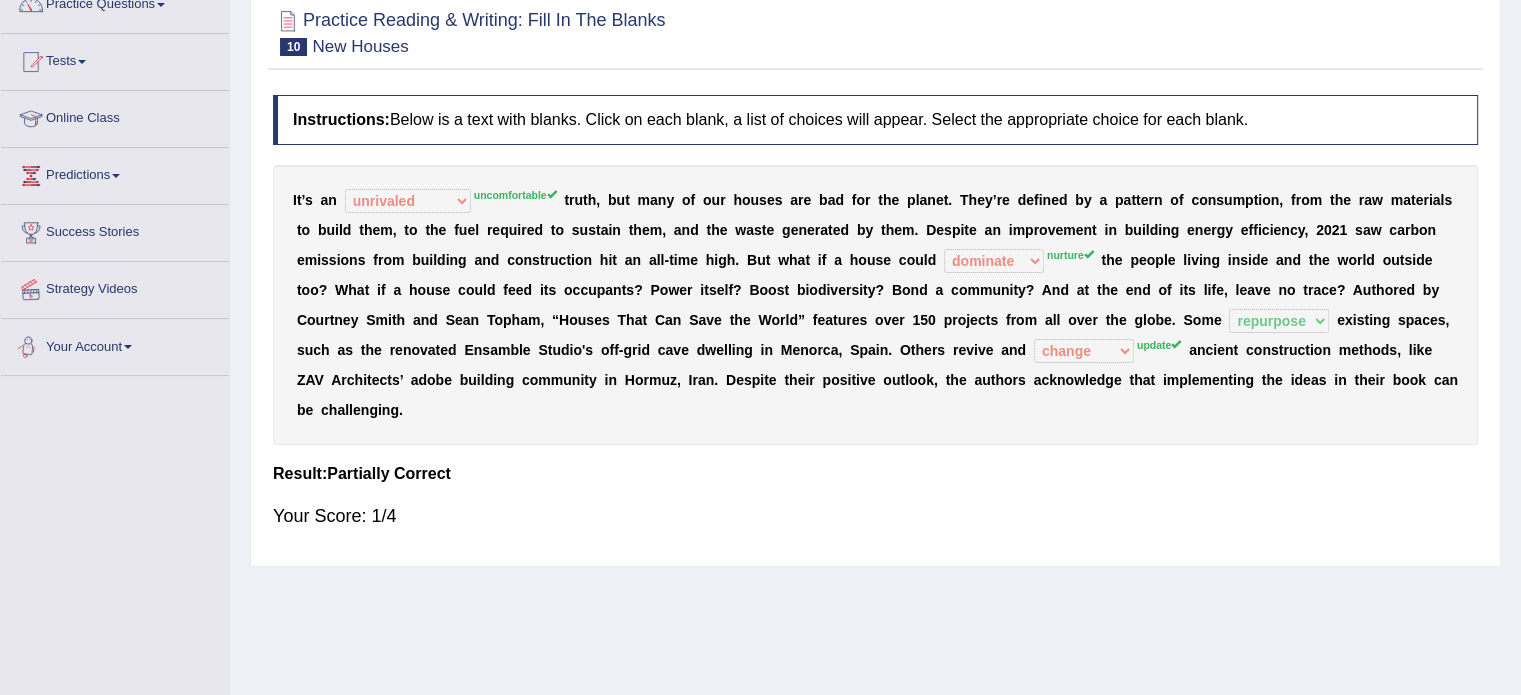 scroll, scrollTop: 0, scrollLeft: 0, axis: both 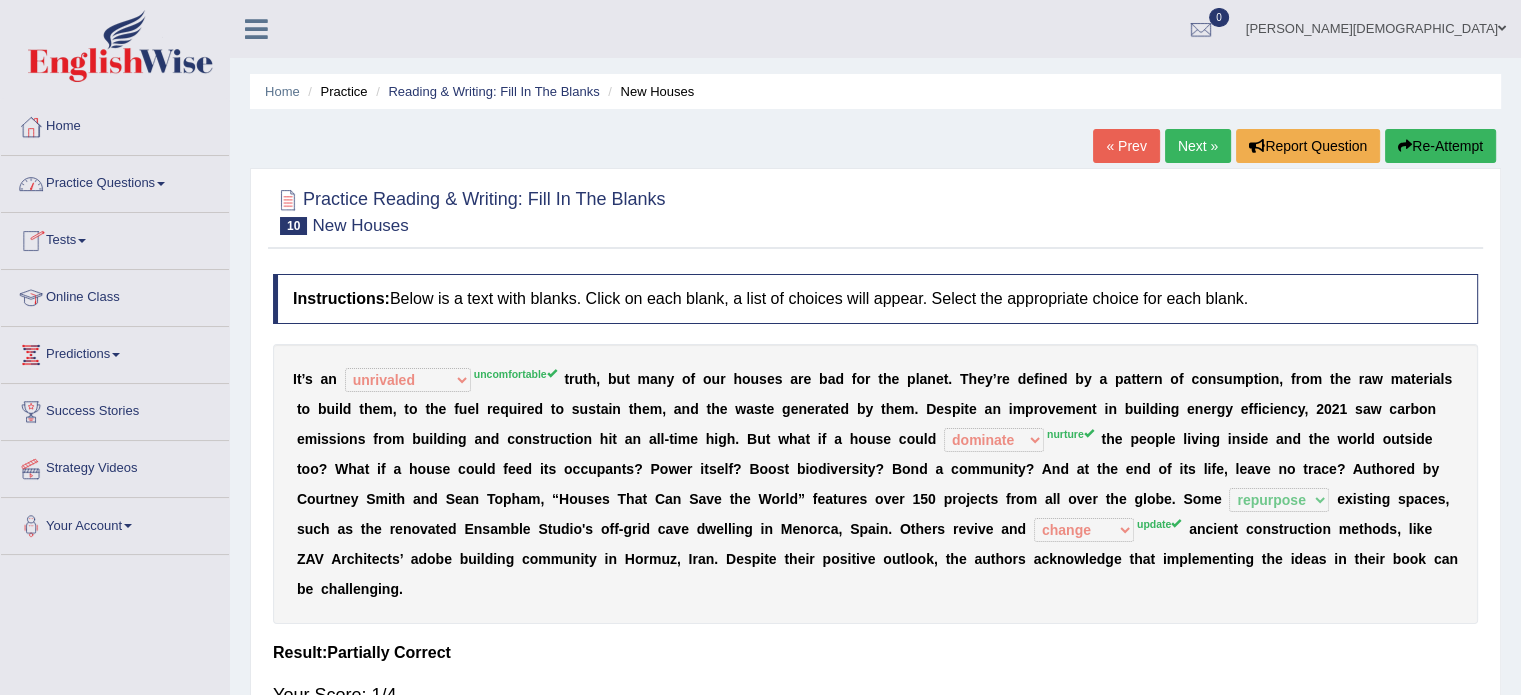 click at bounding box center [161, 184] 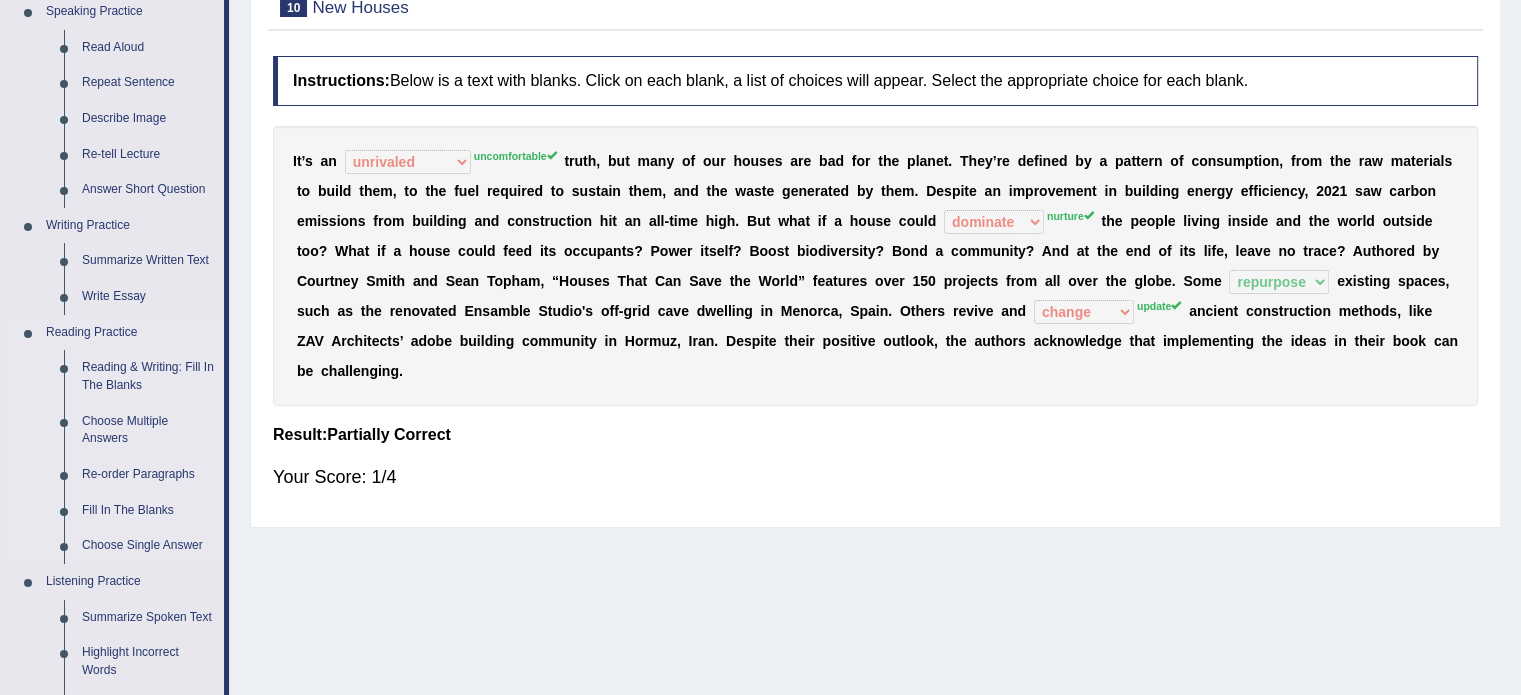 scroll, scrollTop: 219, scrollLeft: 0, axis: vertical 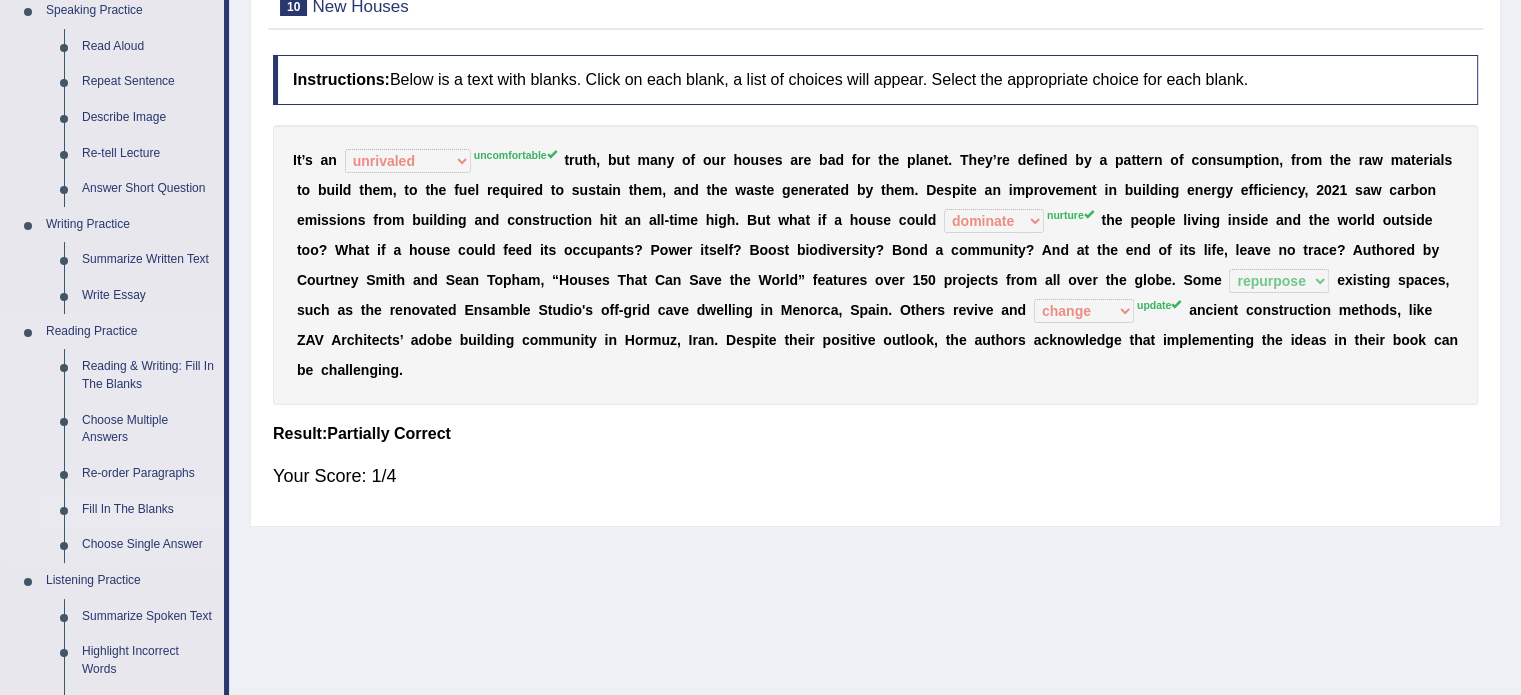 click on "Fill In The Blanks" at bounding box center [148, 510] 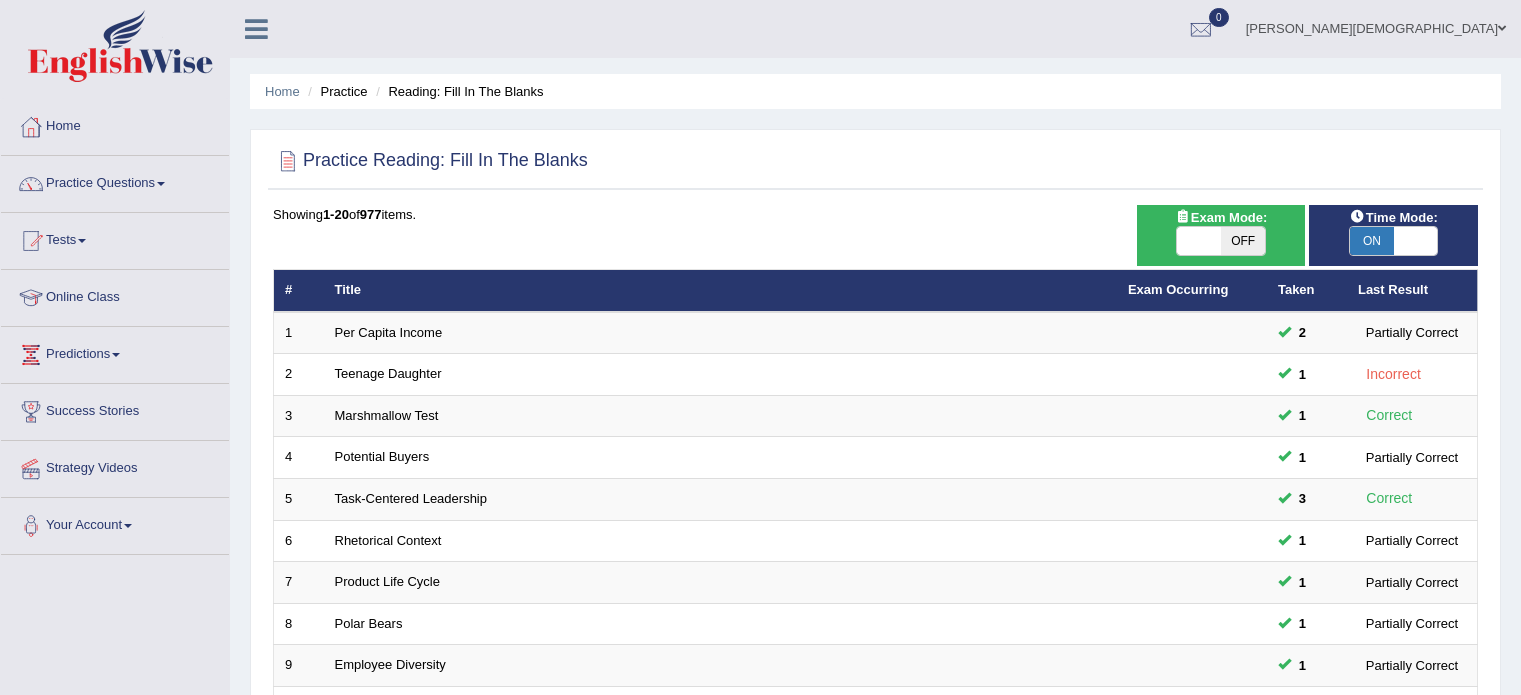 scroll, scrollTop: 0, scrollLeft: 0, axis: both 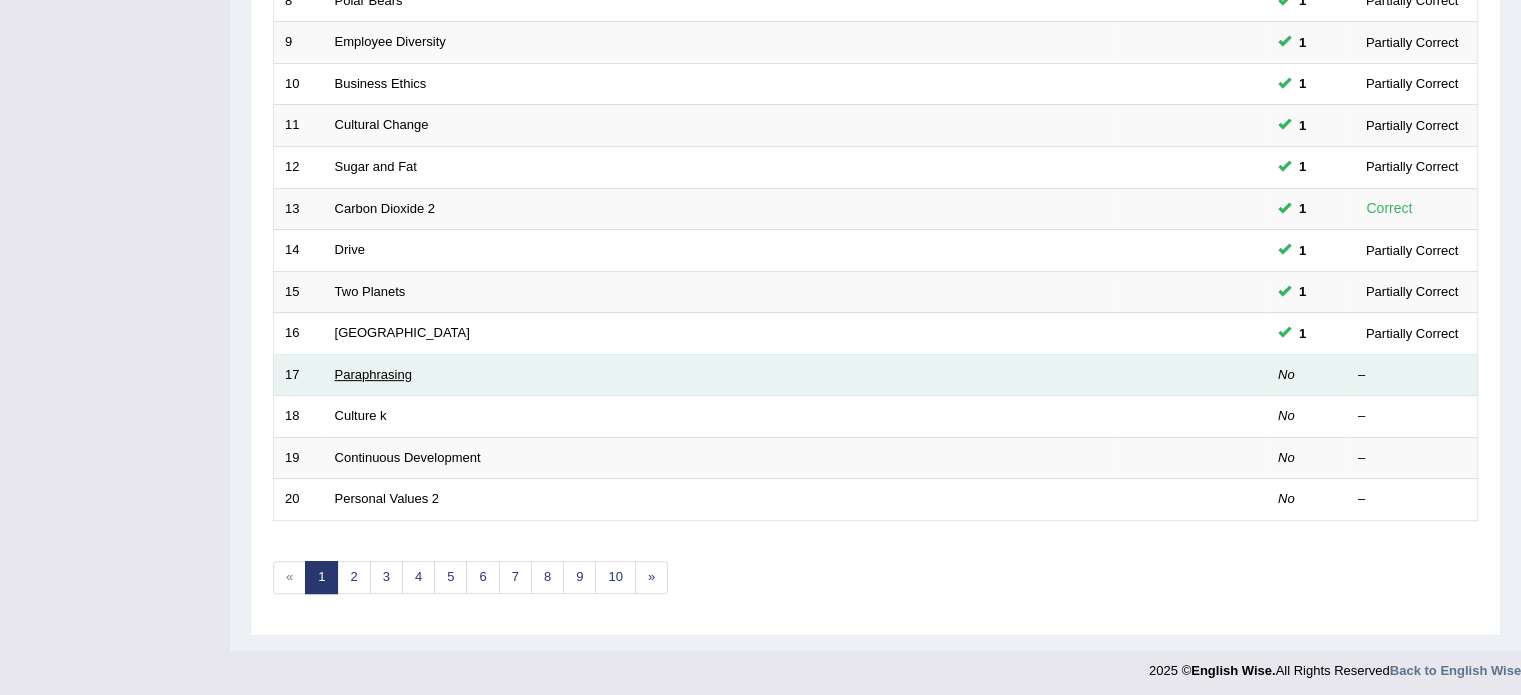 click on "Paraphrasing" at bounding box center (373, 374) 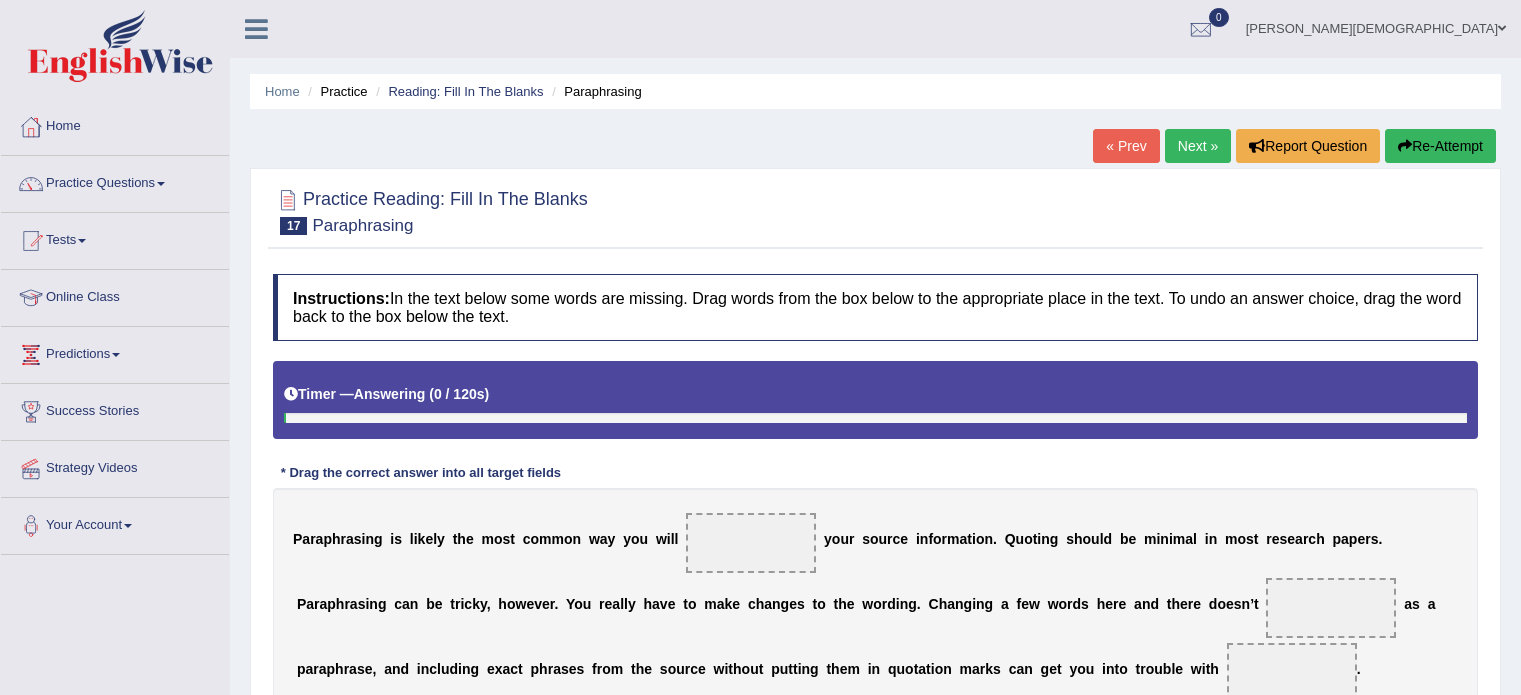 scroll, scrollTop: 0, scrollLeft: 0, axis: both 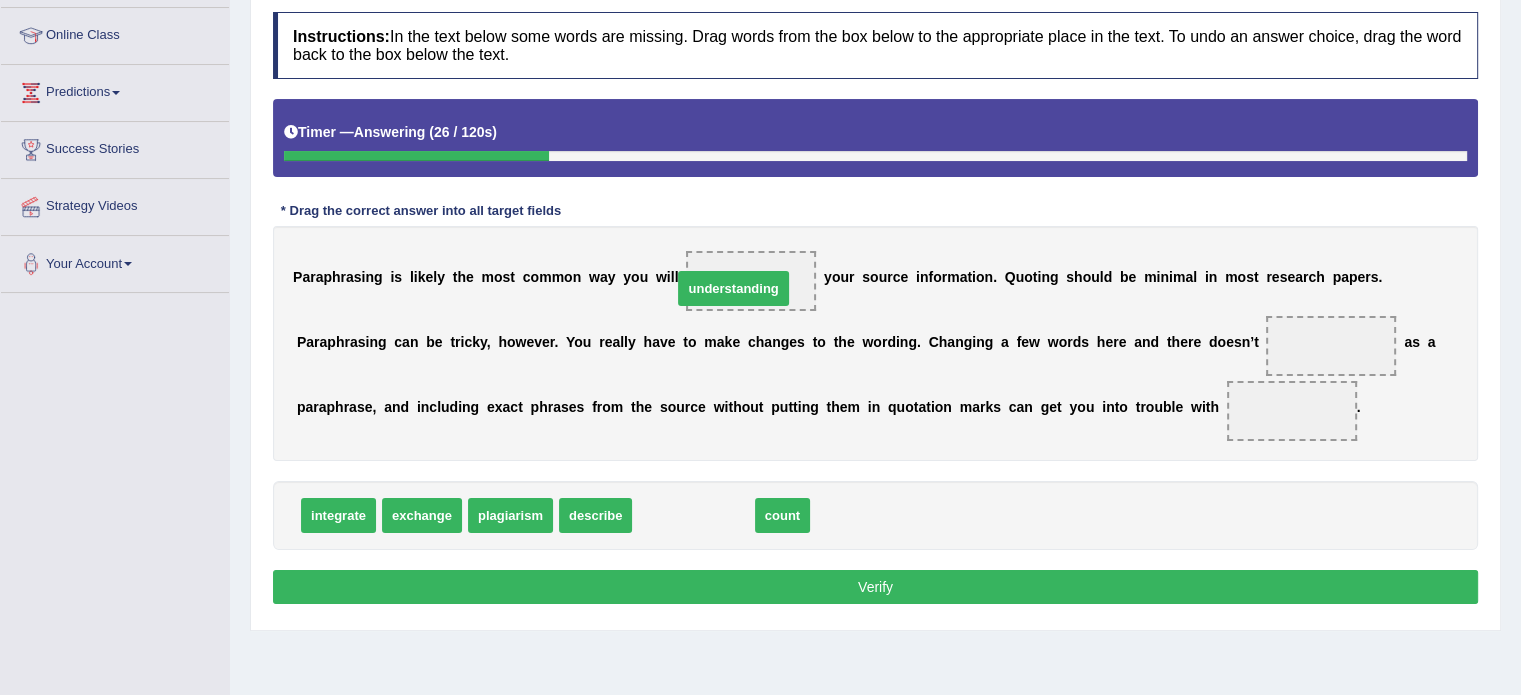drag, startPoint x: 697, startPoint y: 518, endPoint x: 739, endPoint y: 291, distance: 230.85277 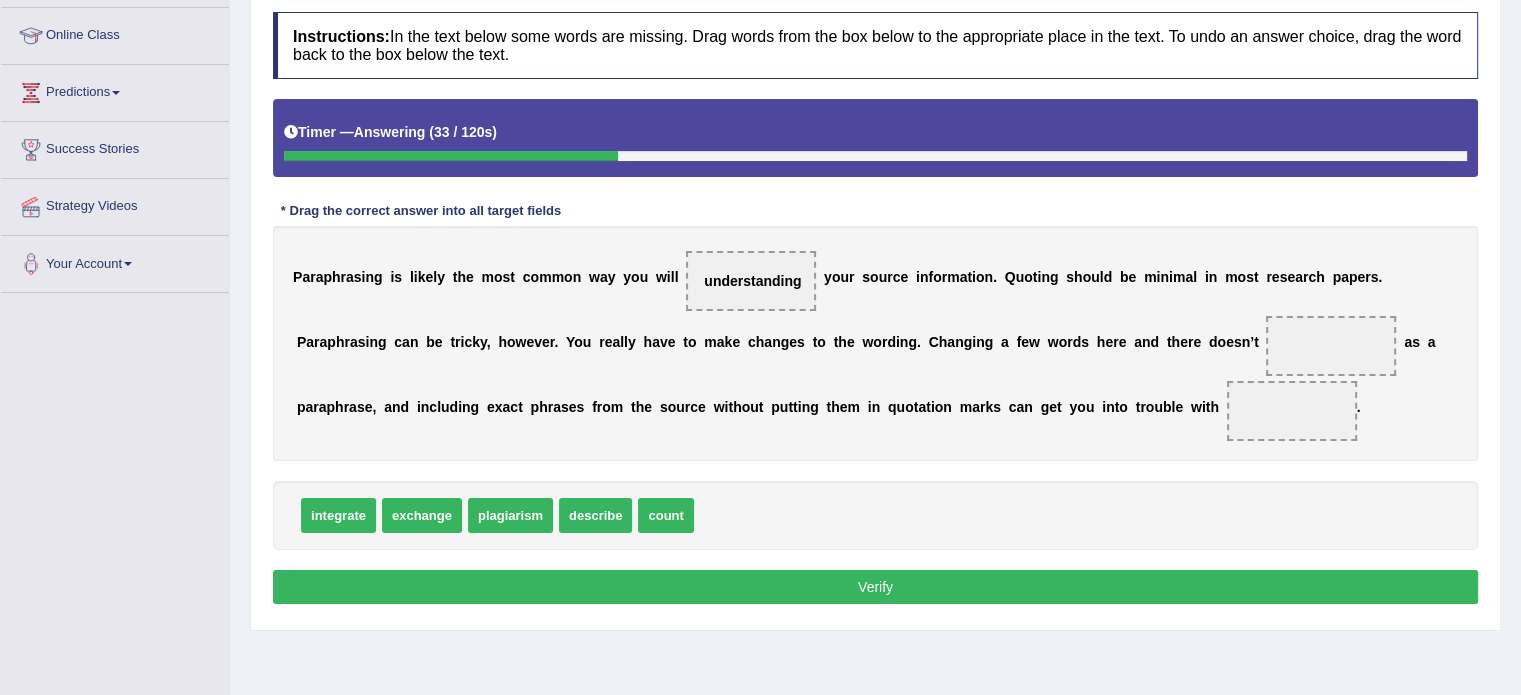 click on "count" at bounding box center [665, 515] 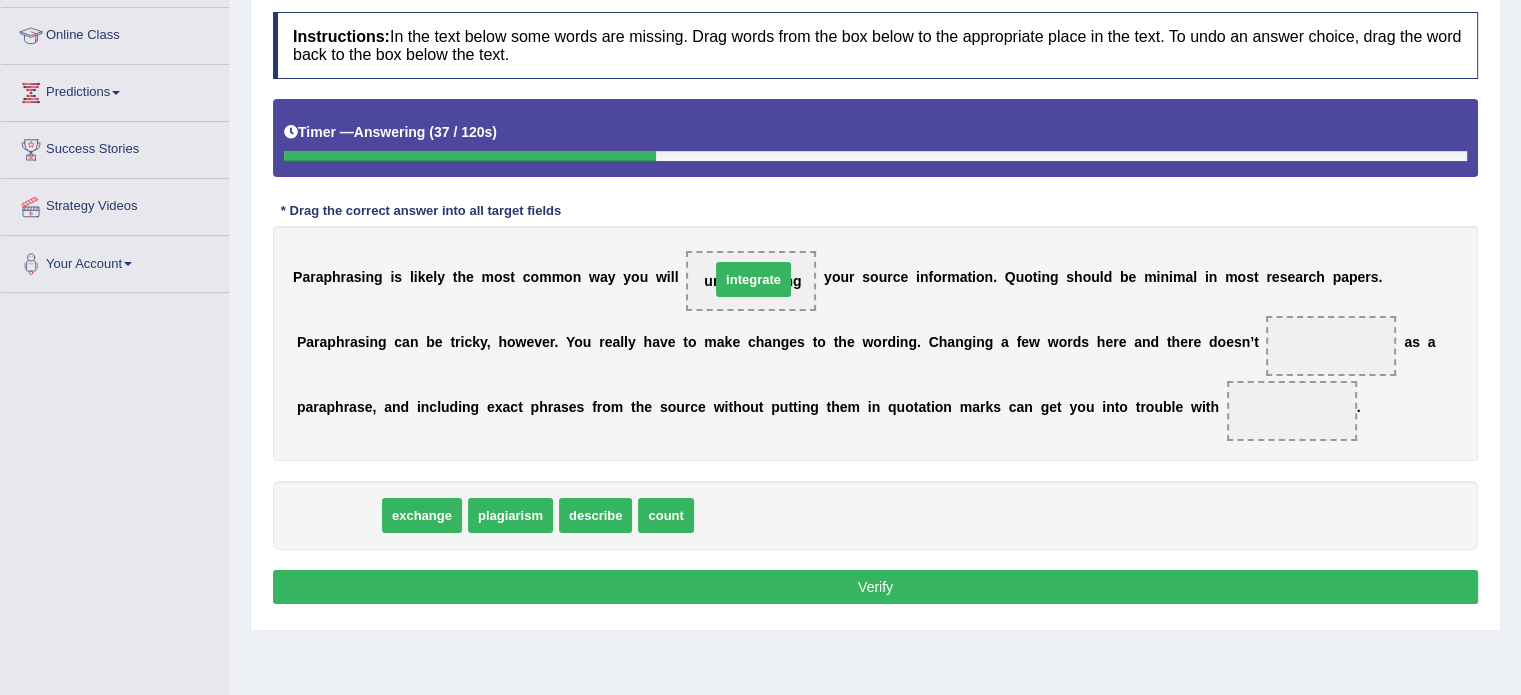 drag, startPoint x: 338, startPoint y: 508, endPoint x: 753, endPoint y: 273, distance: 476.91718 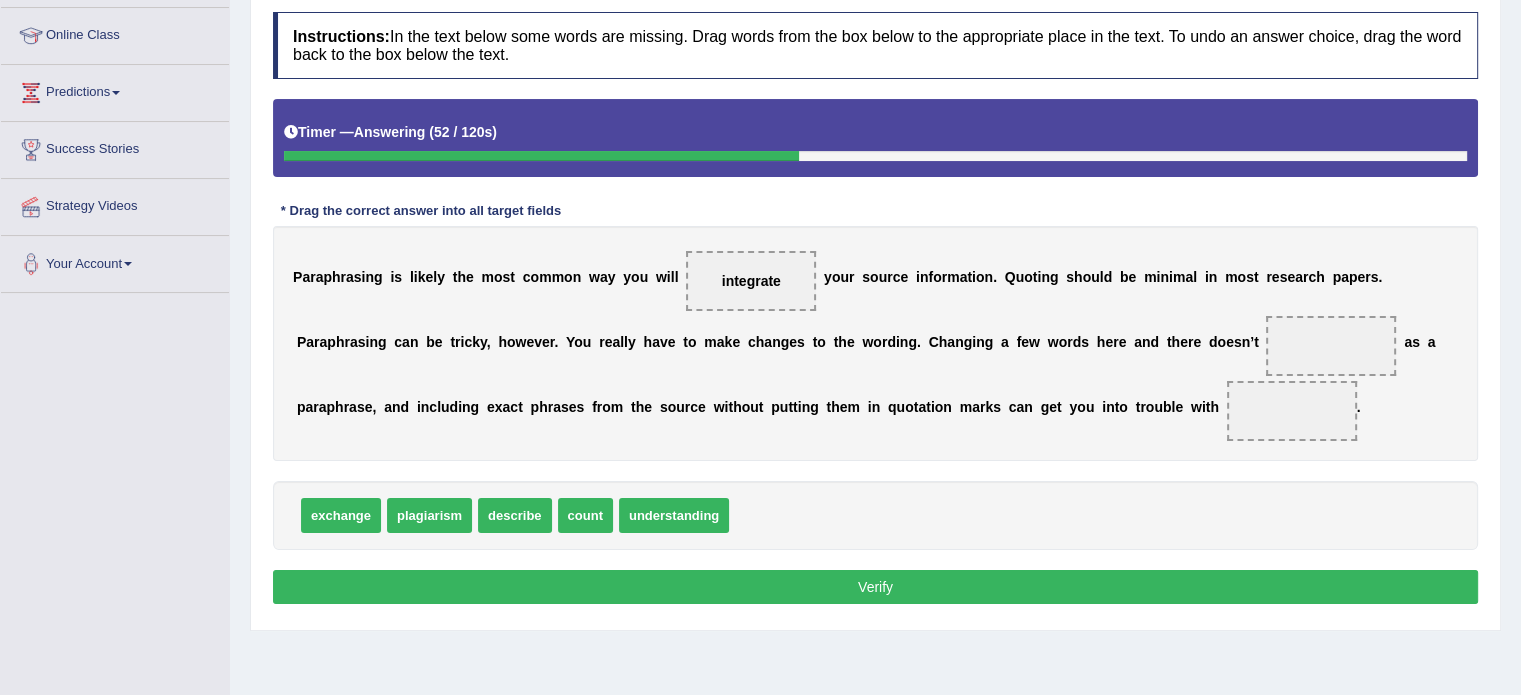 click at bounding box center (1331, 346) 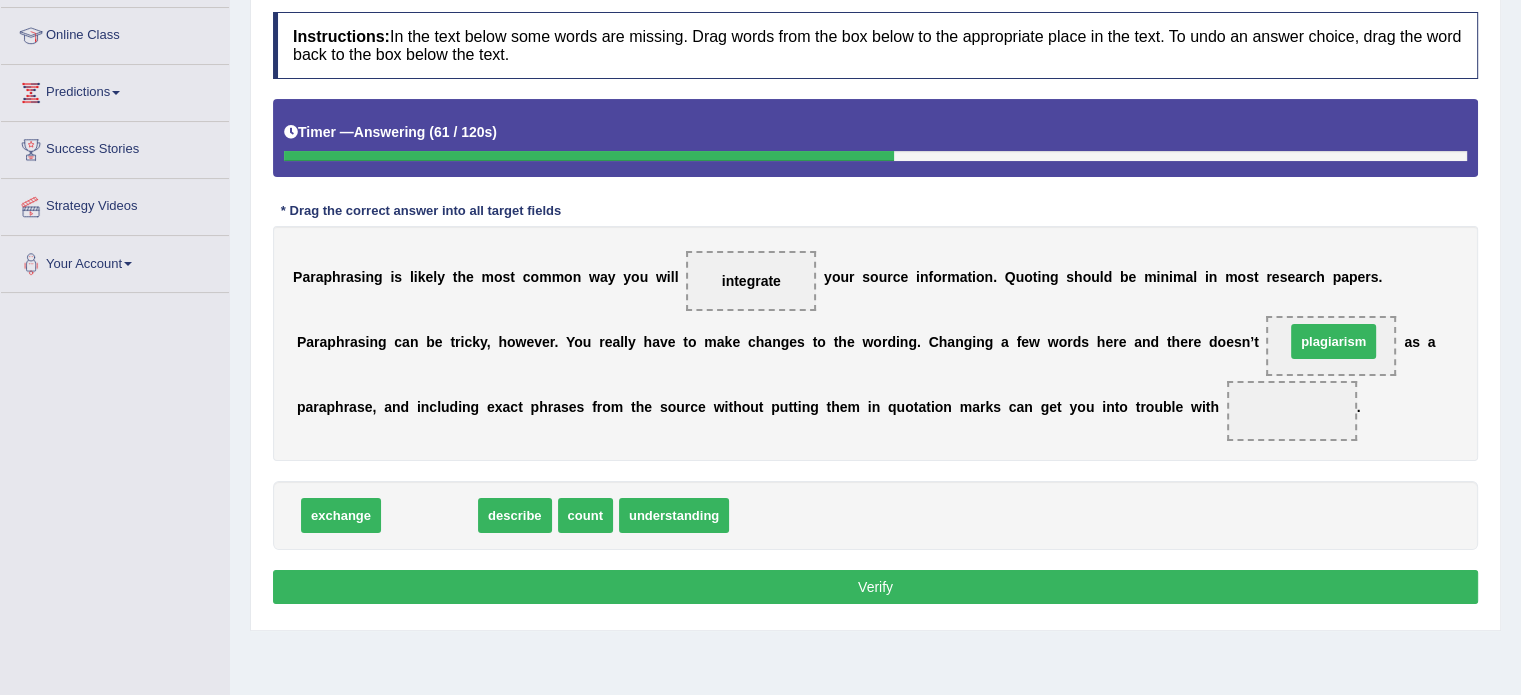 drag, startPoint x: 423, startPoint y: 518, endPoint x: 1327, endPoint y: 342, distance: 920.9734 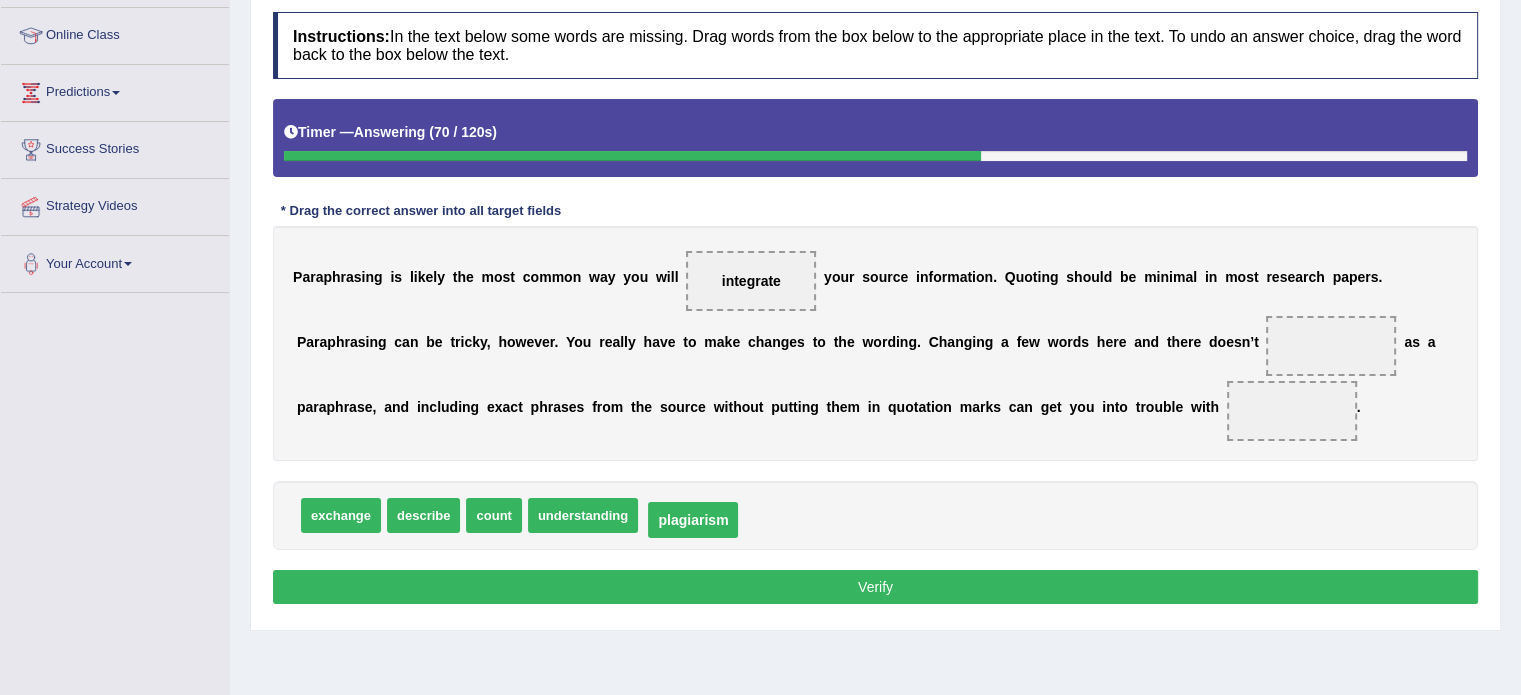 drag, startPoint x: 1321, startPoint y: 337, endPoint x: 684, endPoint y: 511, distance: 660.33704 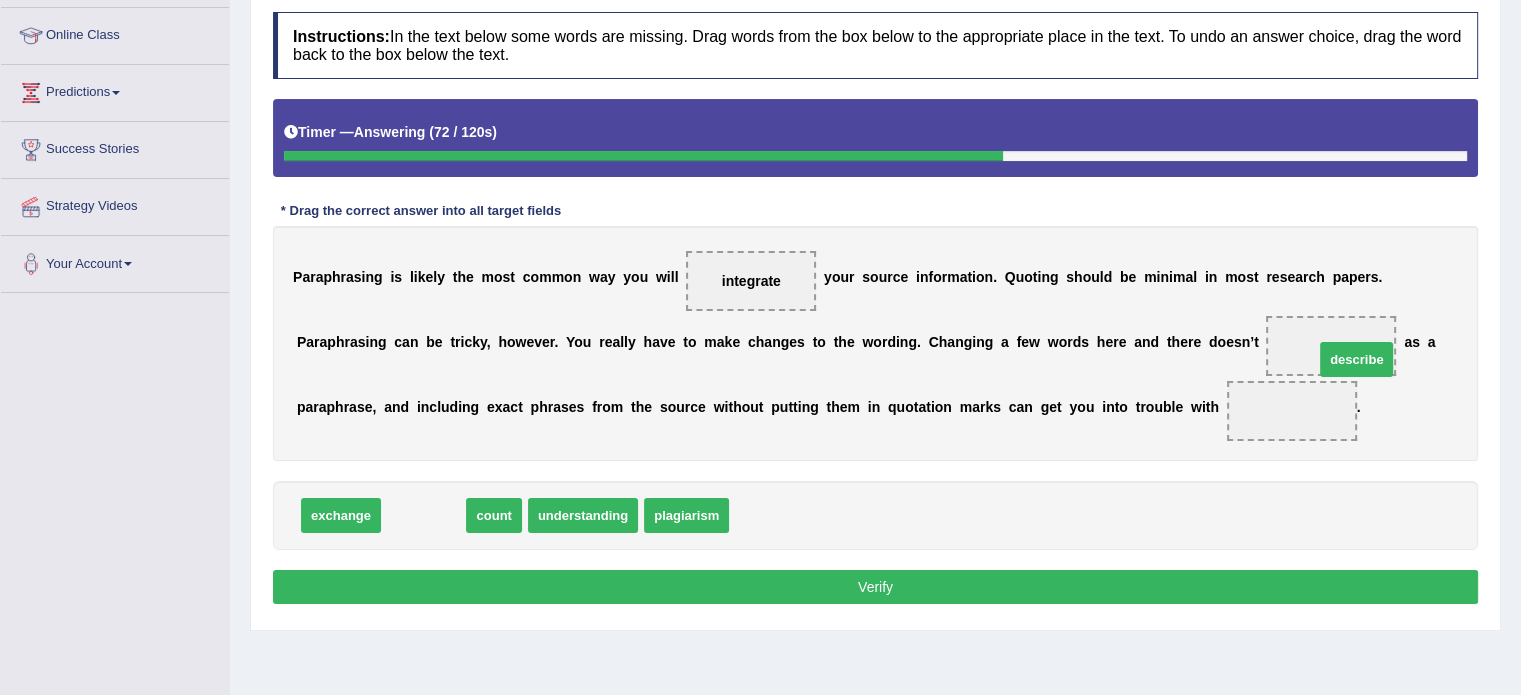 drag, startPoint x: 424, startPoint y: 510, endPoint x: 1349, endPoint y: 355, distance: 937.8966 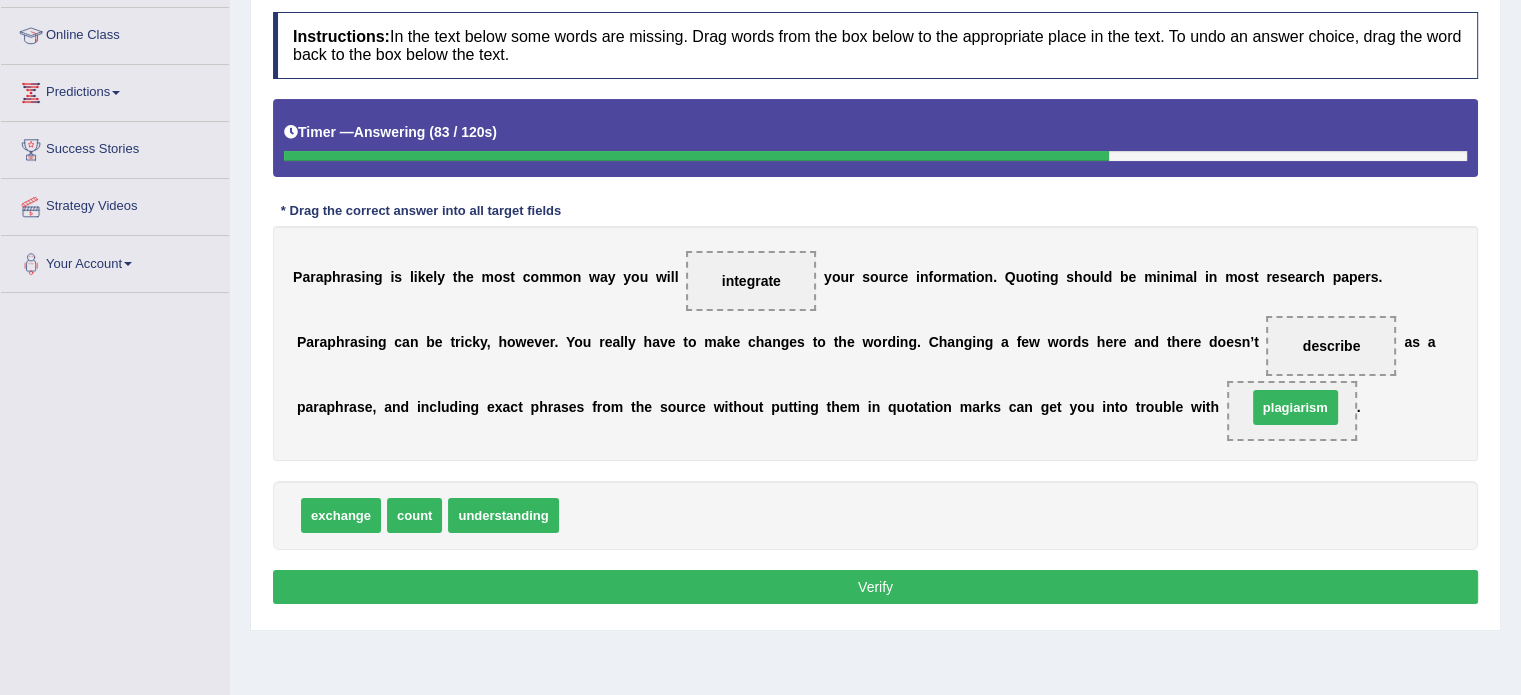 drag, startPoint x: 620, startPoint y: 513, endPoint x: 1308, endPoint y: 405, distance: 696.4252 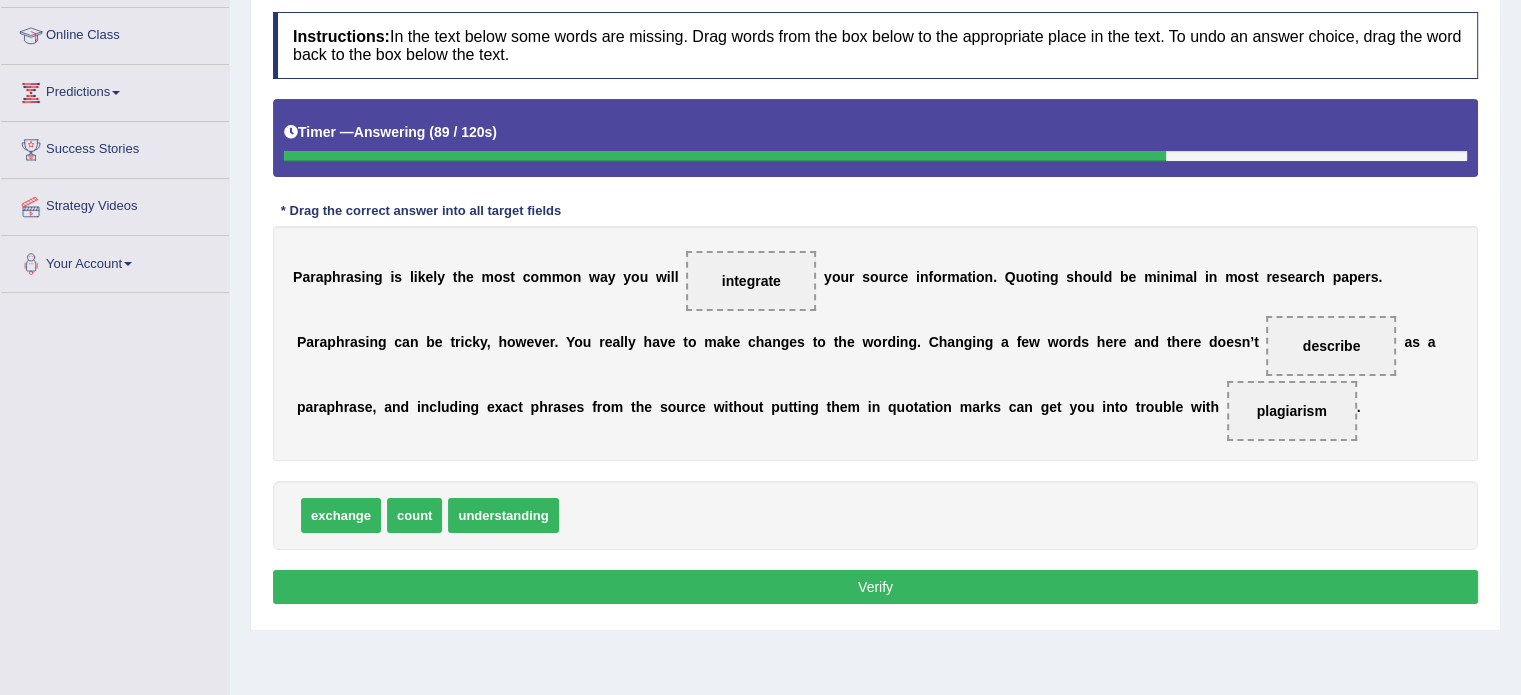 click on "Verify" at bounding box center (875, 587) 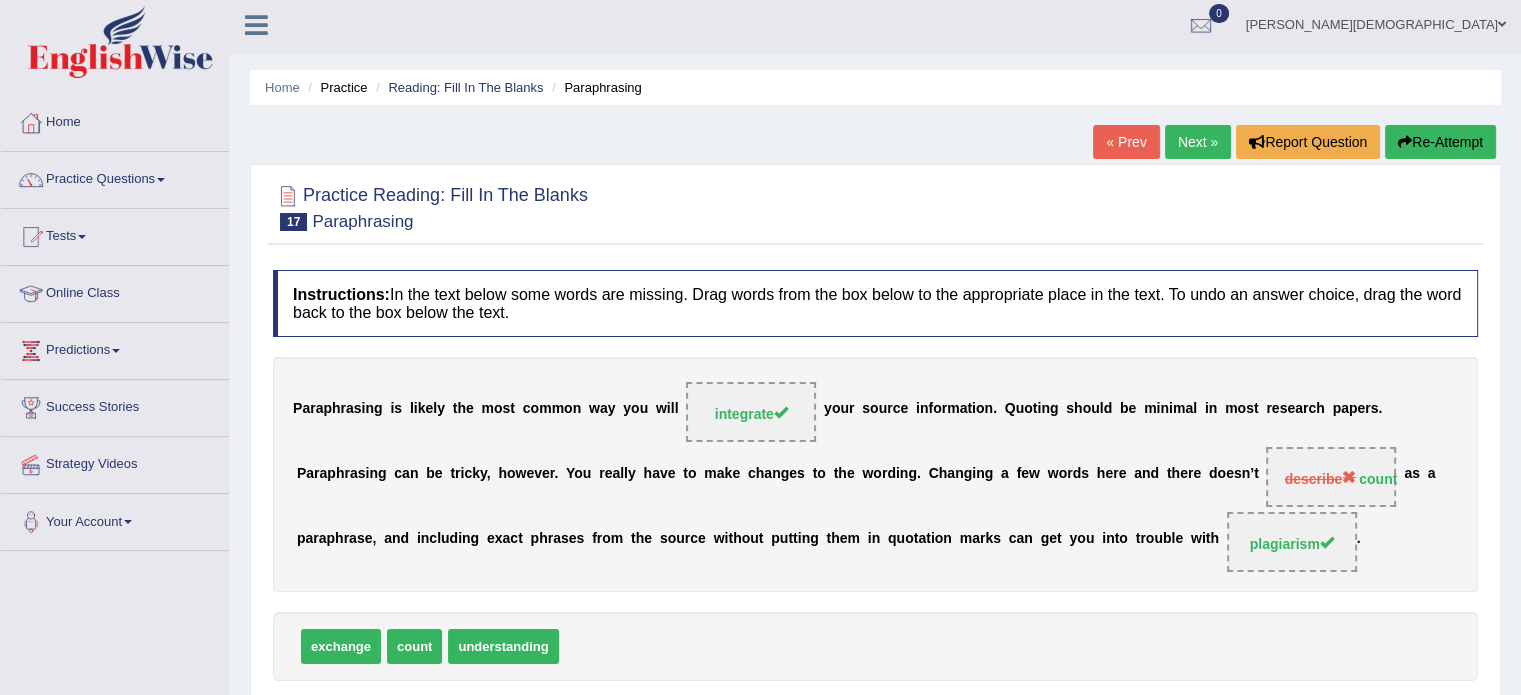 scroll, scrollTop: 0, scrollLeft: 0, axis: both 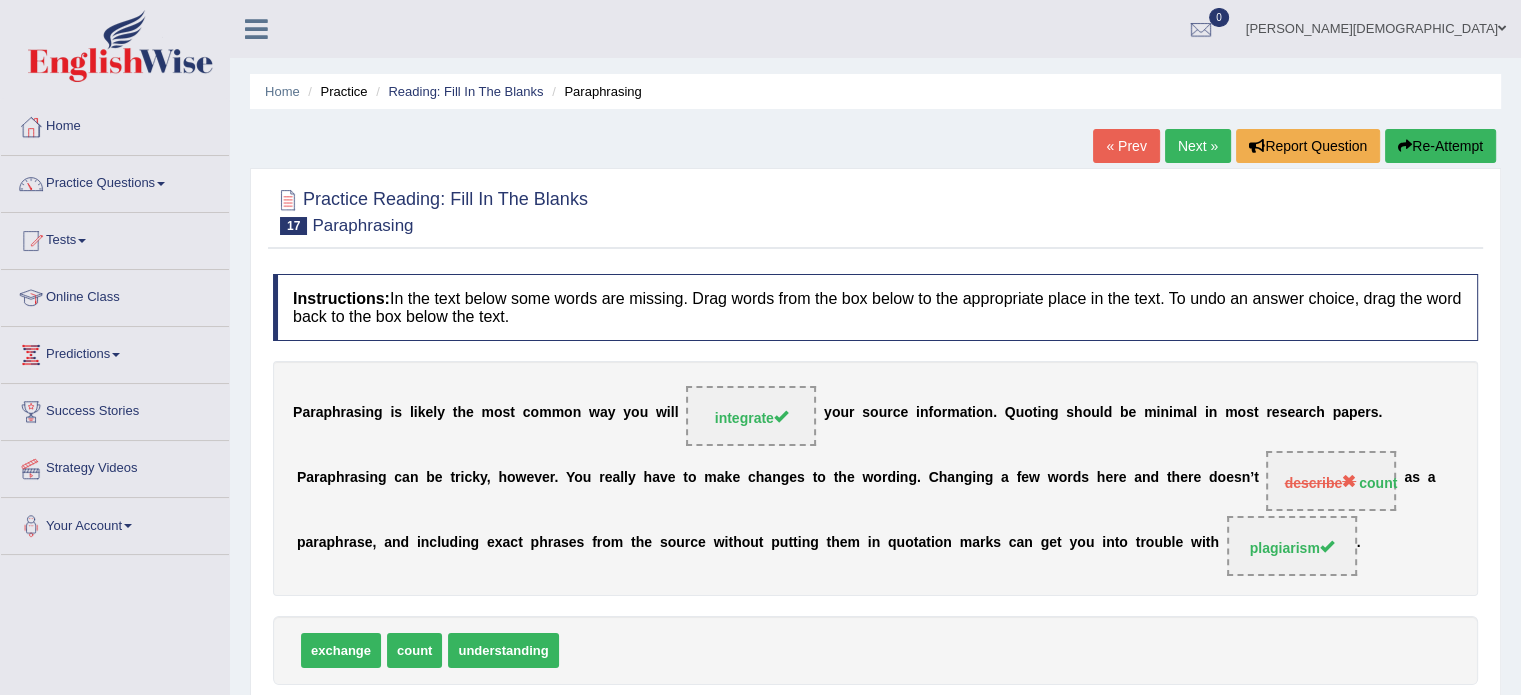 click on "Next »" at bounding box center (1198, 146) 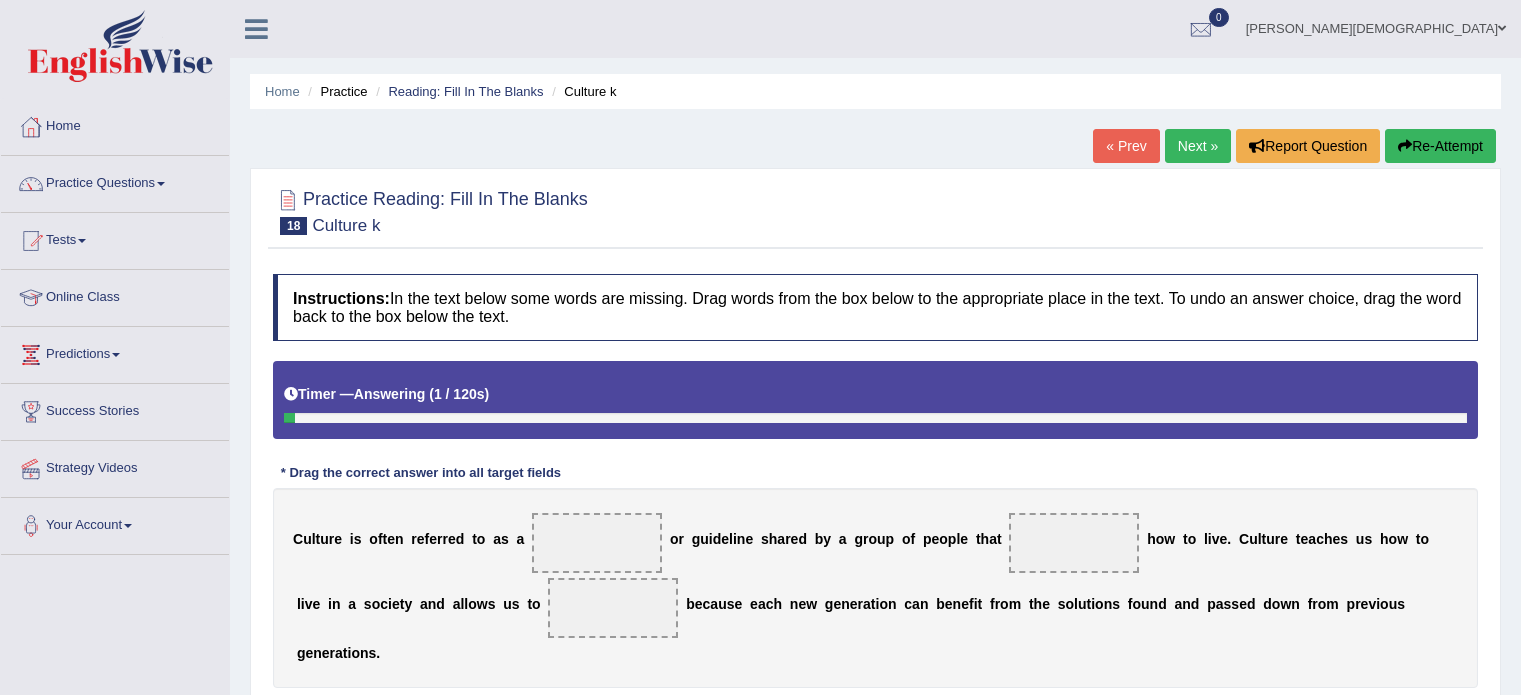 scroll, scrollTop: 0, scrollLeft: 0, axis: both 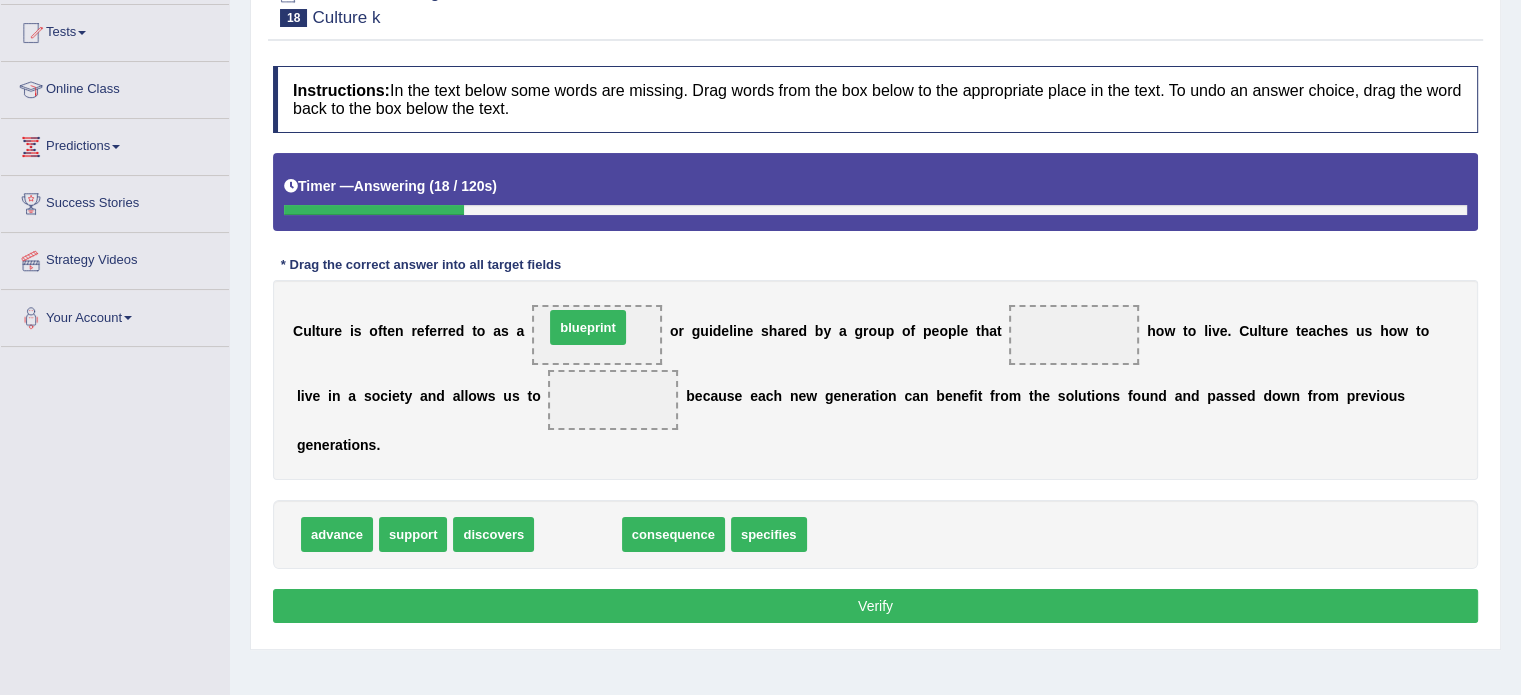 drag, startPoint x: 590, startPoint y: 535, endPoint x: 600, endPoint y: 328, distance: 207.24141 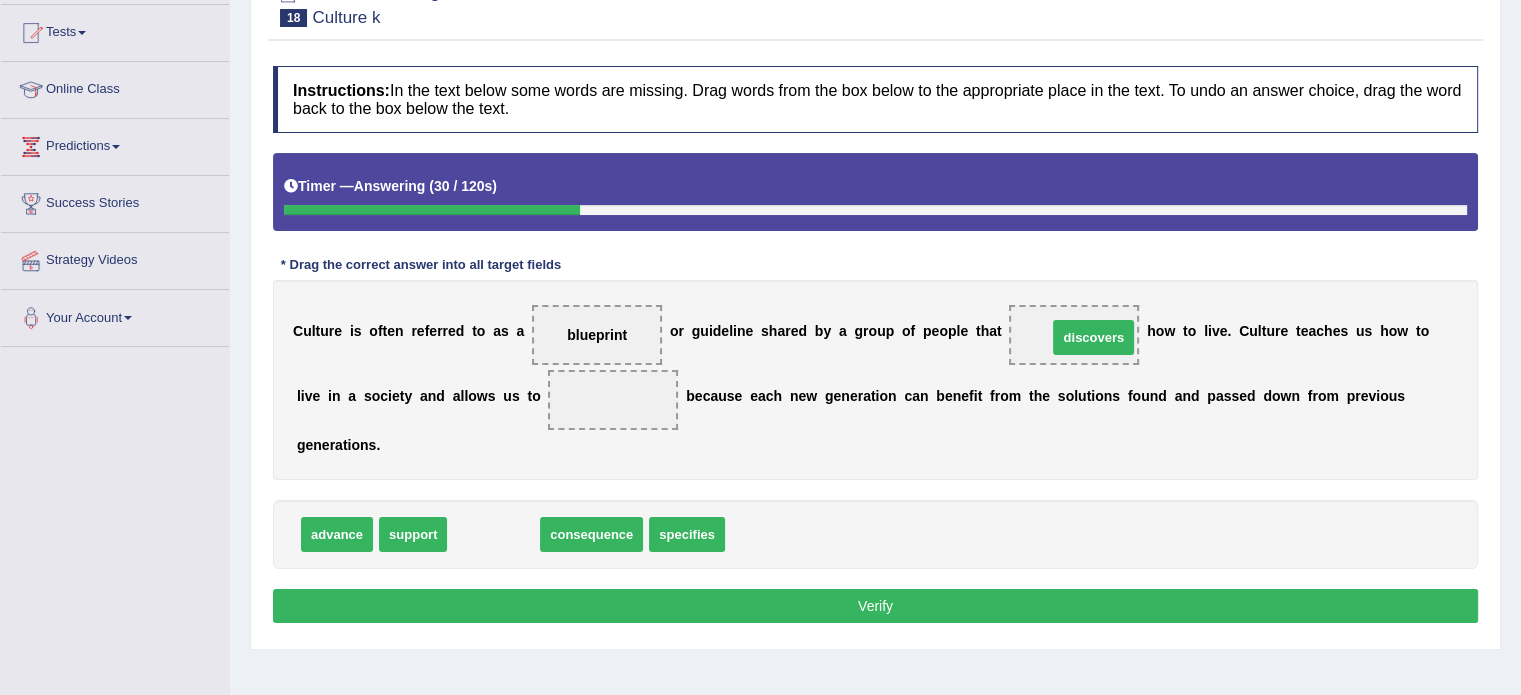 drag, startPoint x: 516, startPoint y: 538, endPoint x: 1116, endPoint y: 342, distance: 631.202 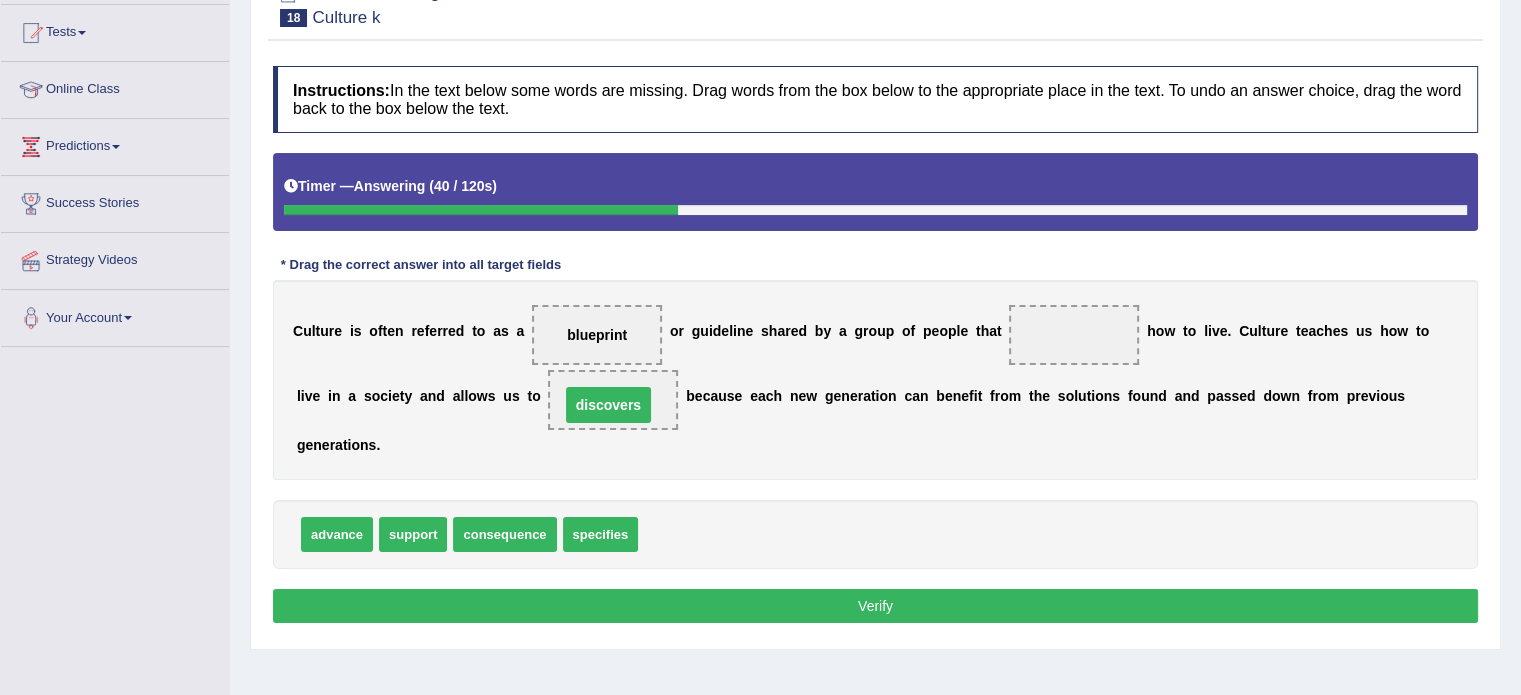 drag, startPoint x: 1082, startPoint y: 329, endPoint x: 616, endPoint y: 399, distance: 471.22818 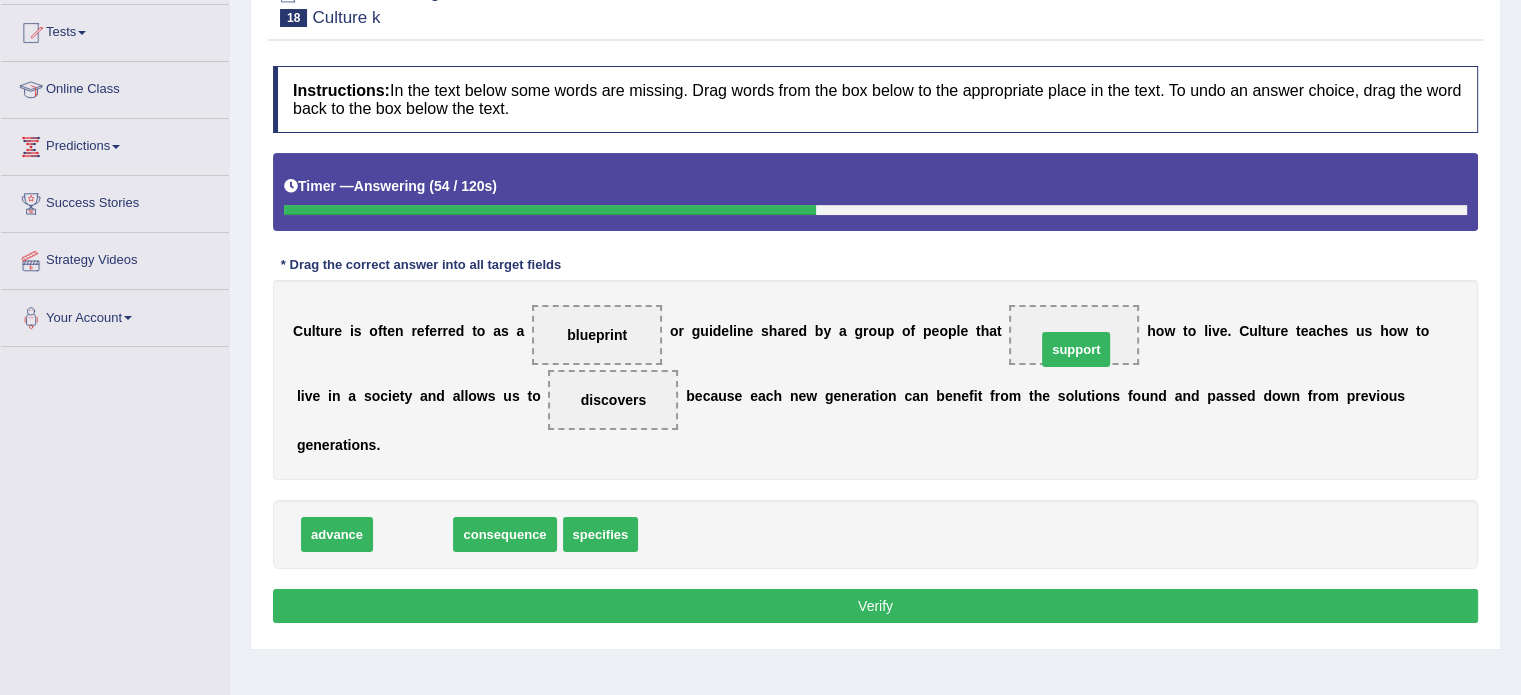 drag, startPoint x: 413, startPoint y: 529, endPoint x: 1076, endPoint y: 344, distance: 688.32697 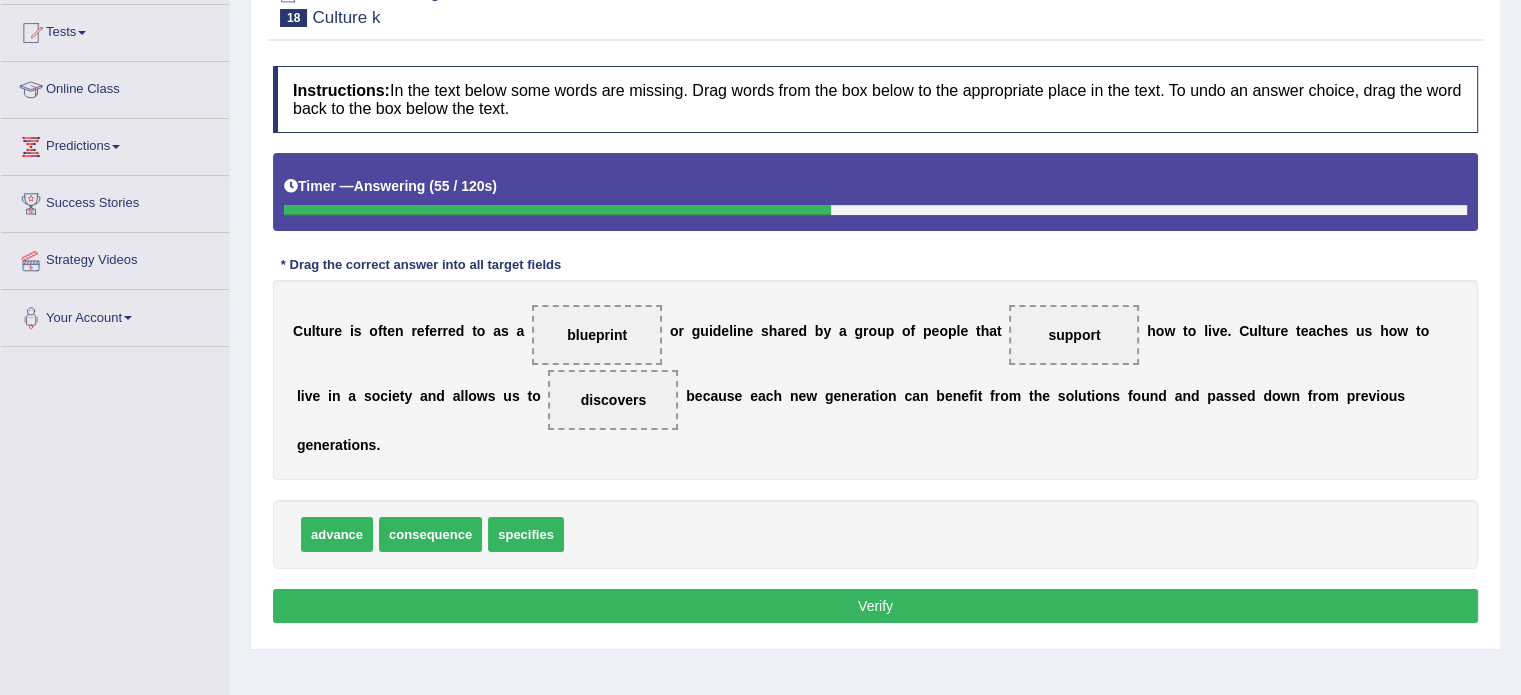 click on "Verify" at bounding box center [875, 606] 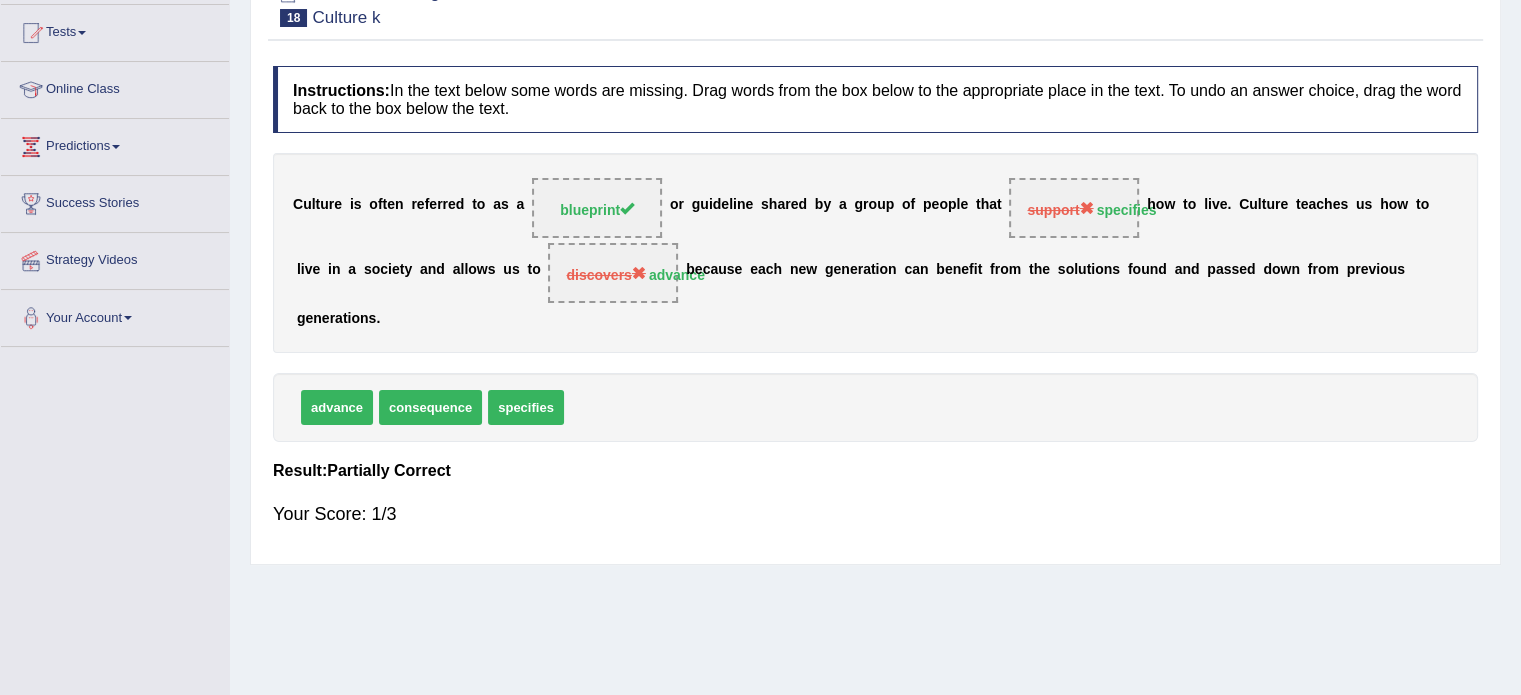 scroll, scrollTop: 0, scrollLeft: 0, axis: both 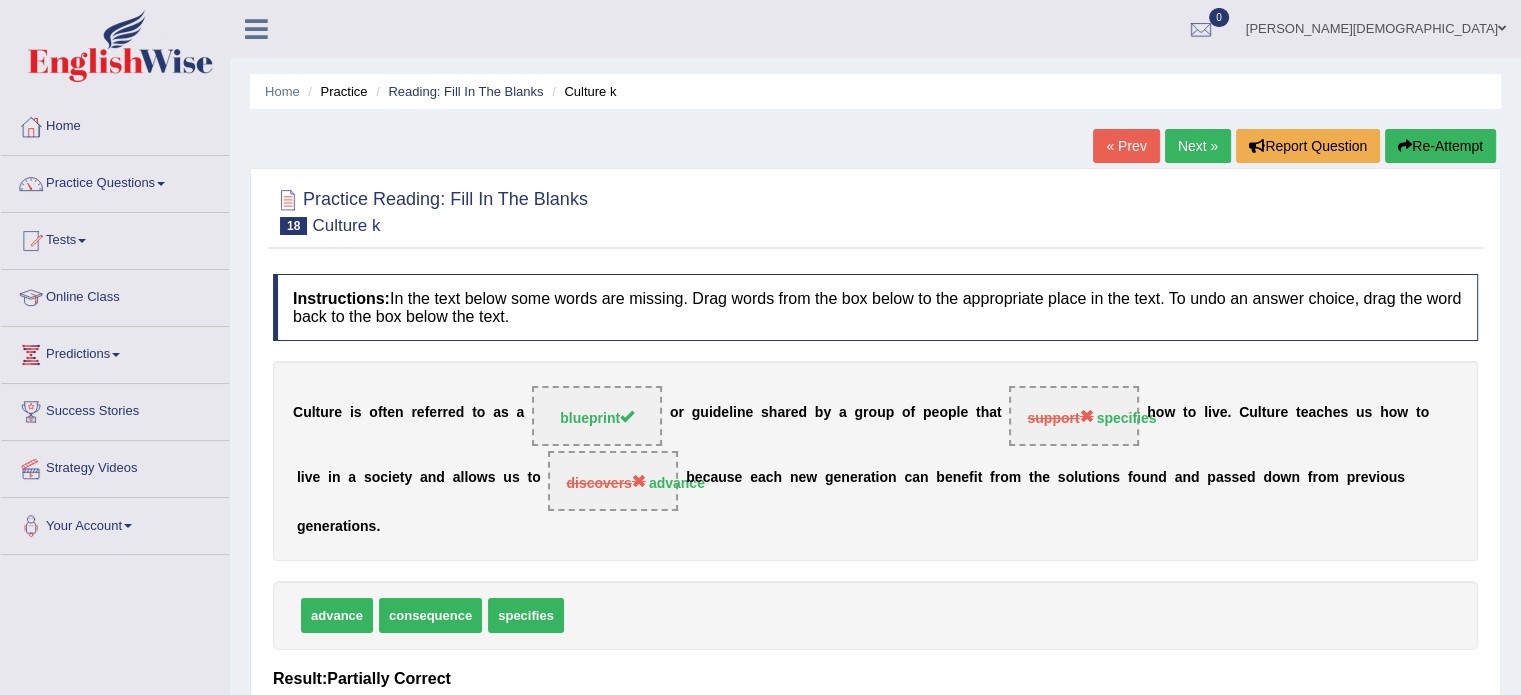 click on "Next »" at bounding box center [1198, 146] 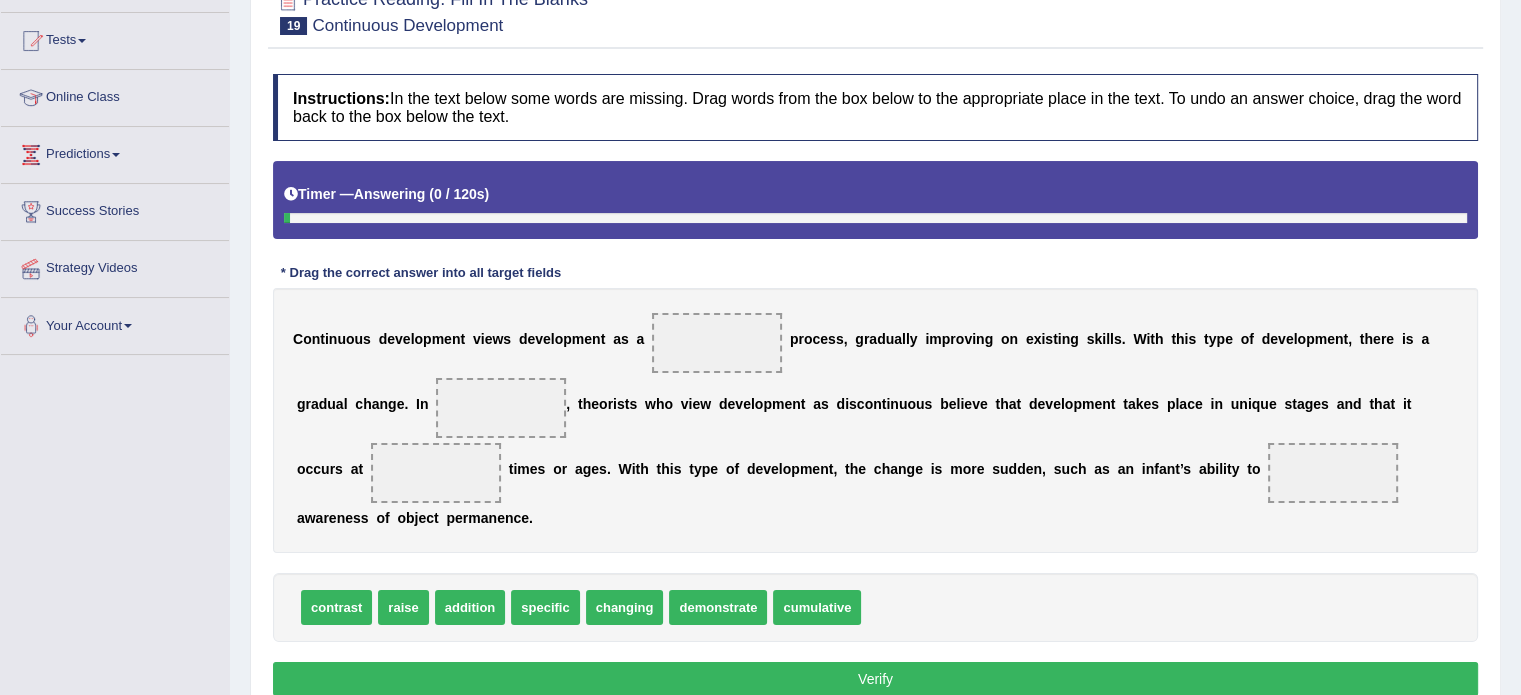 scroll, scrollTop: 200, scrollLeft: 0, axis: vertical 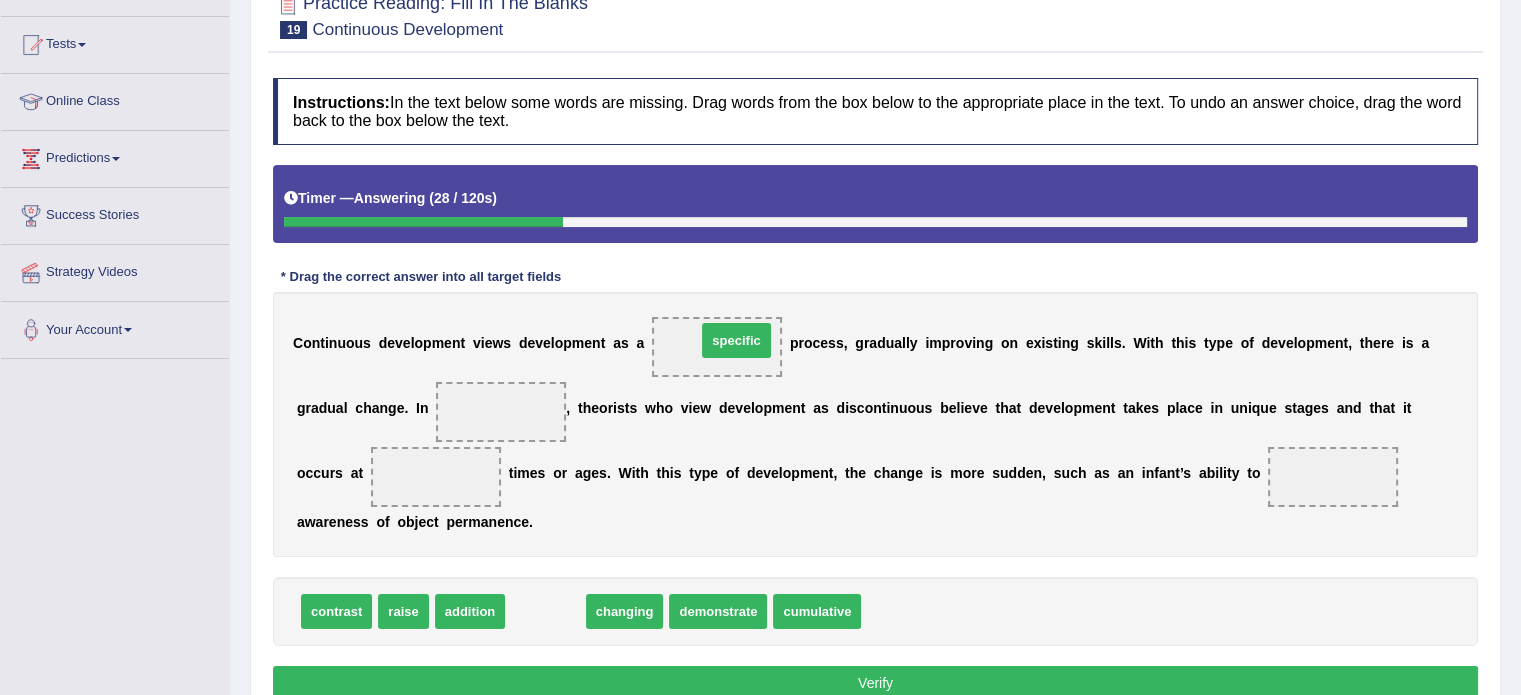 drag, startPoint x: 552, startPoint y: 611, endPoint x: 743, endPoint y: 340, distance: 331.54486 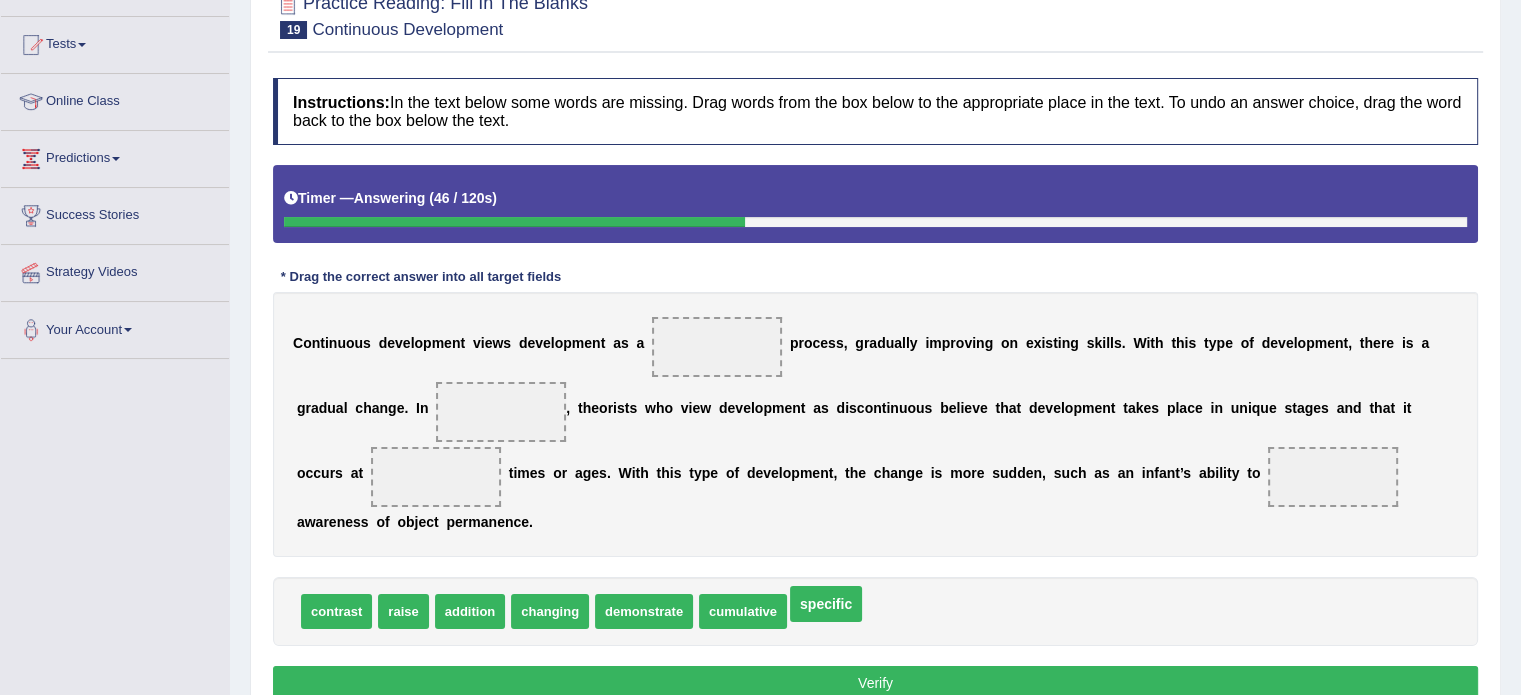 drag, startPoint x: 716, startPoint y: 335, endPoint x: 826, endPoint y: 591, distance: 278.6324 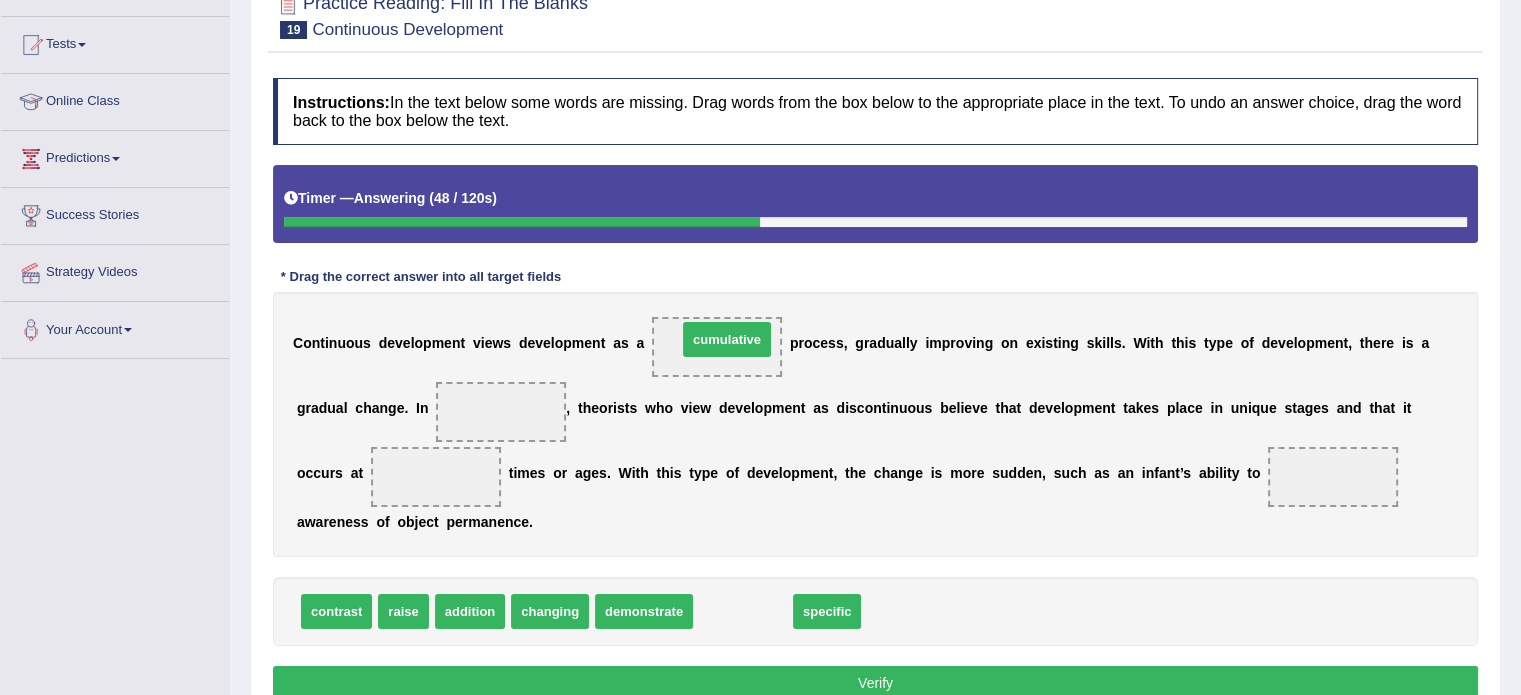 drag, startPoint x: 748, startPoint y: 616, endPoint x: 732, endPoint y: 348, distance: 268.47717 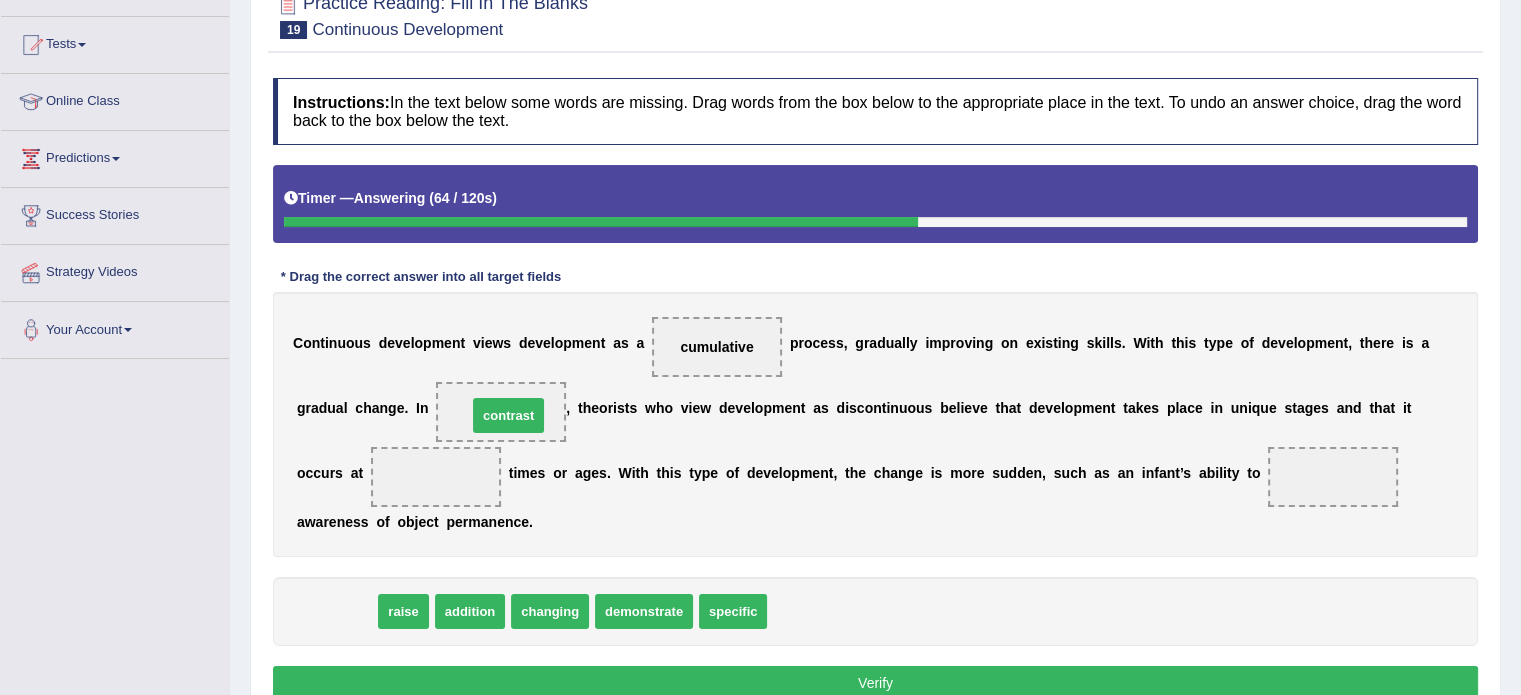 drag, startPoint x: 341, startPoint y: 604, endPoint x: 513, endPoint y: 408, distance: 260.7681 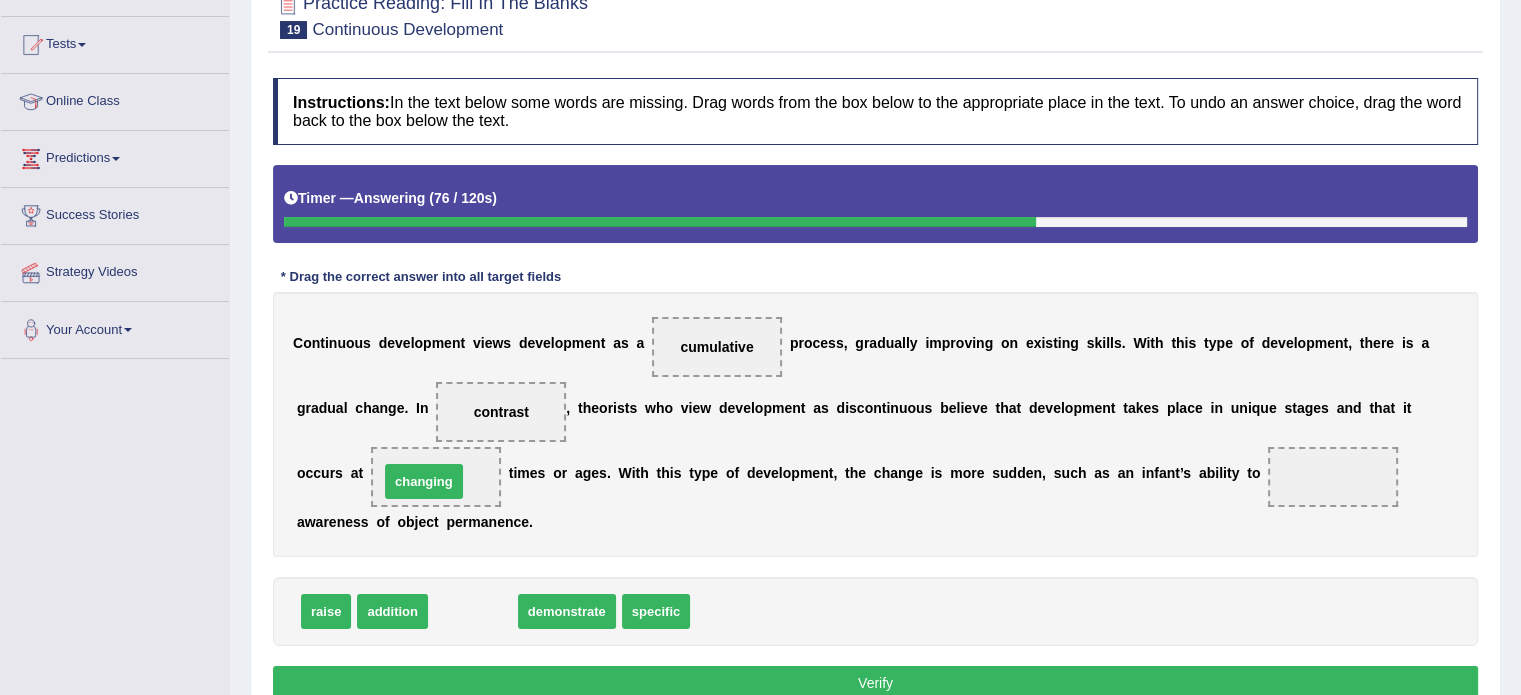 drag, startPoint x: 469, startPoint y: 612, endPoint x: 420, endPoint y: 483, distance: 137.99275 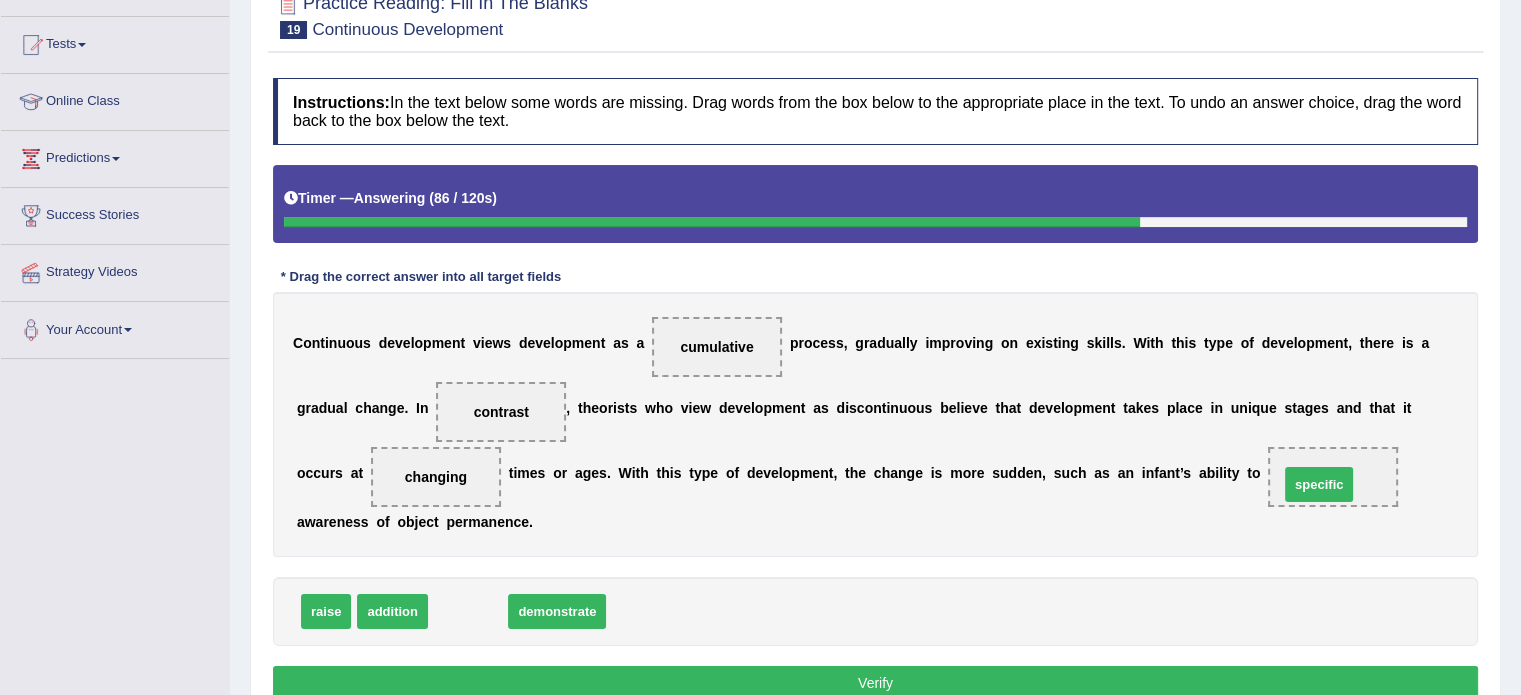 drag, startPoint x: 451, startPoint y: 623, endPoint x: 1302, endPoint y: 495, distance: 860.5725 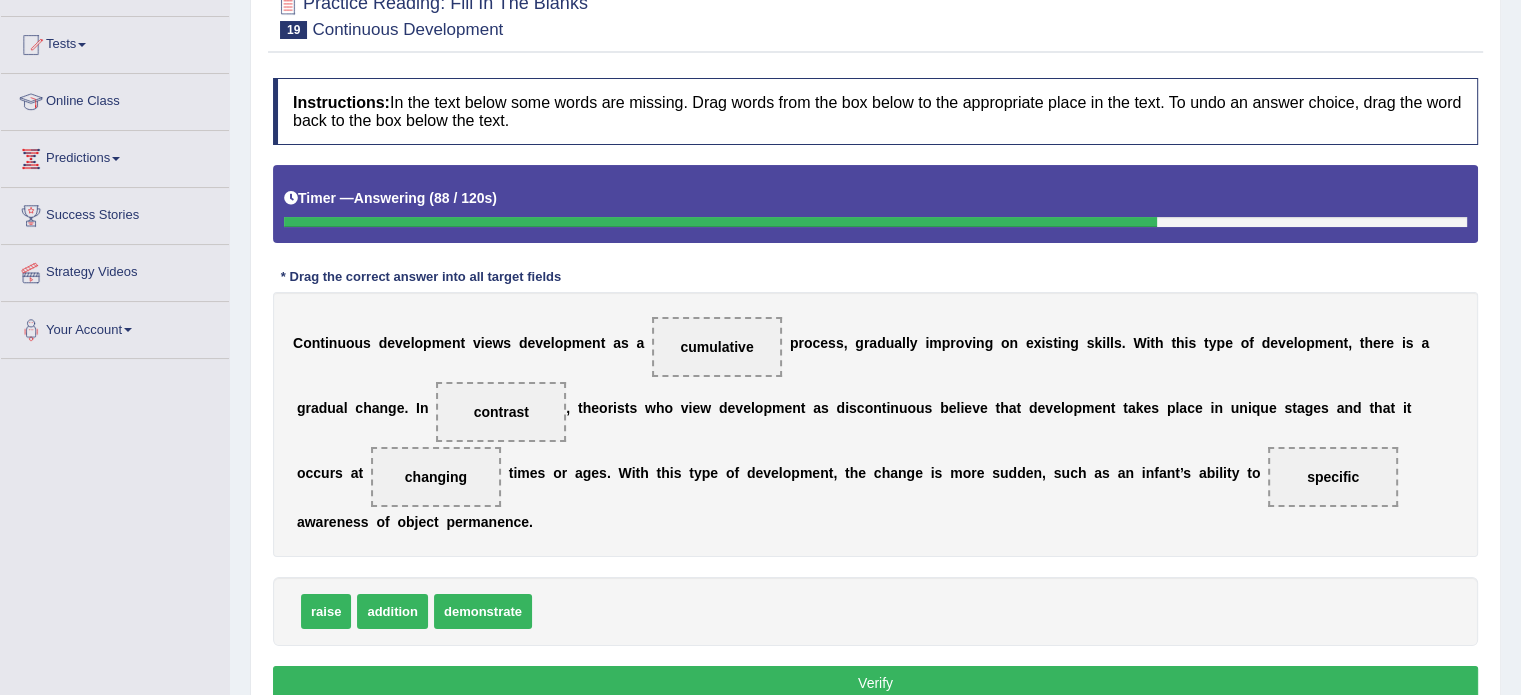 click on "Verify" at bounding box center (875, 683) 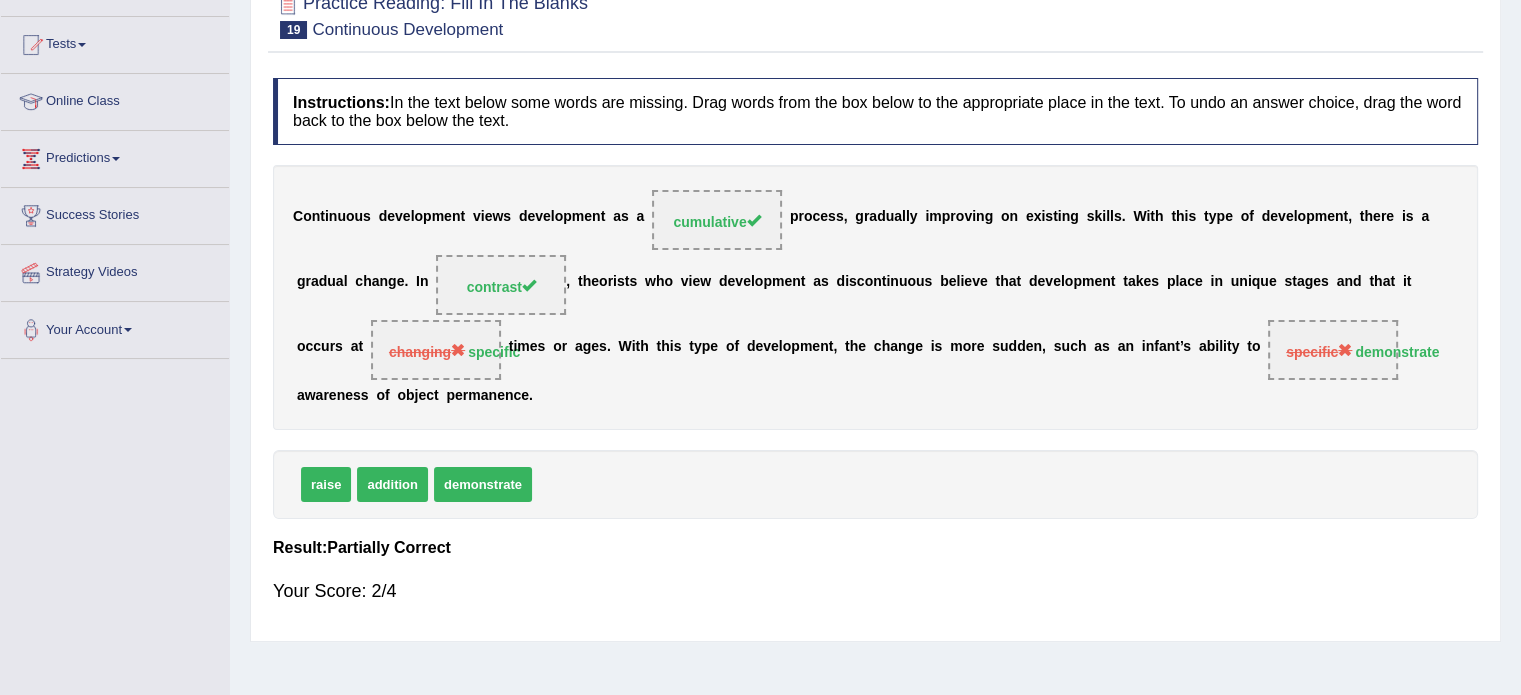 scroll, scrollTop: 0, scrollLeft: 0, axis: both 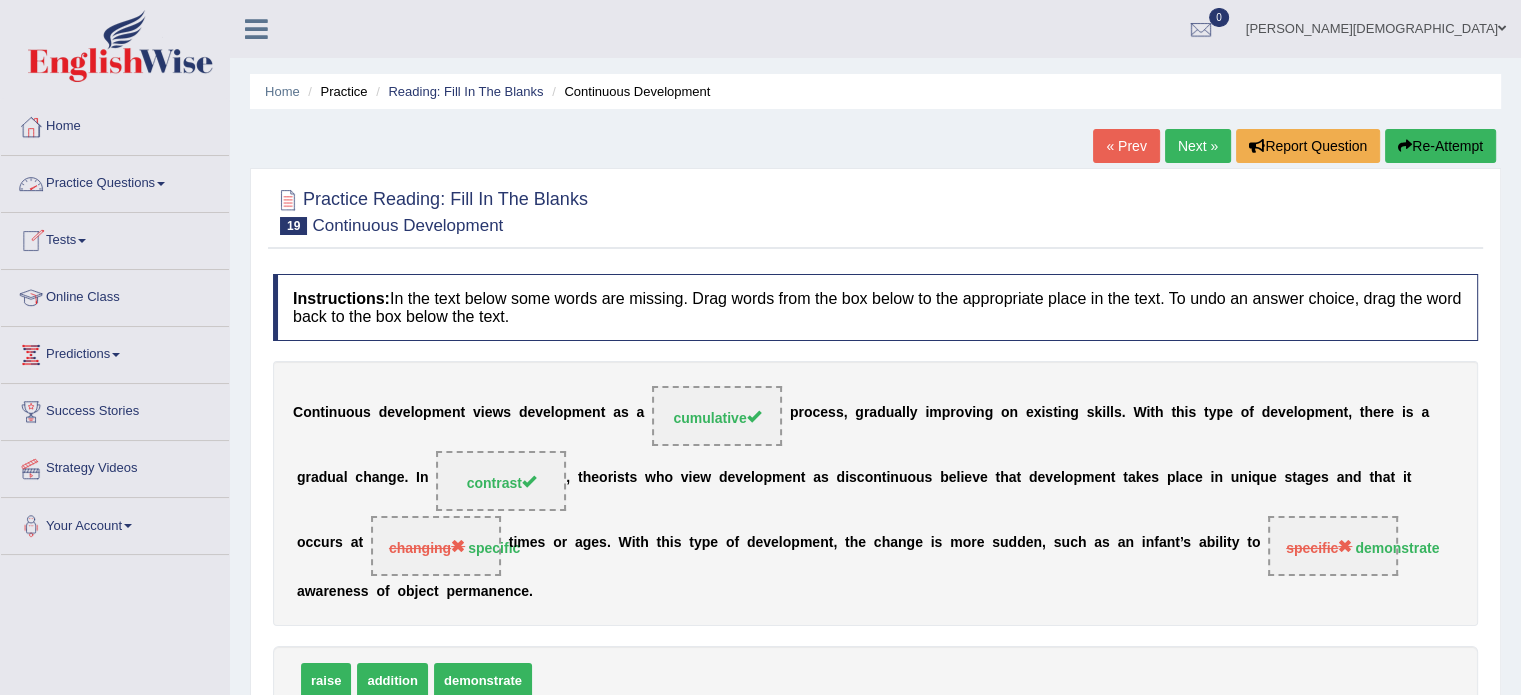 click at bounding box center [161, 184] 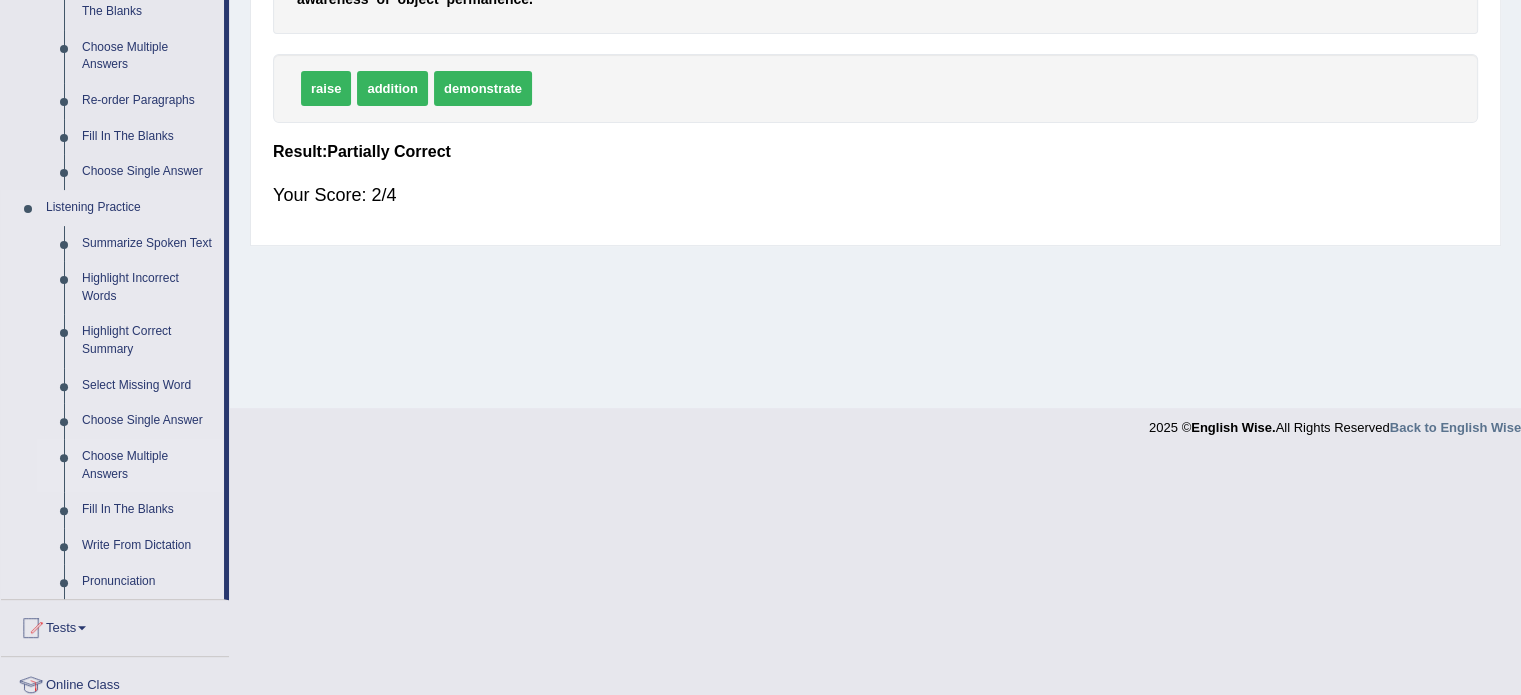 scroll, scrollTop: 580, scrollLeft: 0, axis: vertical 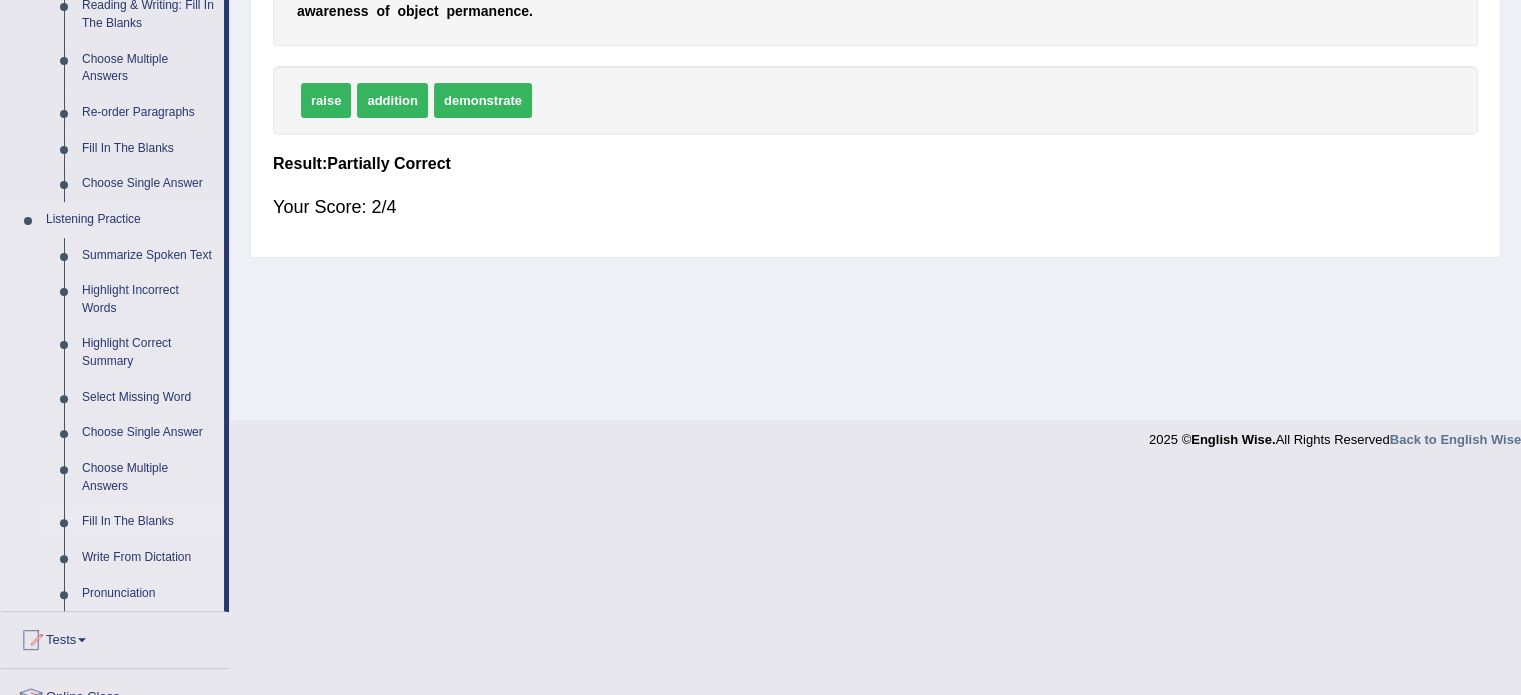 click on "Fill In The Blanks" at bounding box center (148, 522) 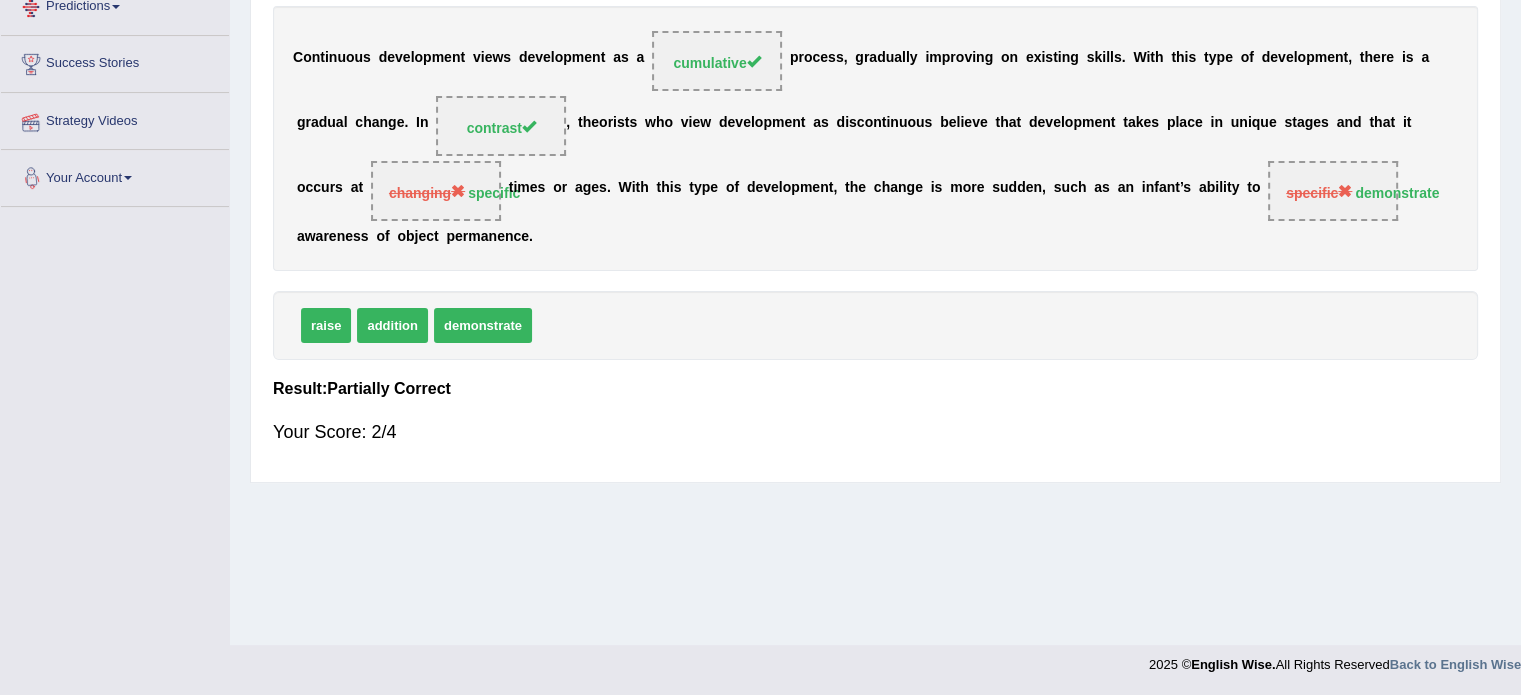 scroll, scrollTop: 355, scrollLeft: 0, axis: vertical 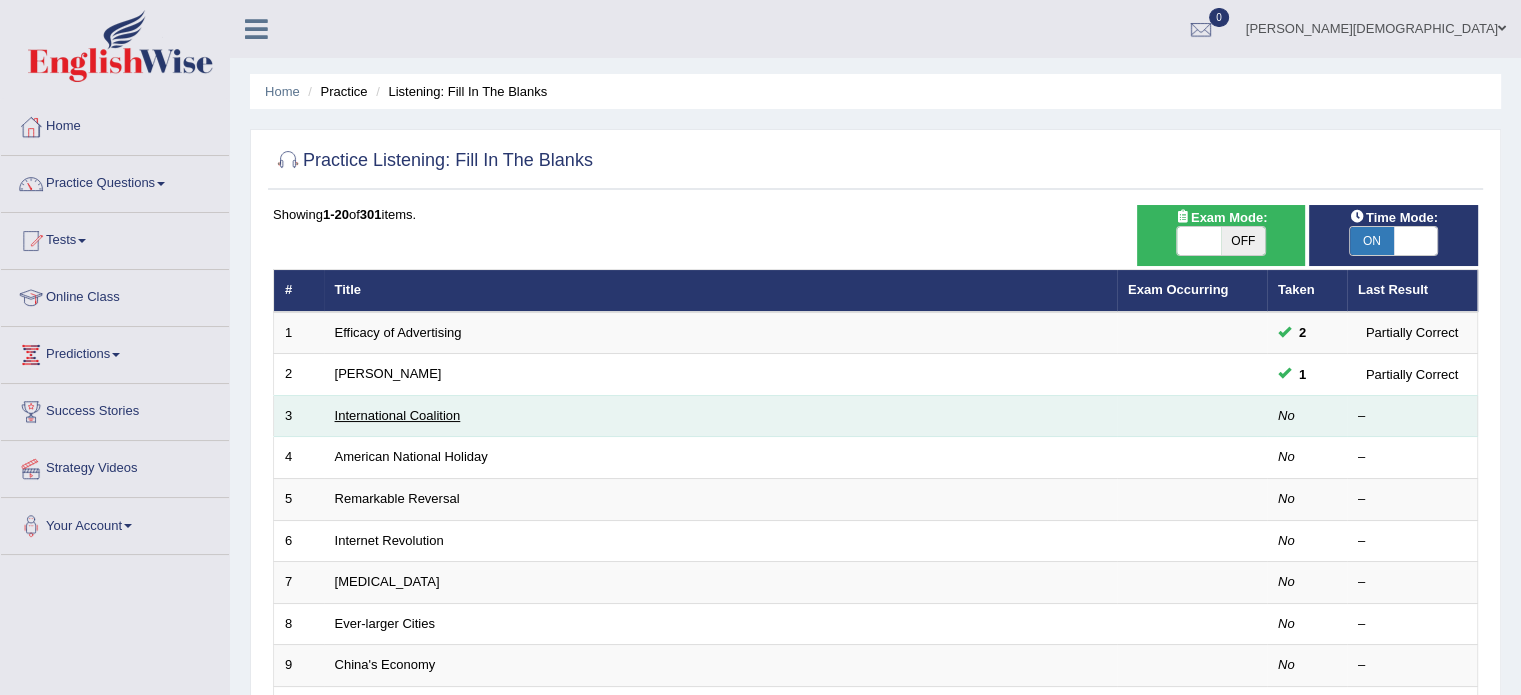 click on "International Coalition" at bounding box center [398, 415] 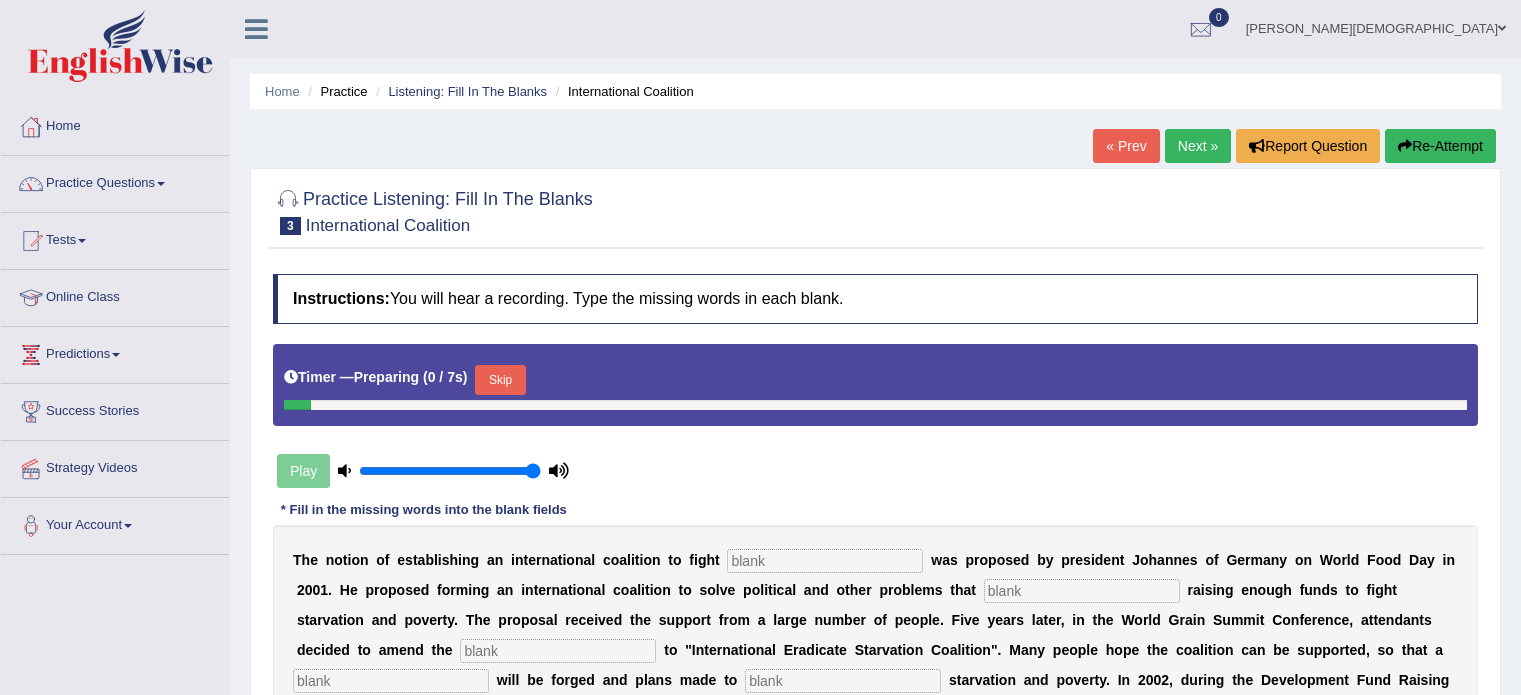 scroll, scrollTop: 0, scrollLeft: 0, axis: both 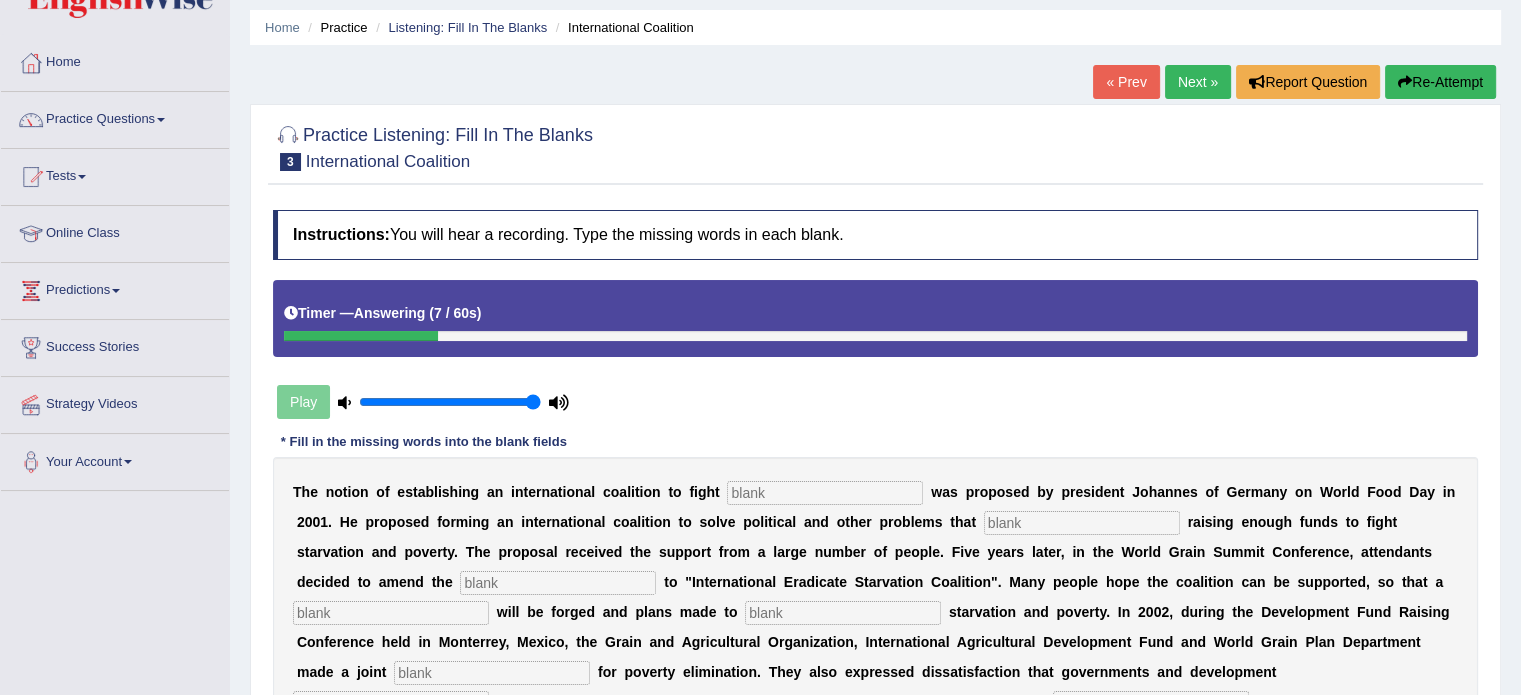 click at bounding box center (825, 493) 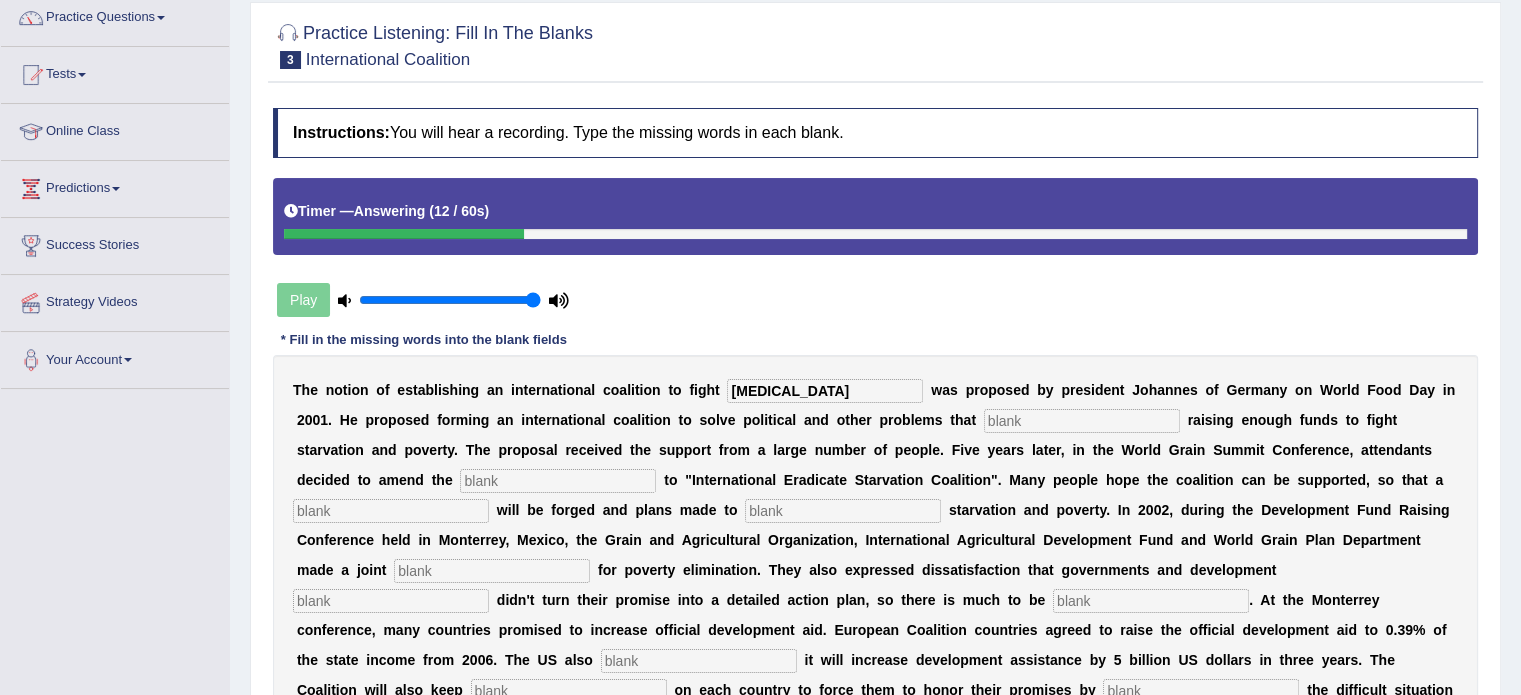 scroll, scrollTop: 170, scrollLeft: 0, axis: vertical 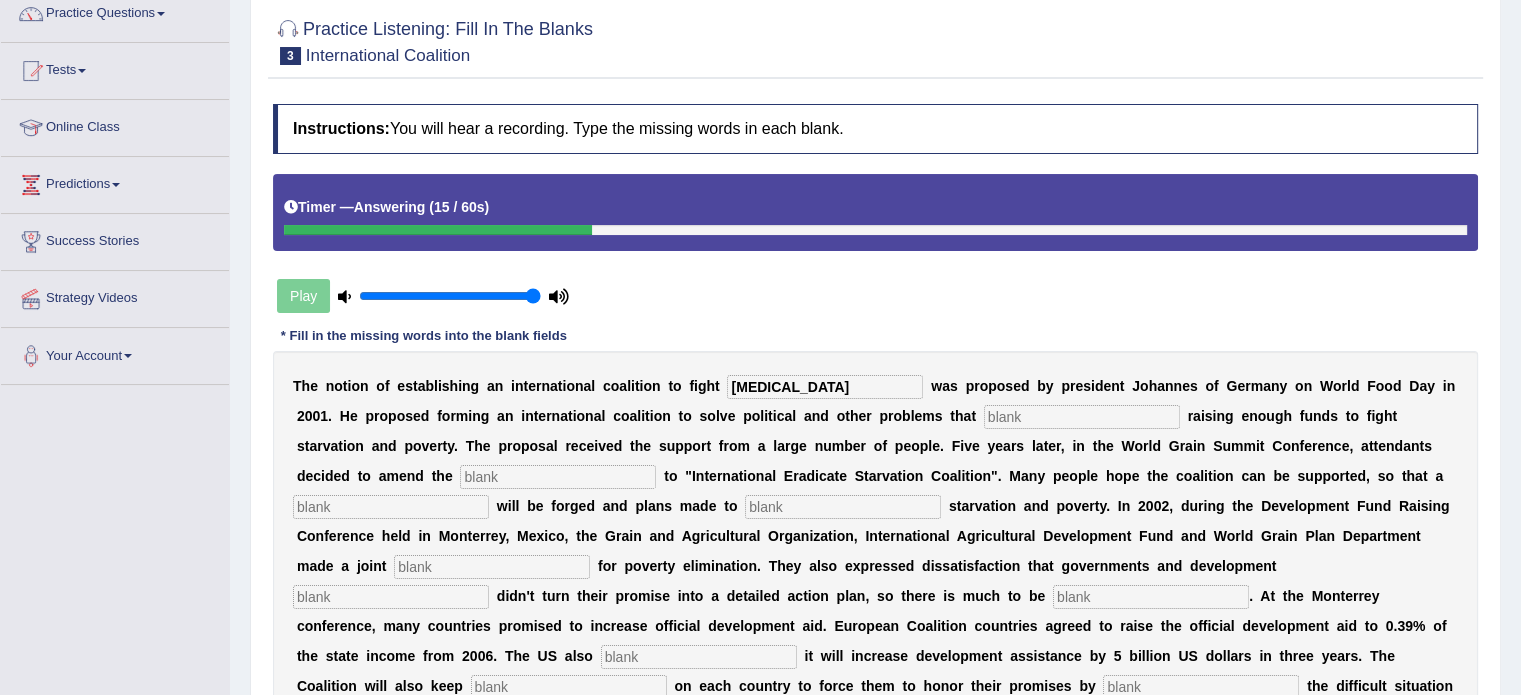type on "starvation" 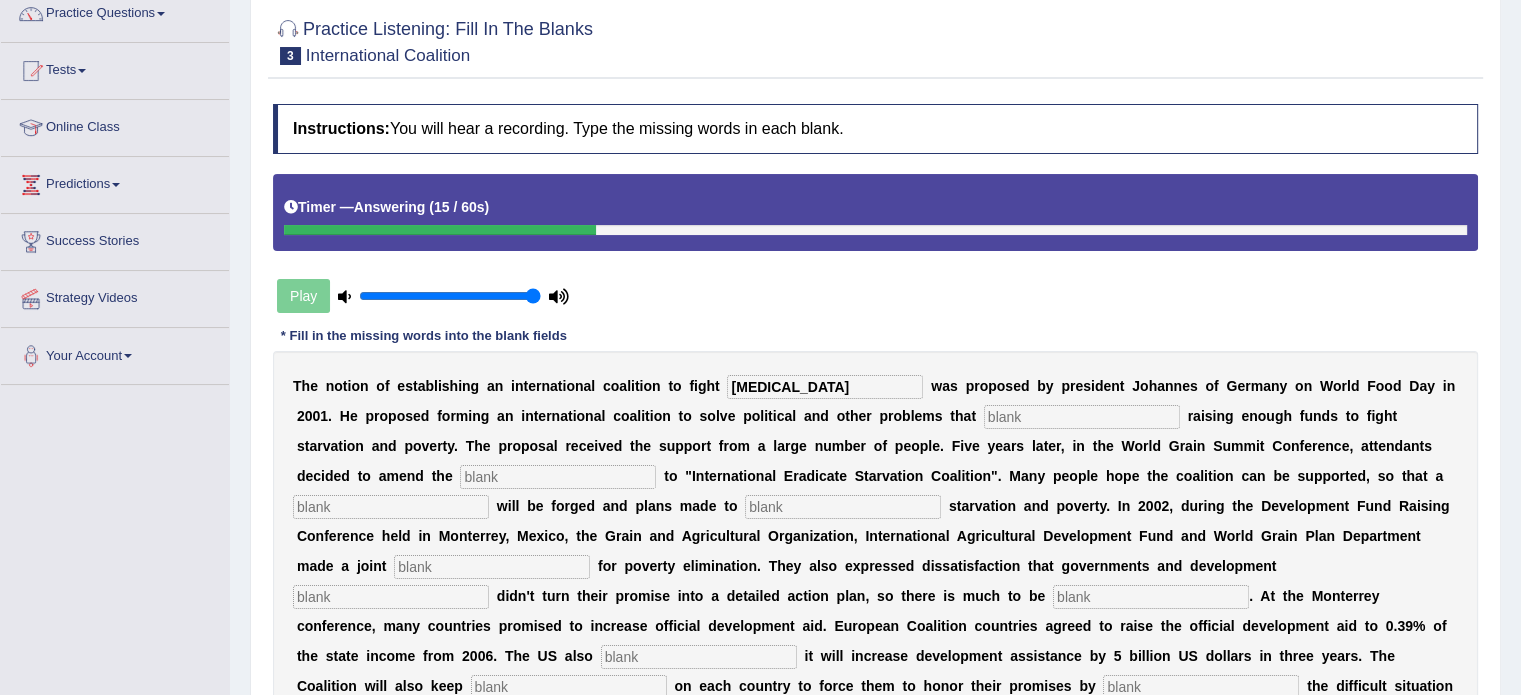 click at bounding box center (1082, 417) 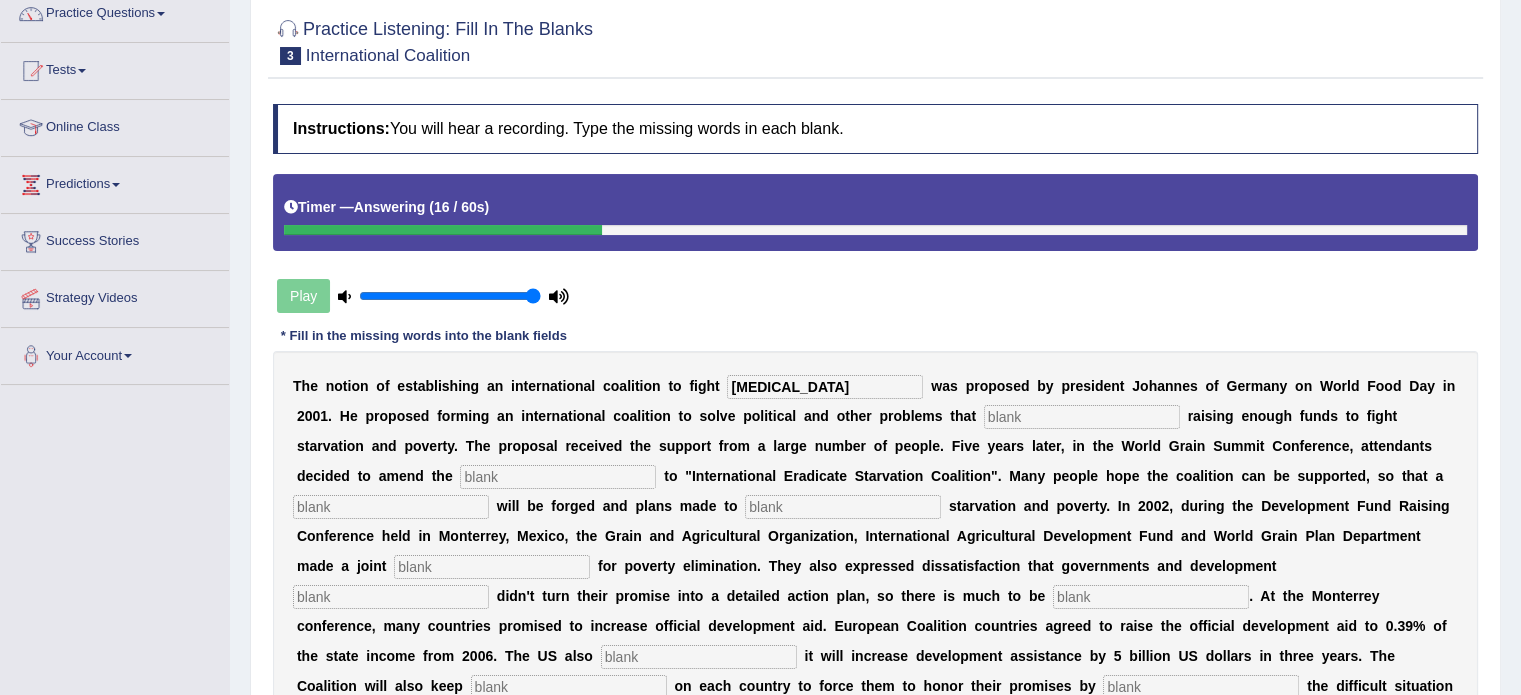 type on "a" 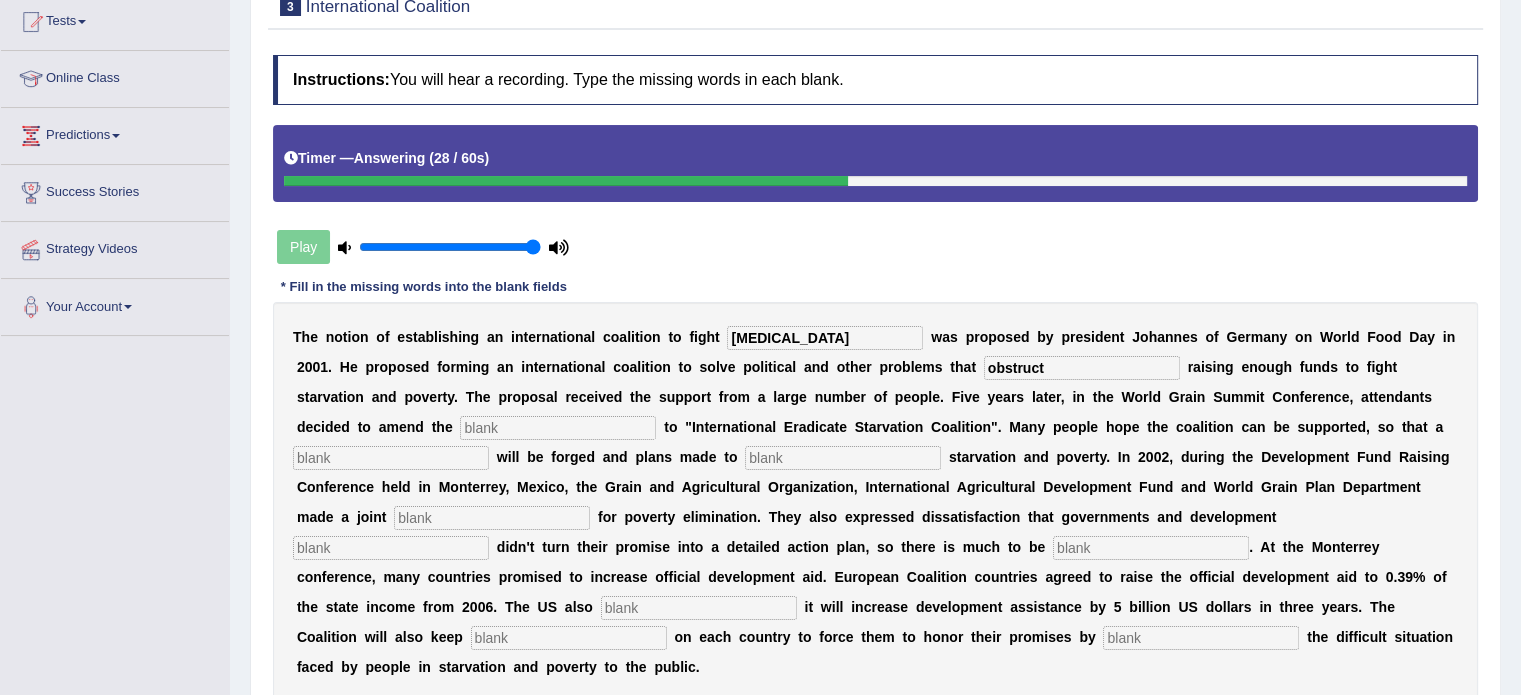 scroll, scrollTop: 220, scrollLeft: 0, axis: vertical 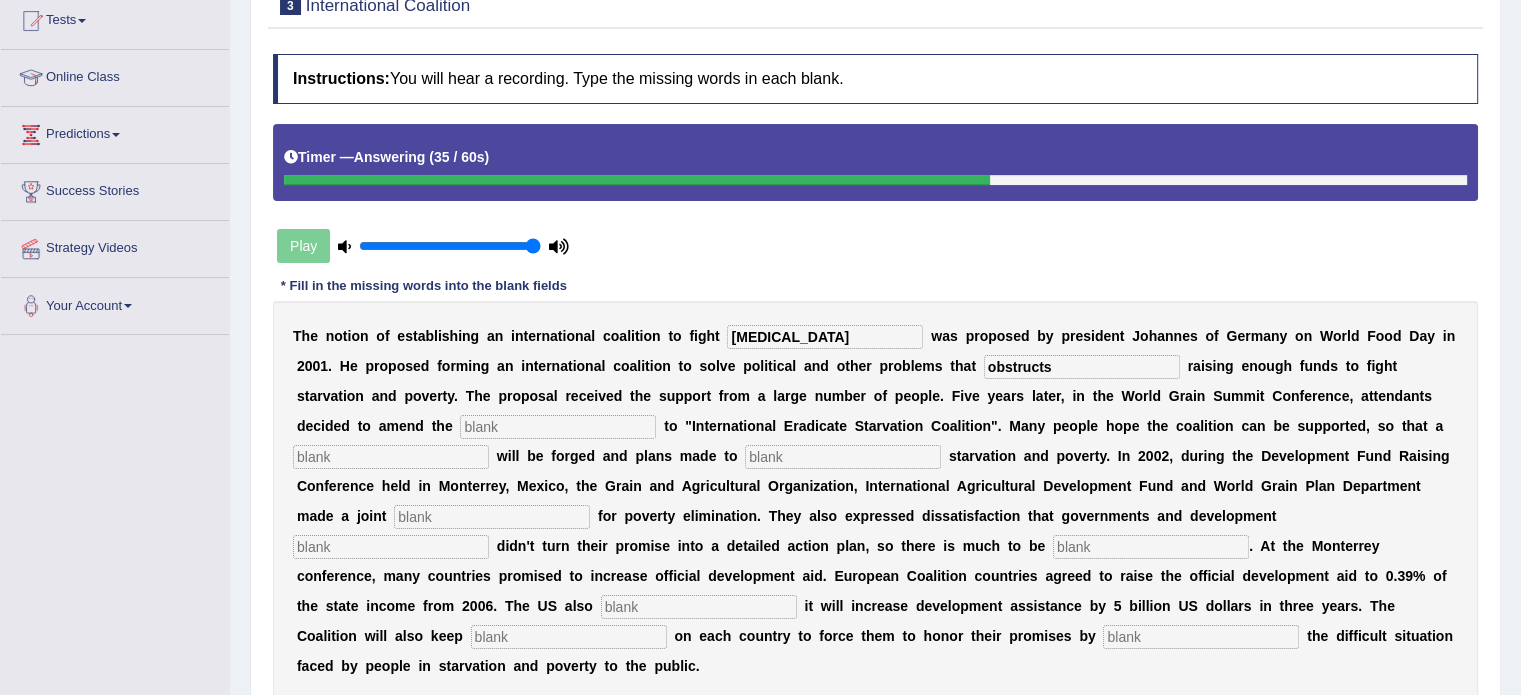 type on "obstructs" 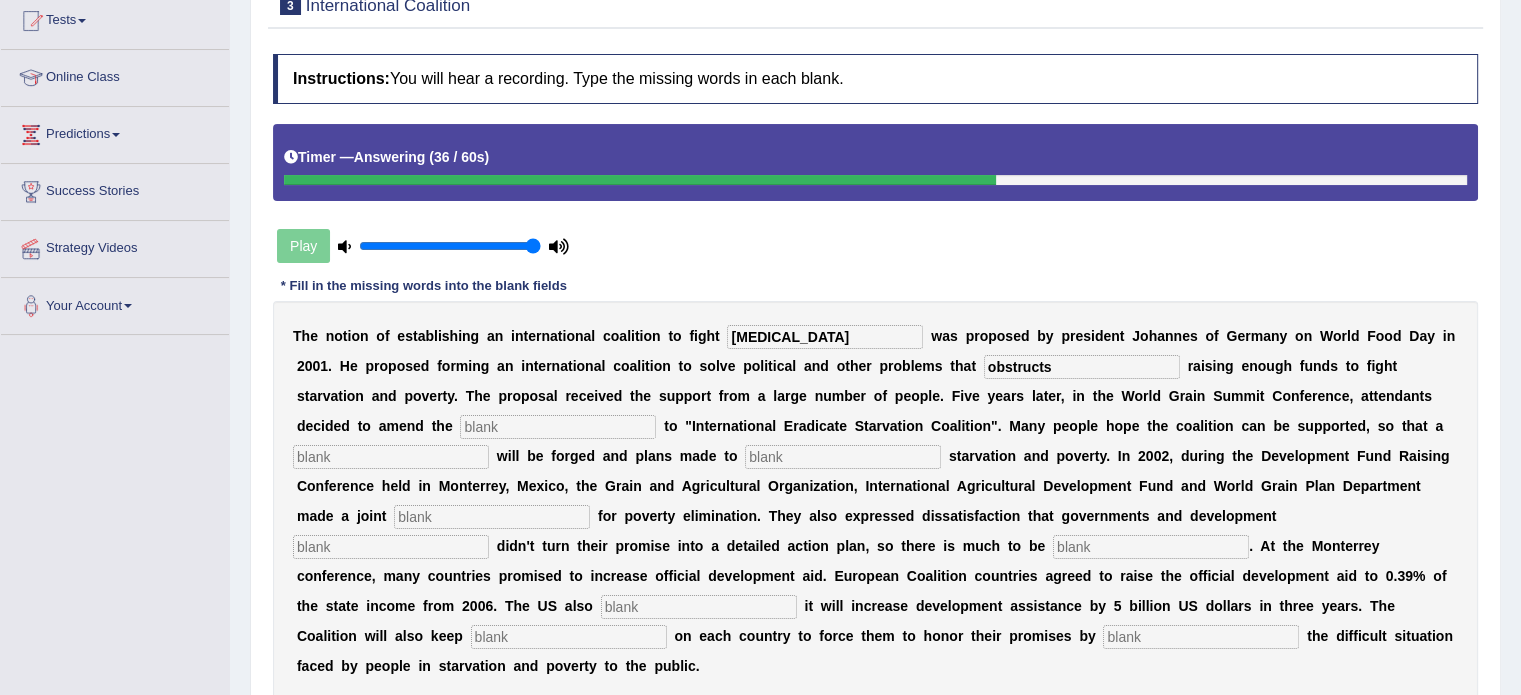 click on "T h e    n o t i o n    o f    e s t a b l i s h i n g    a n    i n t e r n a t i o n a l    c o a l i t i o n    t o    f i g h t    starvation    w a s    p r o p o s e d    b y    p r e s i d e n t    J o h a n n e s    o f    G e r m a n y    o n    W o r l d    F o o d    D a y    i n    2 0 0 1 .    H e    p r o p o s e d    f o r m i n g    a n    i n t e r n a t i o n a l    c o a l i t i o n    t o    s o l v e    p o l i t i c a l    a n d    o t h e r    p r o b l e m s    t h a t    obstructs    r a i s i n g    e n o u g h    f u n d s    t o    f i g h t    s t a r v a t i o n    a n d    p o v e r t y .    T h e    p r o p o s a l    r e c e i v e d    t h e    s u p p o r t    f r o m    a    l a r g e    n u m b e r    o f    p e o p l e .    F i v e    y e a r s    l a t e r ,    i n    t h e    W o r l d    G r a i n    S u m m i t    C o n f e r e n c e ,    a t t e n d a n t s    d e c i d e d    t o    a m e n d    t h" at bounding box center (875, 501) 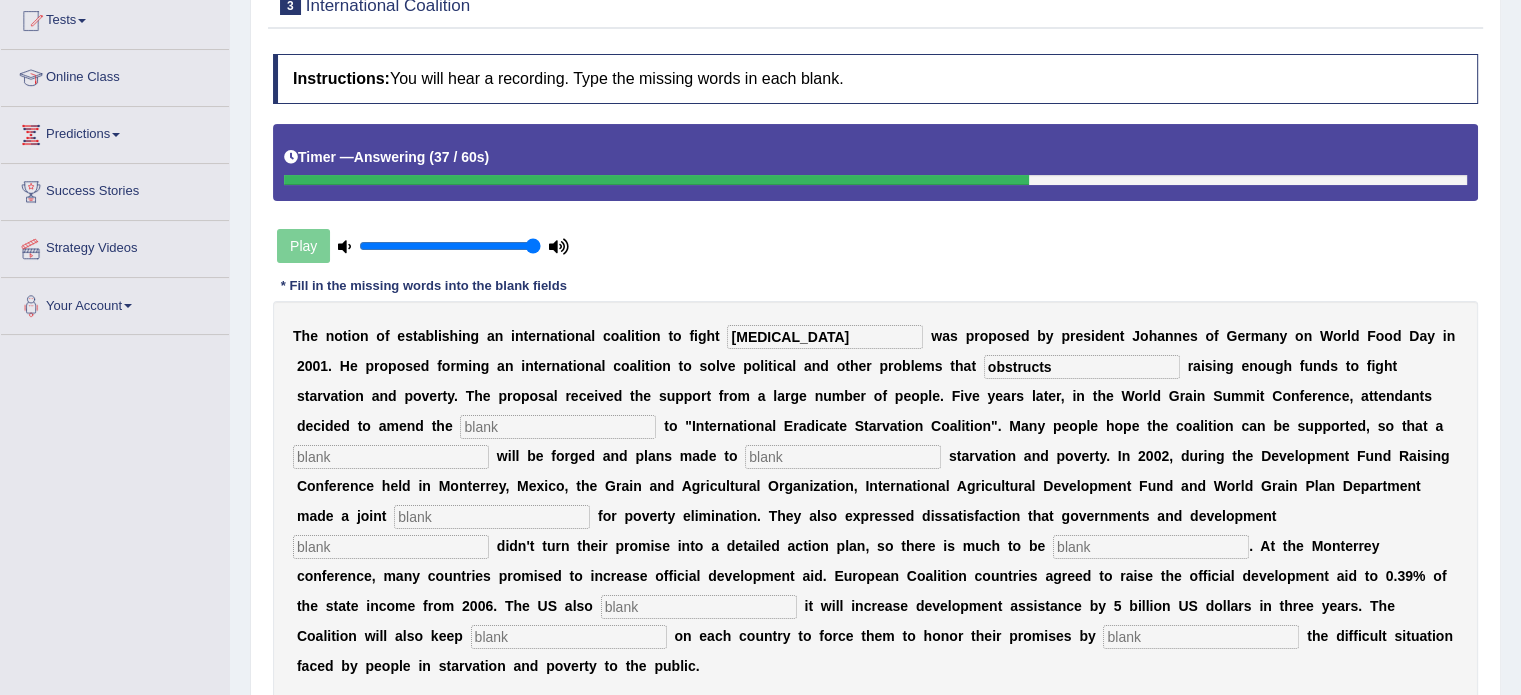 click at bounding box center [558, 427] 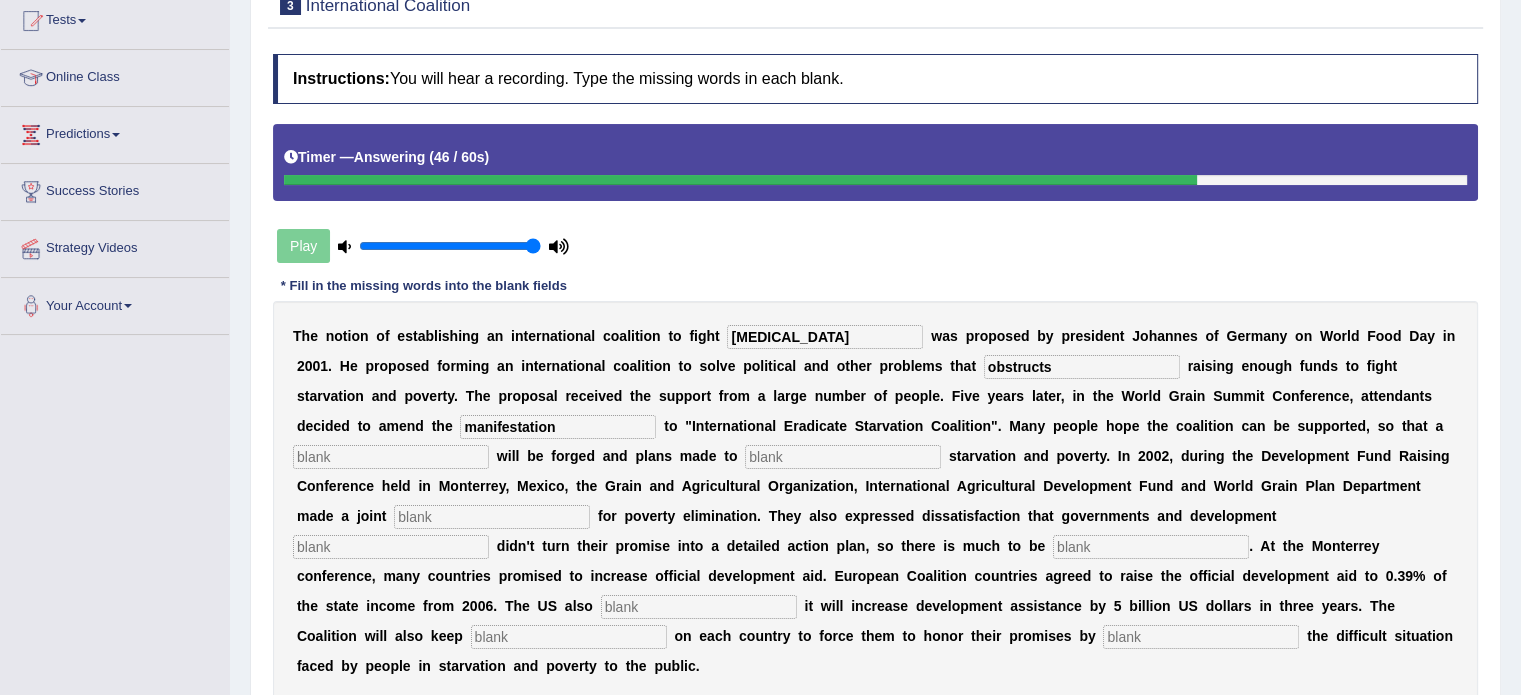 type on "manifestation" 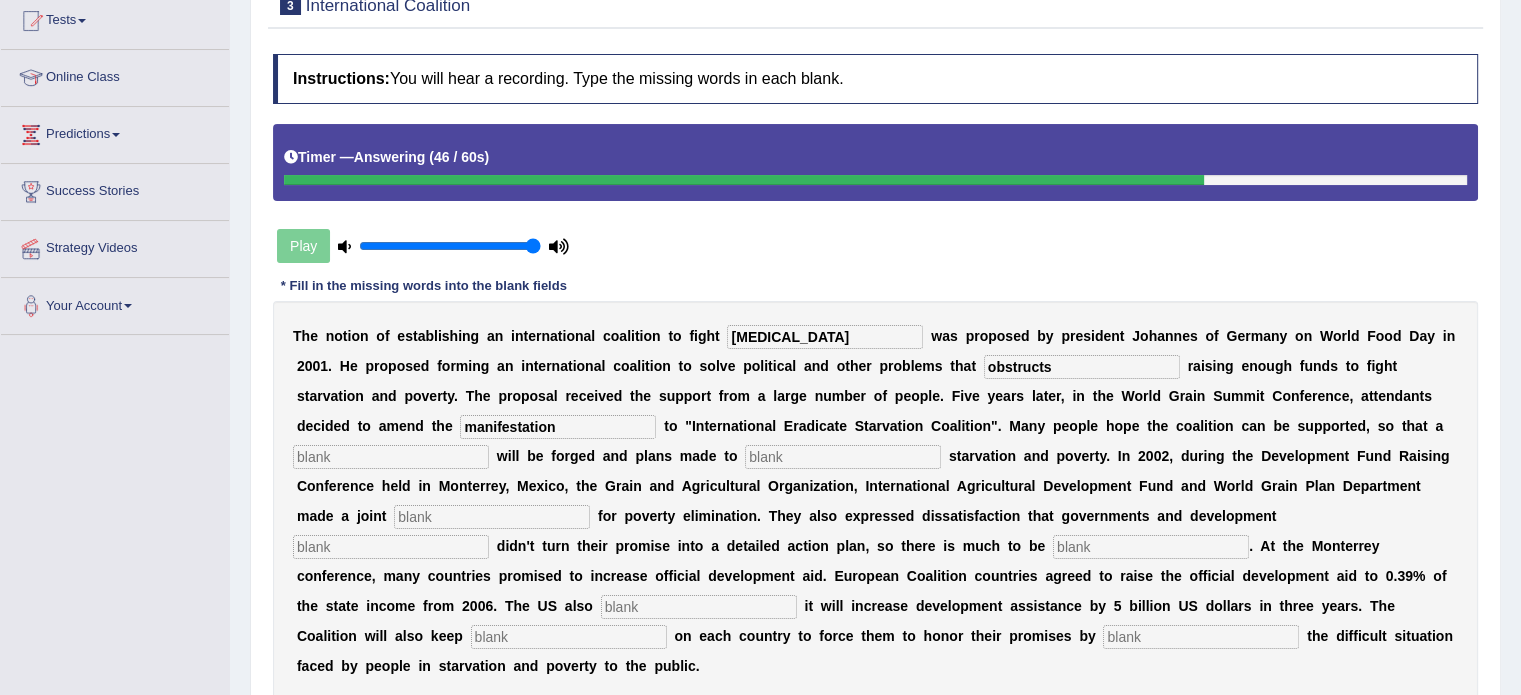click at bounding box center [391, 457] 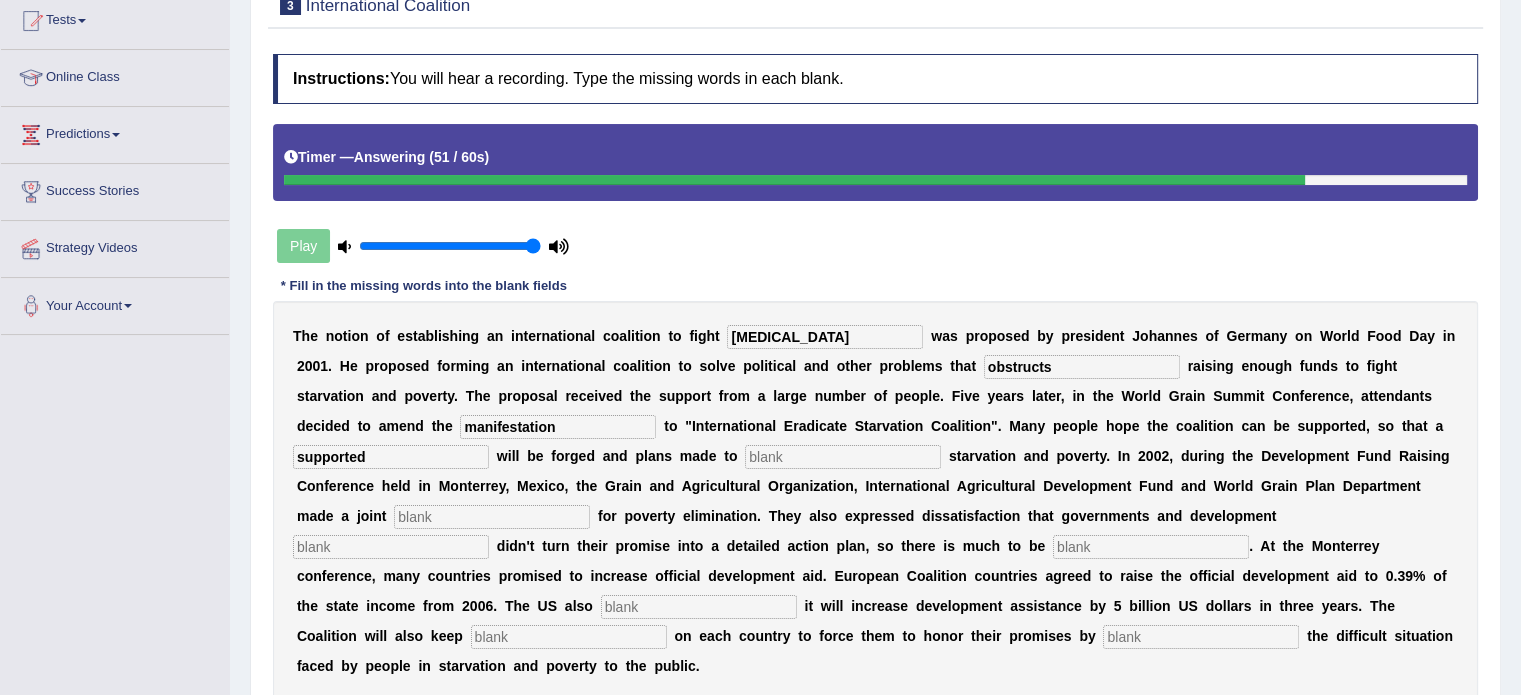 type on "supported" 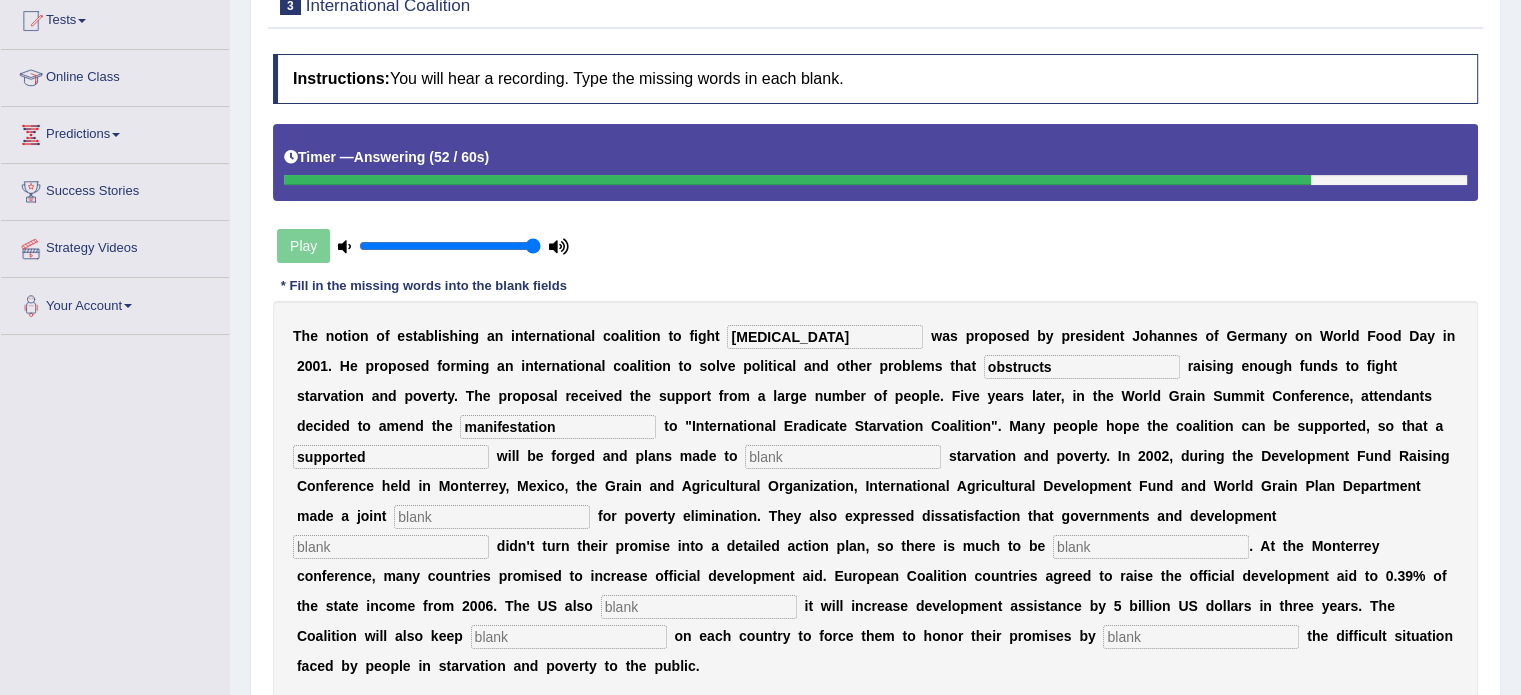 click at bounding box center [843, 457] 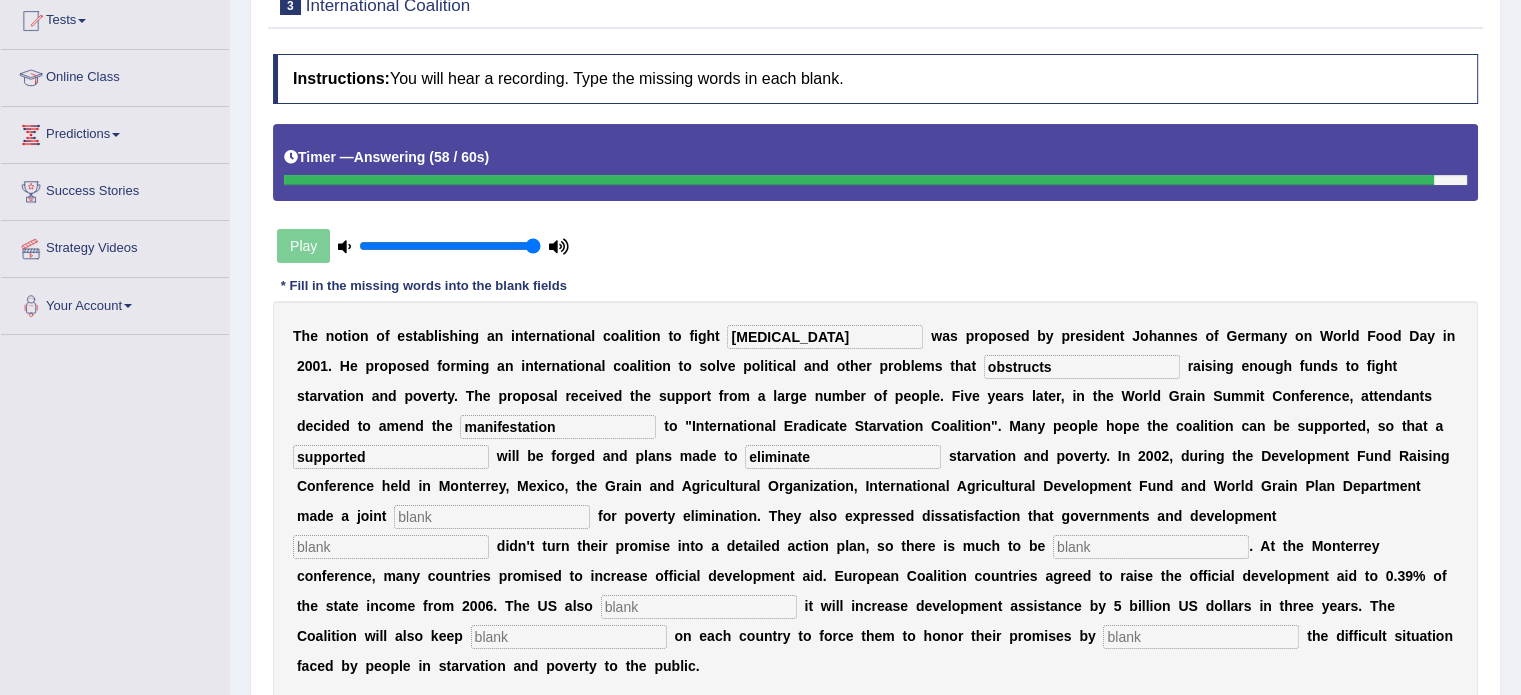 type on "eliminate" 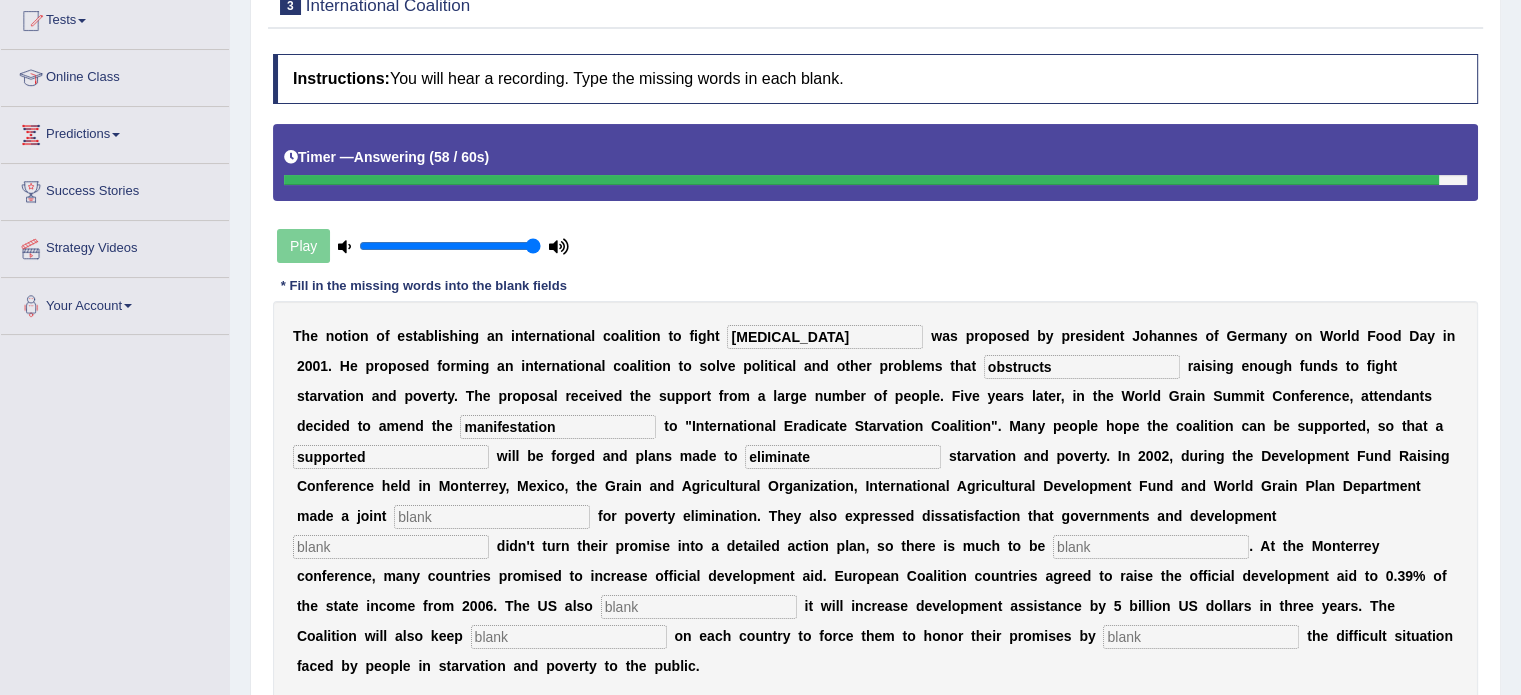click at bounding box center [492, 517] 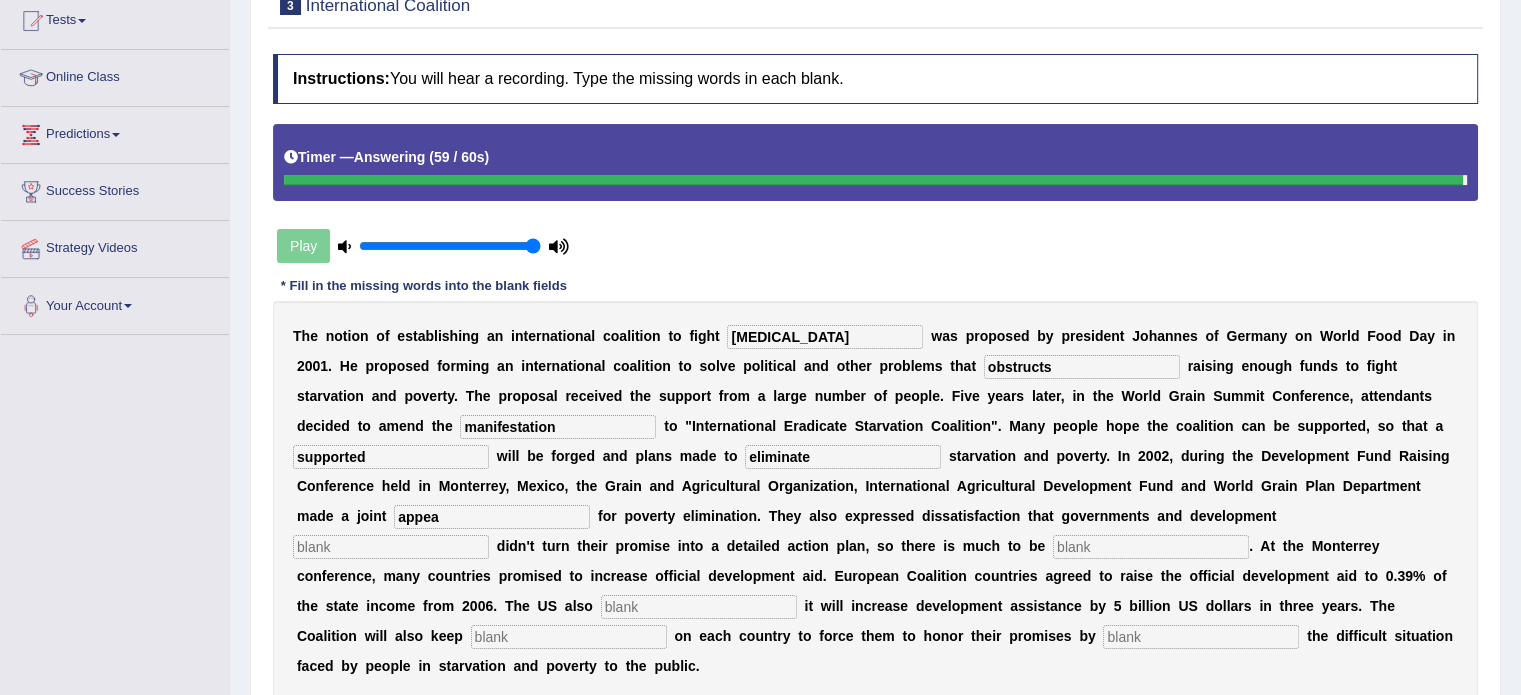 type on "appea" 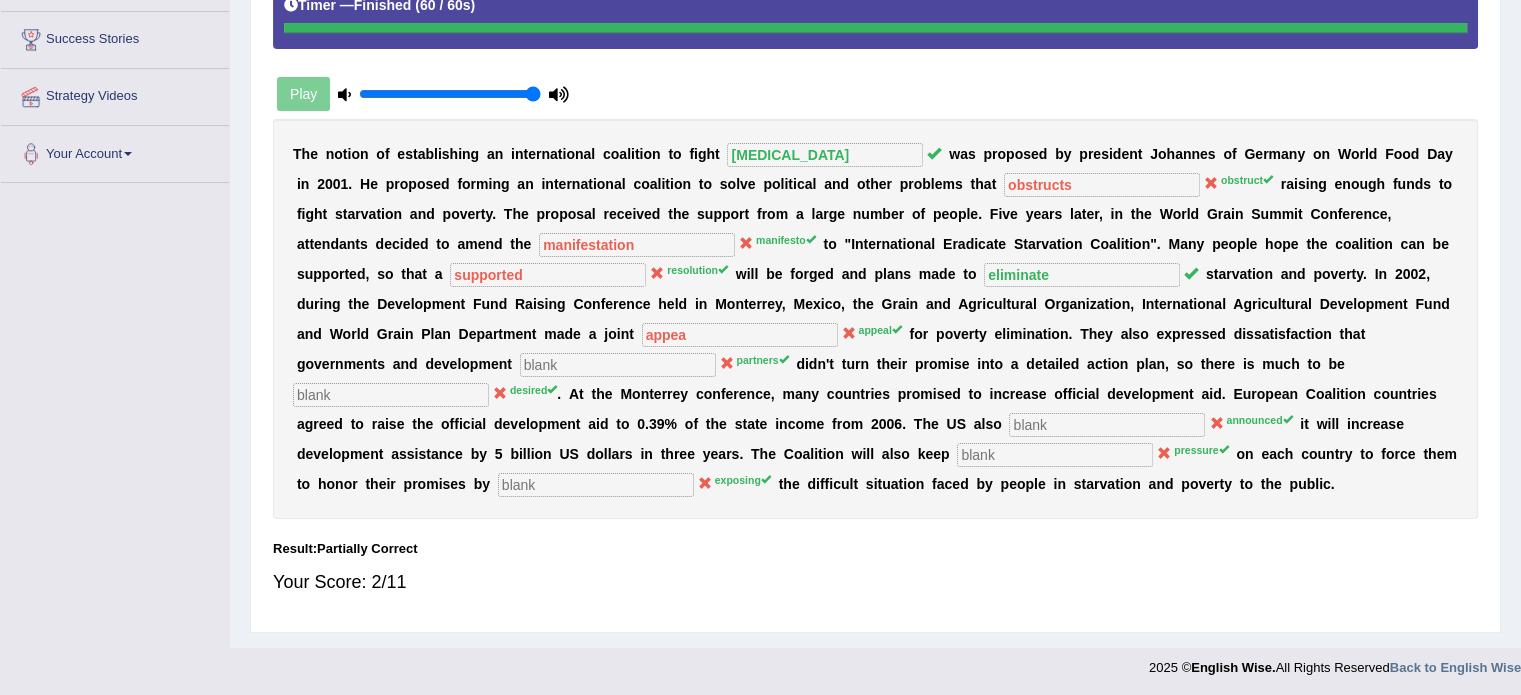 scroll, scrollTop: 0, scrollLeft: 0, axis: both 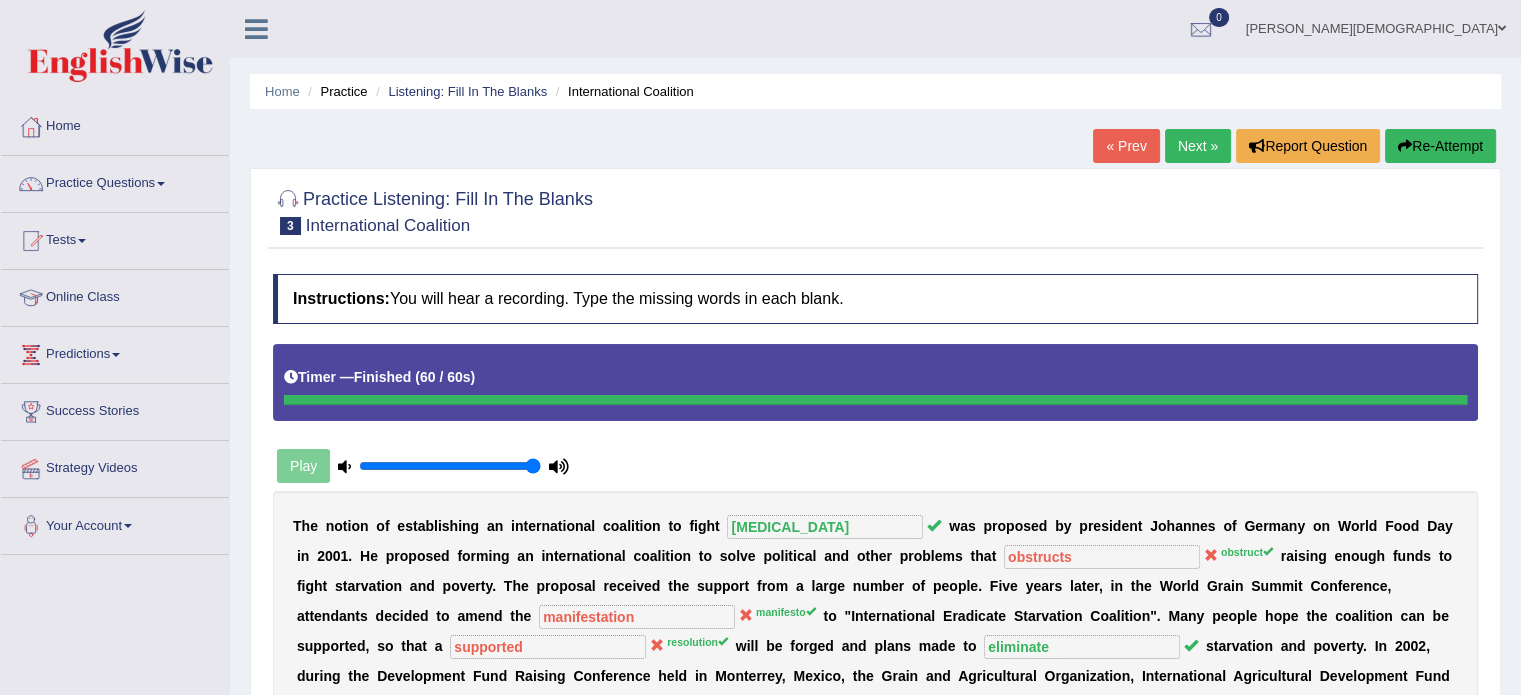 click on "Next »" at bounding box center [1198, 146] 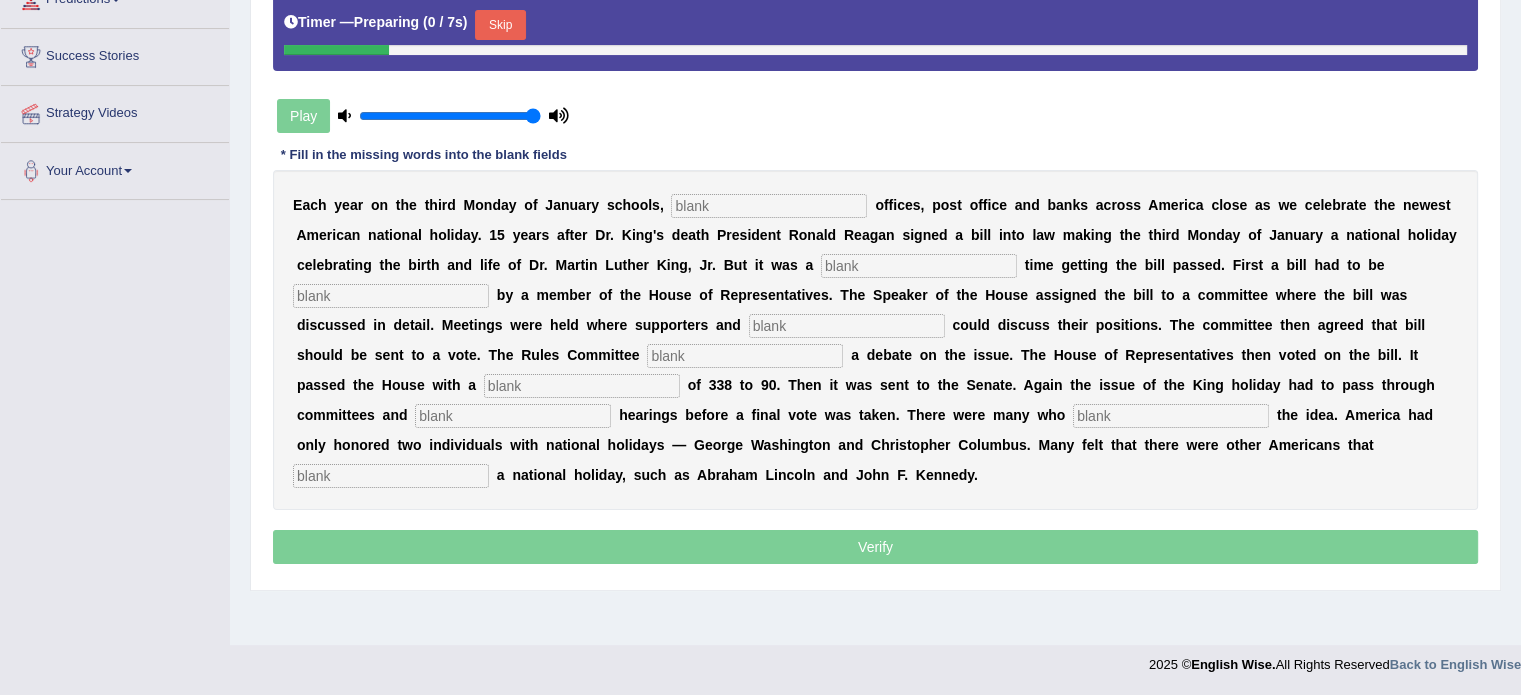 scroll, scrollTop: 343, scrollLeft: 0, axis: vertical 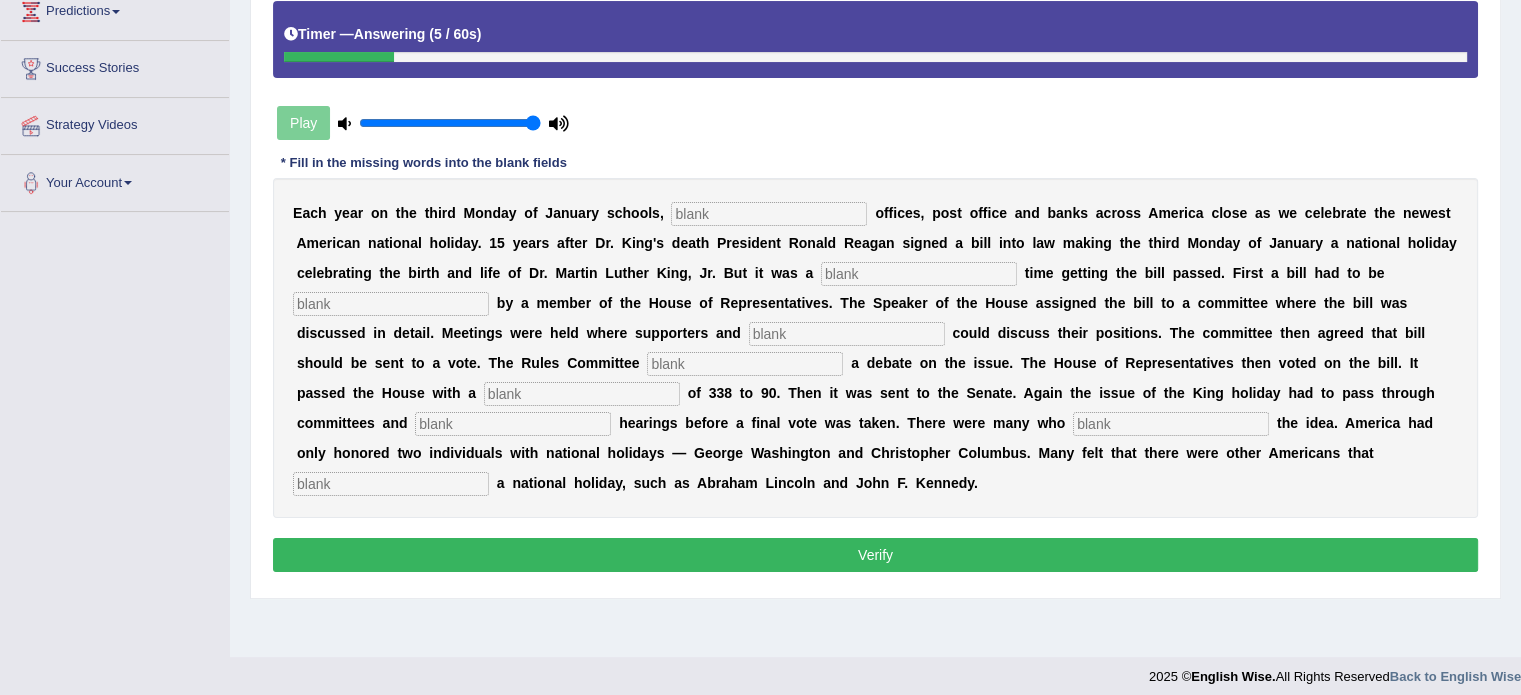 click at bounding box center [769, 214] 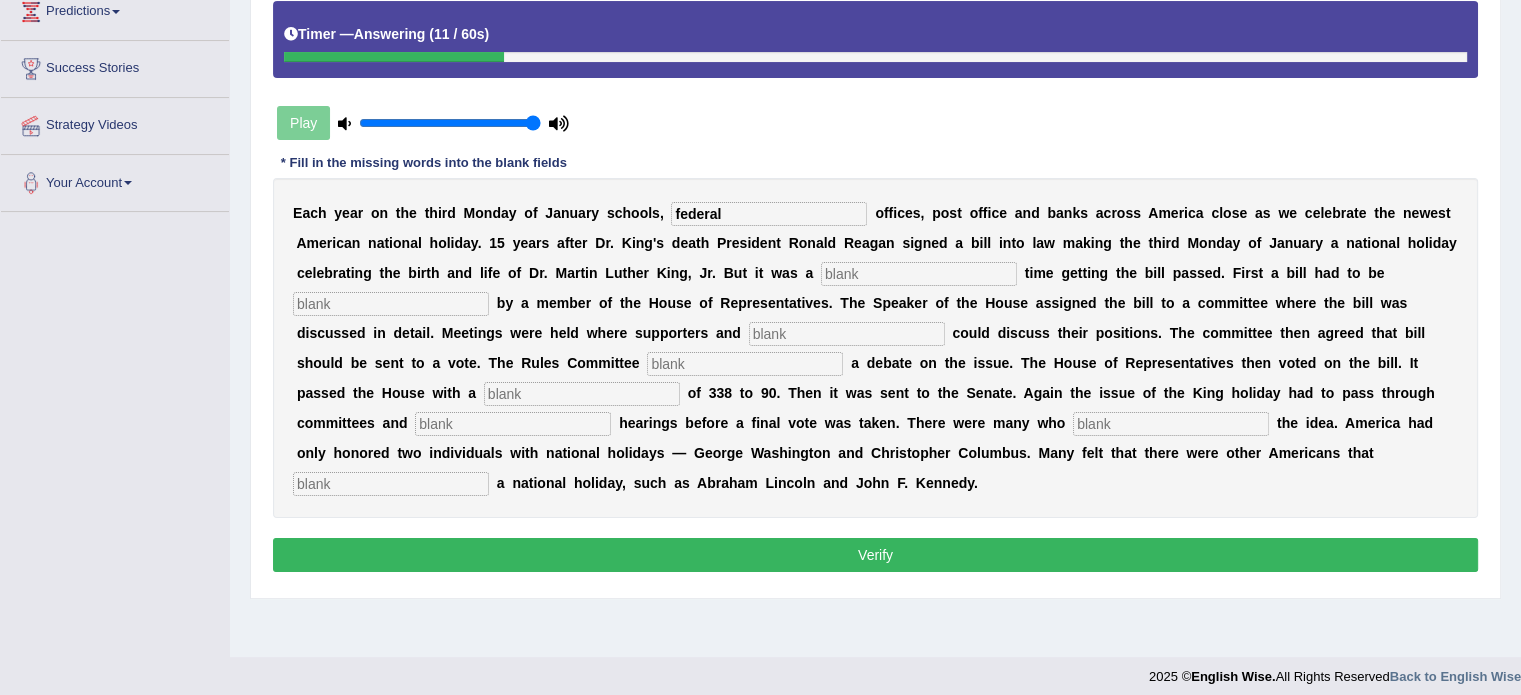 type on "federal" 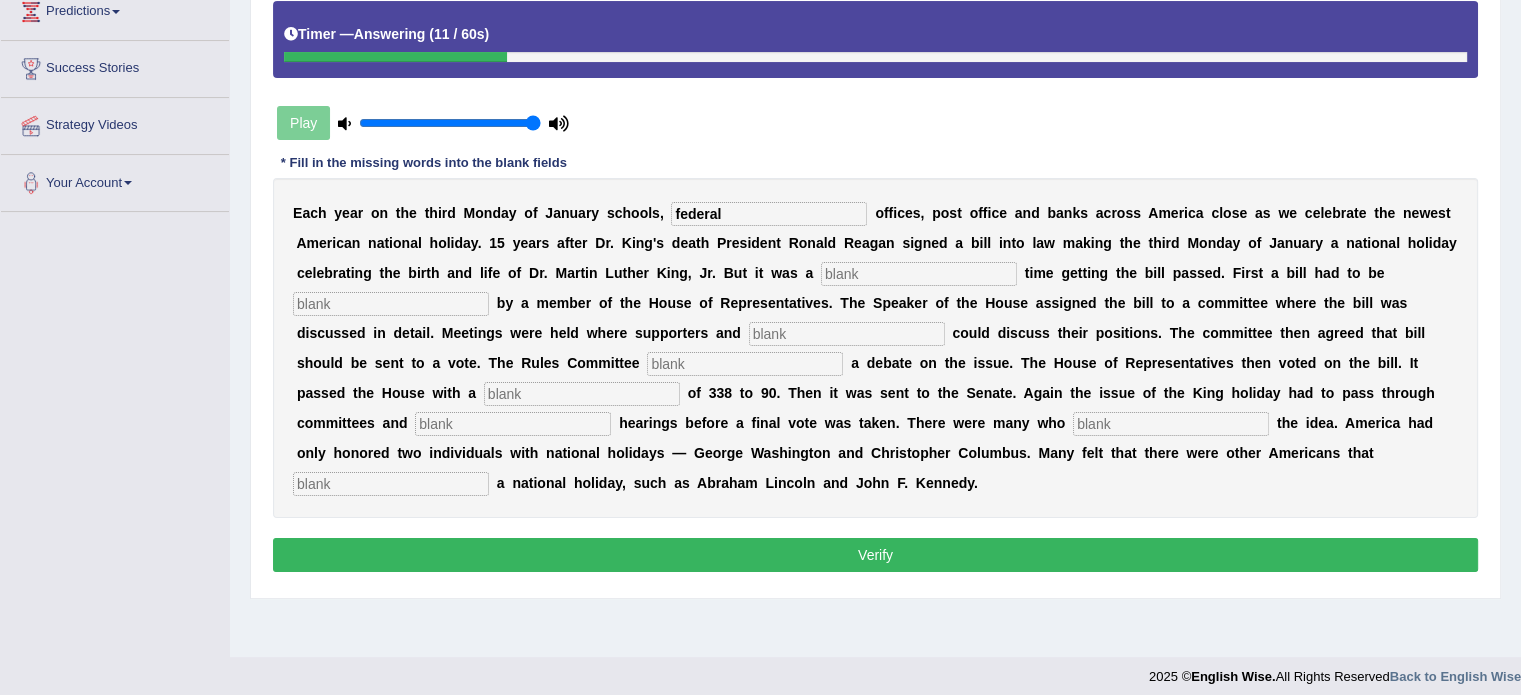 click at bounding box center (919, 274) 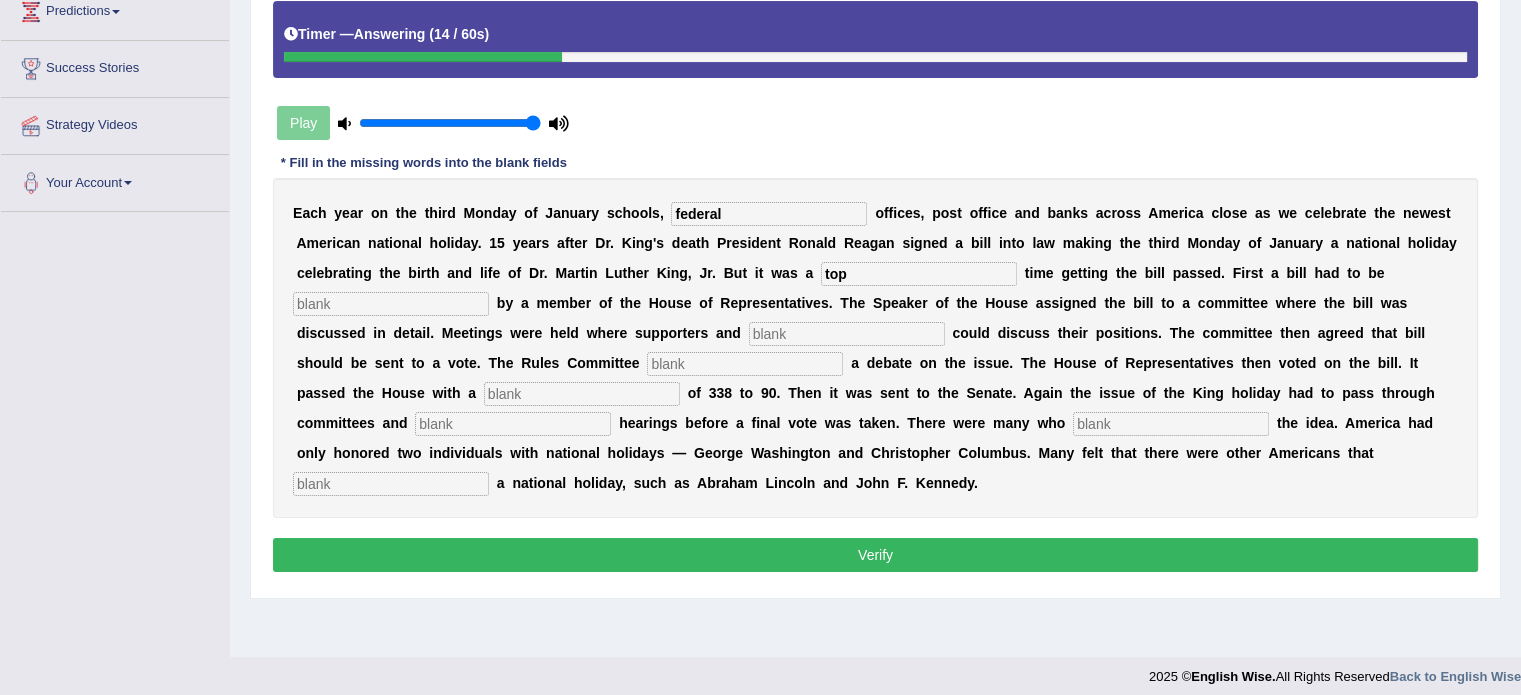 type on "top" 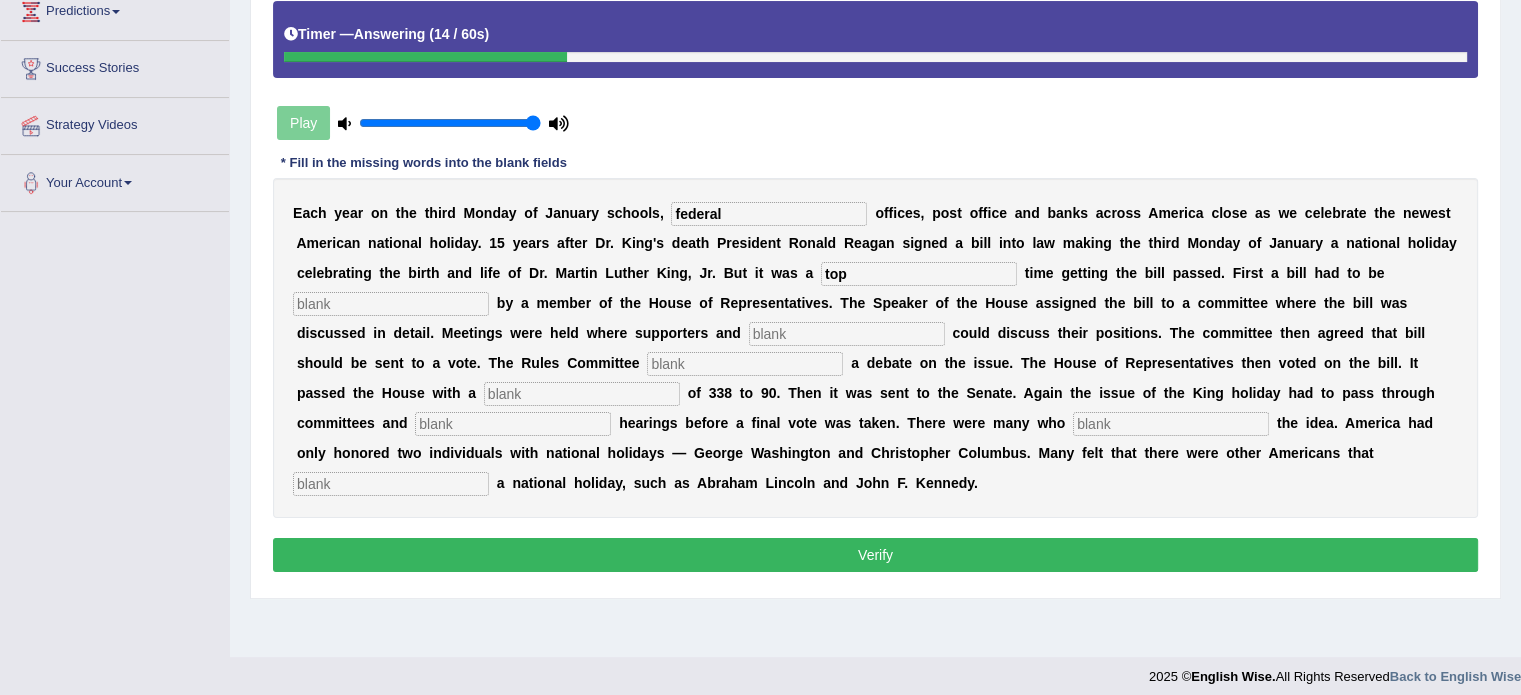 click at bounding box center [391, 304] 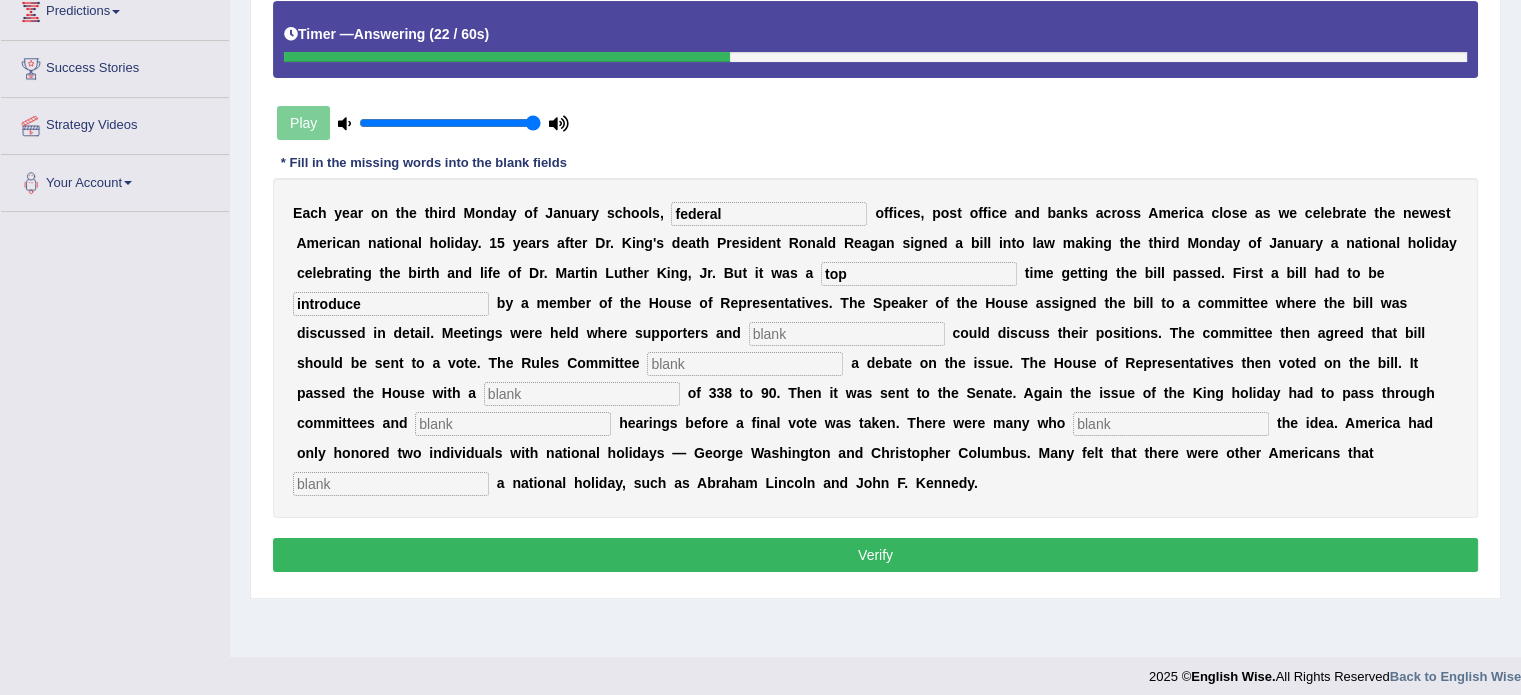 type on "introduce" 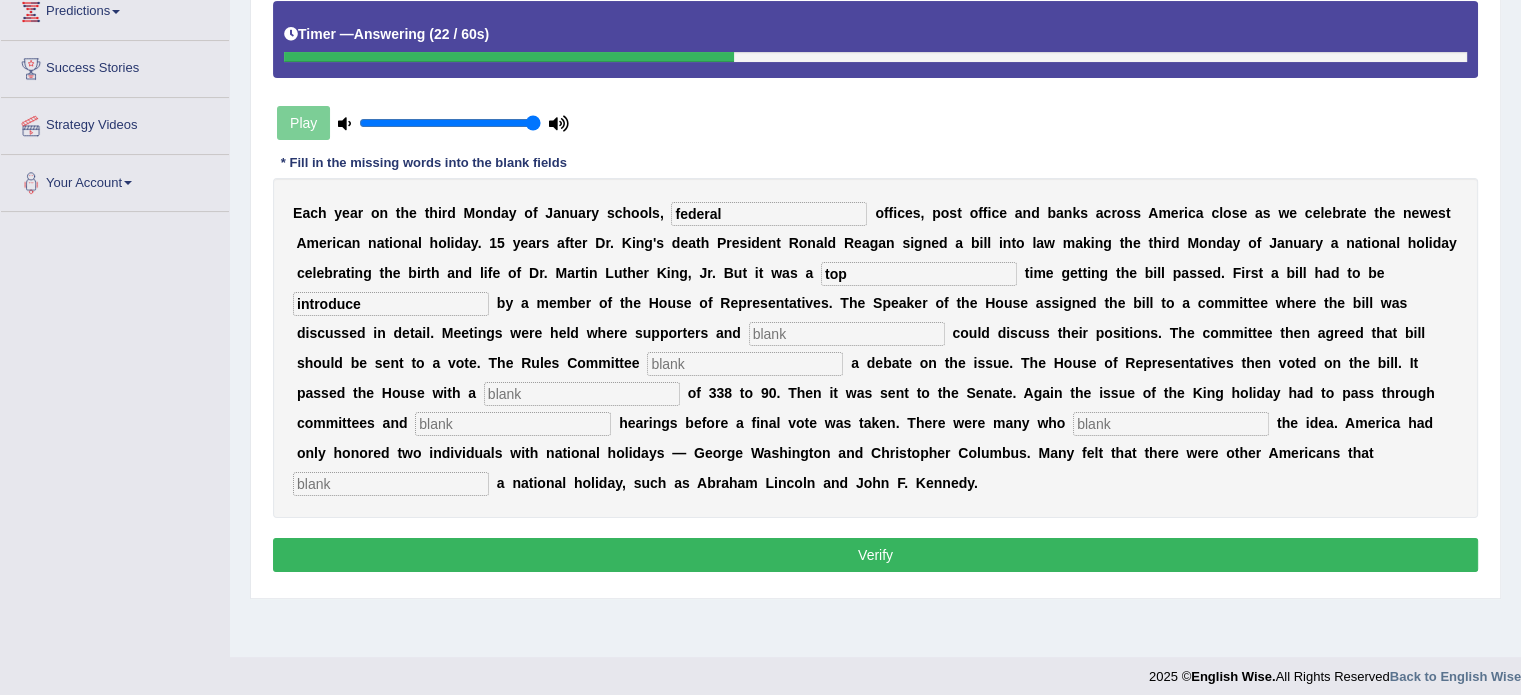 click at bounding box center (847, 334) 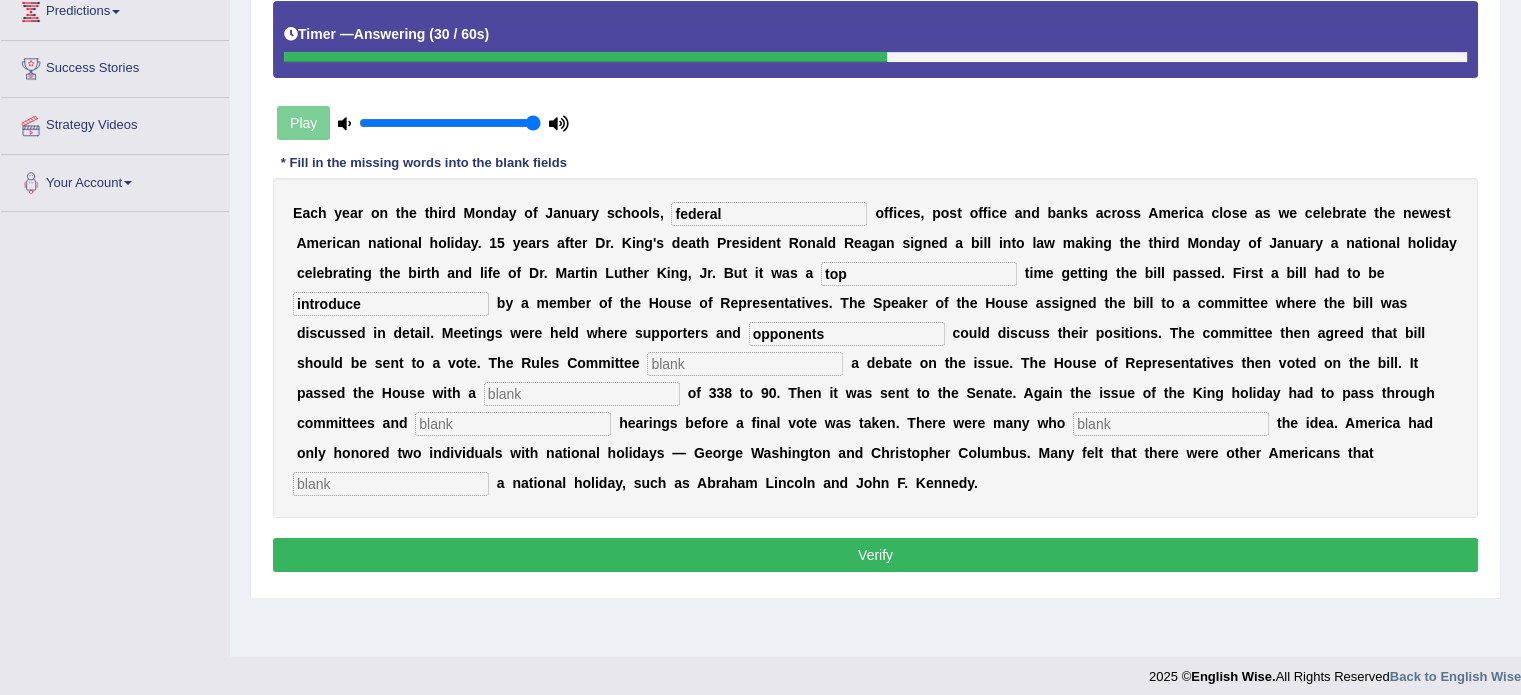 type on "opponents" 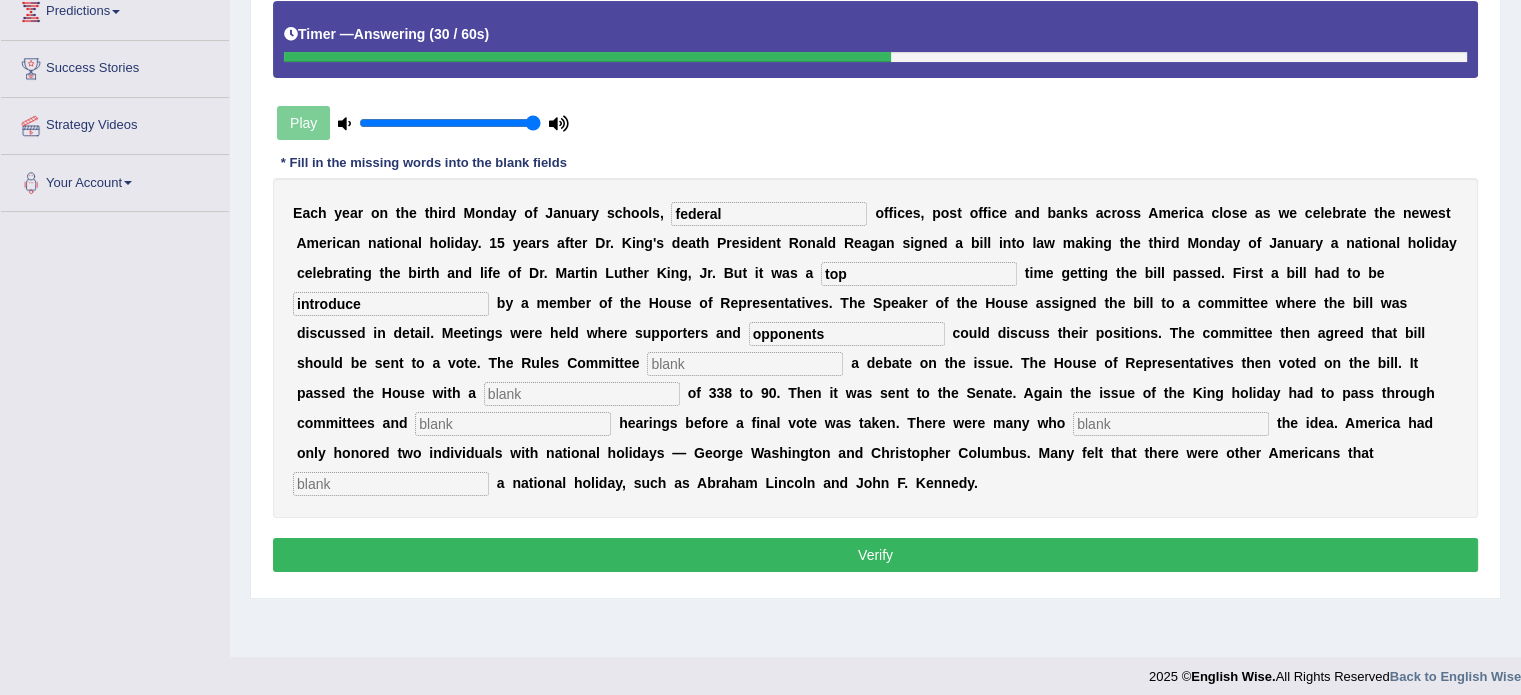 click at bounding box center [745, 364] 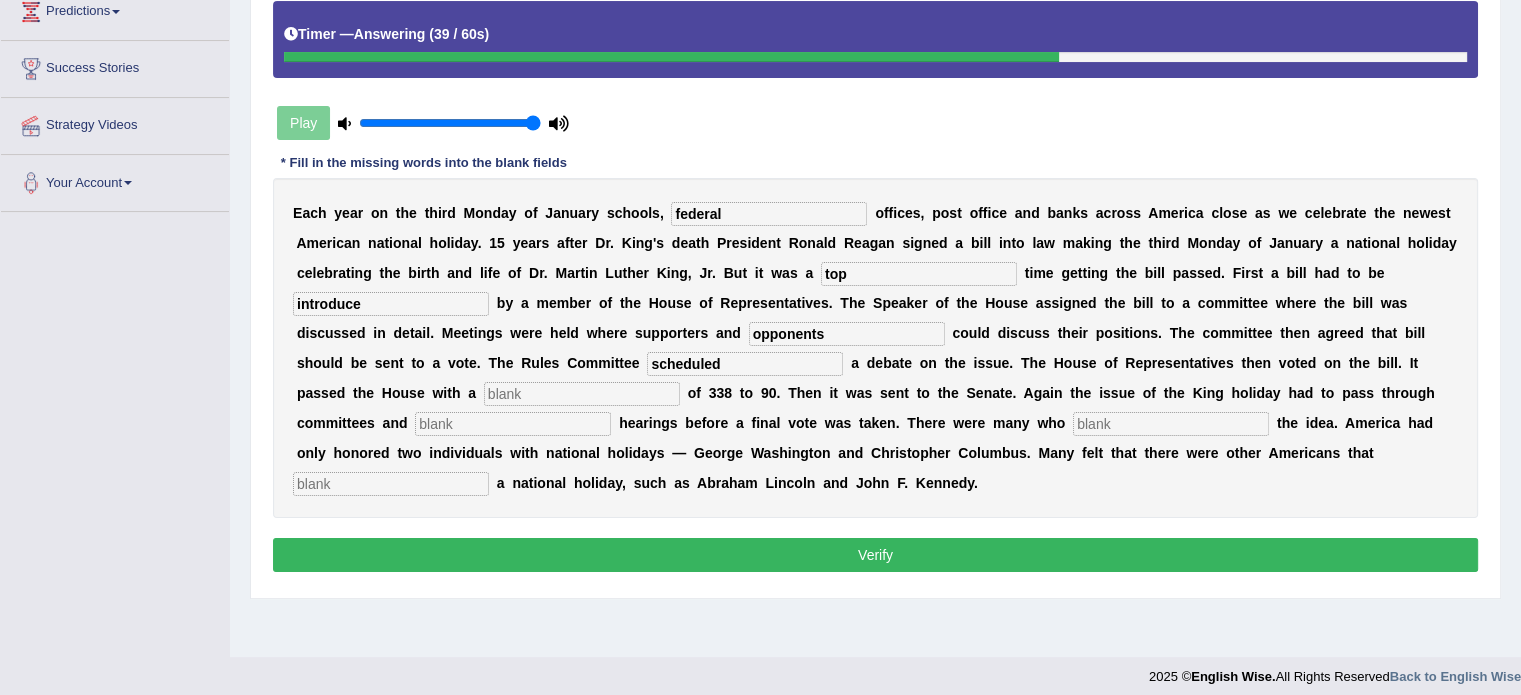 type on "scheduled" 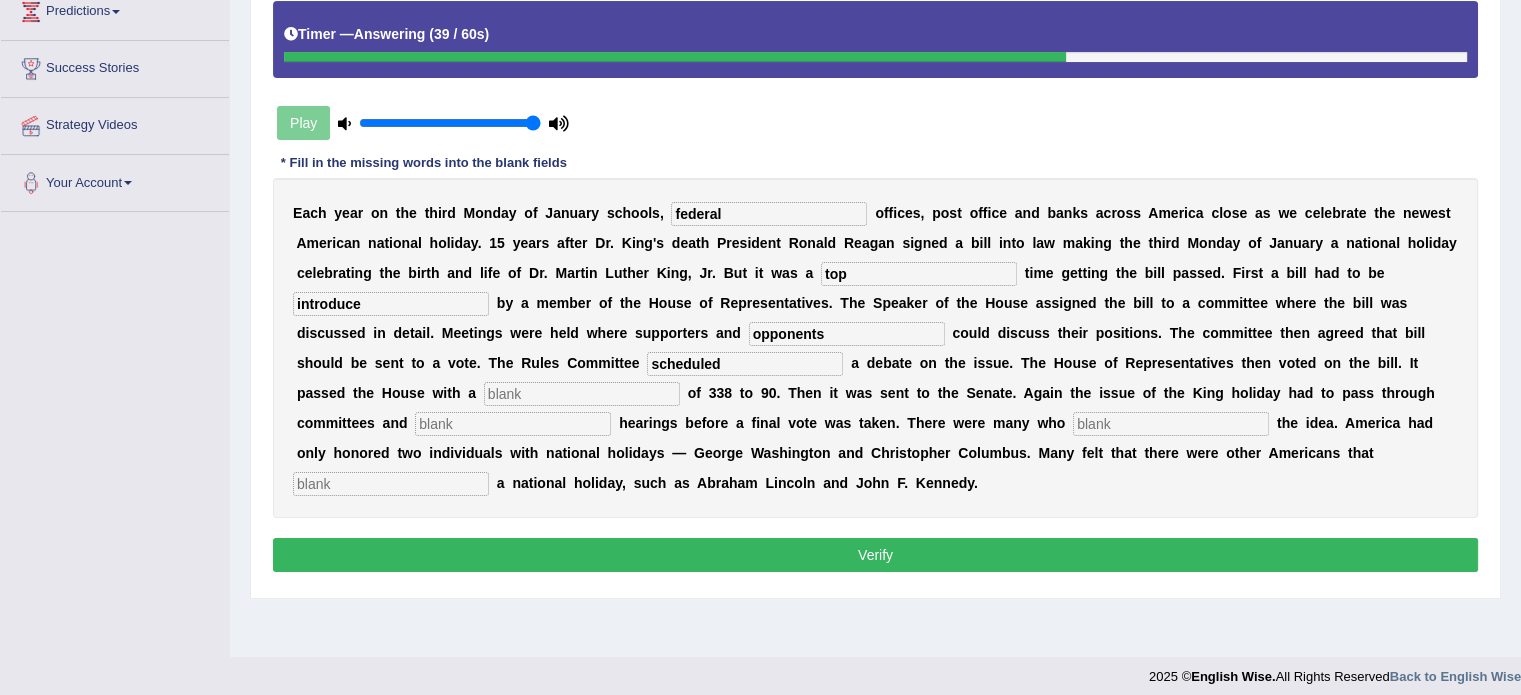 click at bounding box center [582, 394] 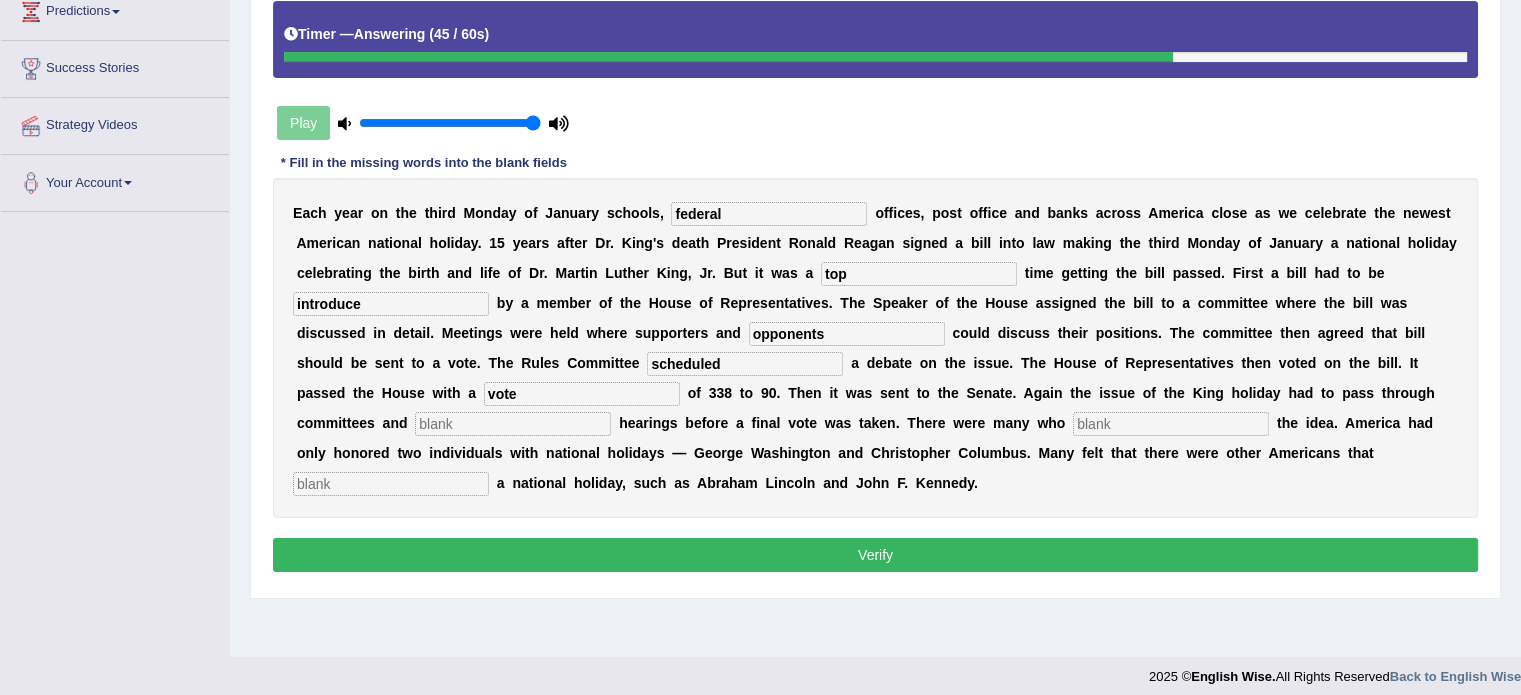 type on "vote" 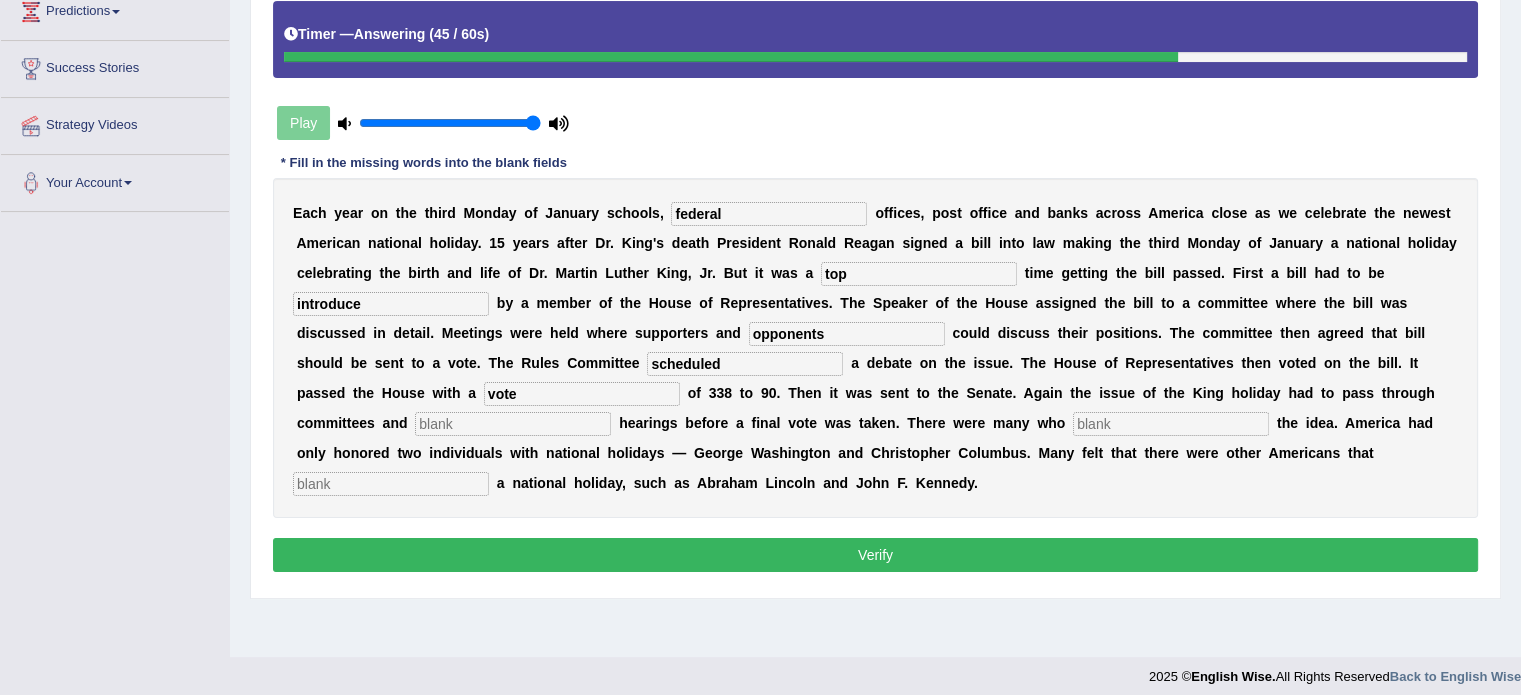 click at bounding box center [513, 424] 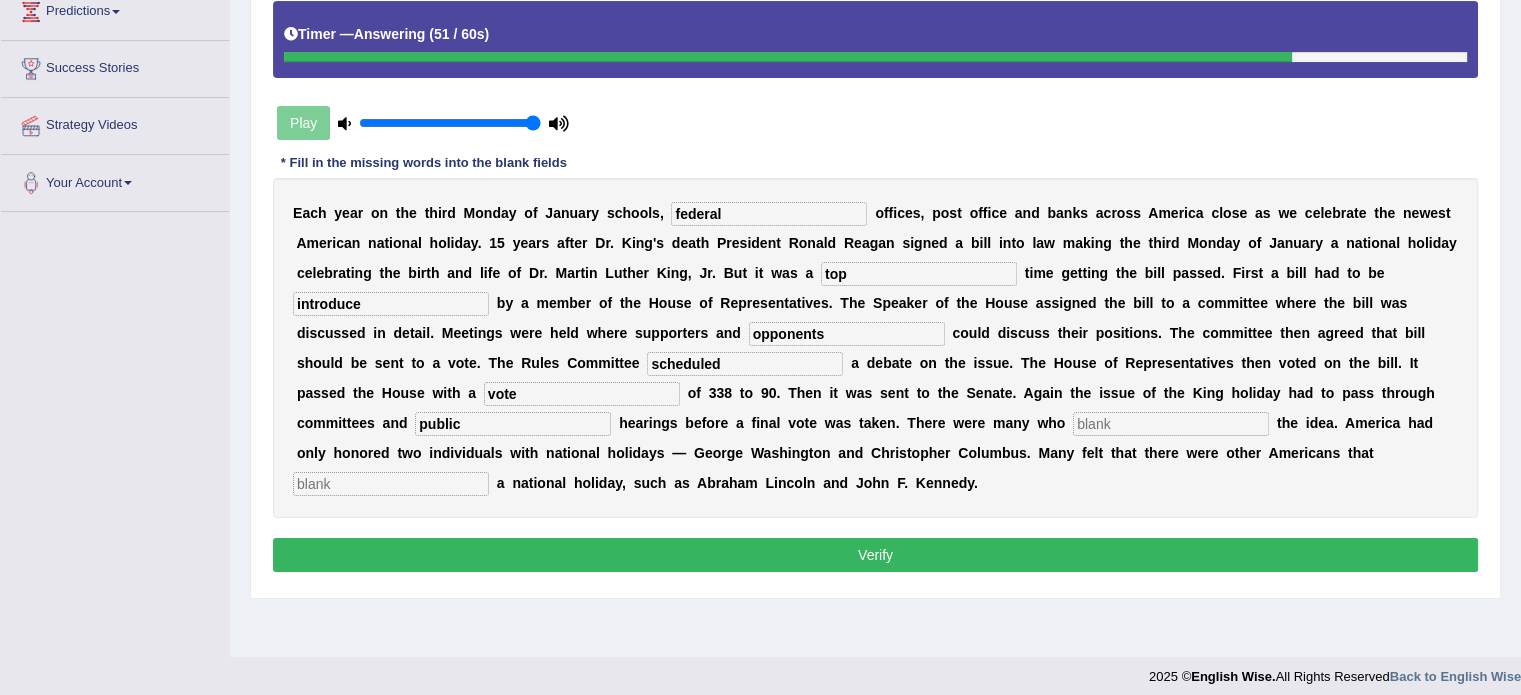 type on "public" 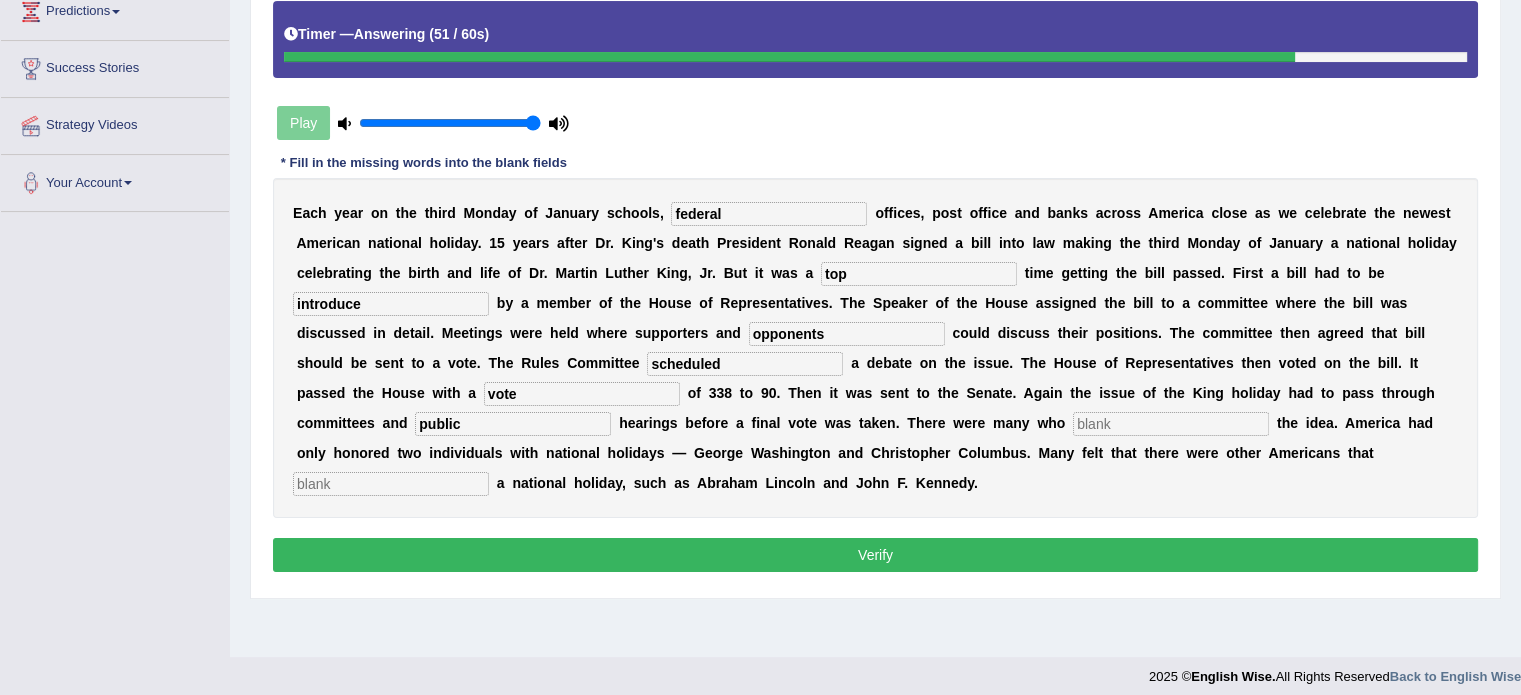 click at bounding box center [1171, 424] 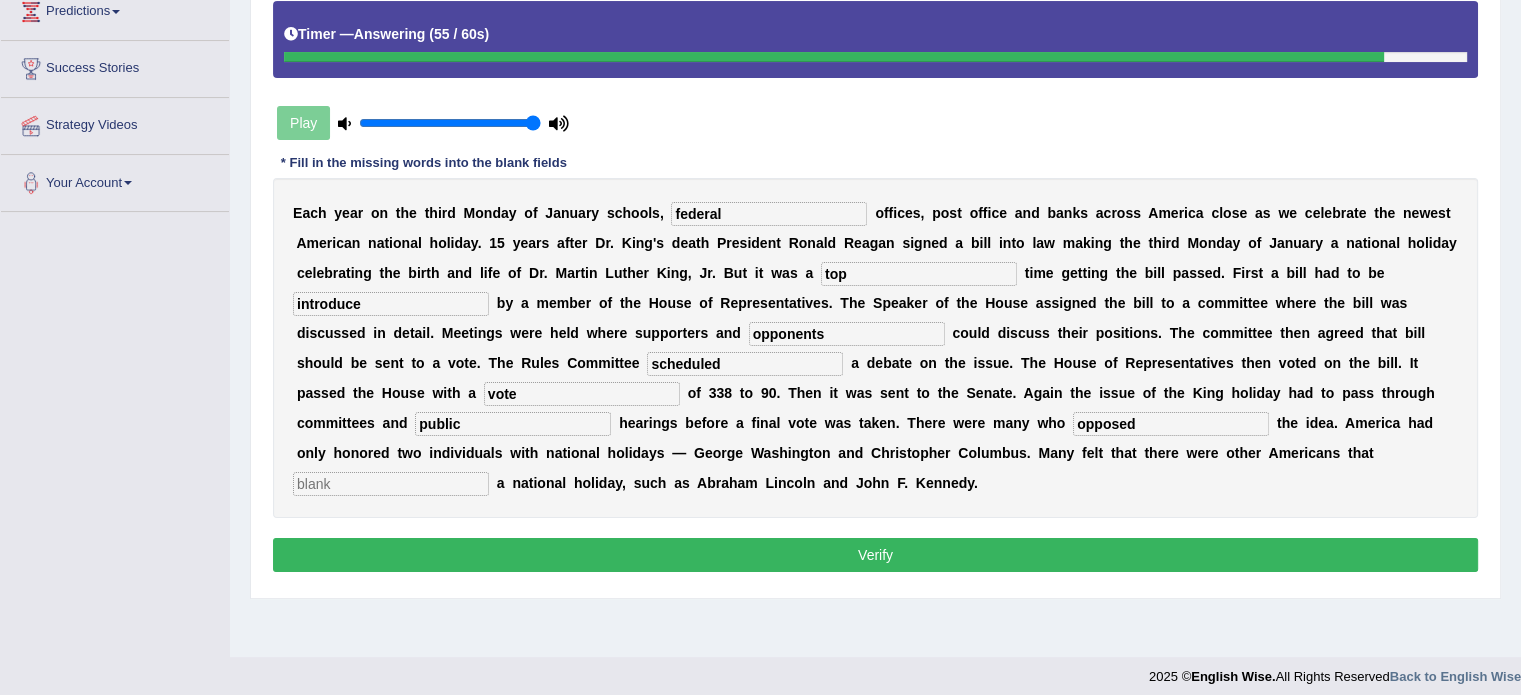 type on "opposed" 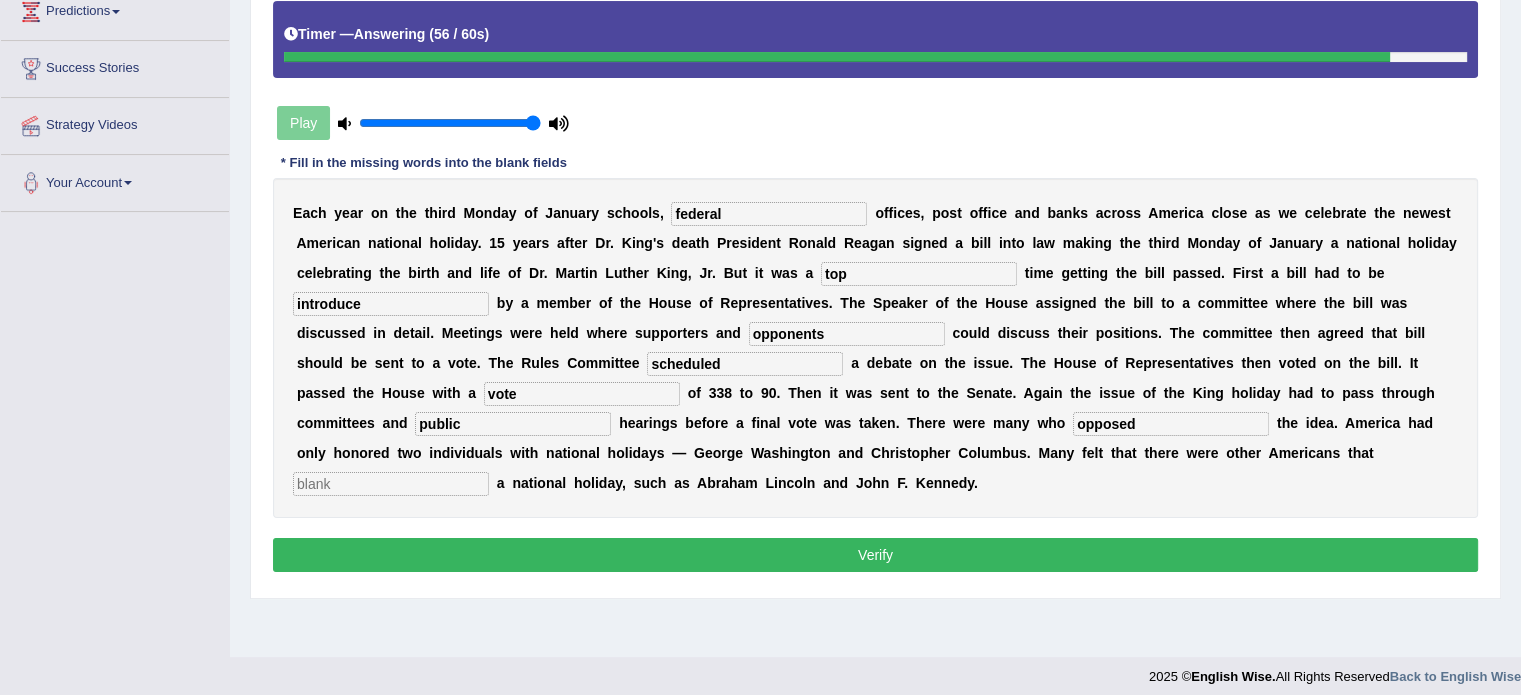 click at bounding box center [391, 484] 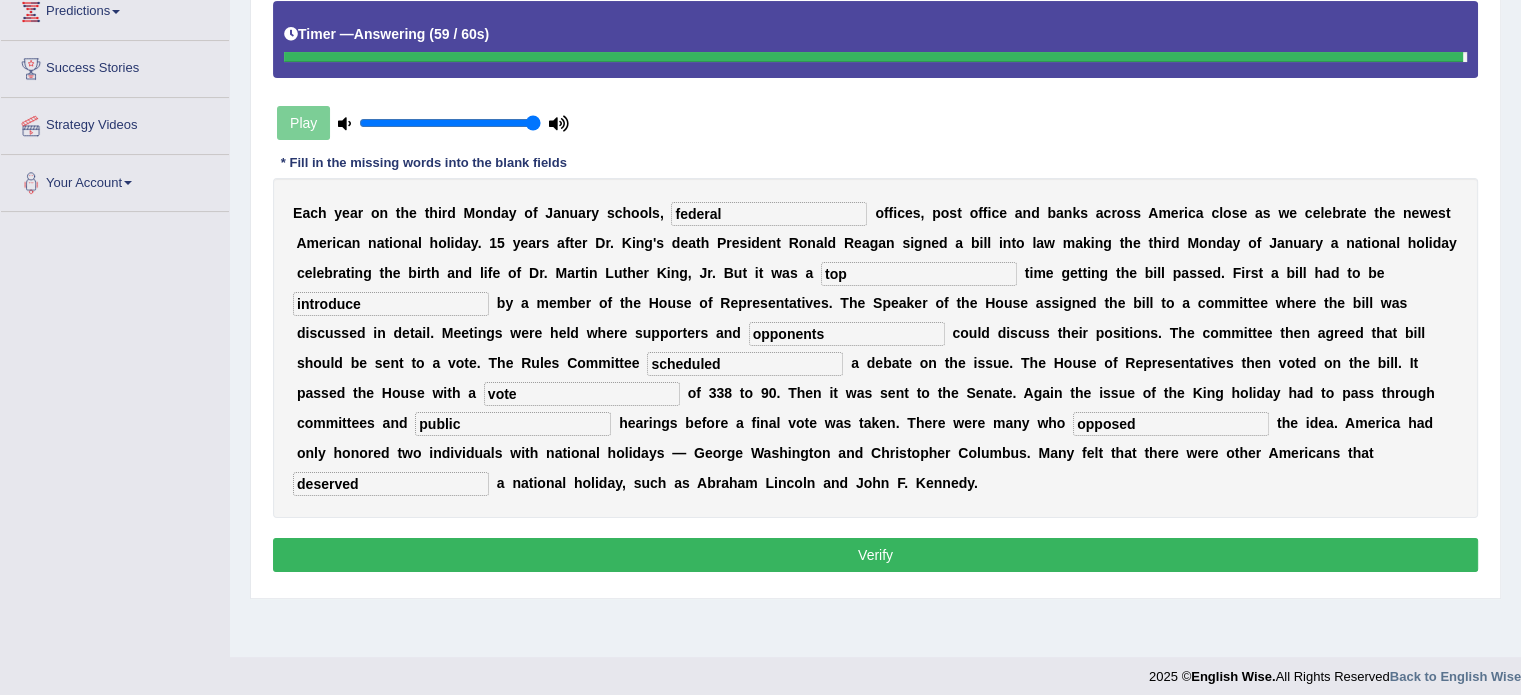 type on "deserved" 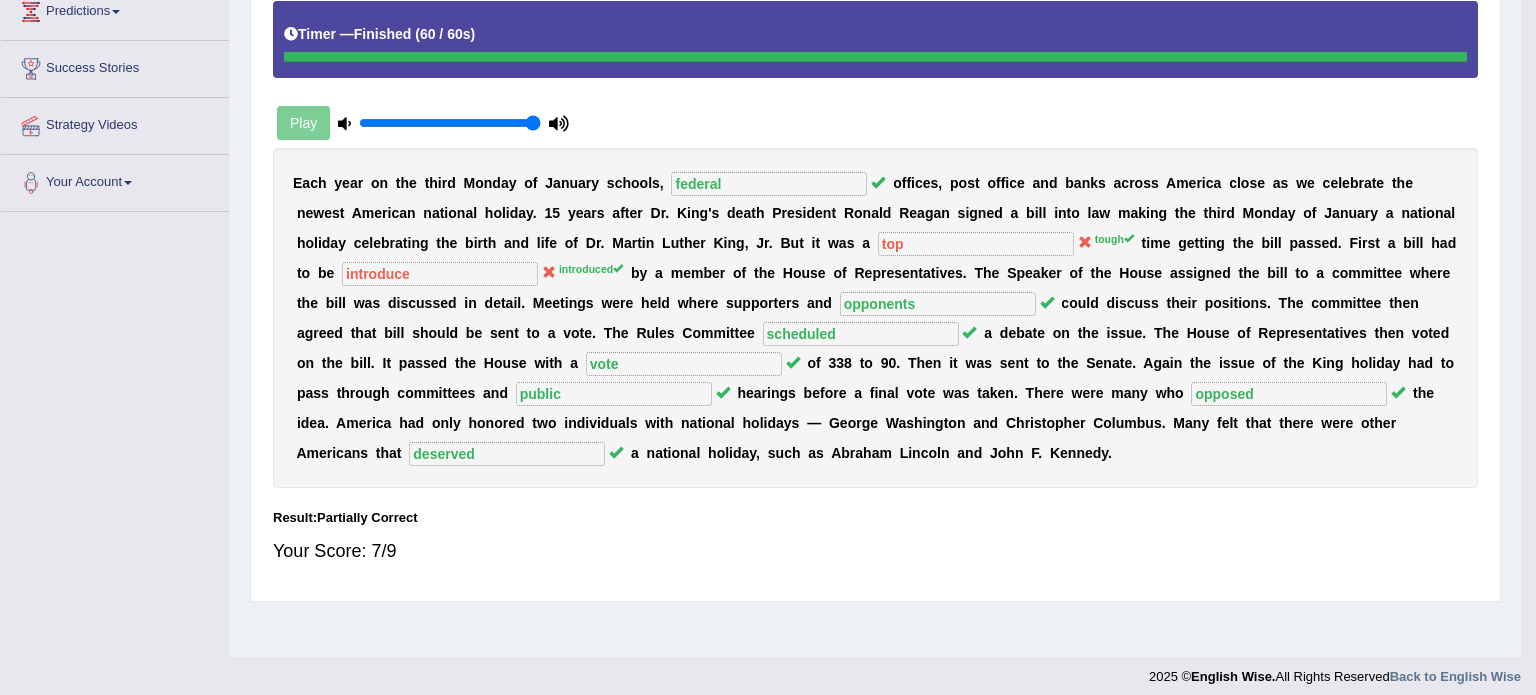 click on "Saving your answer..." at bounding box center (768, 347) 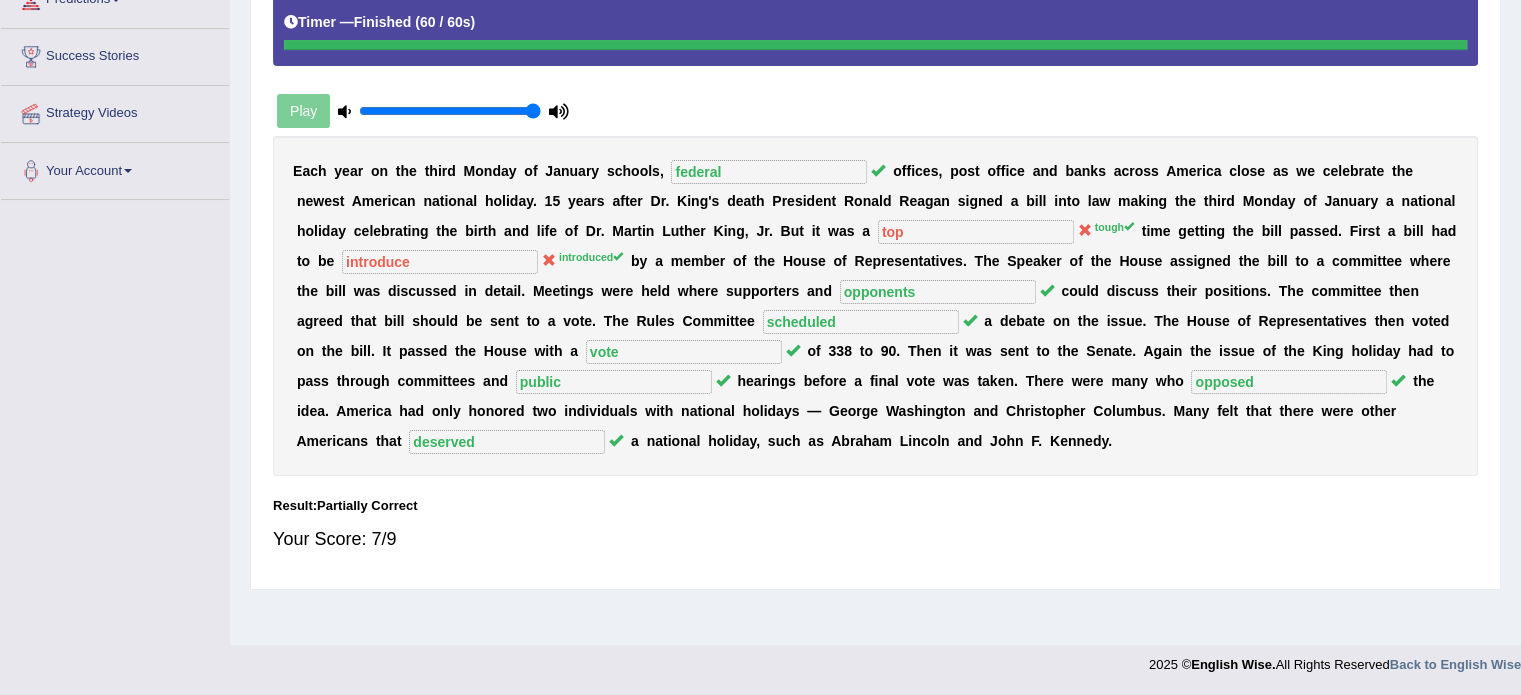 scroll, scrollTop: 0, scrollLeft: 0, axis: both 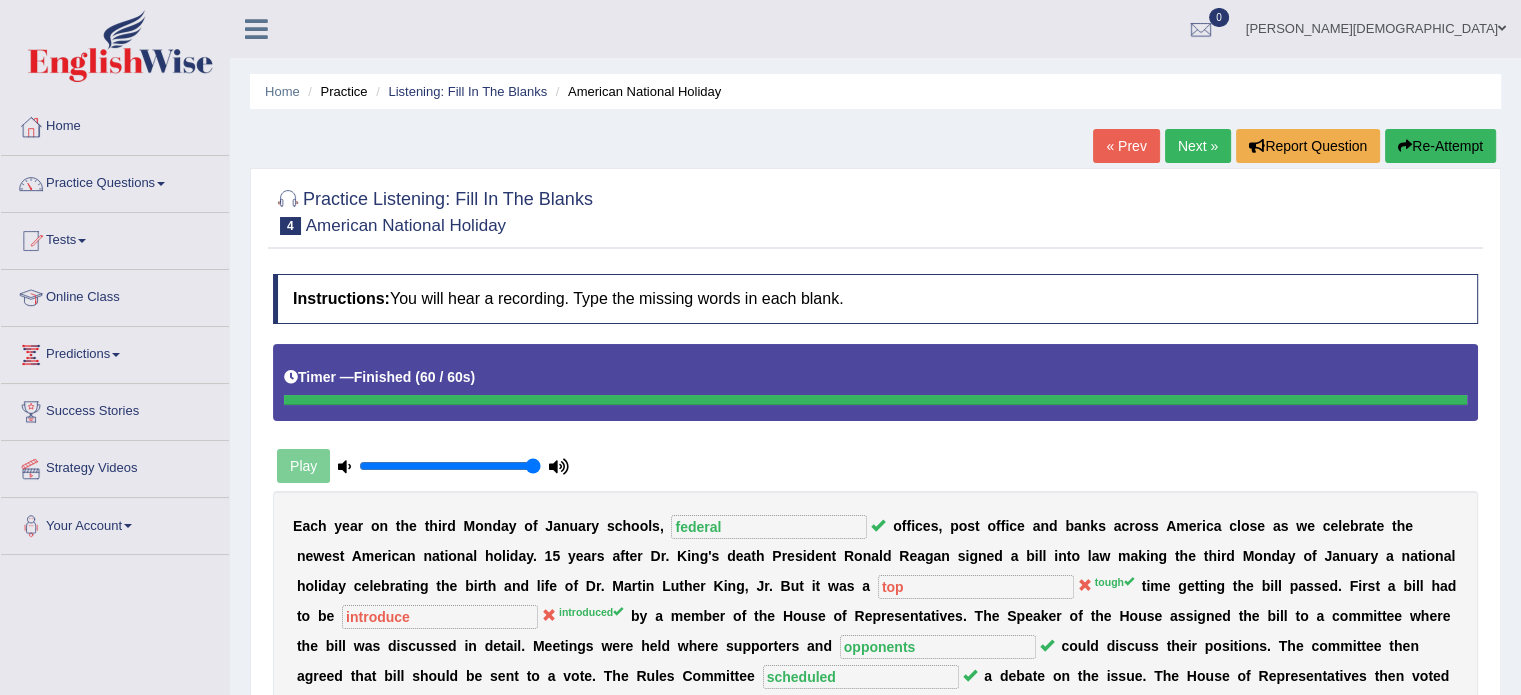 click on "Next »" at bounding box center [1198, 146] 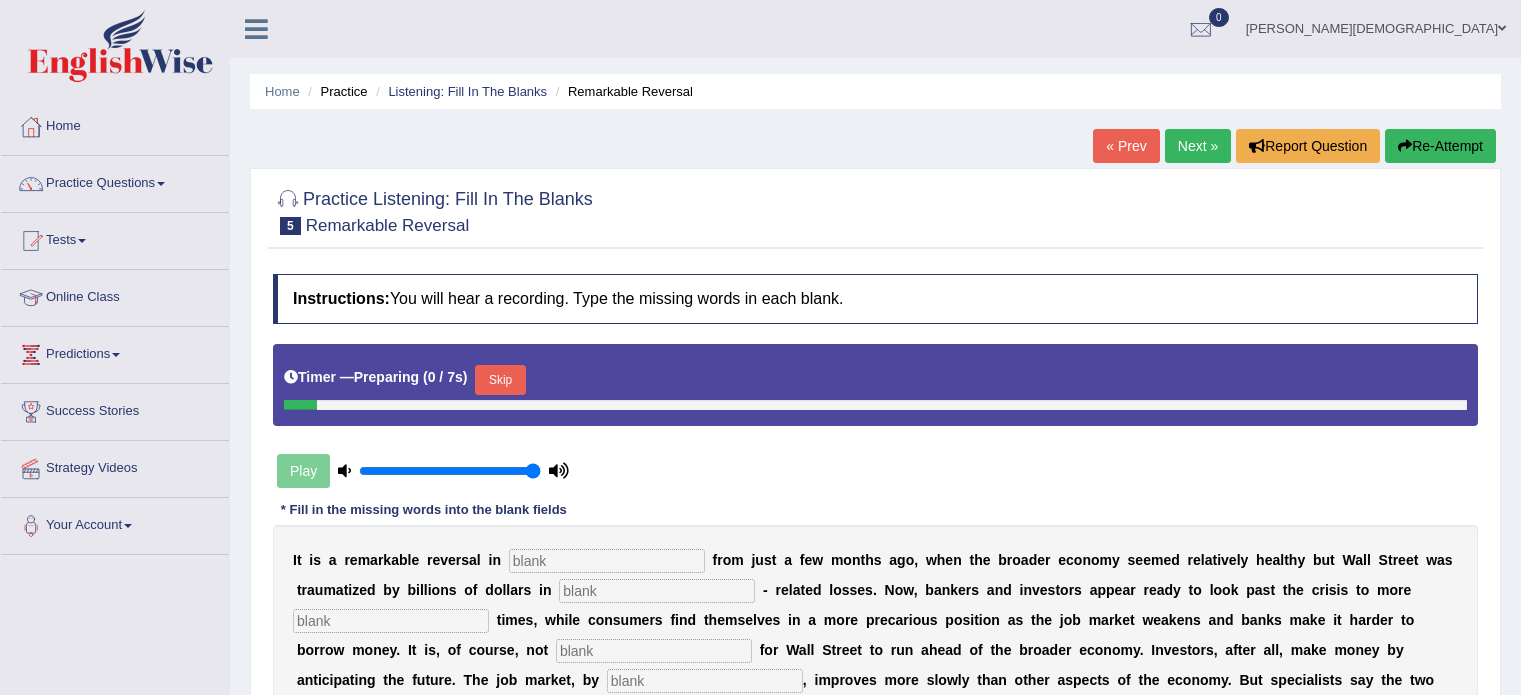 scroll, scrollTop: 0, scrollLeft: 0, axis: both 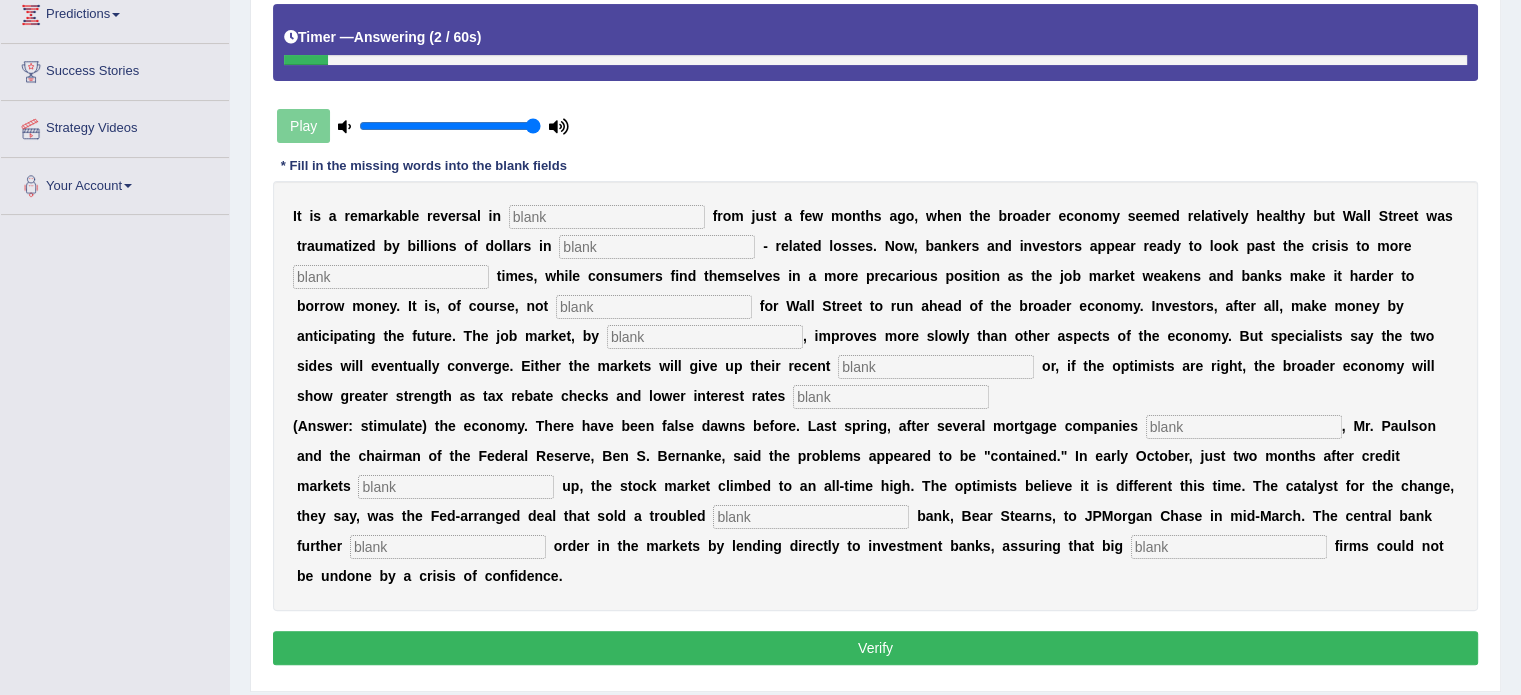 click at bounding box center (607, 217) 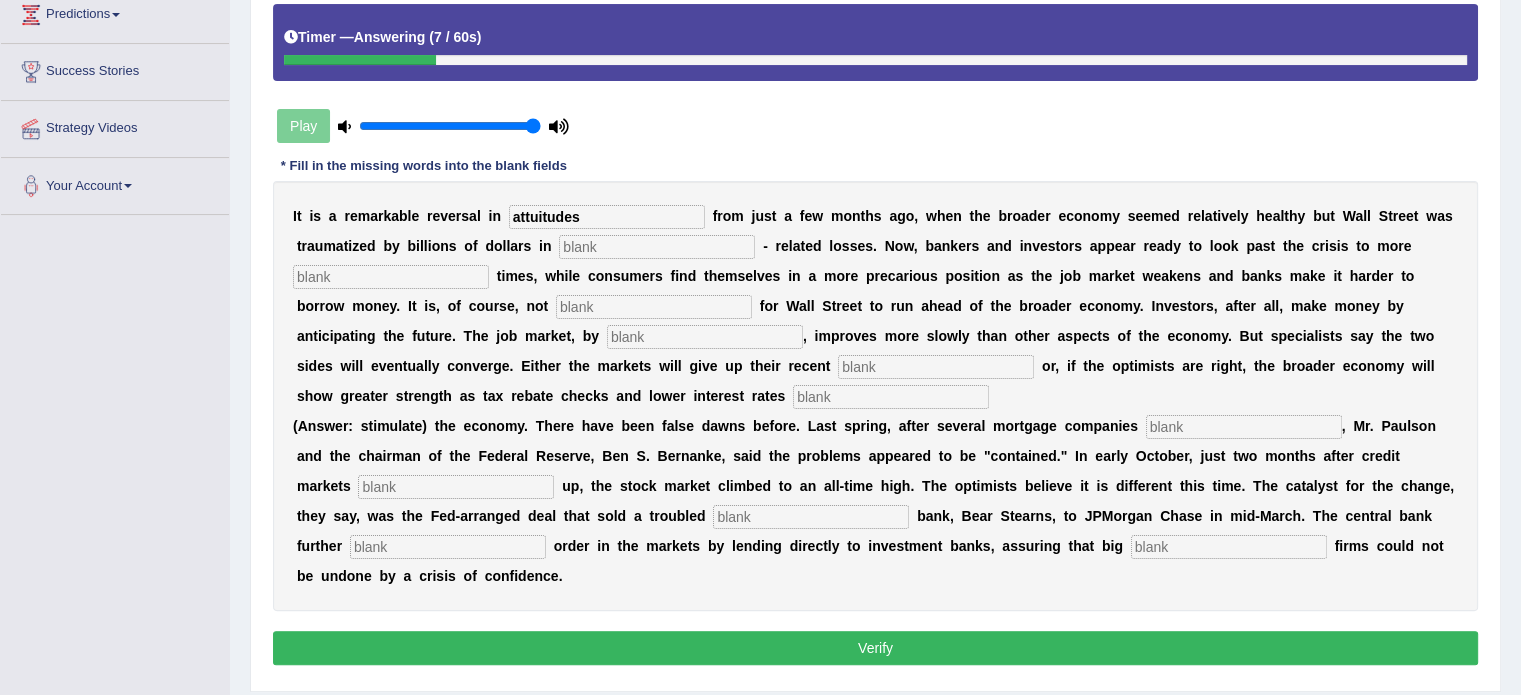 type on "attuitudes" 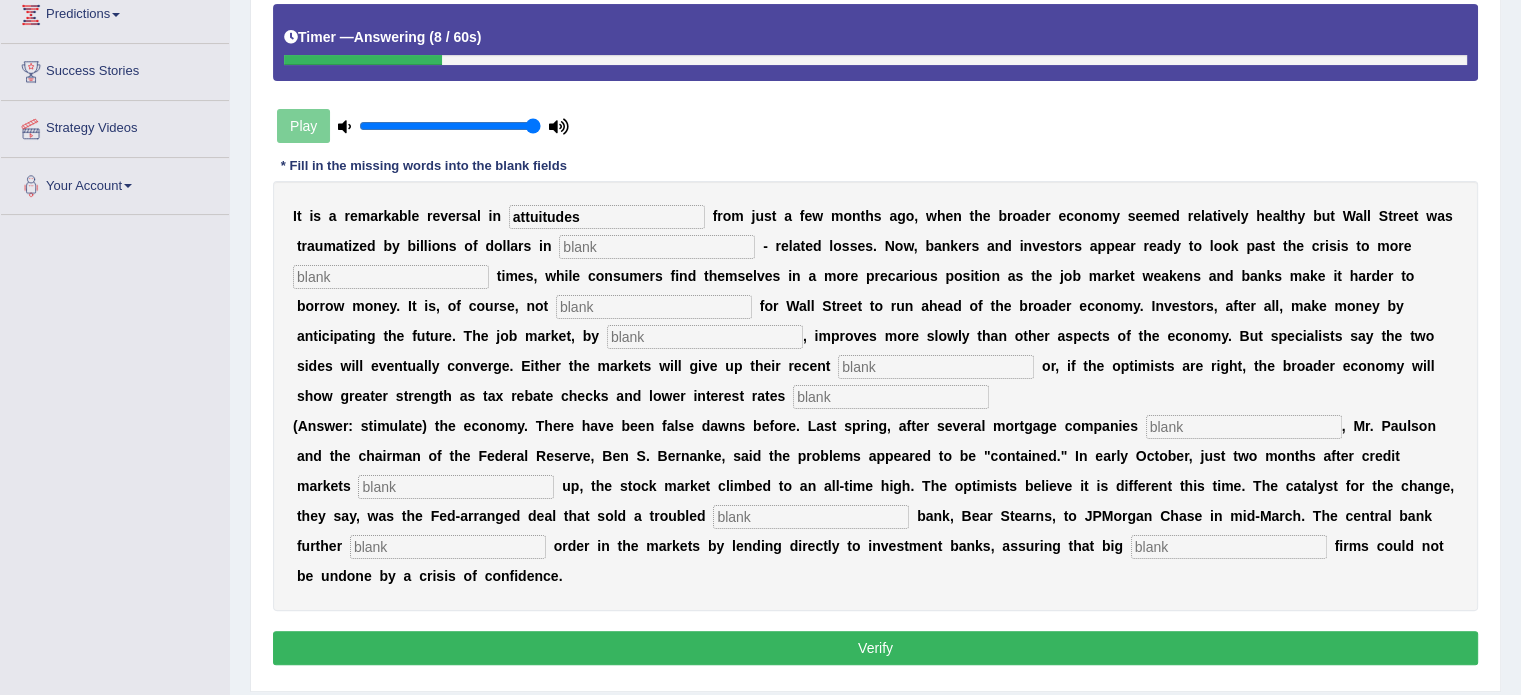 click at bounding box center [657, 247] 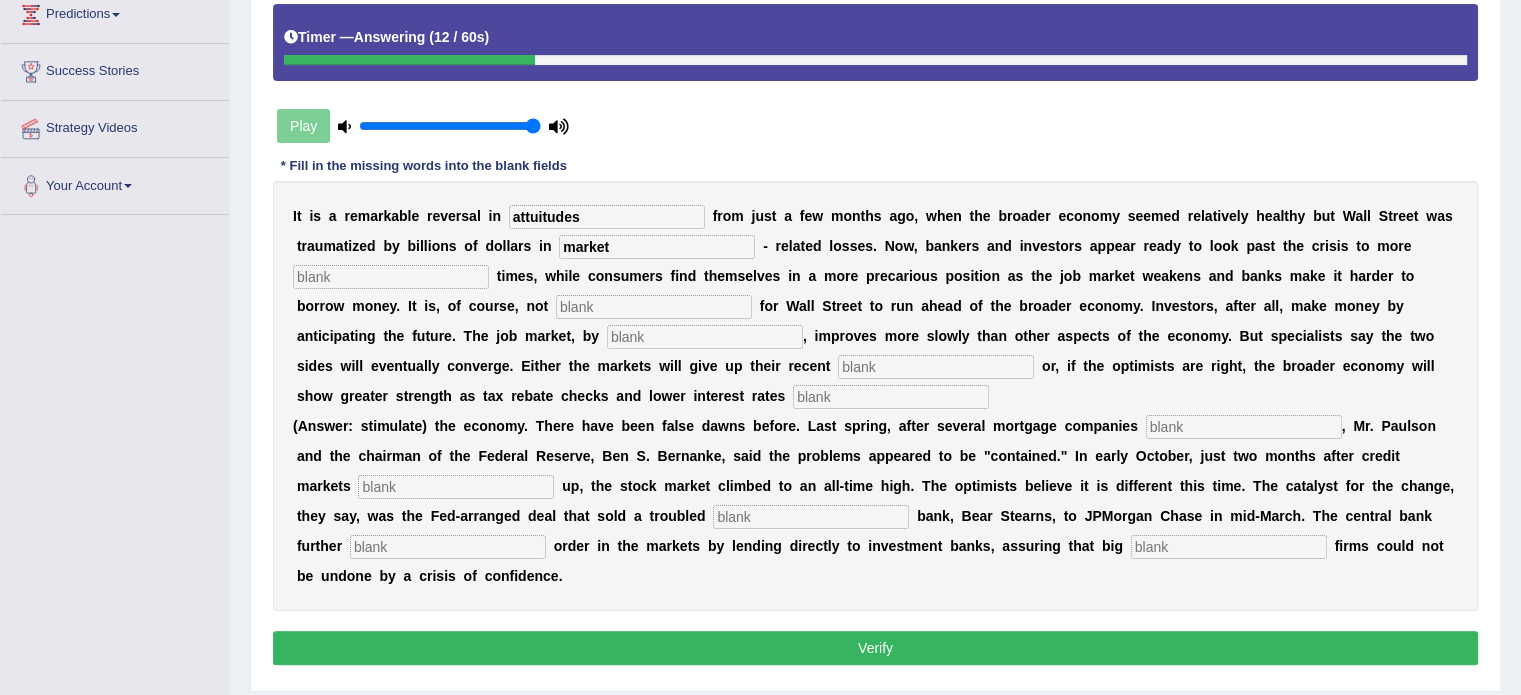 type on "market" 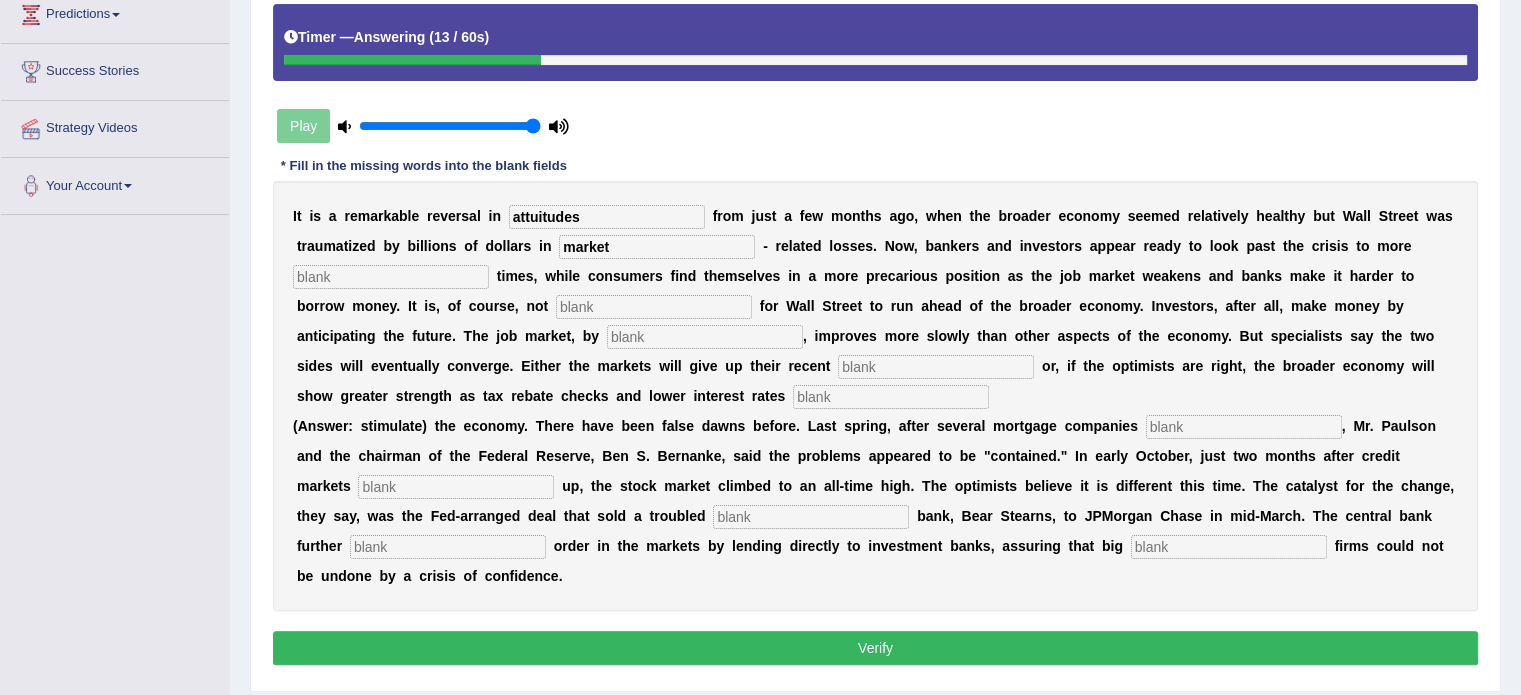 click at bounding box center (391, 277) 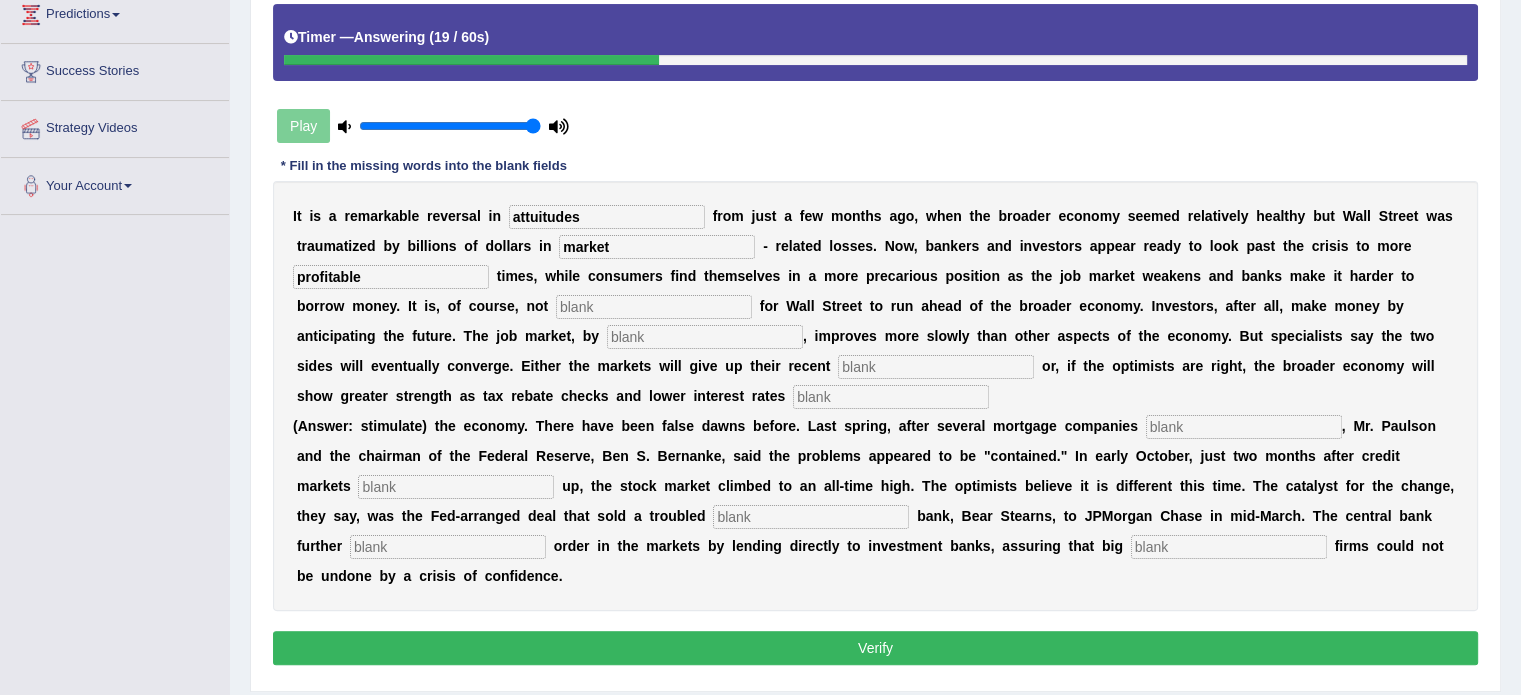 type on "profitable" 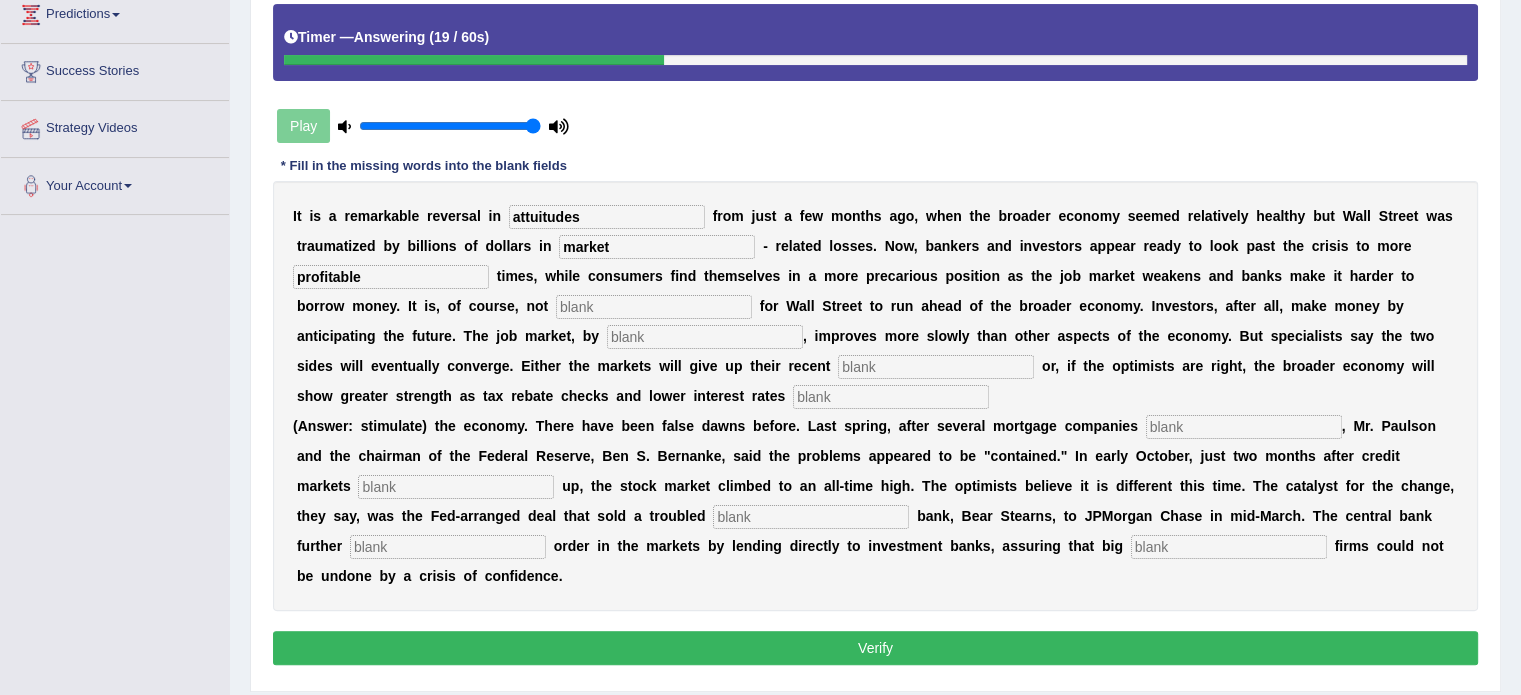 click at bounding box center (654, 307) 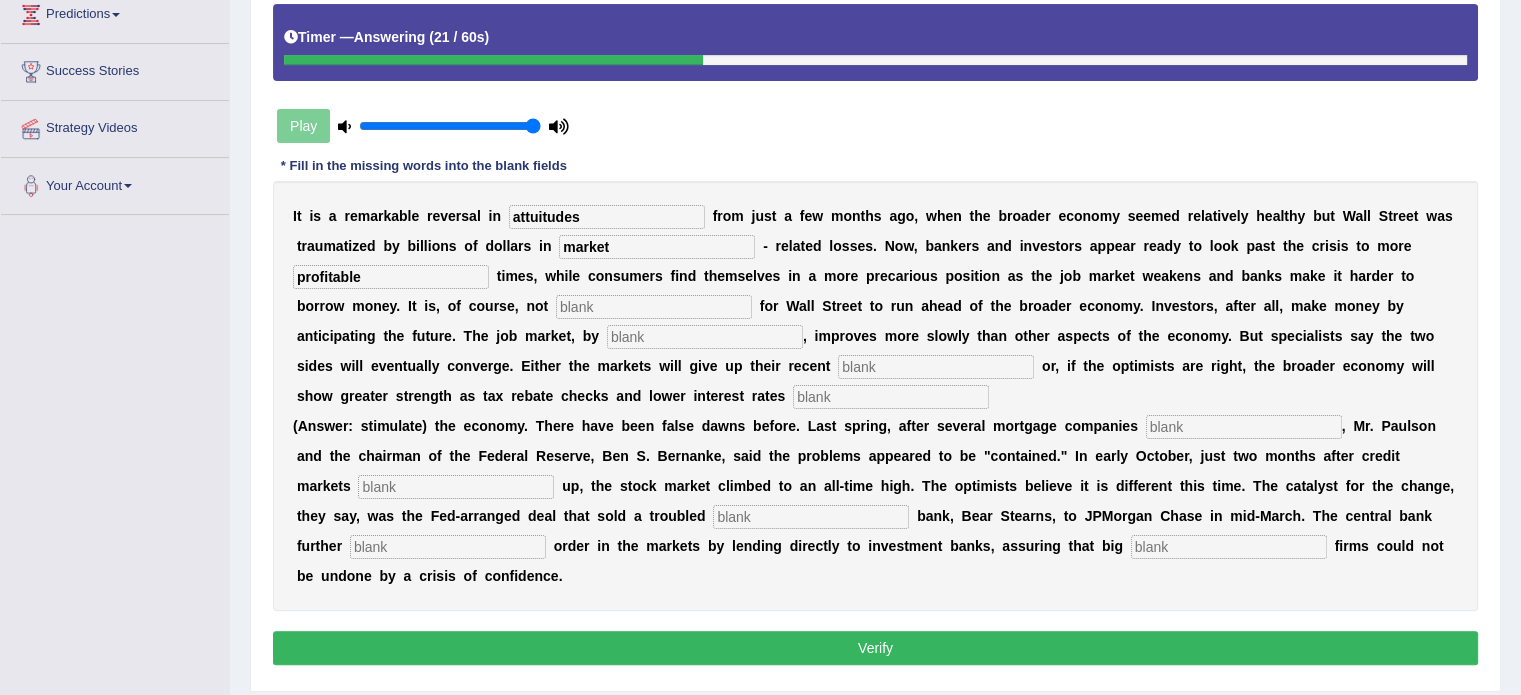 click at bounding box center [705, 337] 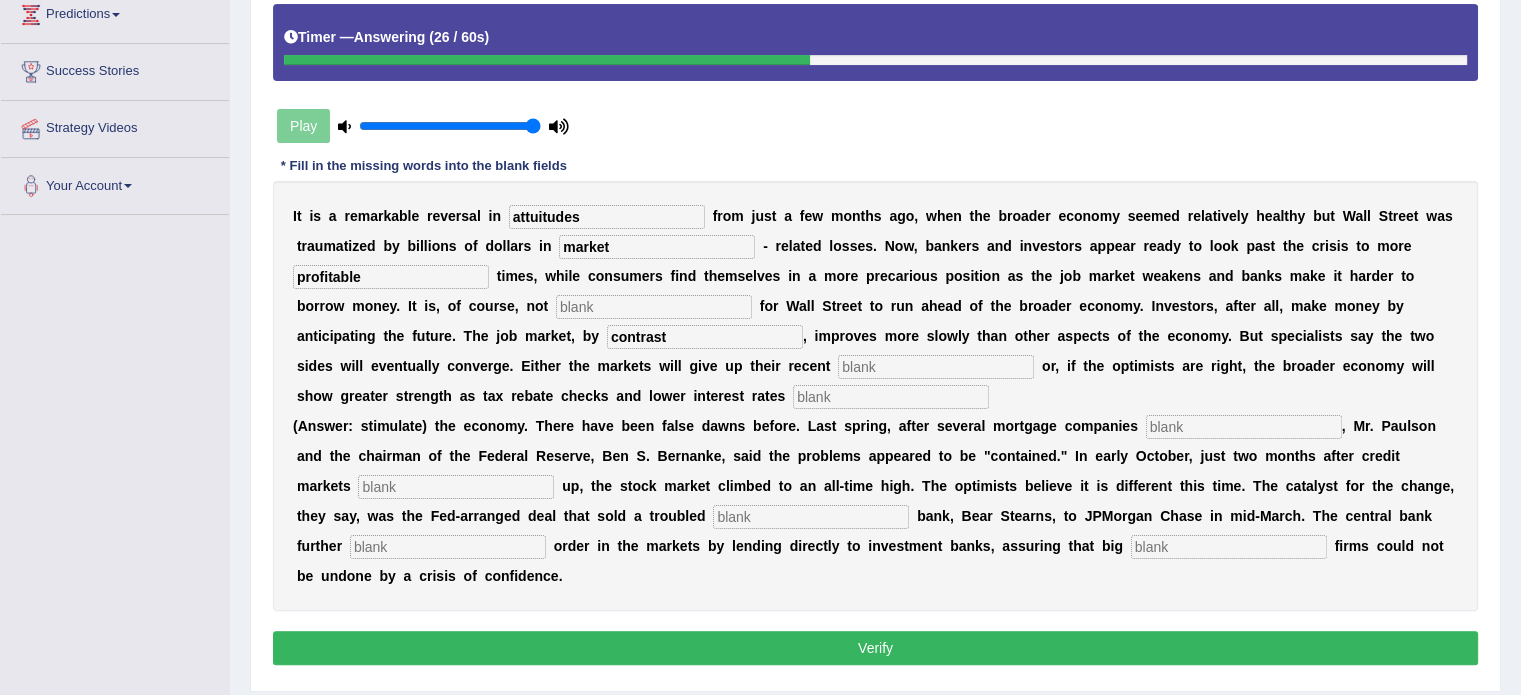 type on "contrast" 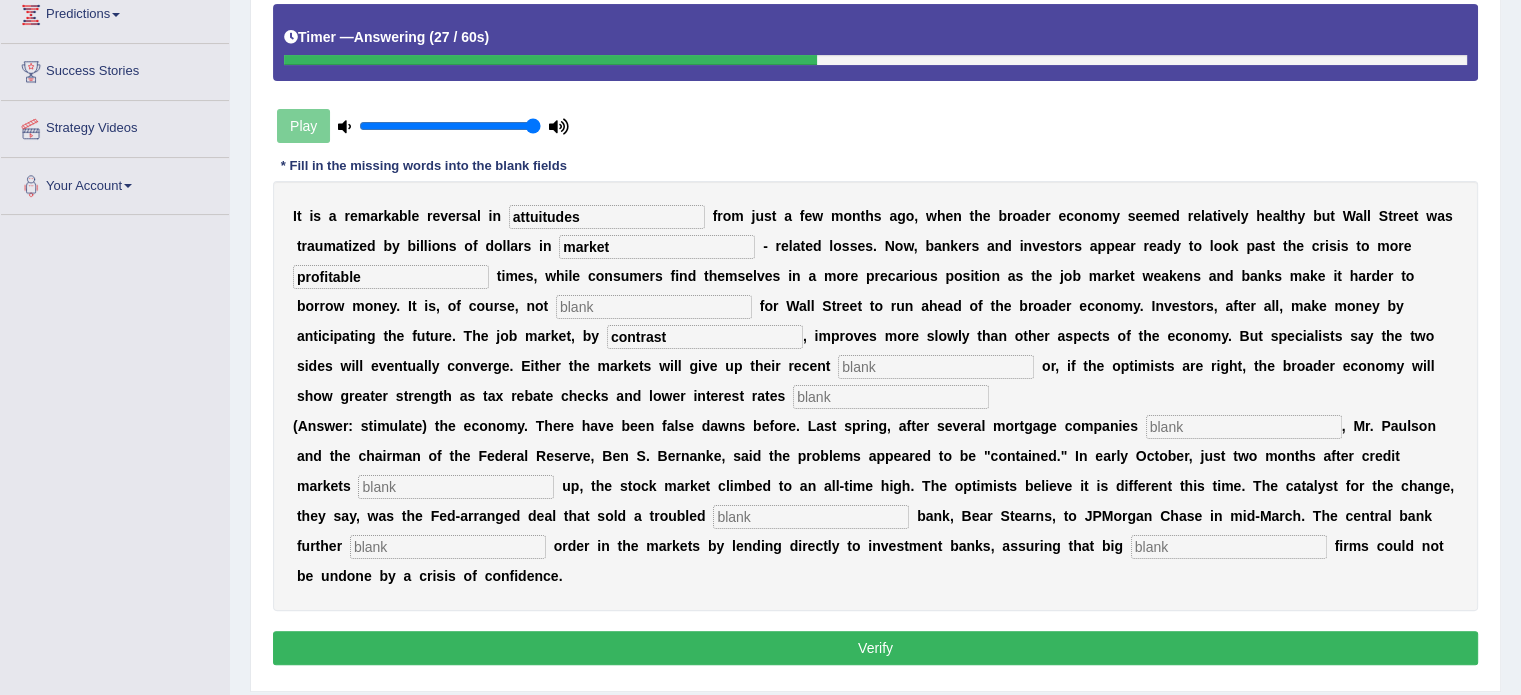 click at bounding box center [936, 367] 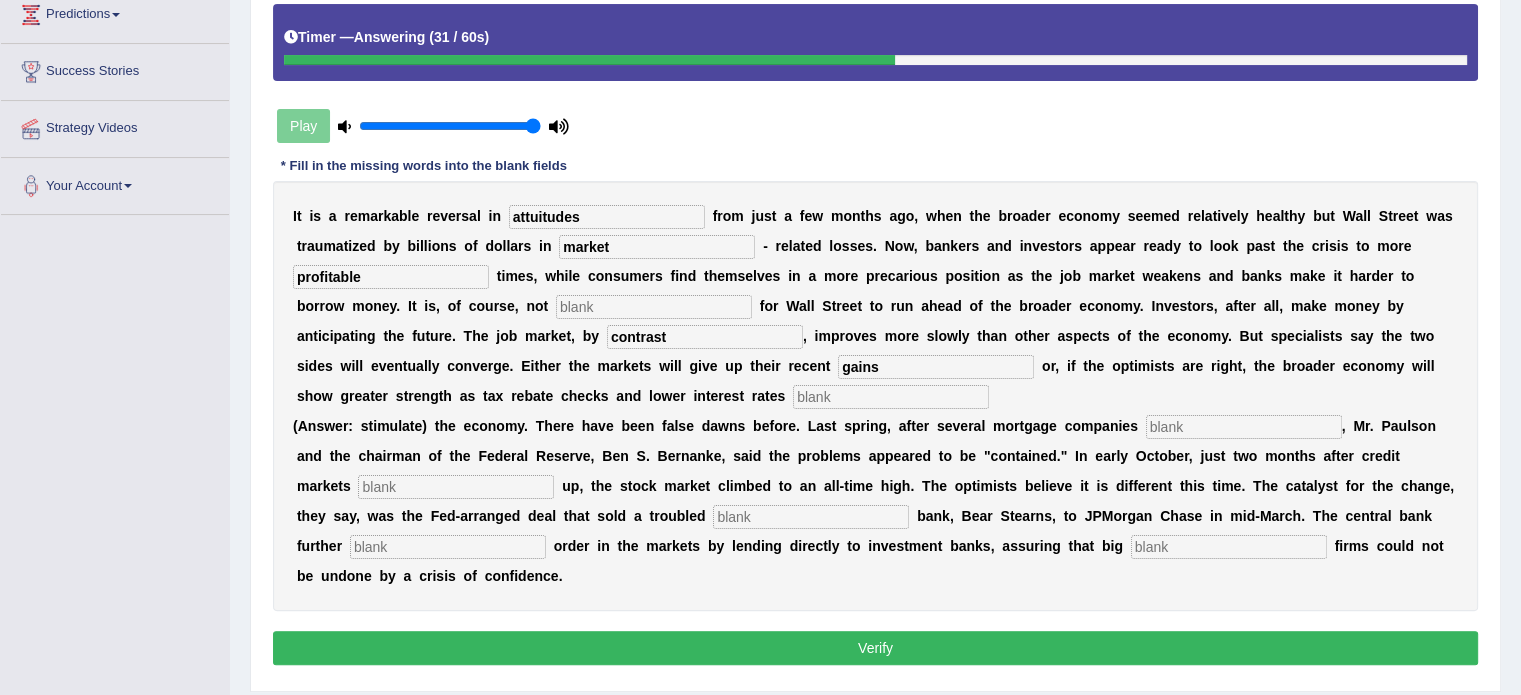 type on "gains" 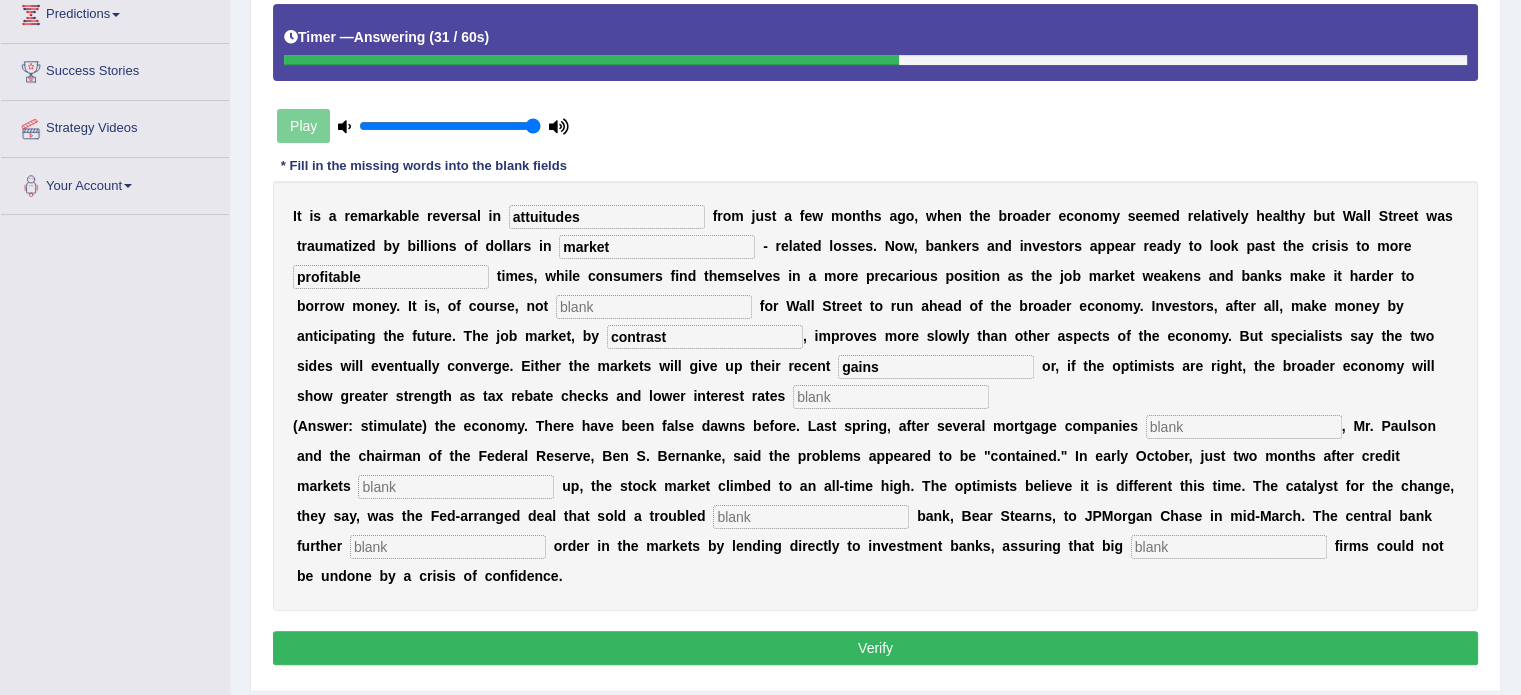 click at bounding box center [891, 397] 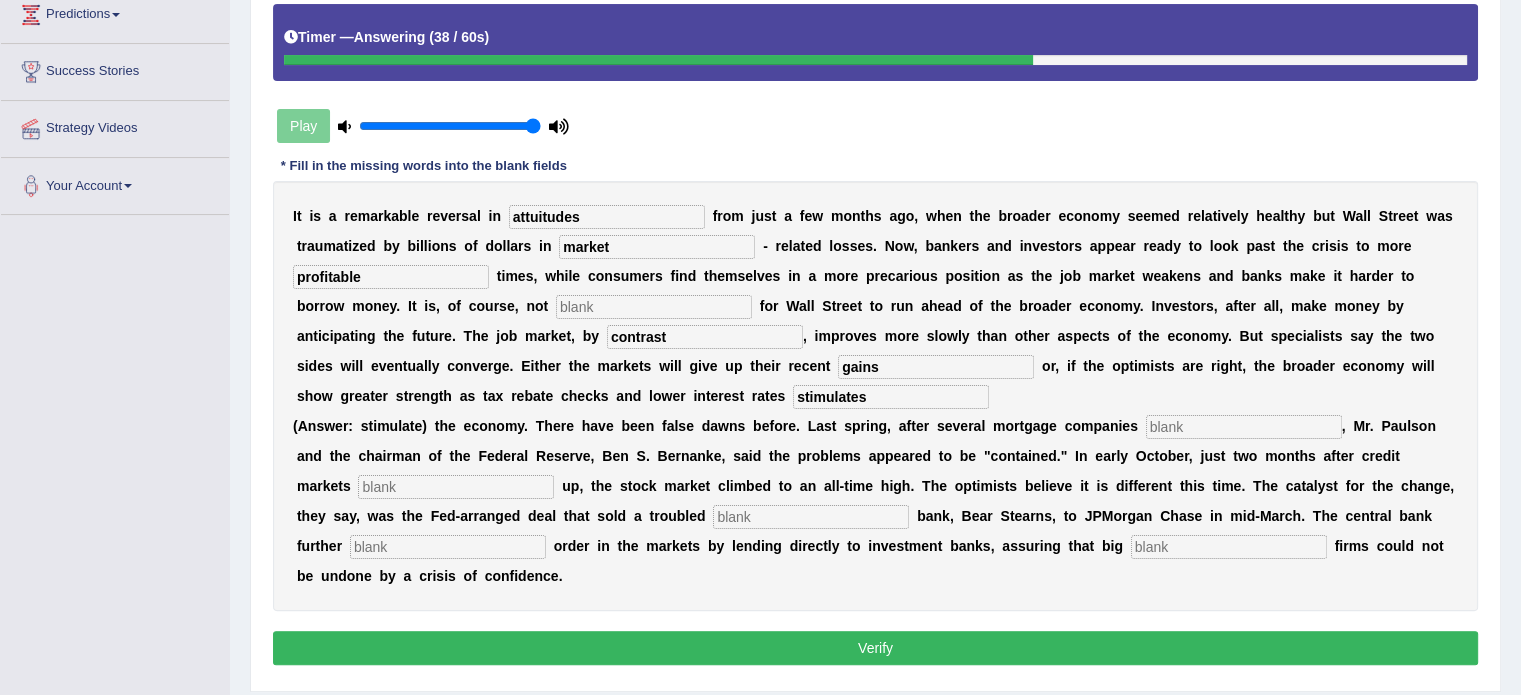 type on "stimulates" 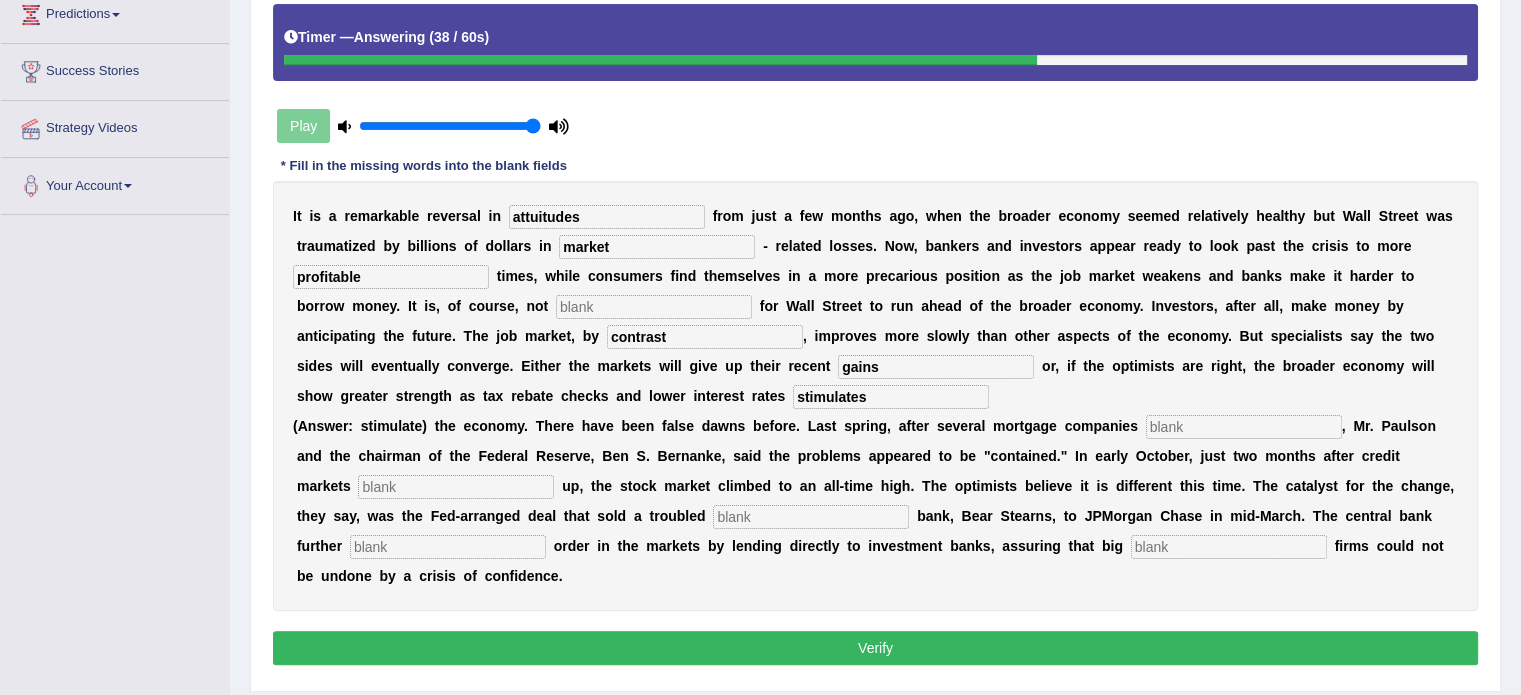 click at bounding box center [1244, 427] 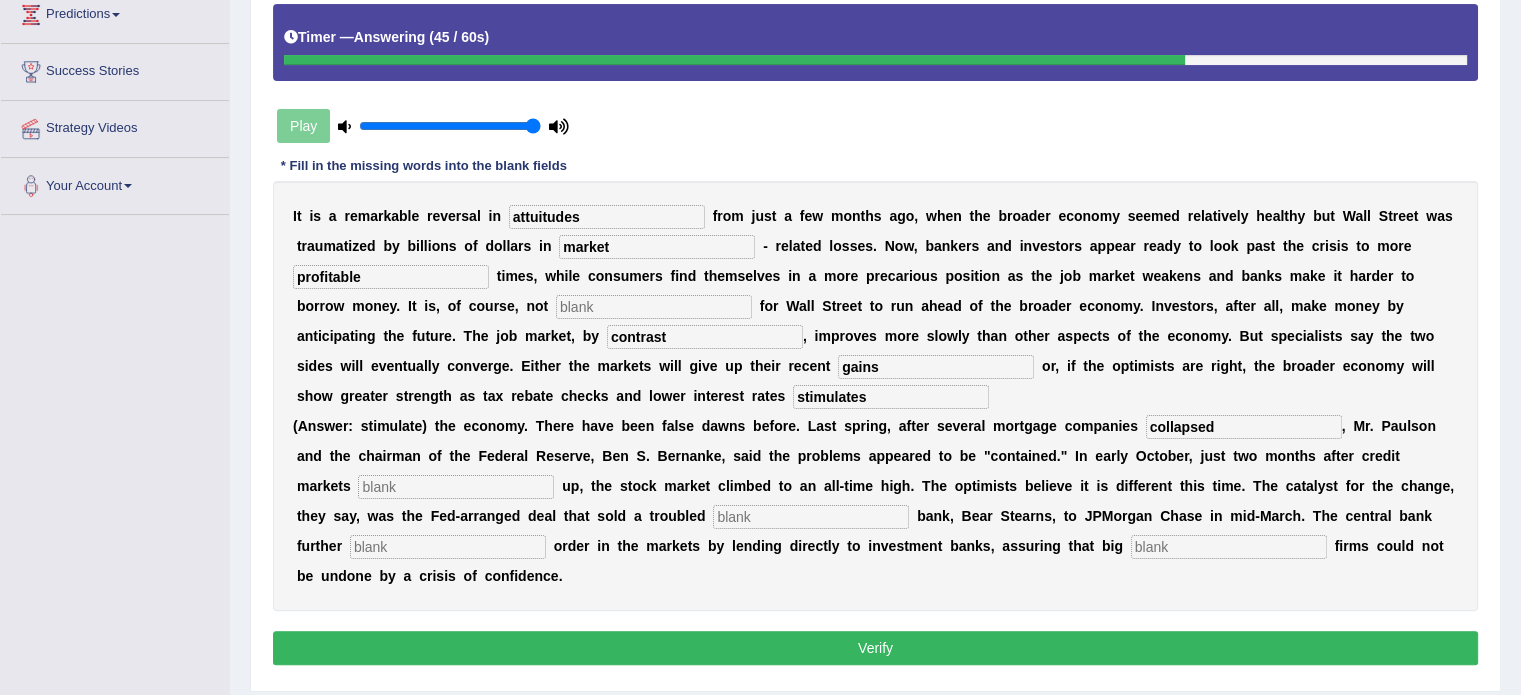 type on "collapsed" 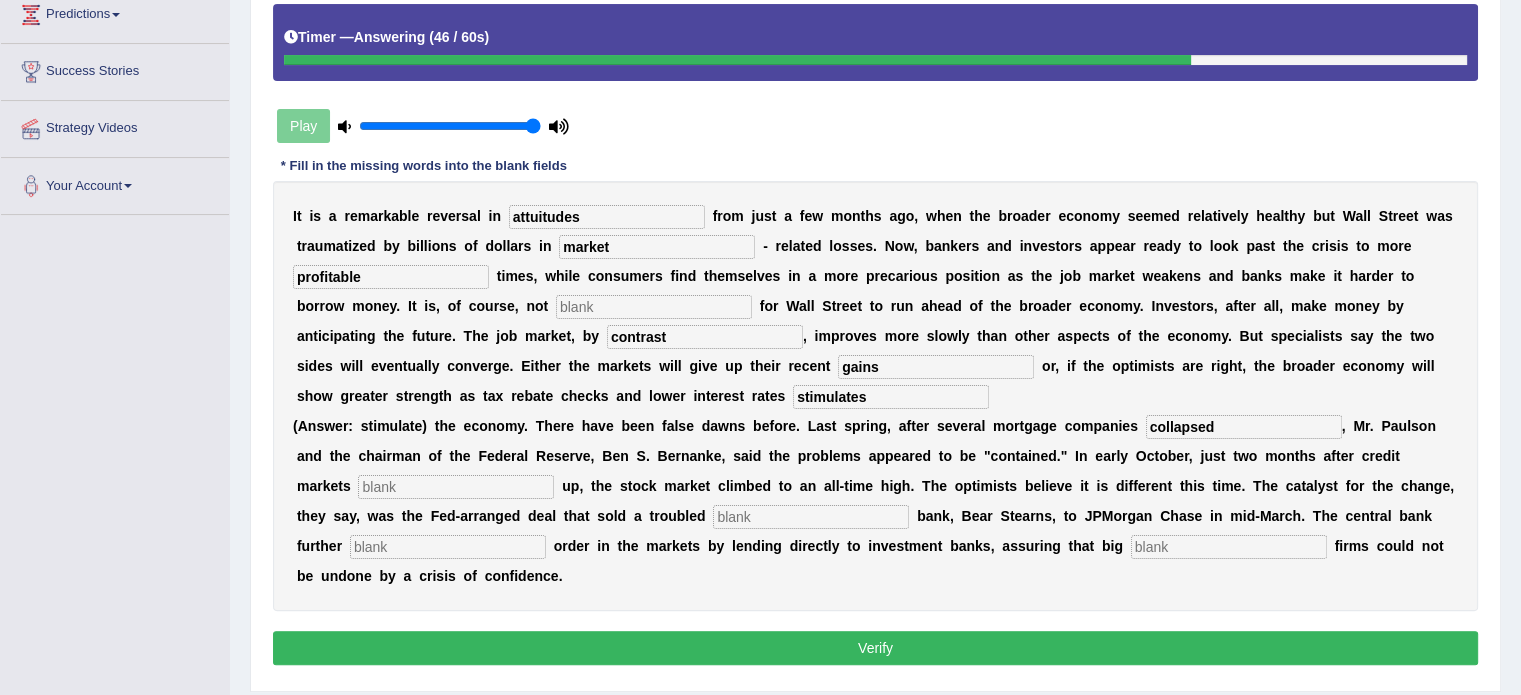 click at bounding box center [456, 487] 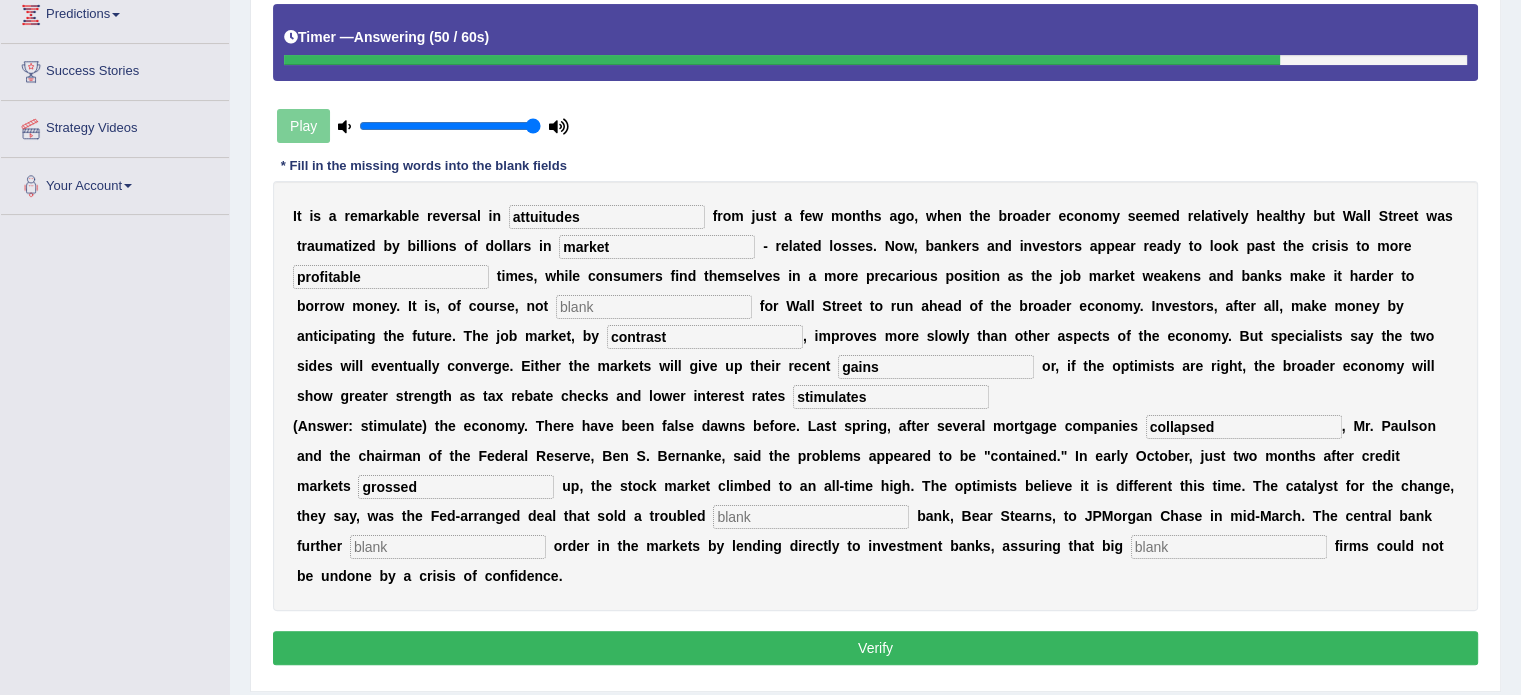type on "grossed" 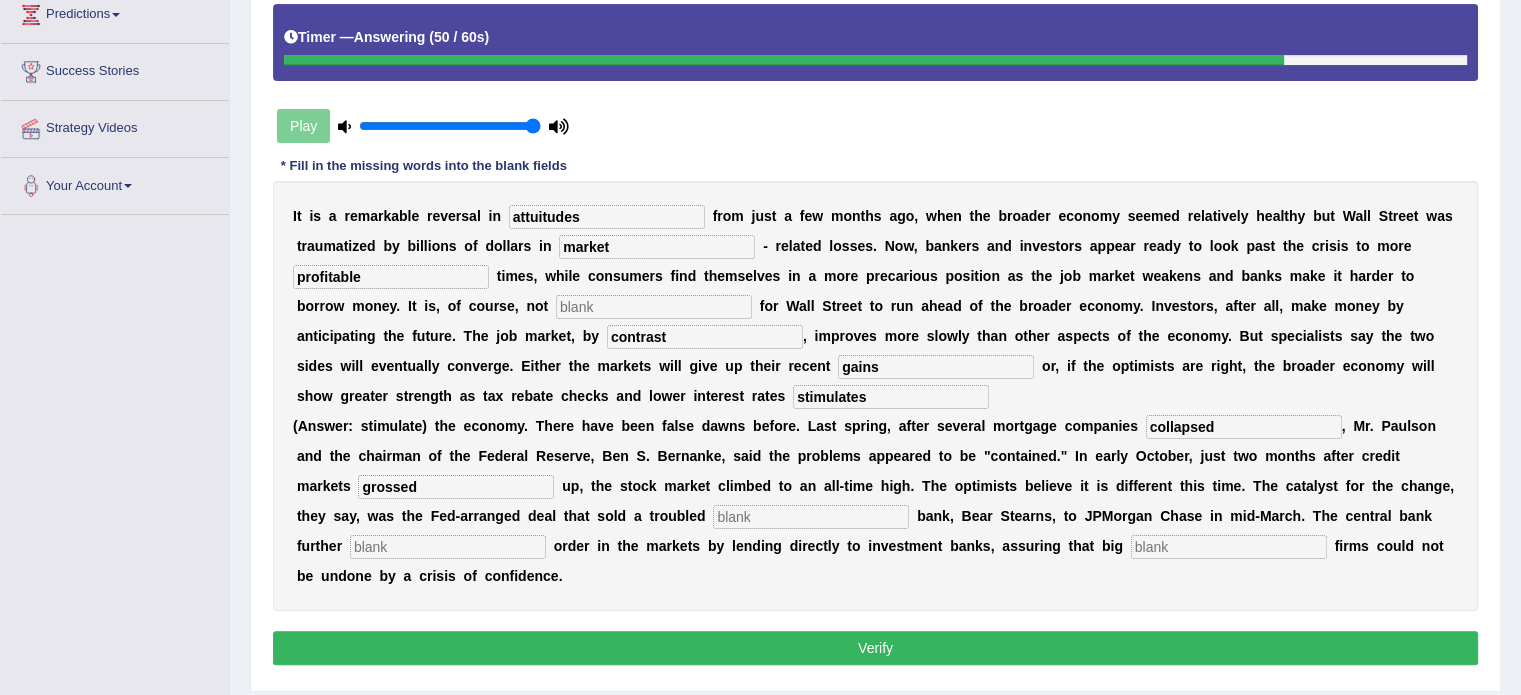 click at bounding box center (811, 517) 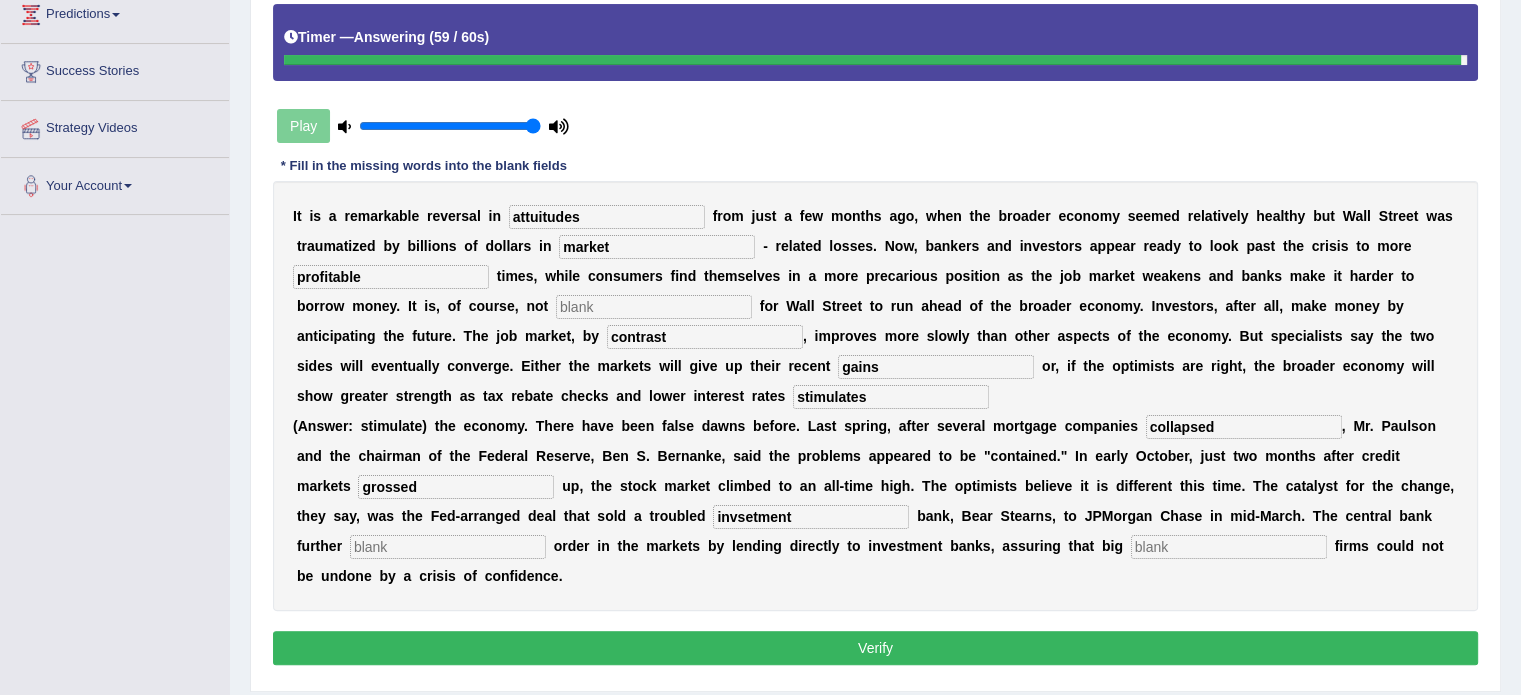 type on "invsetment" 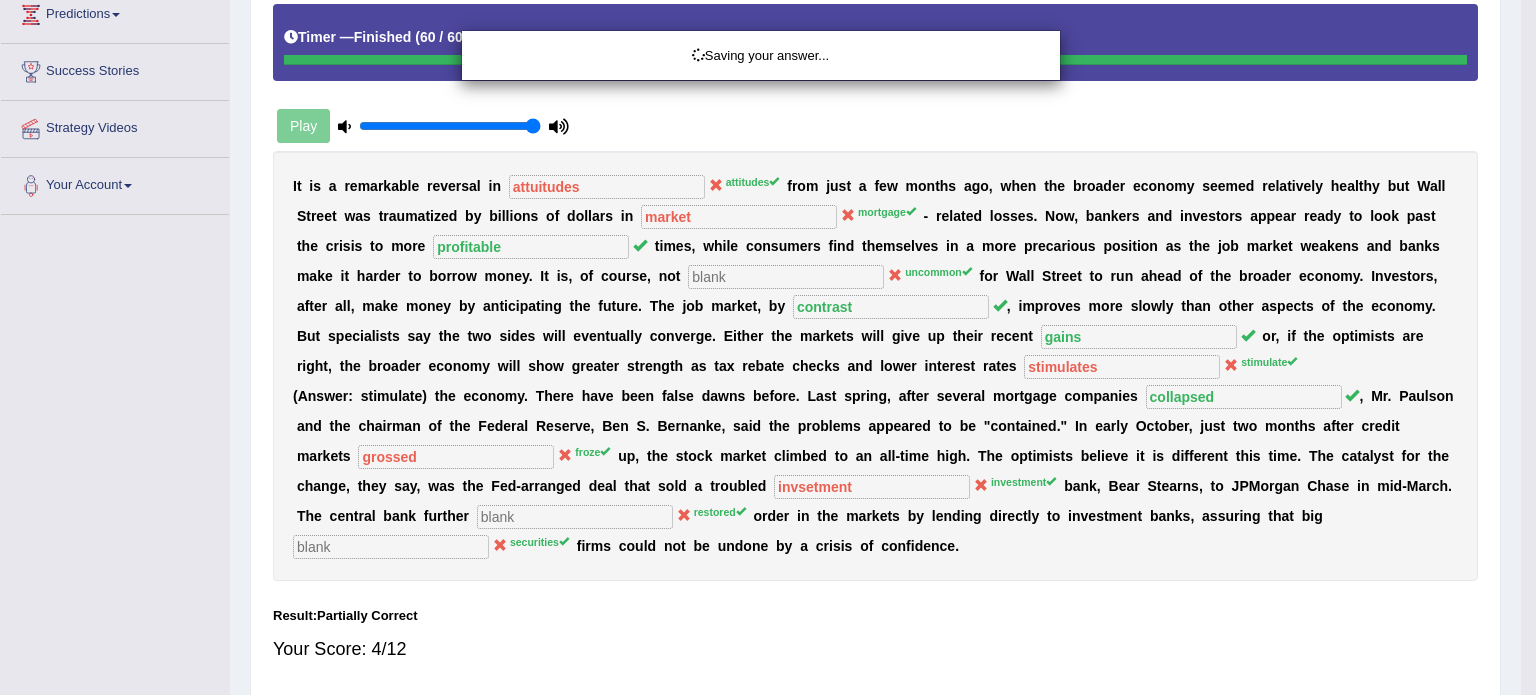 click on "Toggle navigation
Home
Practice Questions   Speaking Practice Read Aloud
Repeat Sentence
Describe Image
Re-tell Lecture
Answer Short Question
Writing Practice  Summarize Written Text
Write Essay
Reading Practice  Reading & Writing: Fill In The Blanks
Choose Multiple Answers
Re-order Paragraphs
Fill In The Blanks
Choose Single Answer
Listening Practice  Summarize Spoken Text
Highlight Incorrect Words
Highlight Correct Summary
Select Missing Word
Choose Single Answer
Choose Multiple Answers
Fill In The Blanks
Write From Dictation
Pronunciation
Tests  Take Practice Sectional Test
Take Mock Test
History
Online Class" at bounding box center (768, 7) 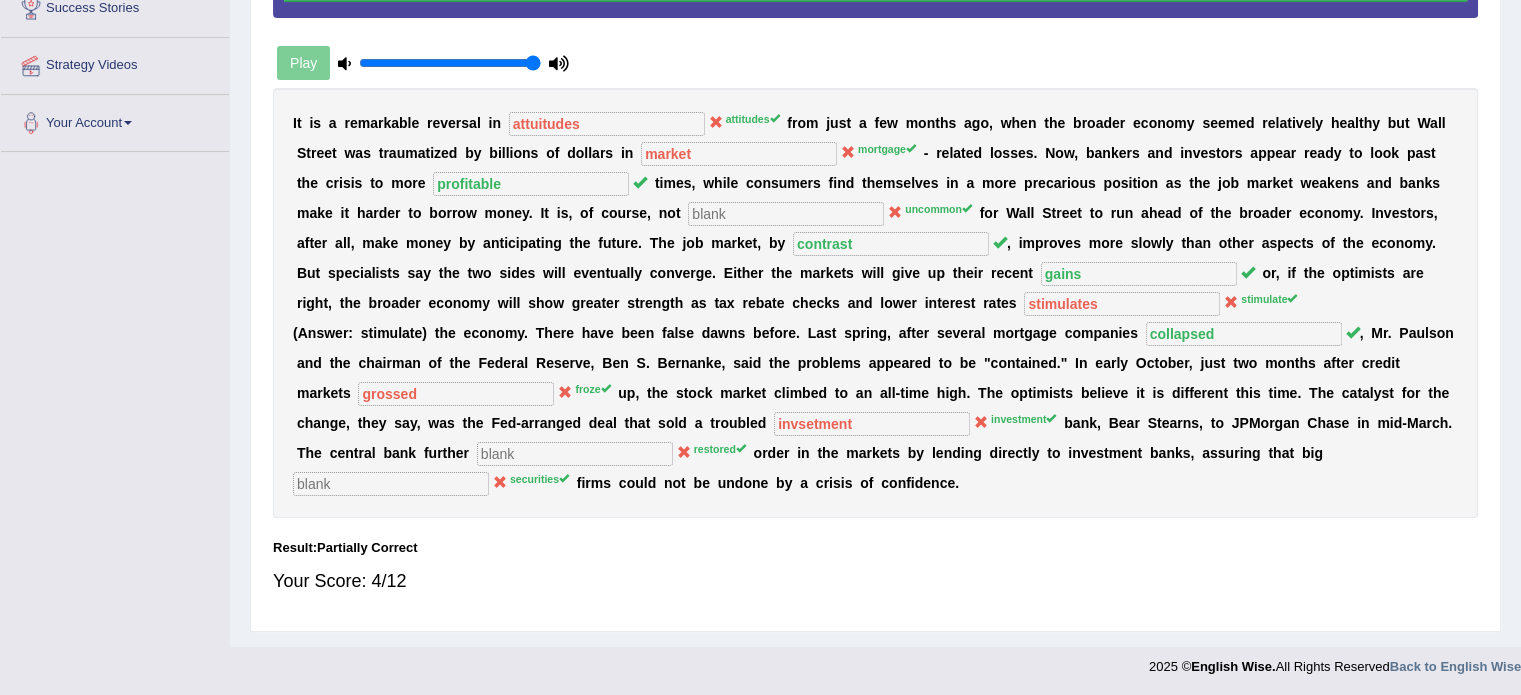 scroll, scrollTop: 0, scrollLeft: 0, axis: both 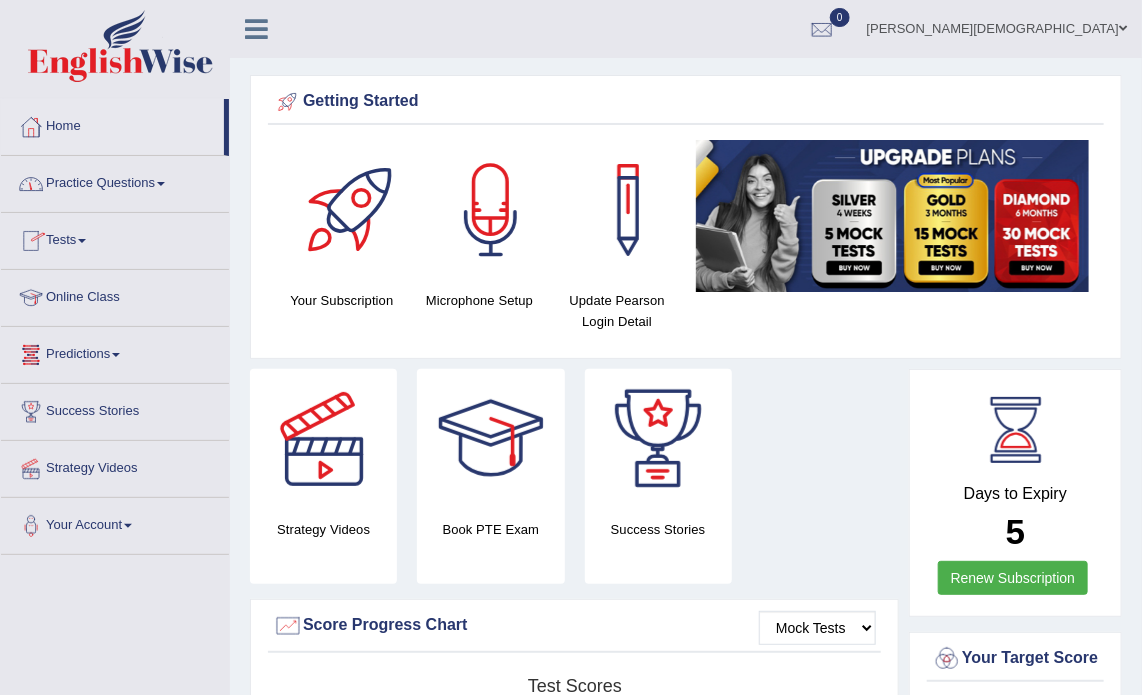 click at bounding box center (161, 184) 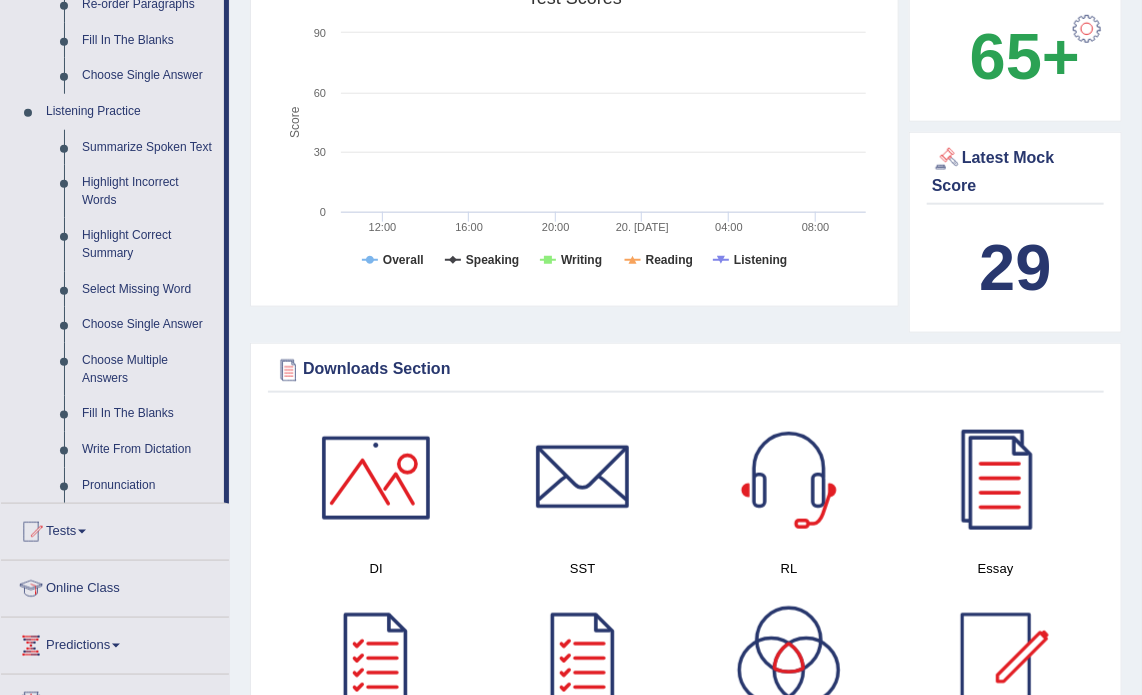 scroll, scrollTop: 719, scrollLeft: 0, axis: vertical 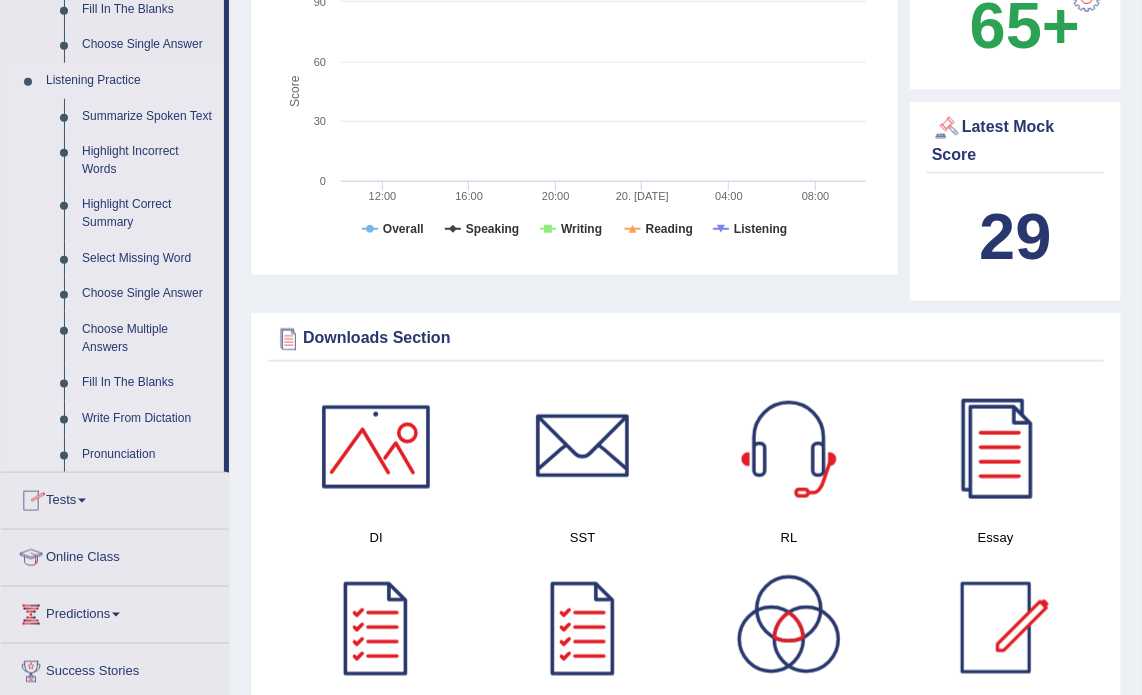 click on "Write From Dictation" at bounding box center (148, 419) 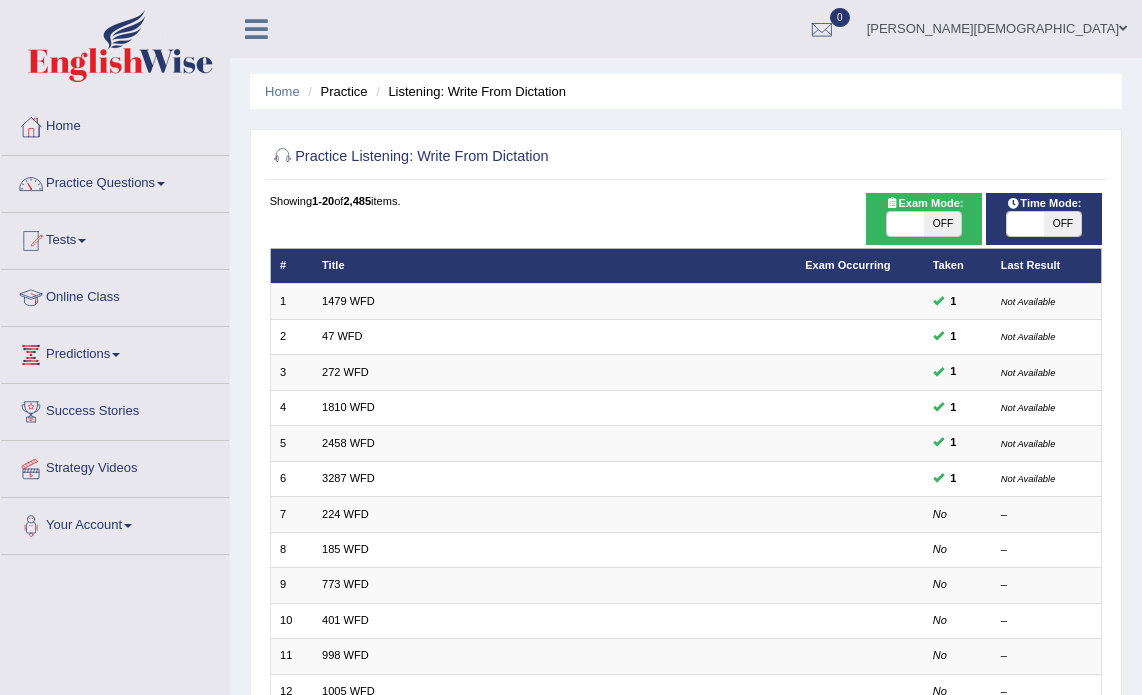 scroll, scrollTop: 0, scrollLeft: 0, axis: both 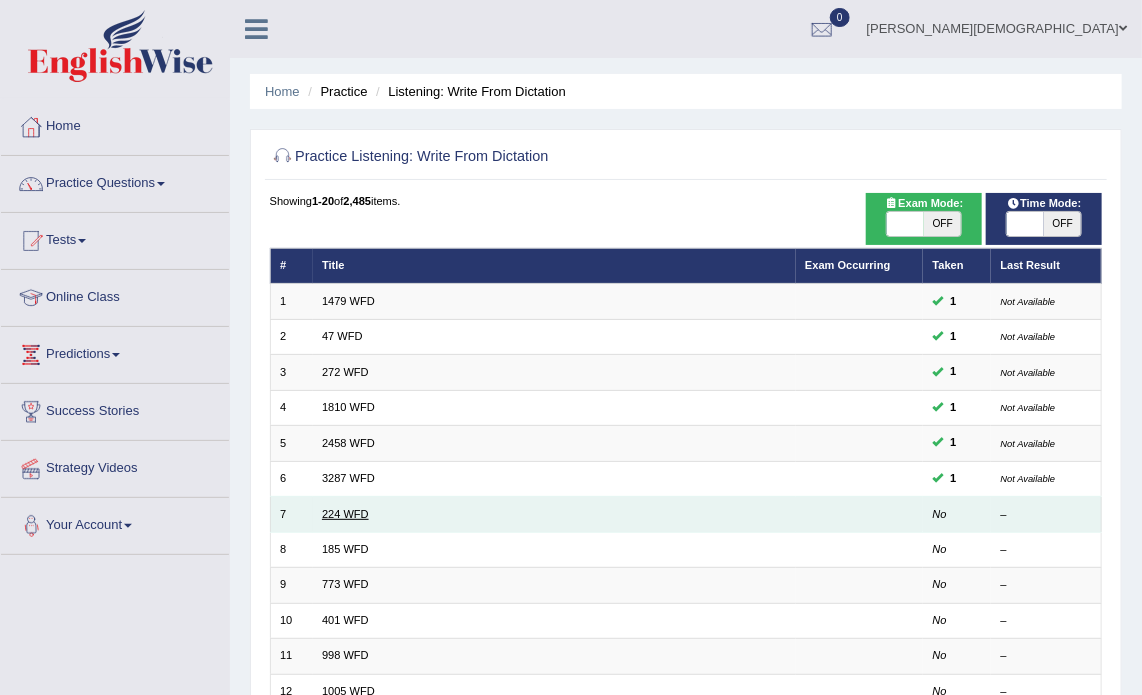 click on "224 WFD" at bounding box center [345, 514] 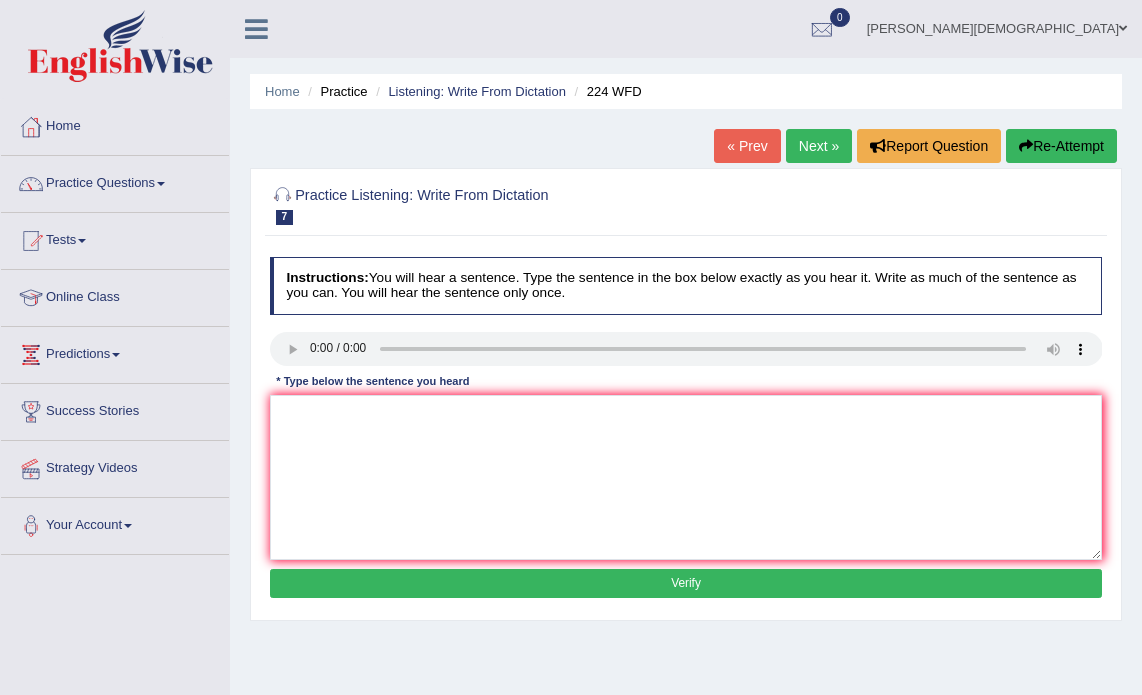 scroll, scrollTop: 0, scrollLeft: 0, axis: both 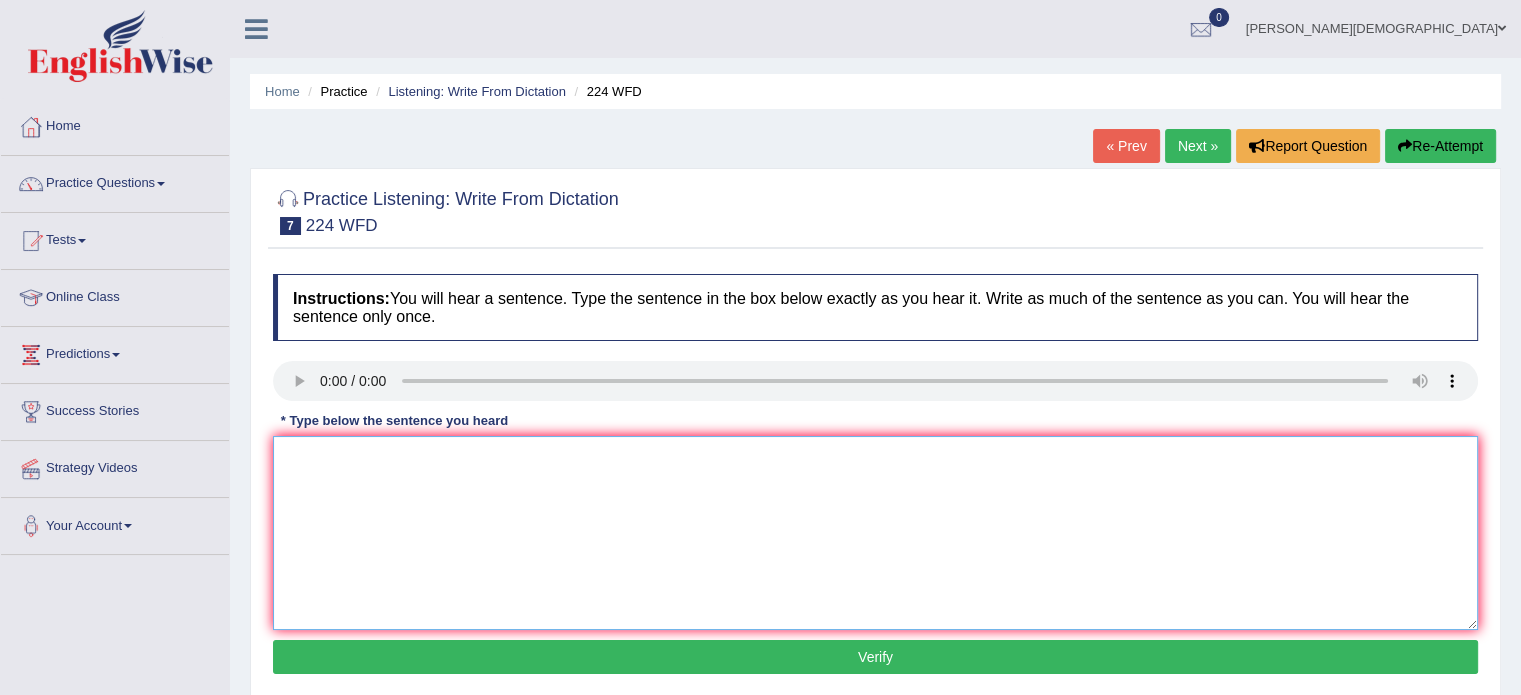 click at bounding box center (875, 533) 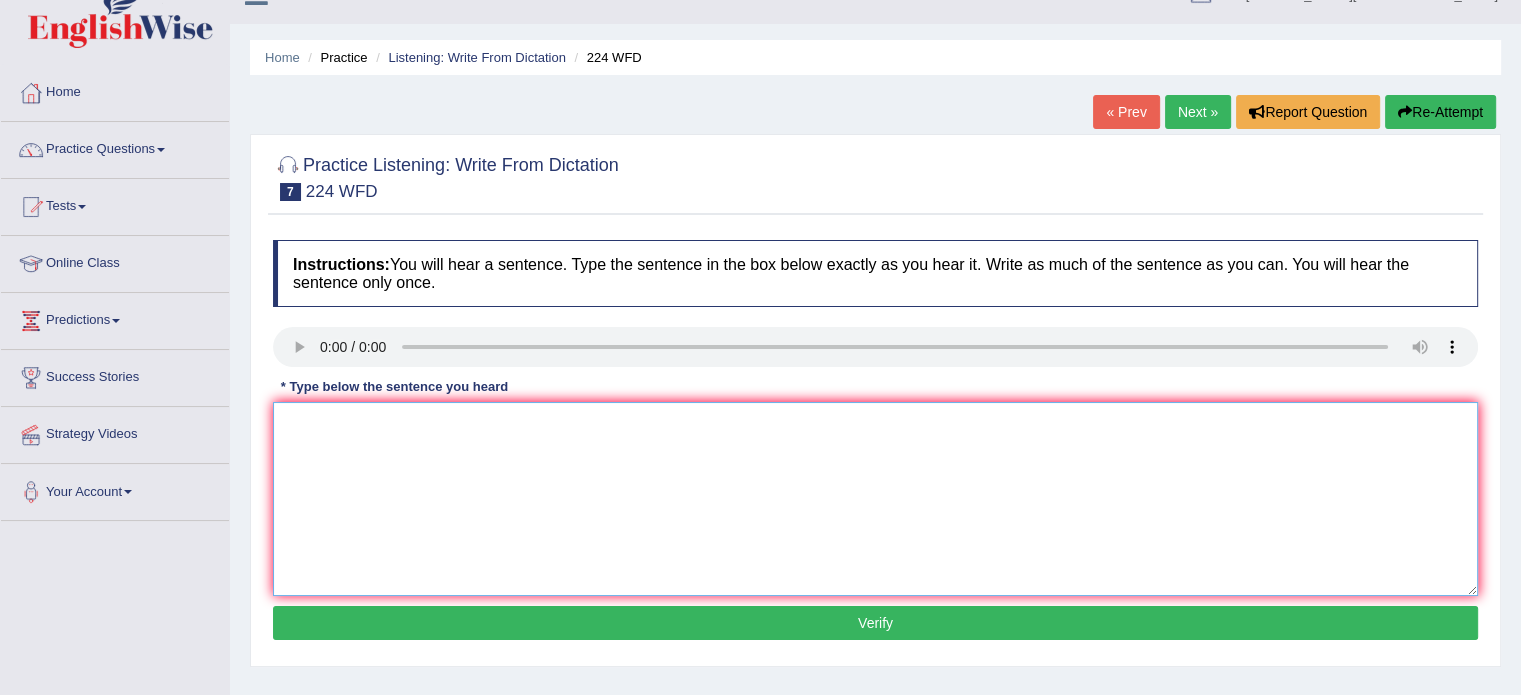 scroll, scrollTop: 0, scrollLeft: 0, axis: both 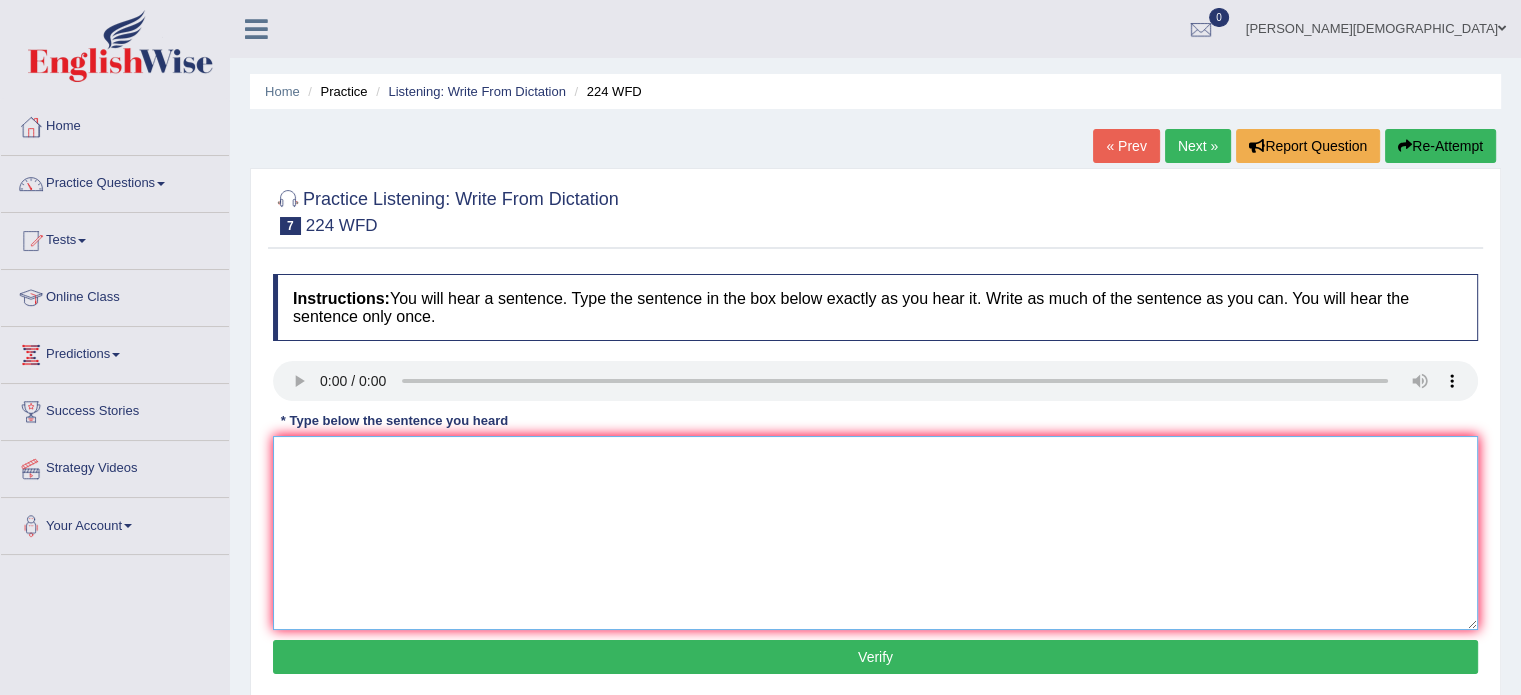click at bounding box center (875, 533) 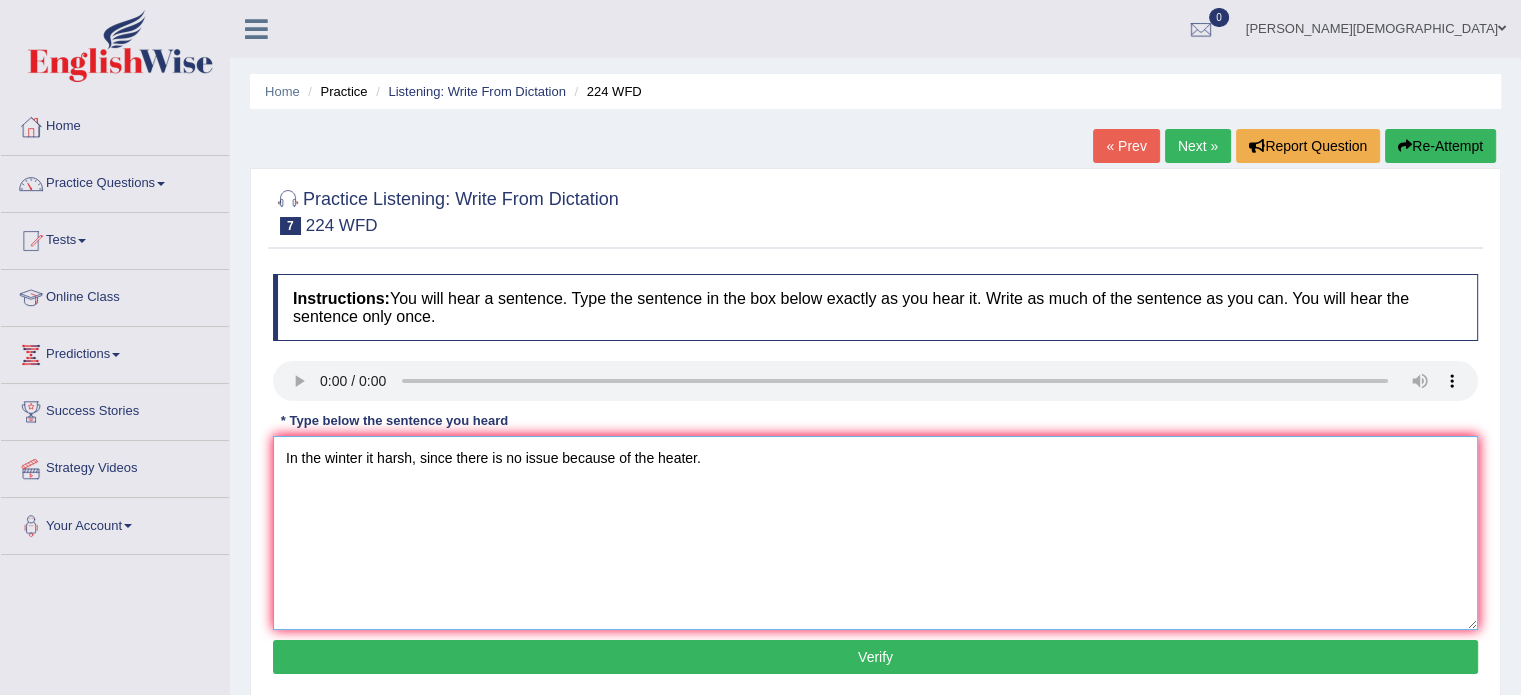 type on "In the winter it harsh, since there is no issue because of the heater." 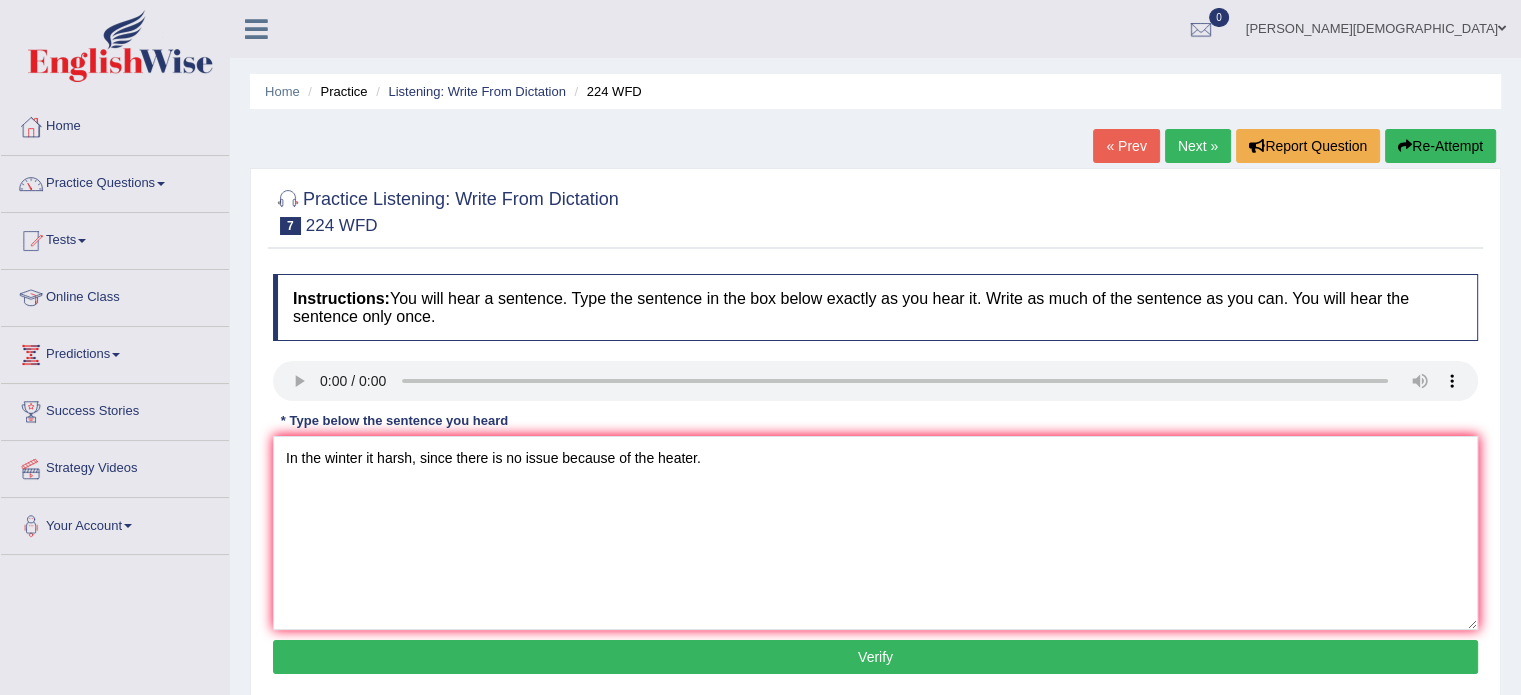 click on "Verify" at bounding box center (875, 657) 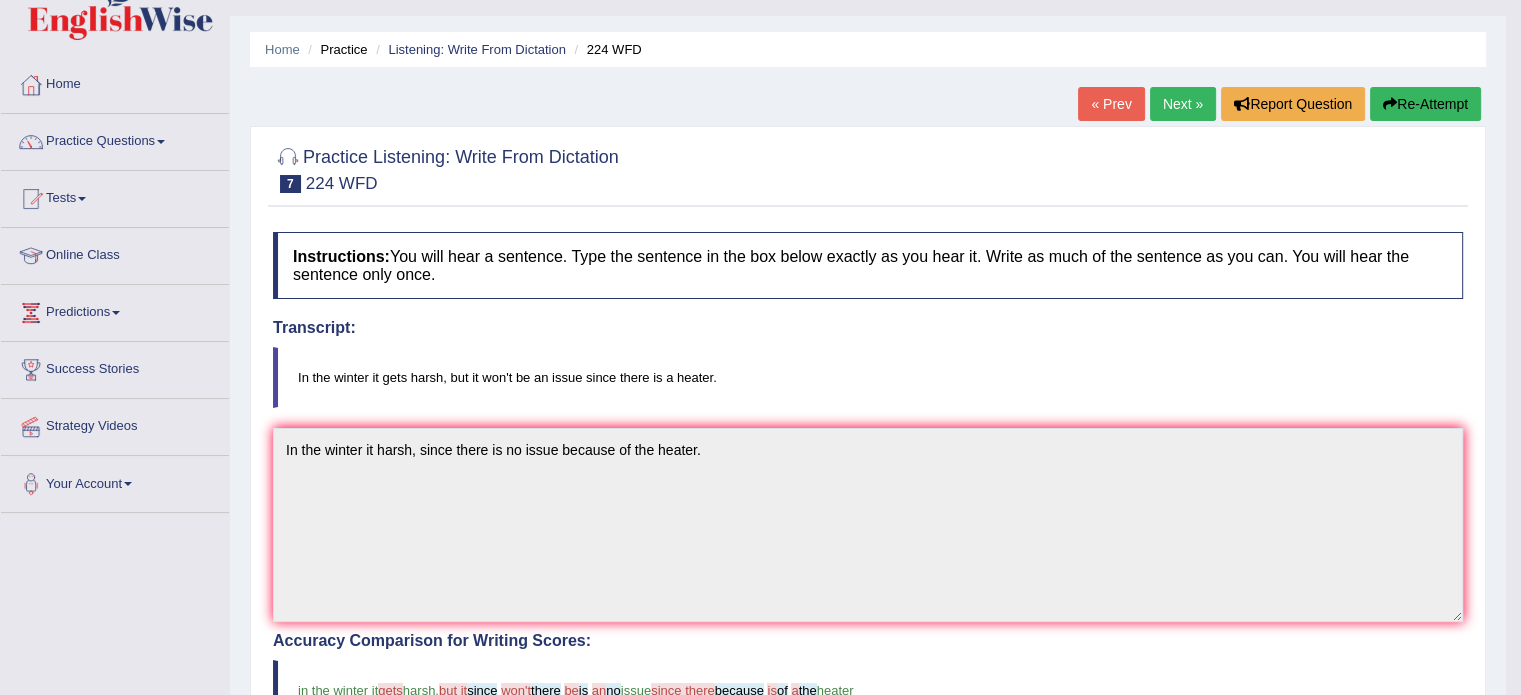 scroll, scrollTop: 0, scrollLeft: 0, axis: both 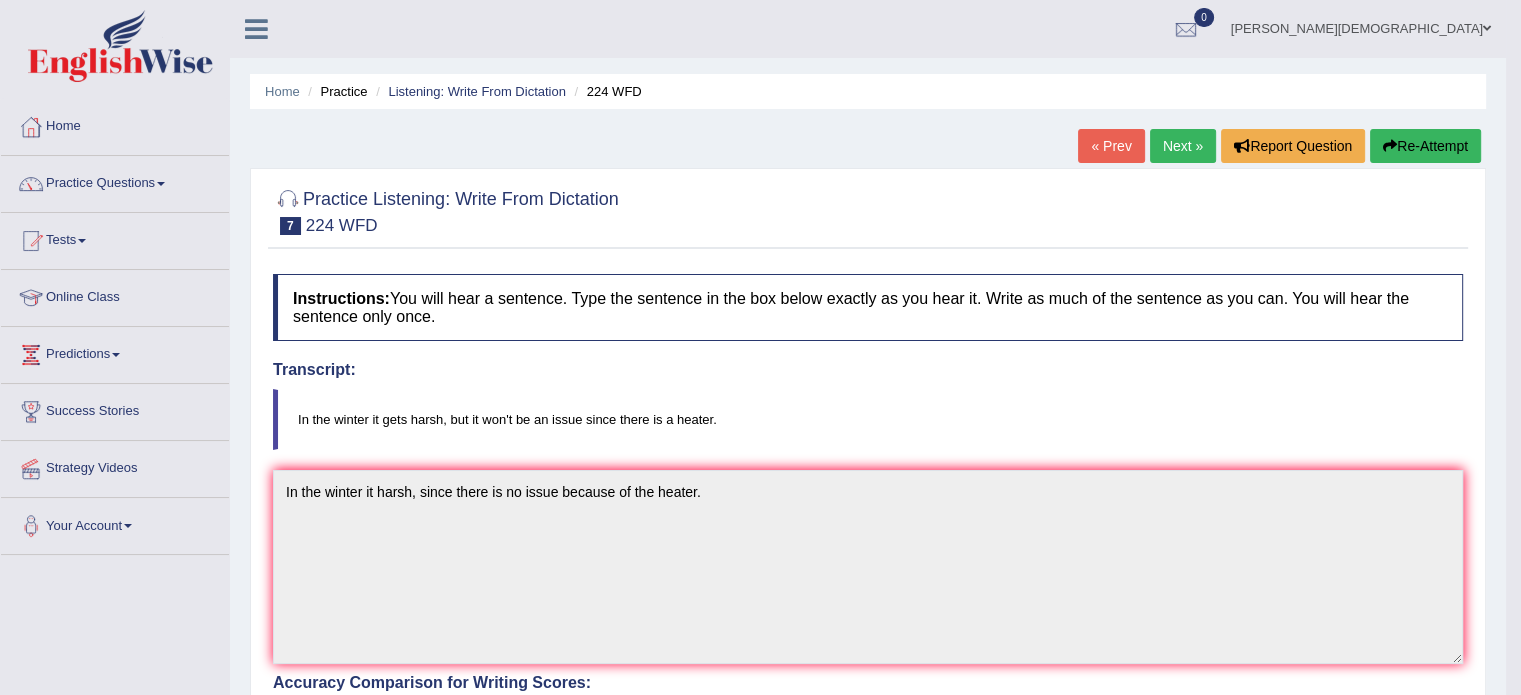 click on "Next »" at bounding box center [1183, 146] 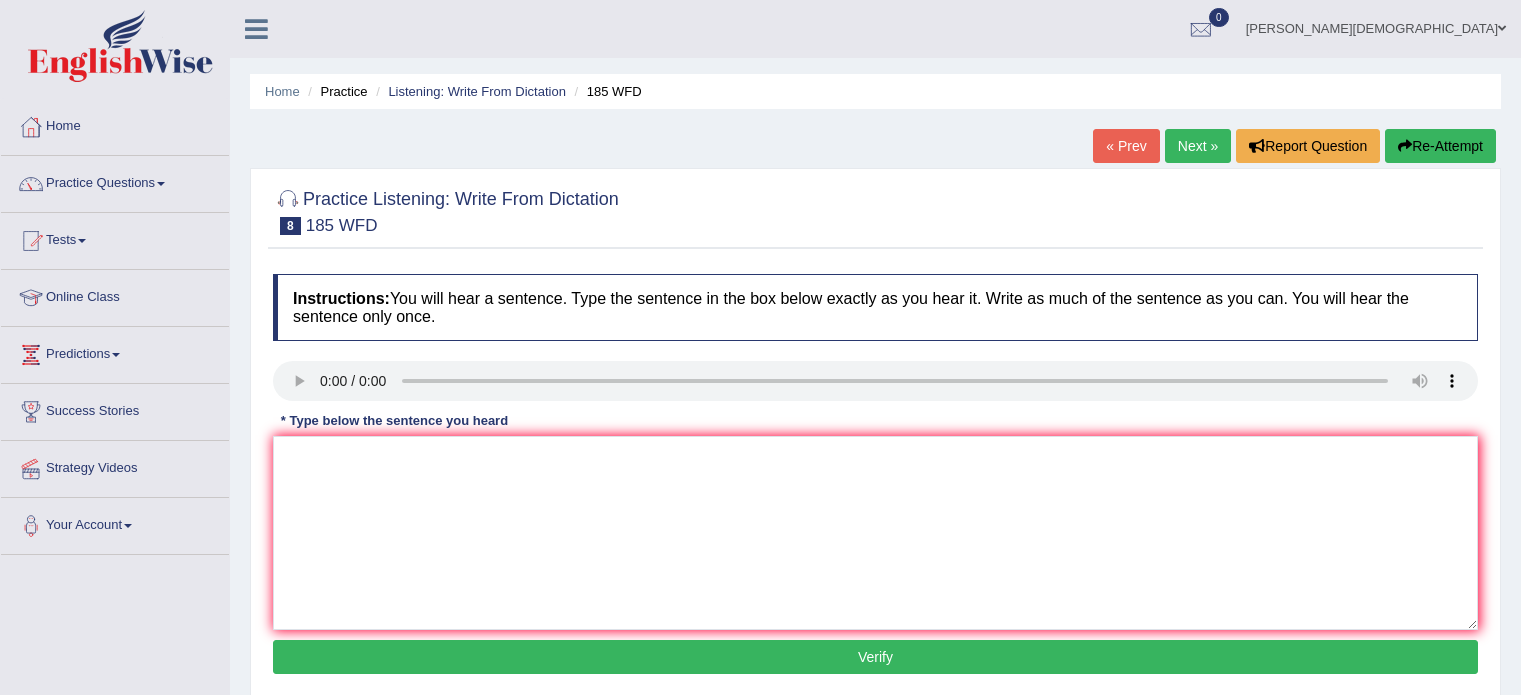 scroll, scrollTop: 0, scrollLeft: 0, axis: both 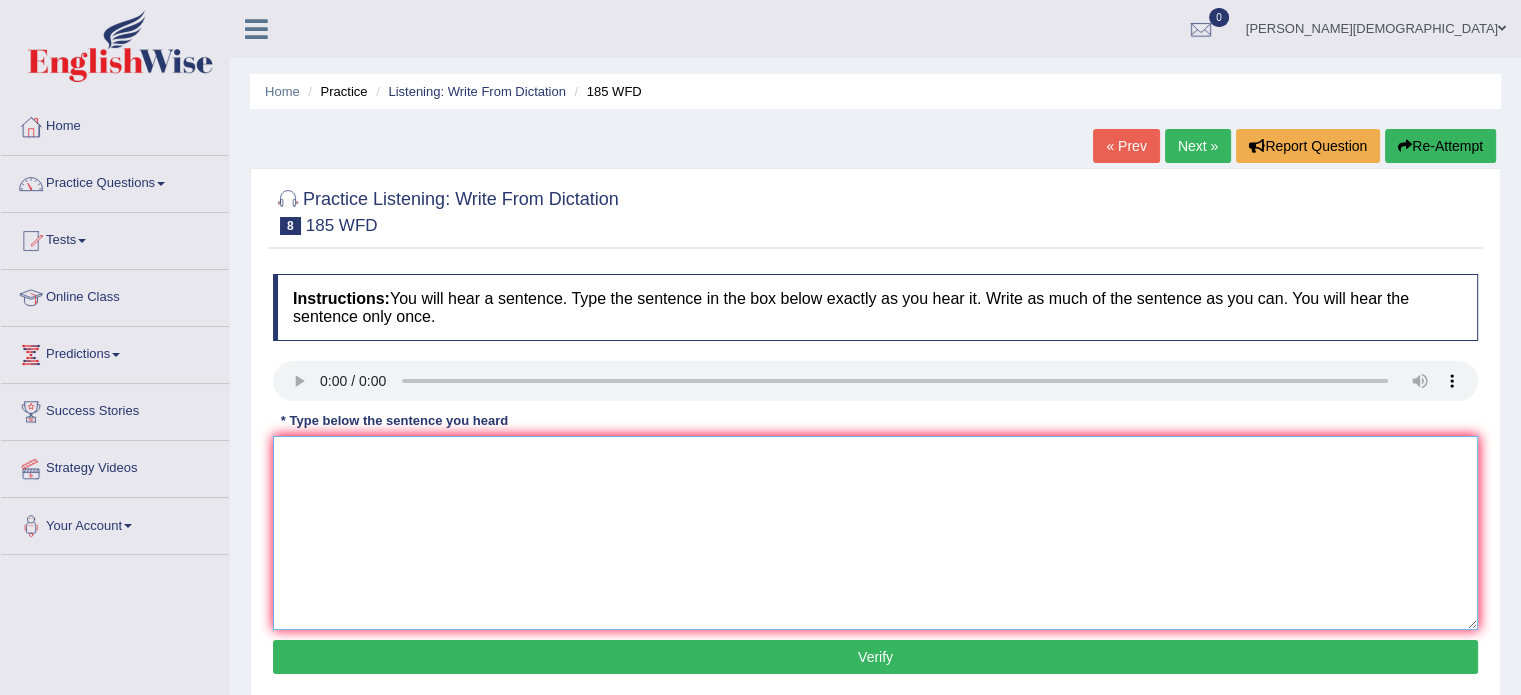 click at bounding box center [875, 533] 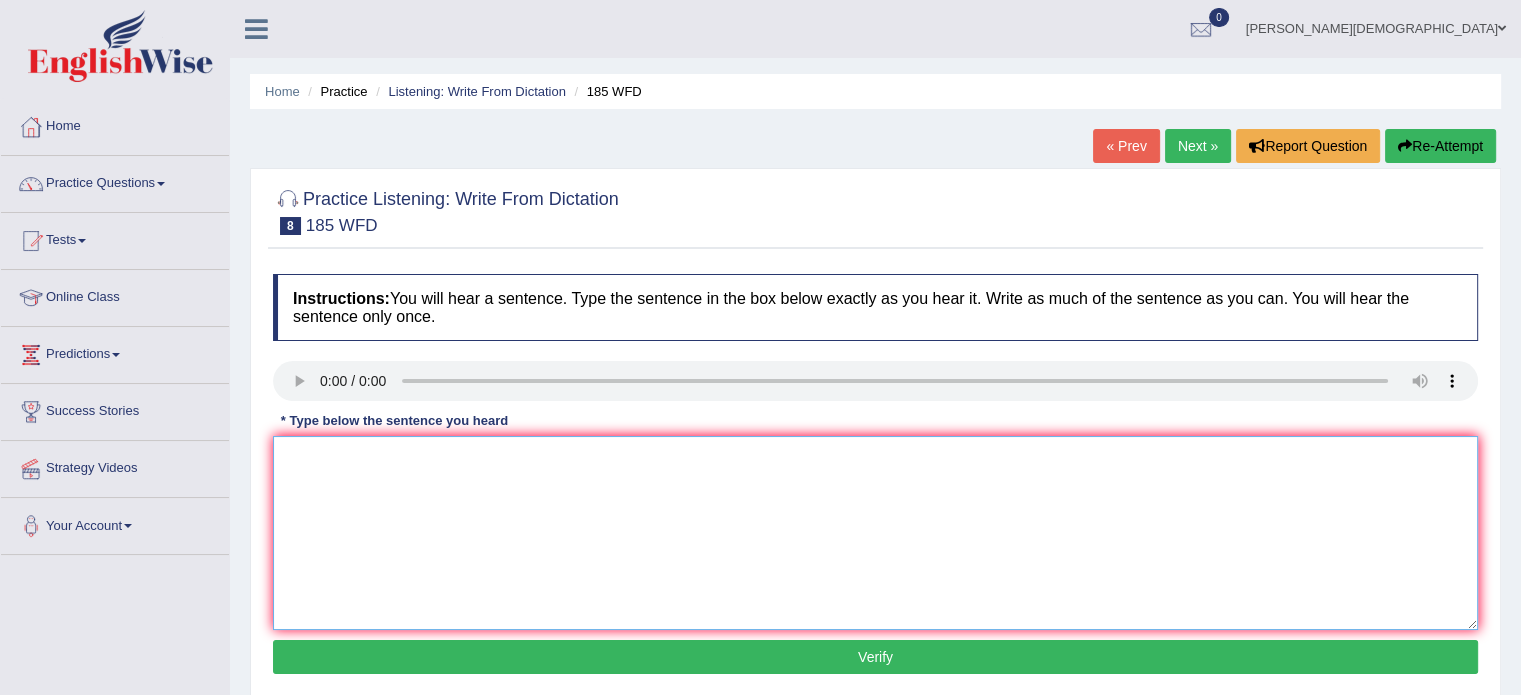 click at bounding box center (875, 533) 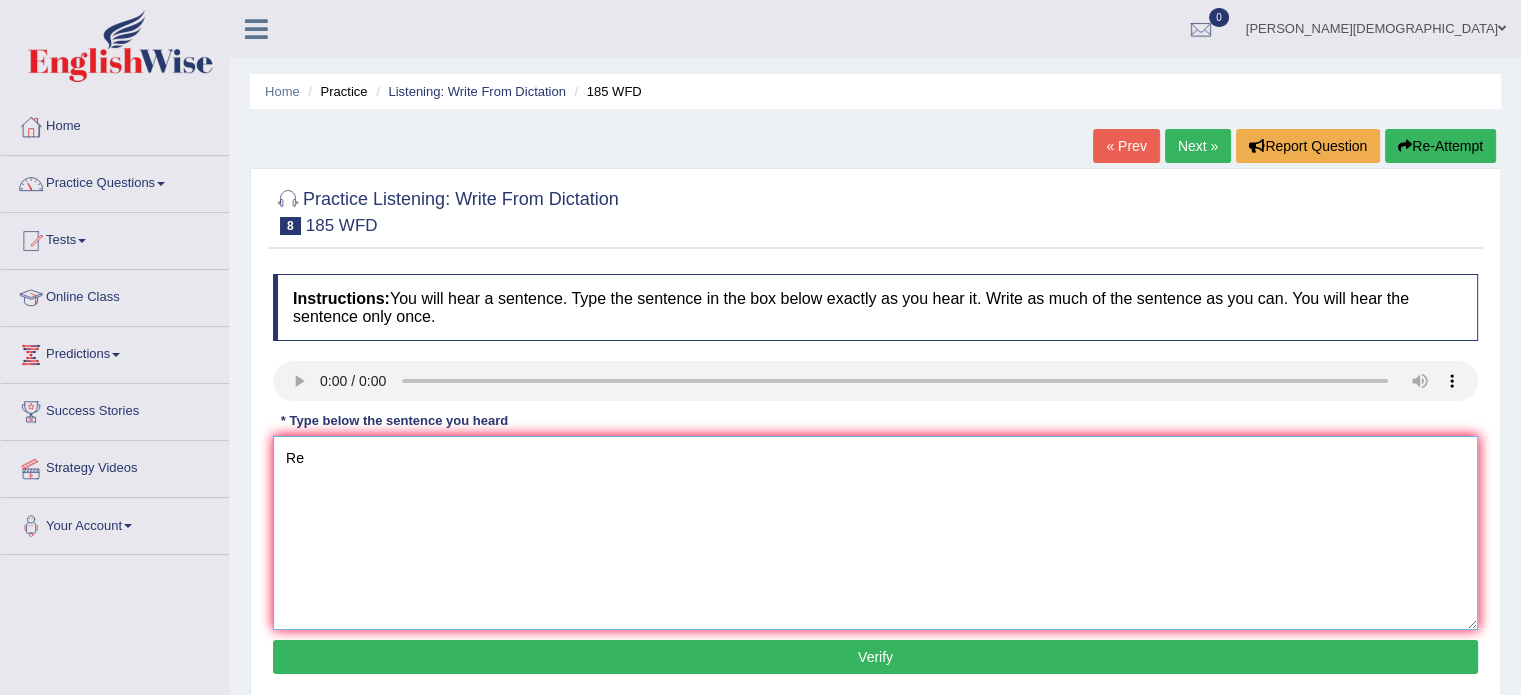 type on "R" 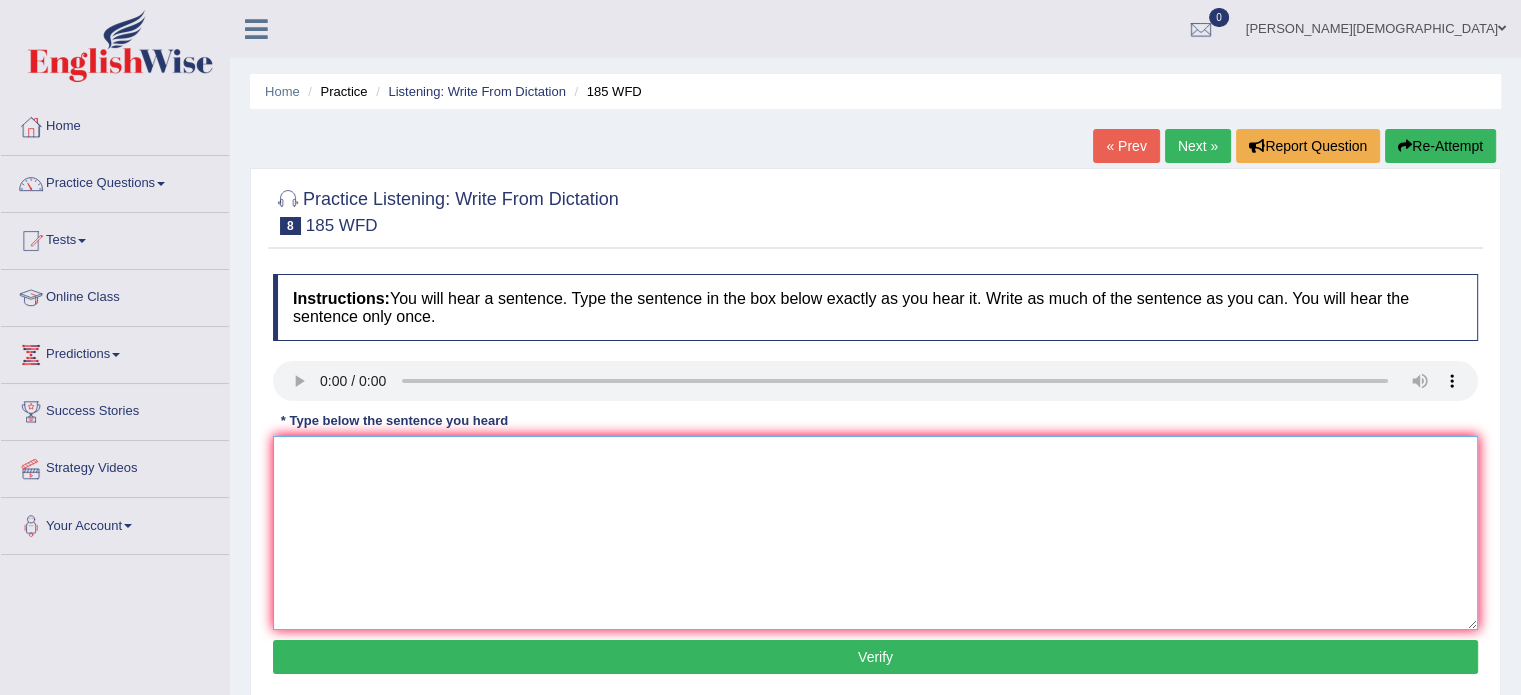 click at bounding box center [875, 533] 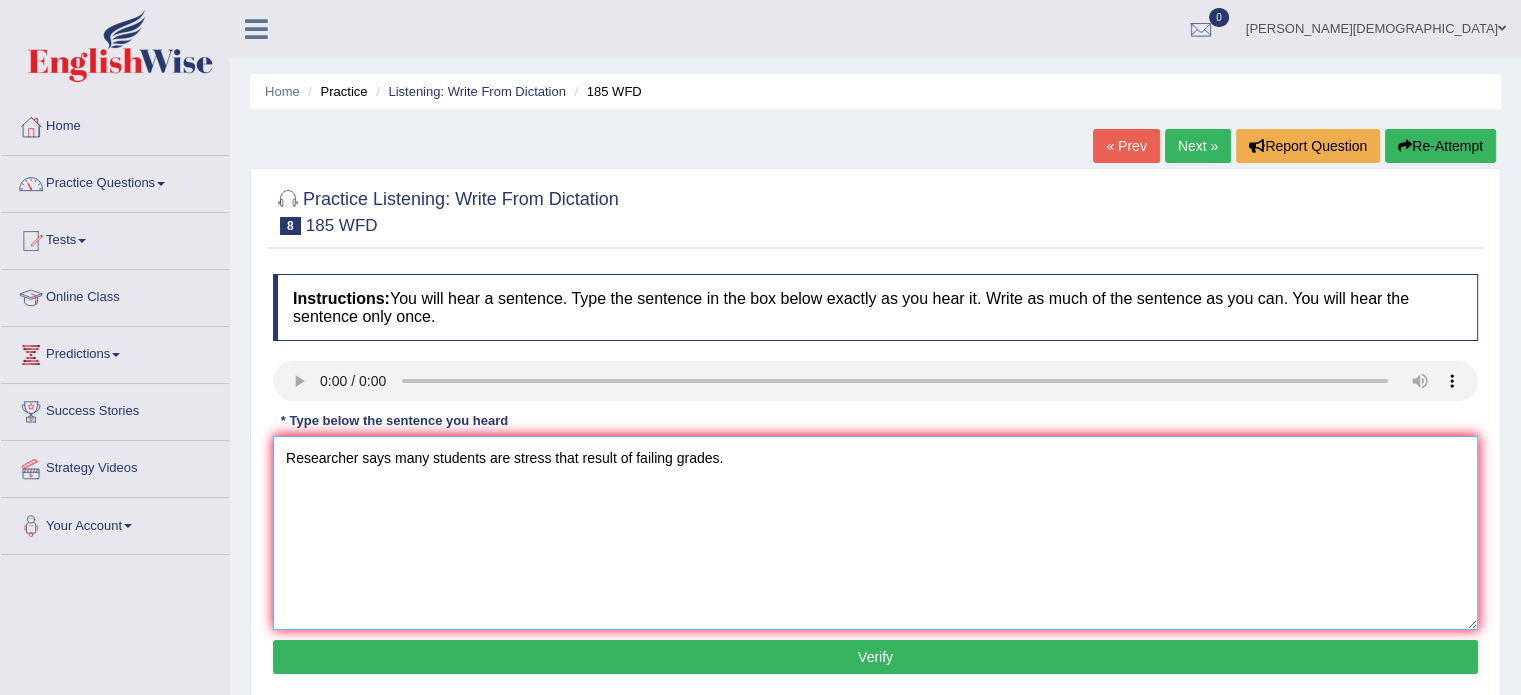 click on "Researcher says many students are stress that result of failing grades." at bounding box center (875, 533) 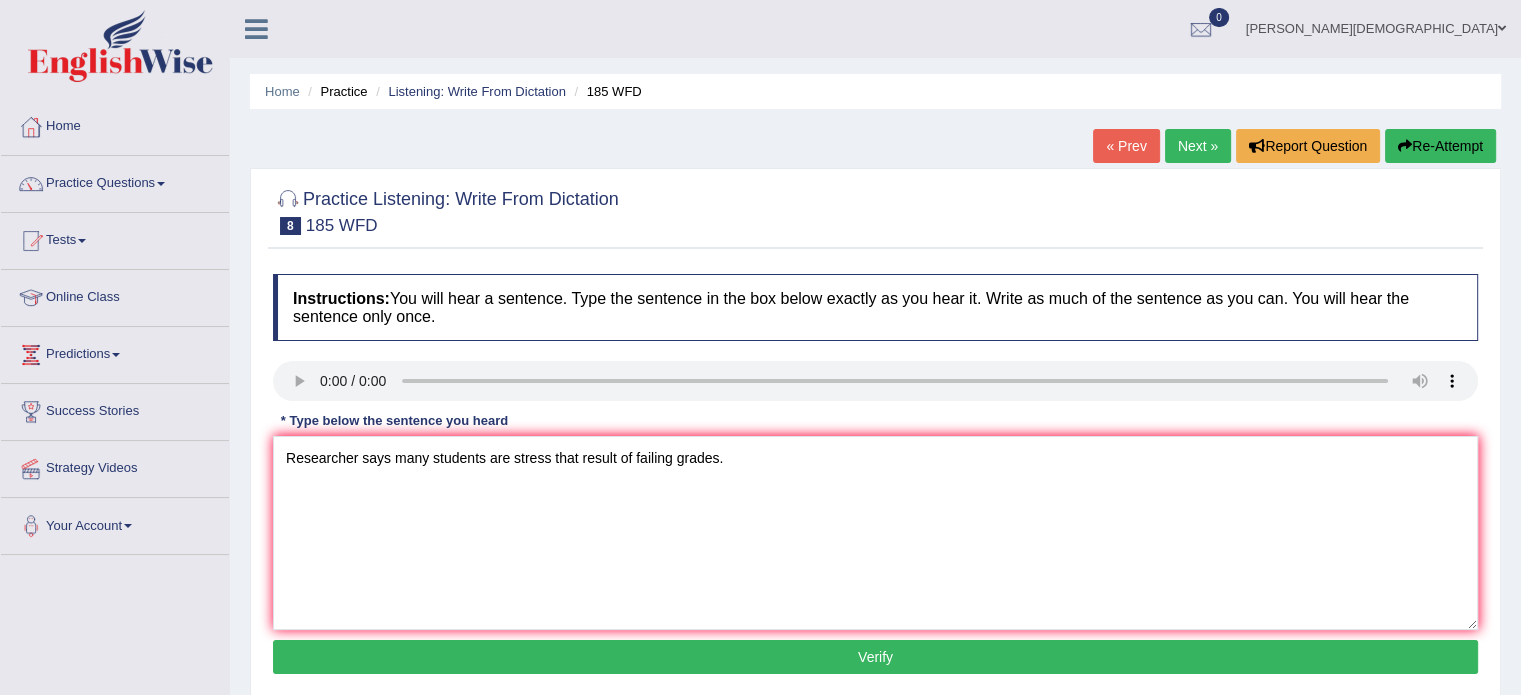click on "Verify" at bounding box center (875, 657) 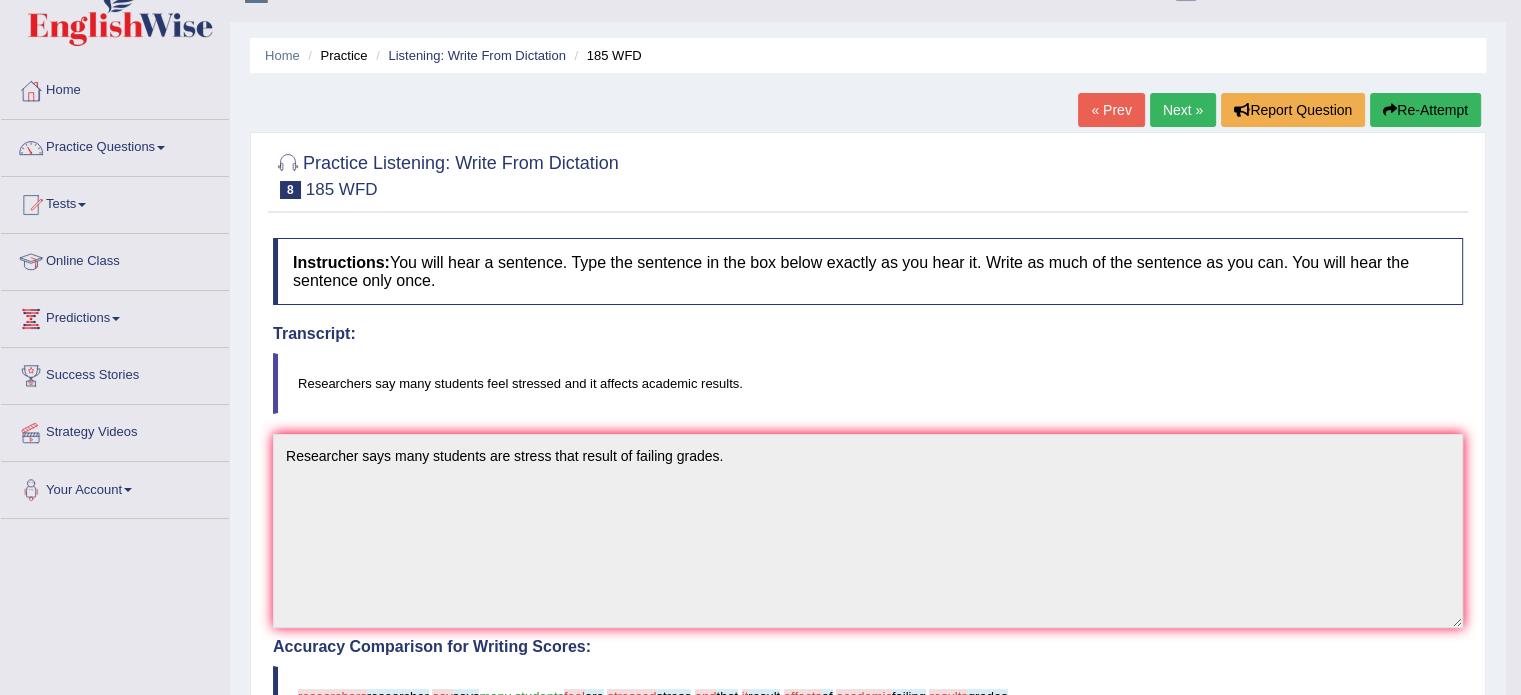 scroll, scrollTop: 0, scrollLeft: 0, axis: both 